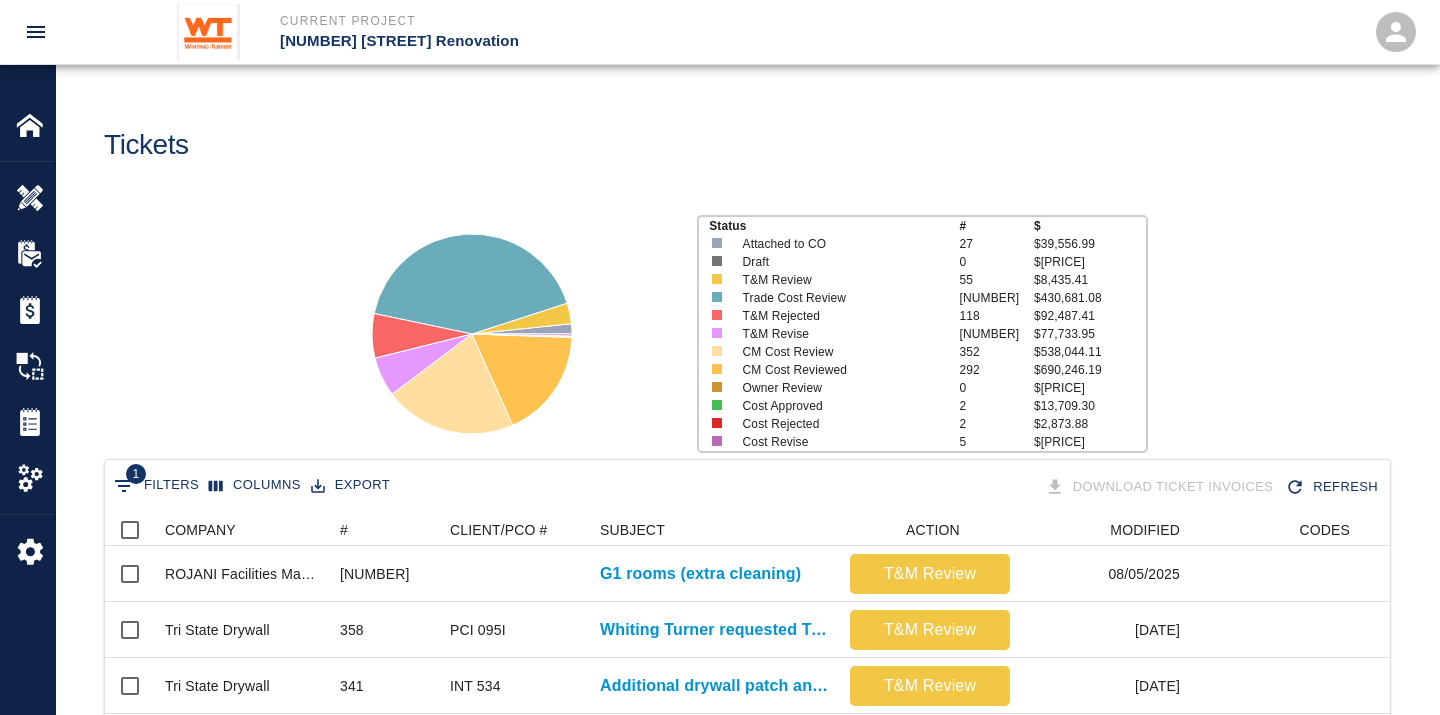 scroll, scrollTop: 176, scrollLeft: 0, axis: vertical 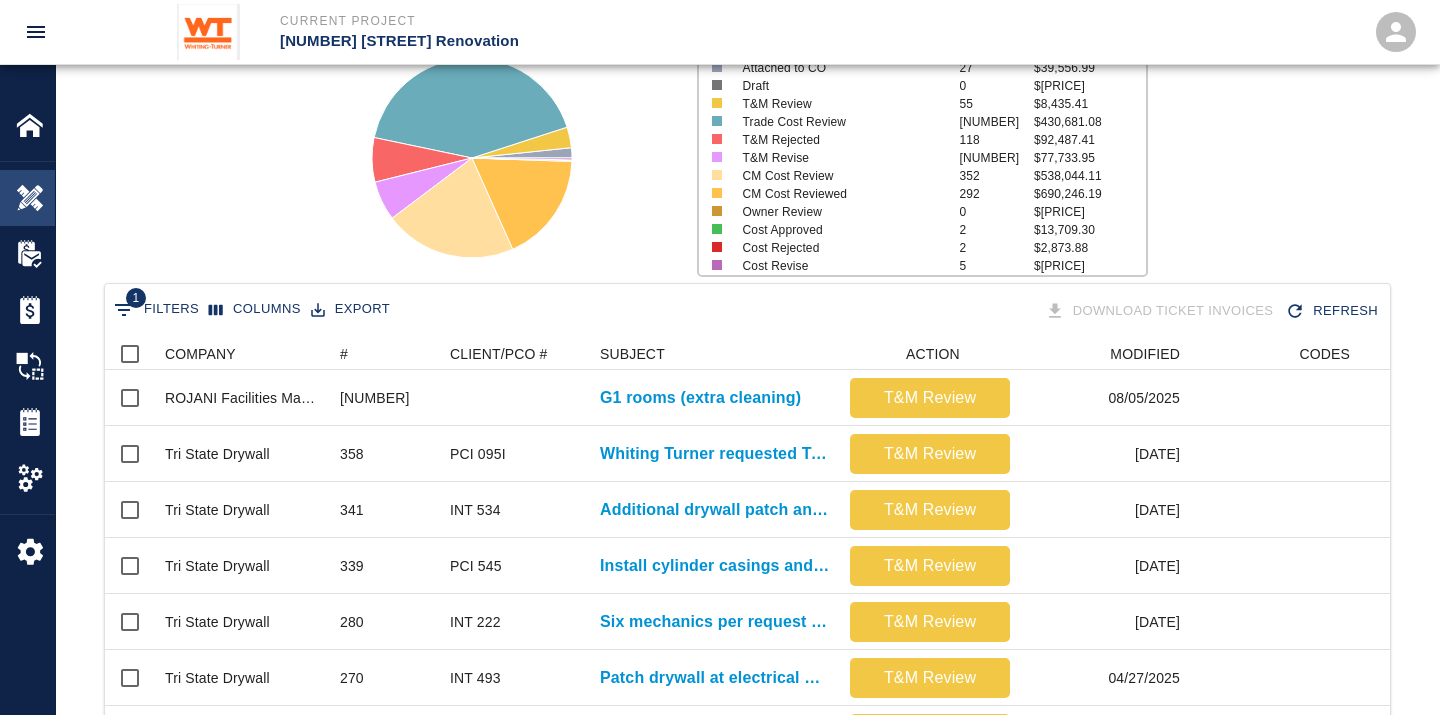 click at bounding box center (30, 198) 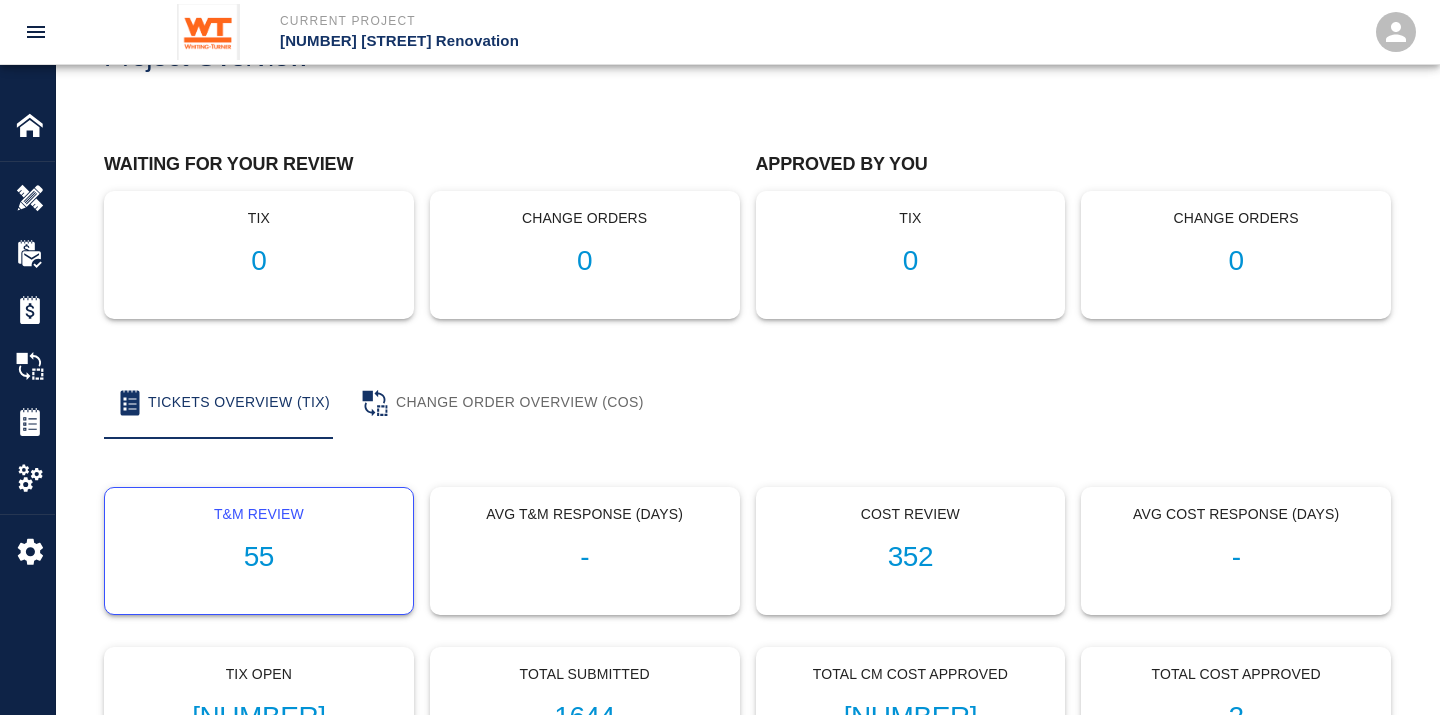 scroll, scrollTop: 0, scrollLeft: 0, axis: both 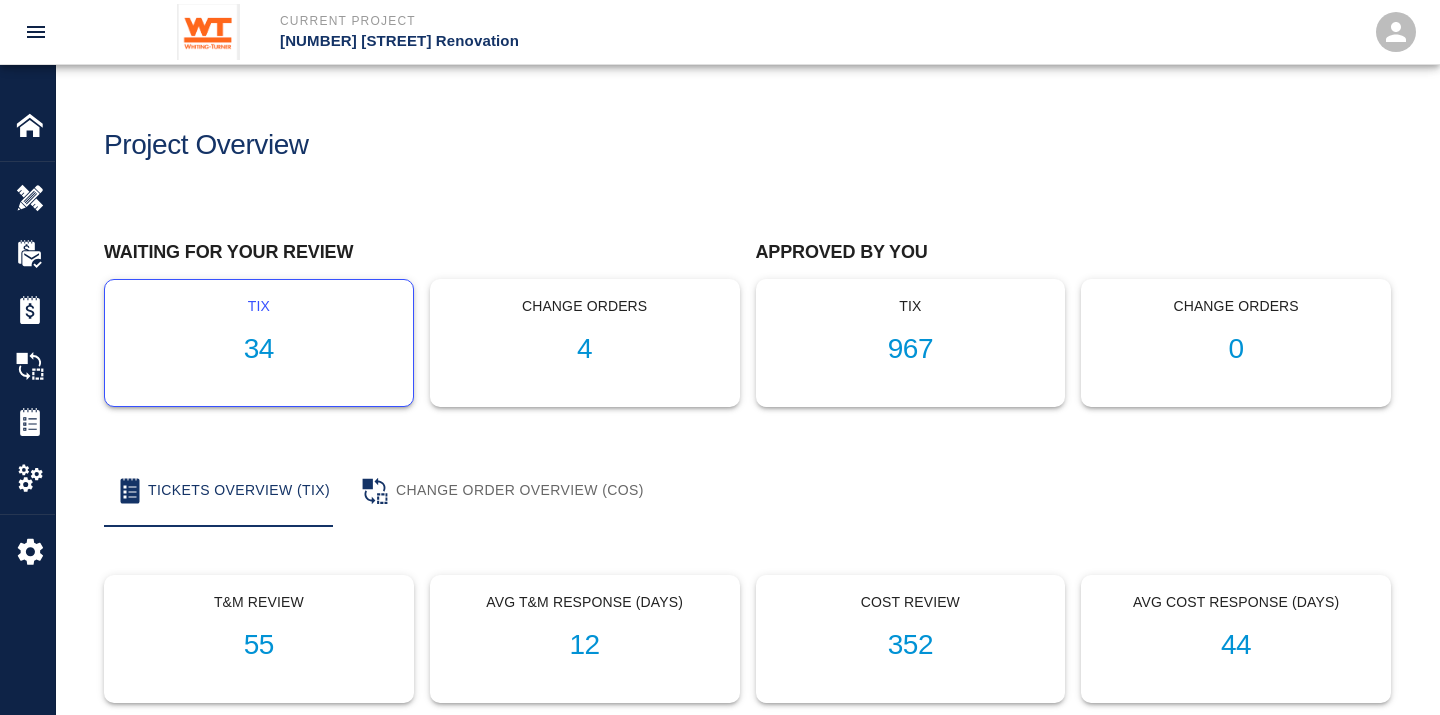 click on "34" at bounding box center (259, 349) 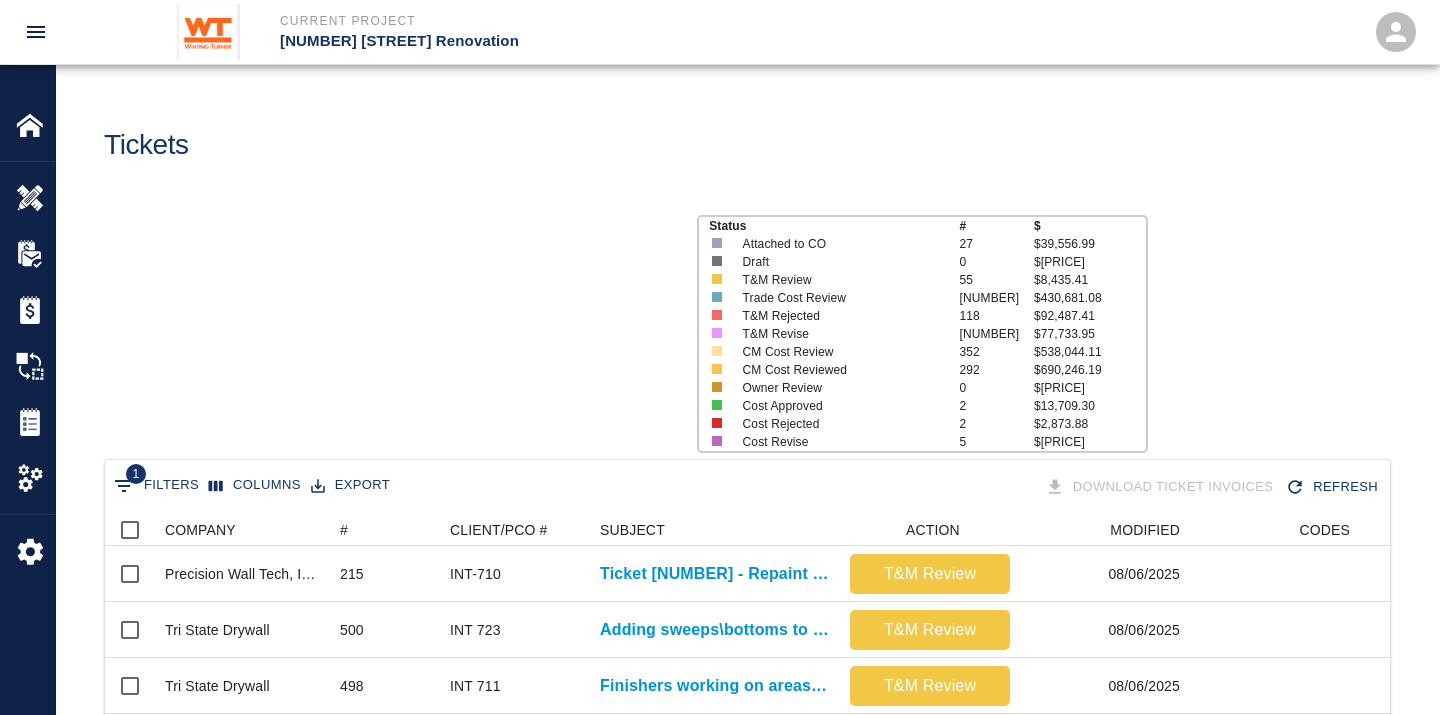 scroll, scrollTop: 17, scrollLeft: 17, axis: both 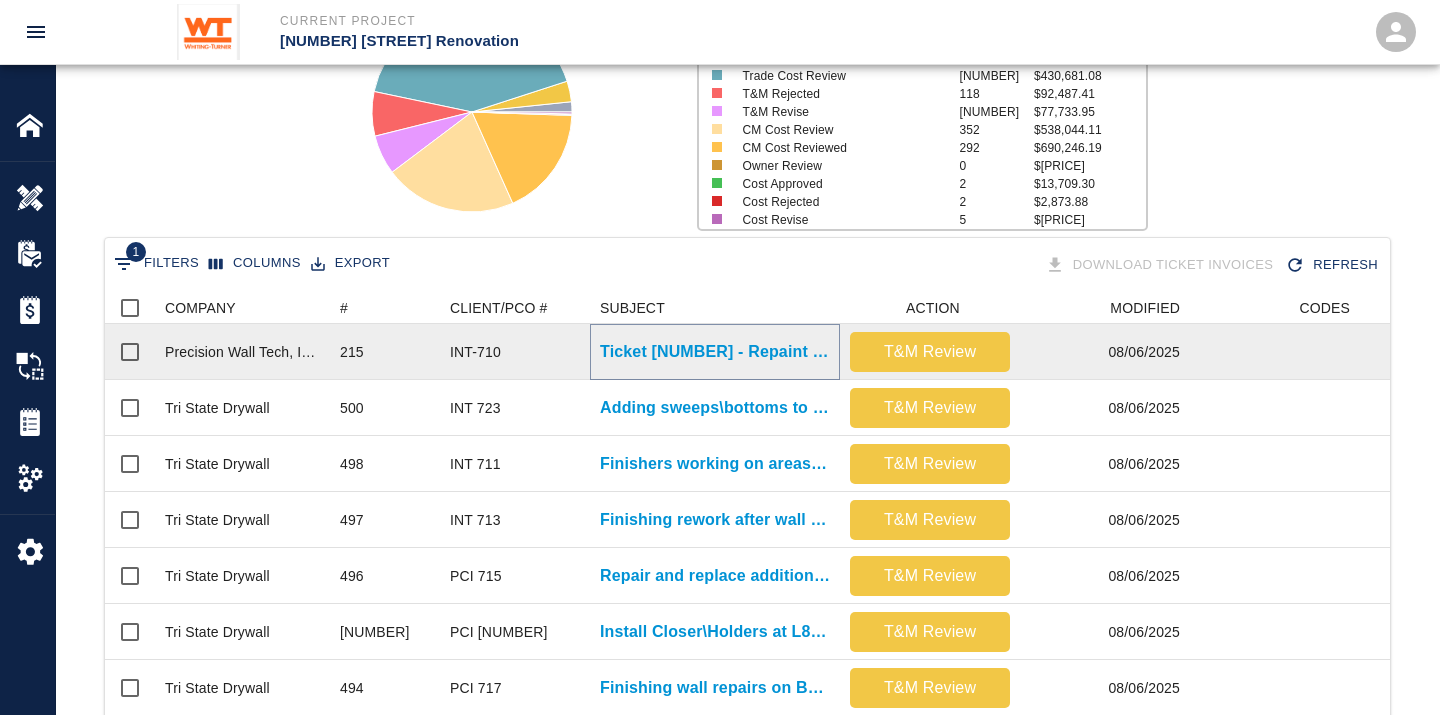 click on "Ticket [NUMBER] - Repaint walls and ceilings on 7th and 8th floor" at bounding box center [715, 352] 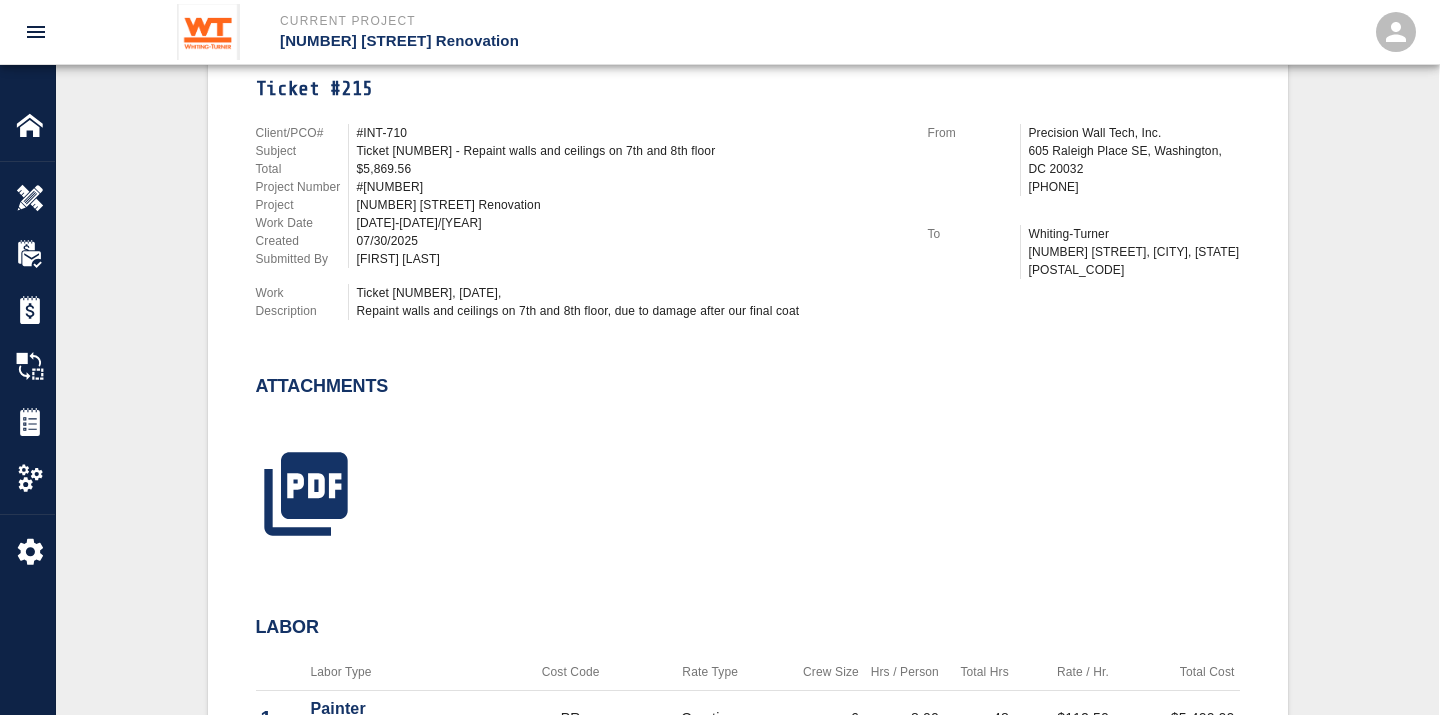 scroll, scrollTop: 111, scrollLeft: 0, axis: vertical 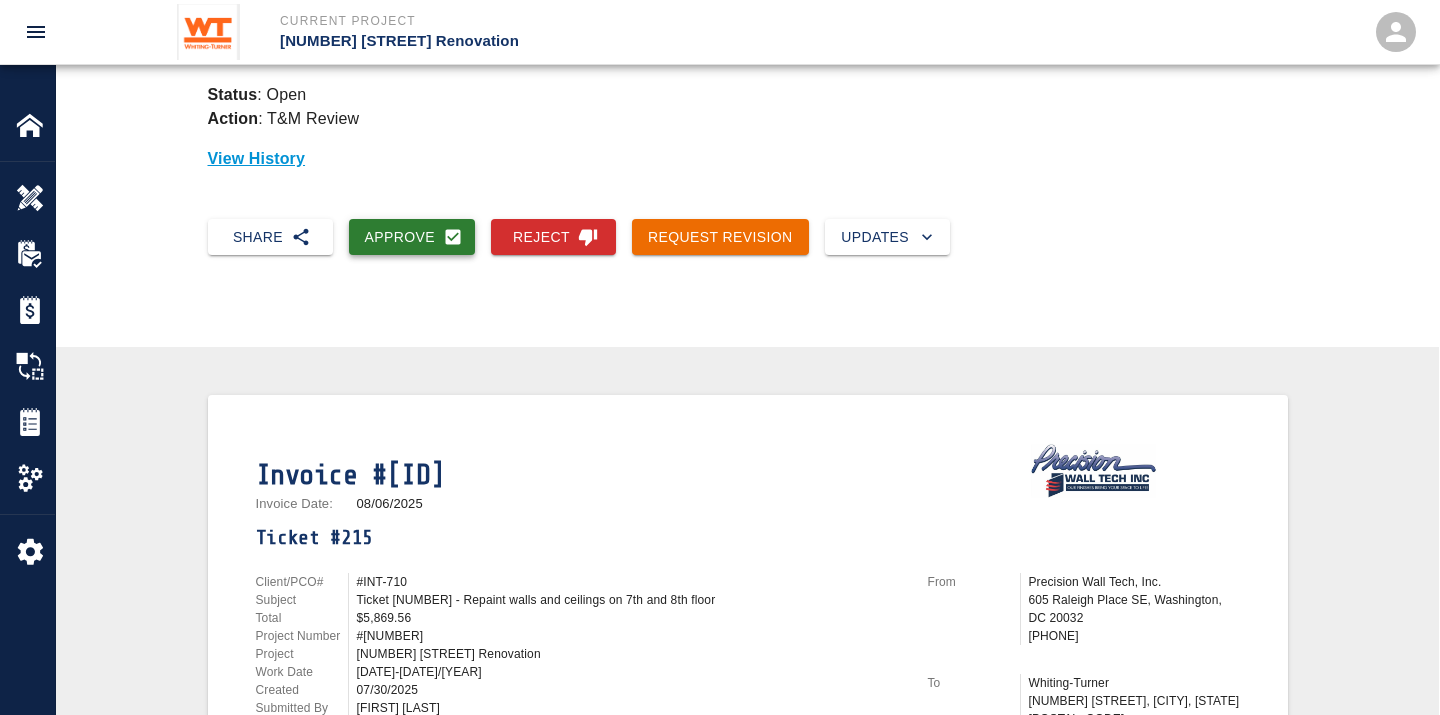 click on "Approve" at bounding box center (412, 237) 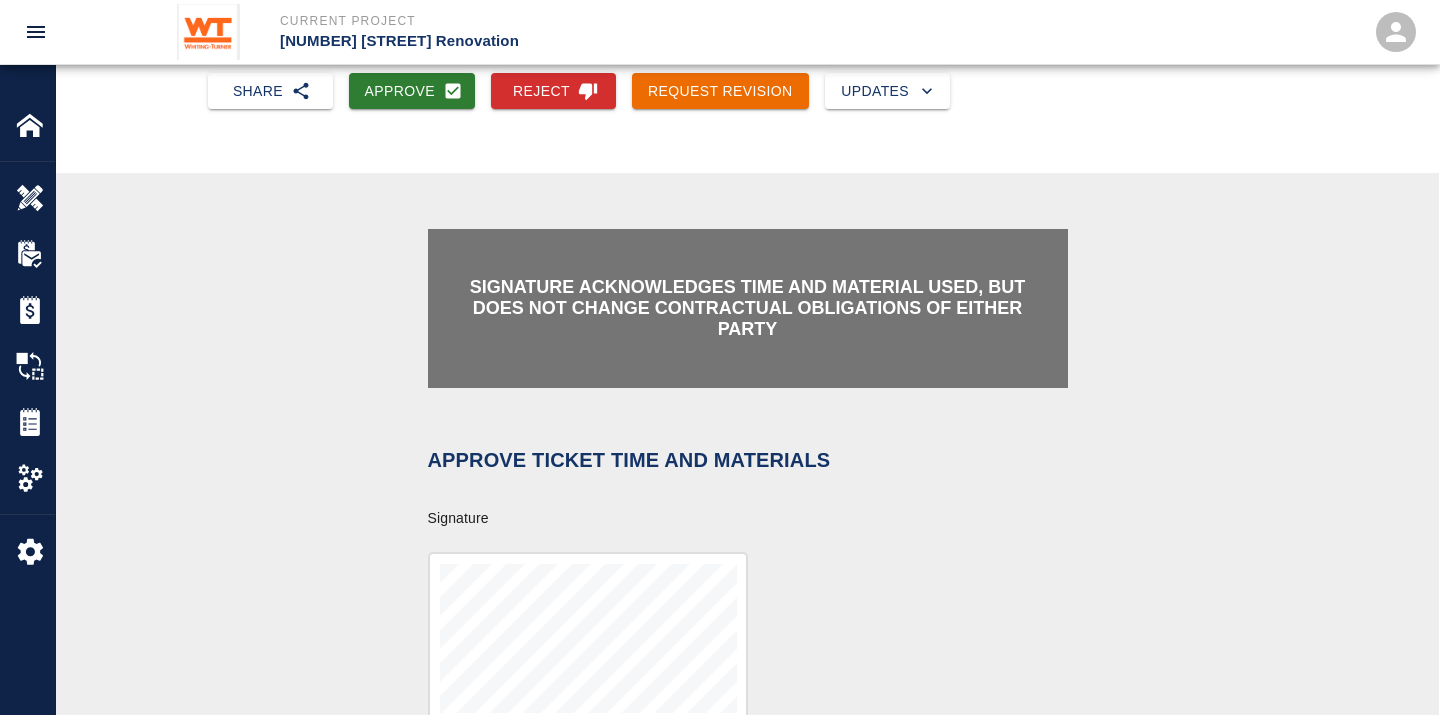 scroll, scrollTop: 444, scrollLeft: 0, axis: vertical 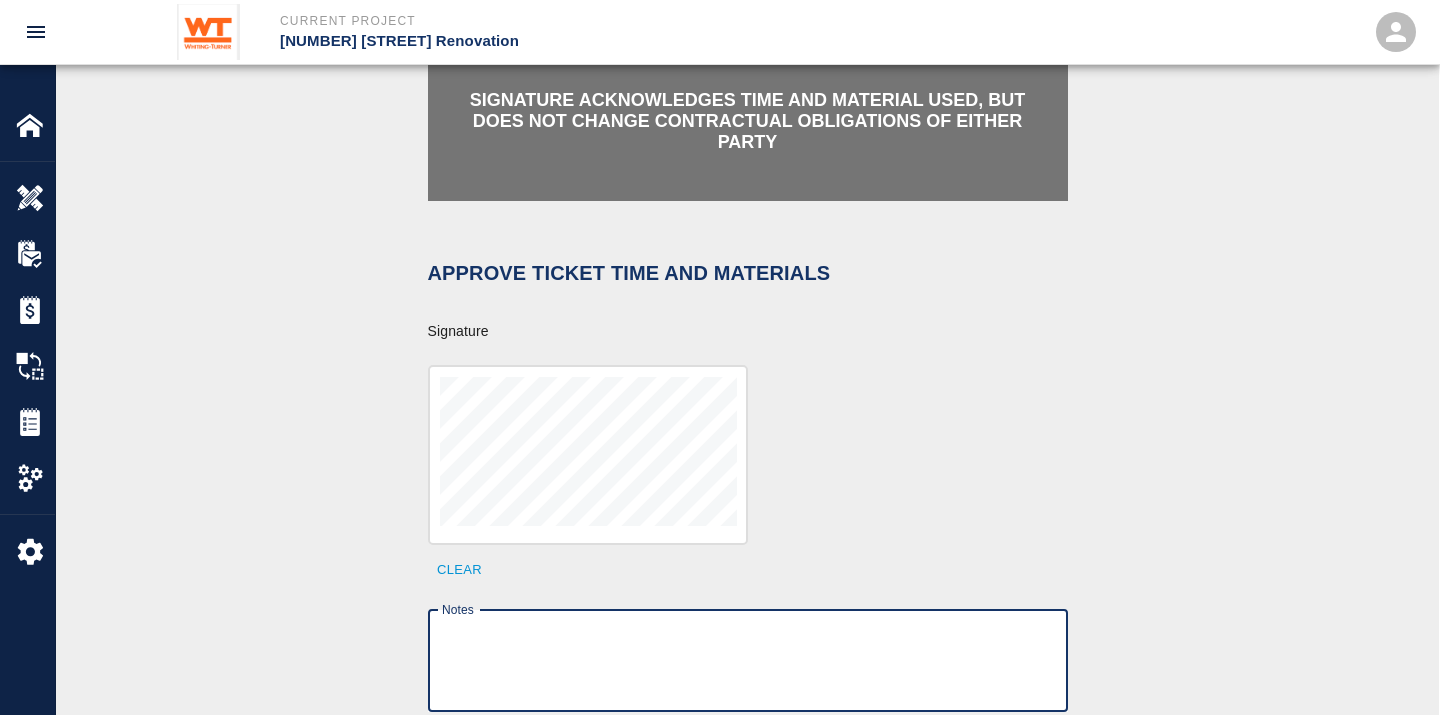 click on "Notes" at bounding box center (748, 660) 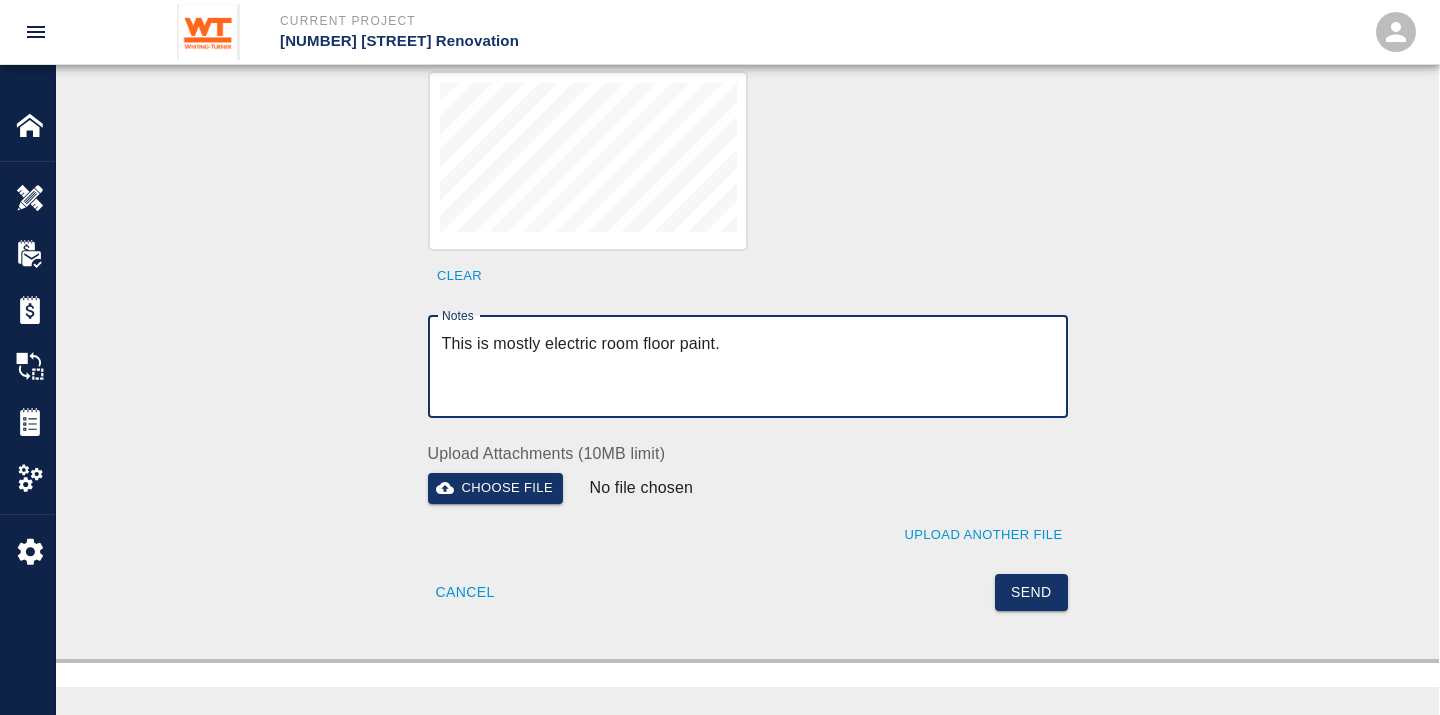 scroll, scrollTop: 777, scrollLeft: 0, axis: vertical 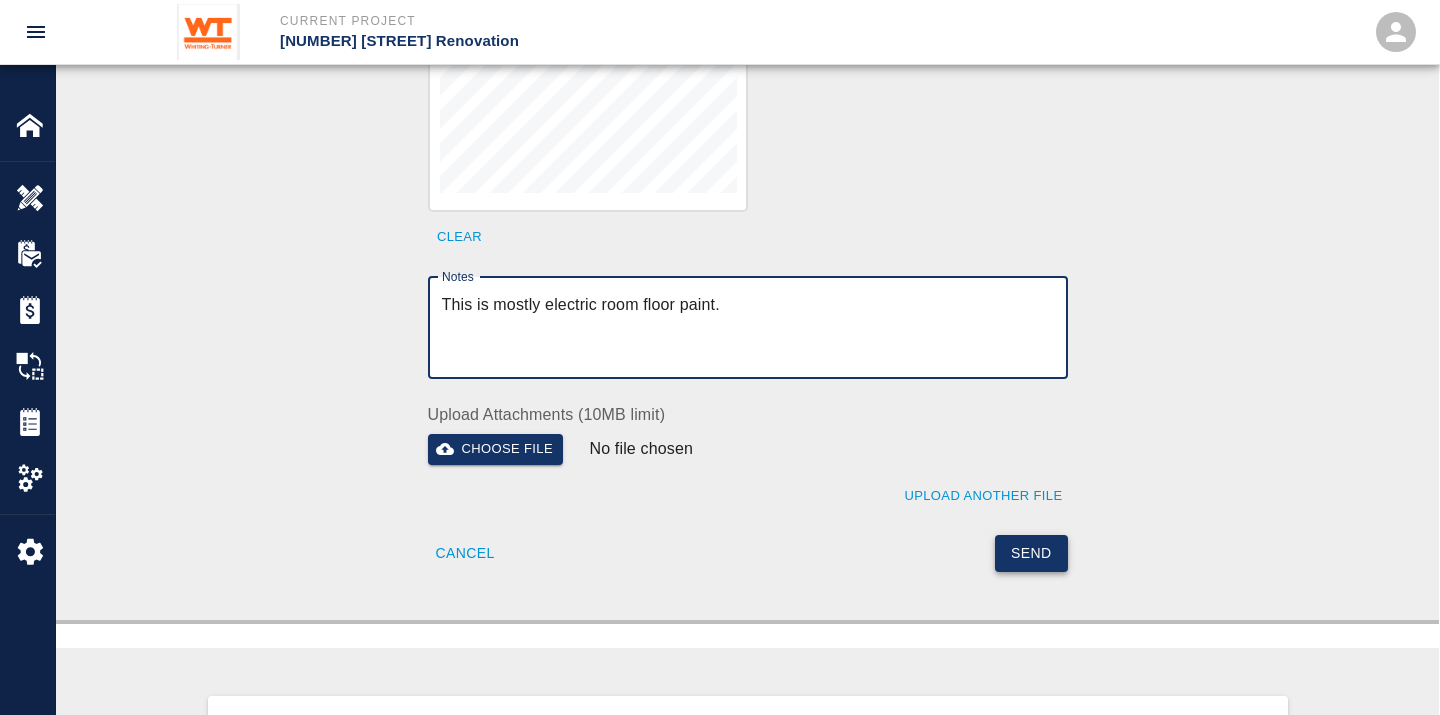 type on "This is mostly electric room floor paint." 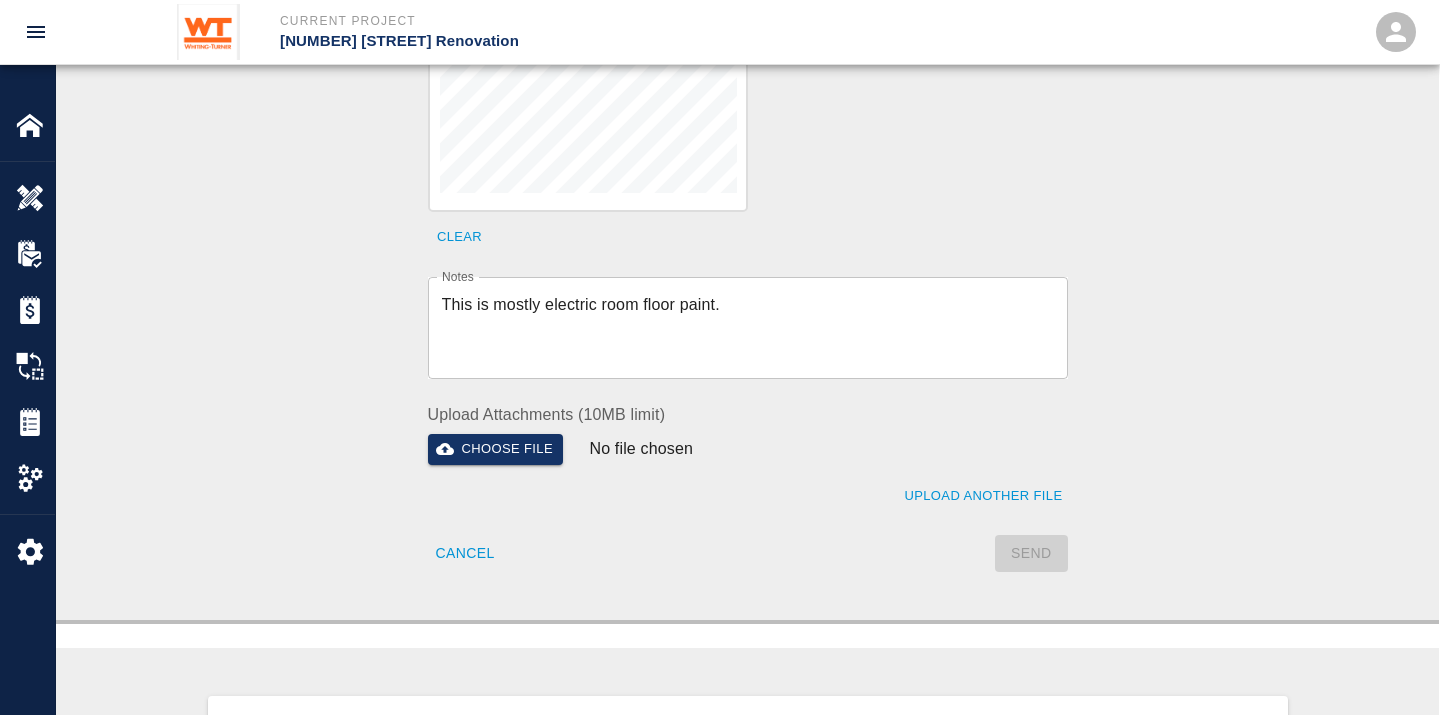 type 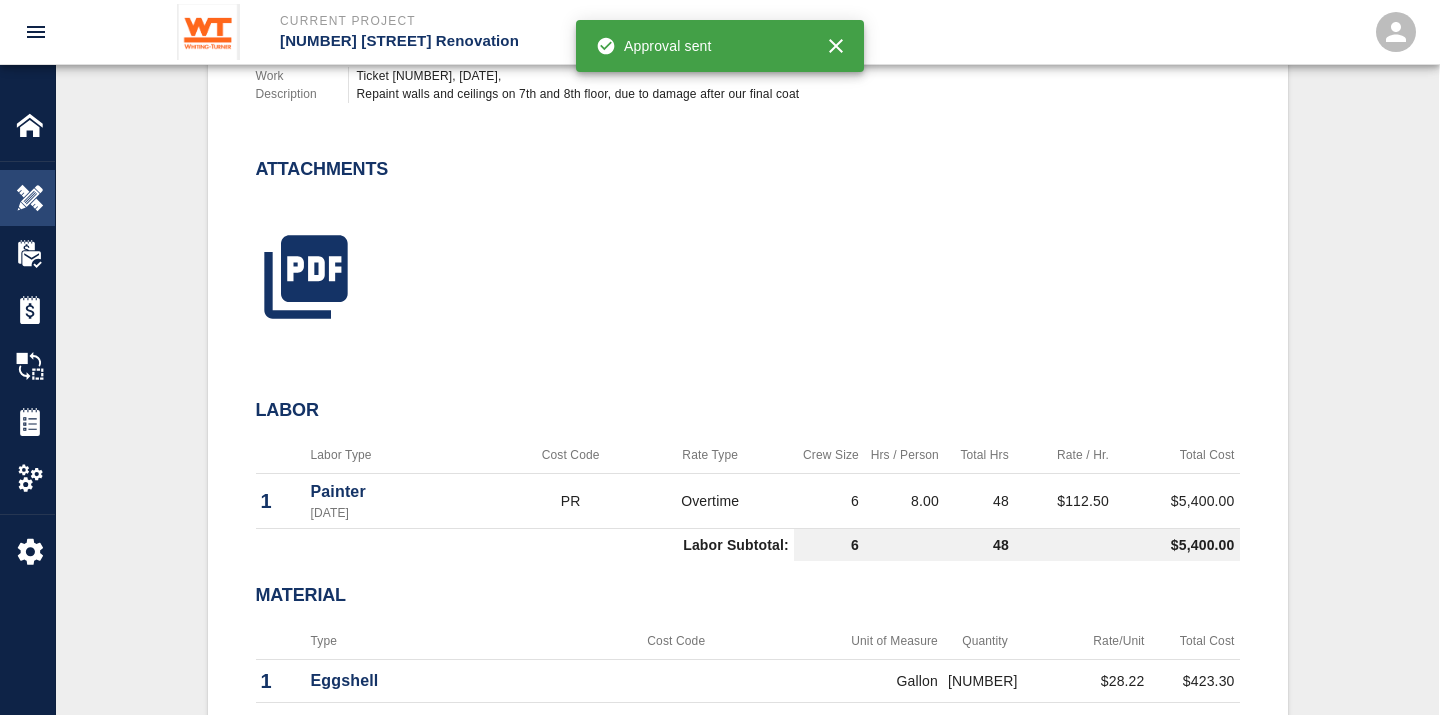 click at bounding box center (30, 198) 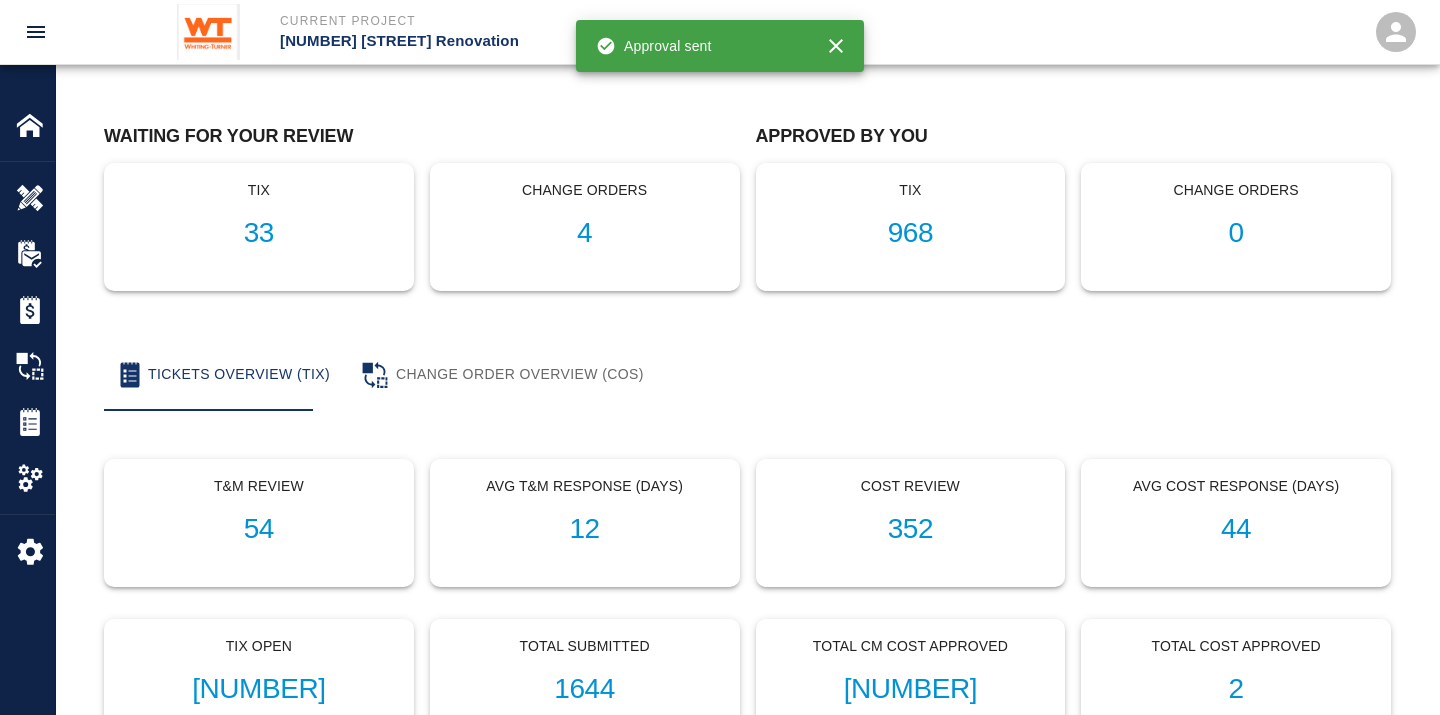 scroll, scrollTop: 0, scrollLeft: 0, axis: both 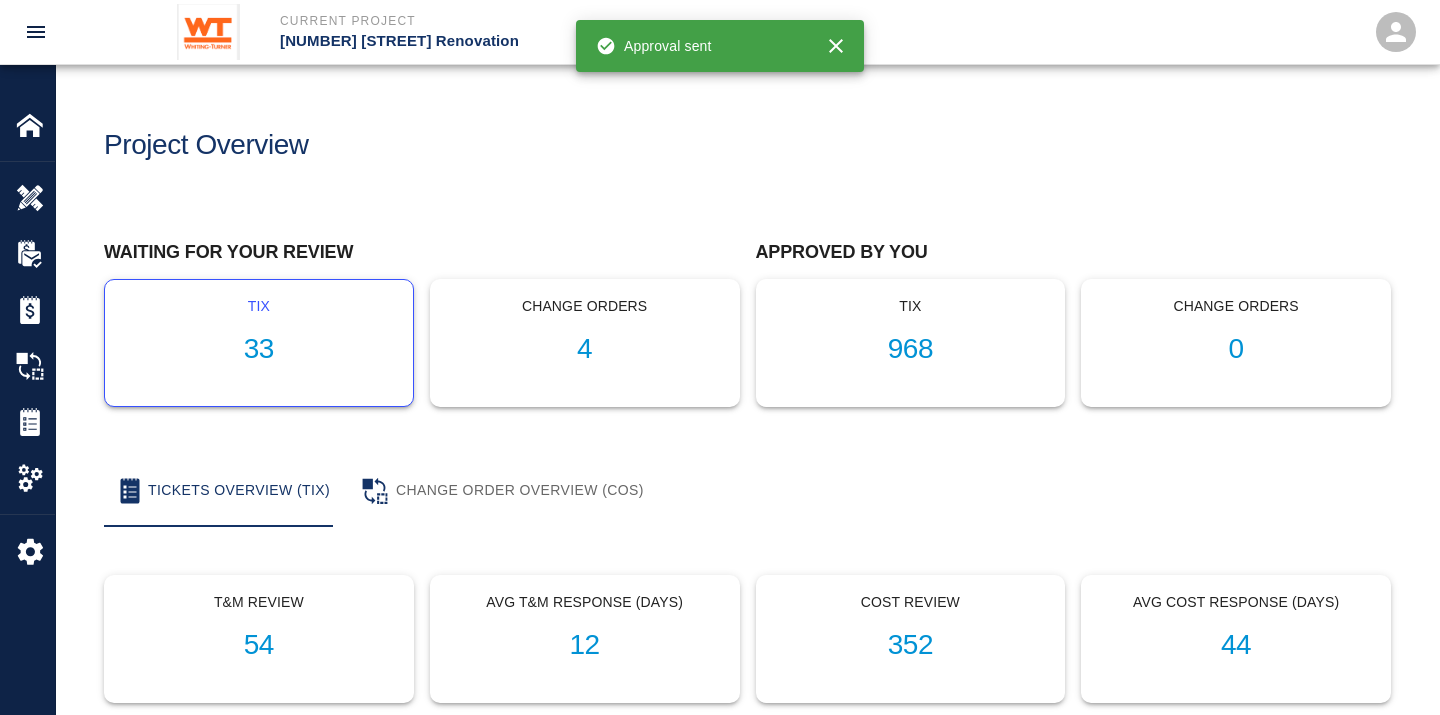 click on "33" at bounding box center [259, 349] 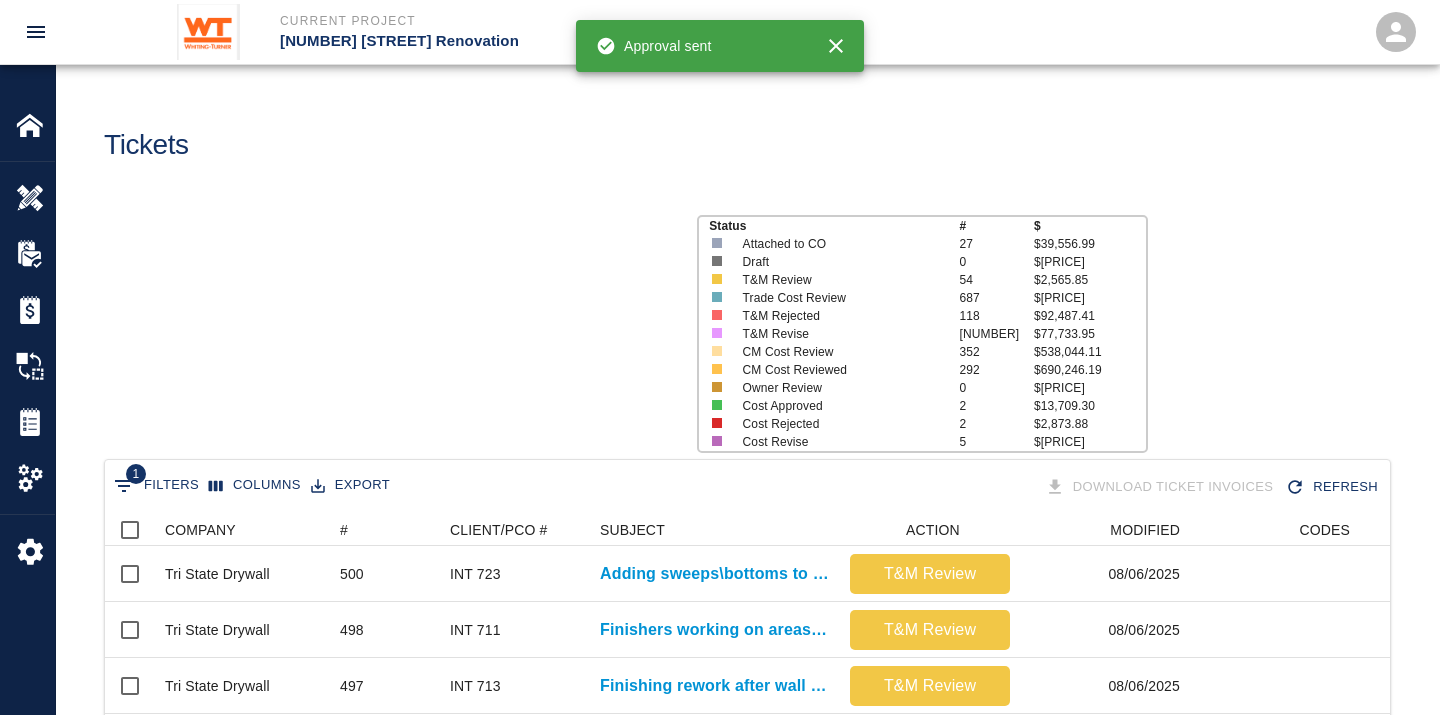 scroll, scrollTop: 17, scrollLeft: 17, axis: both 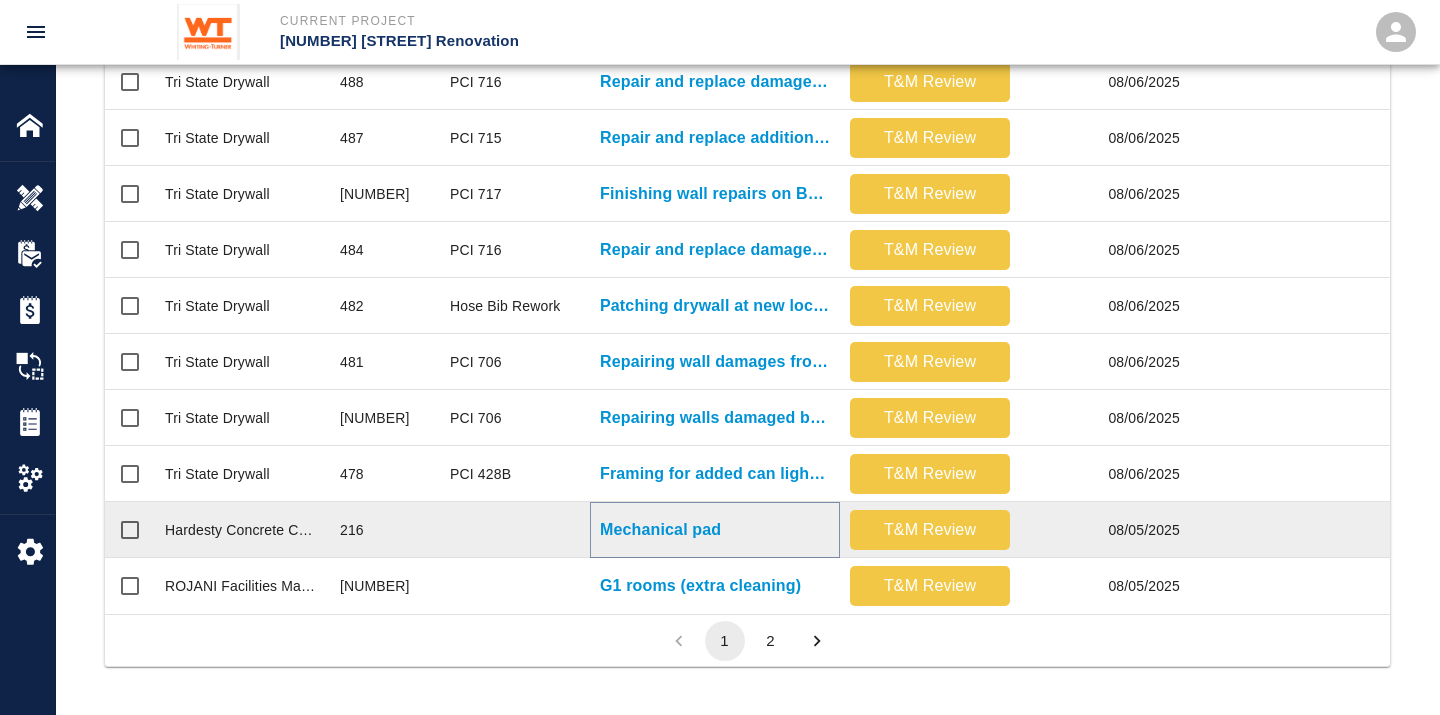 click on "Mechanical pad" at bounding box center (660, 530) 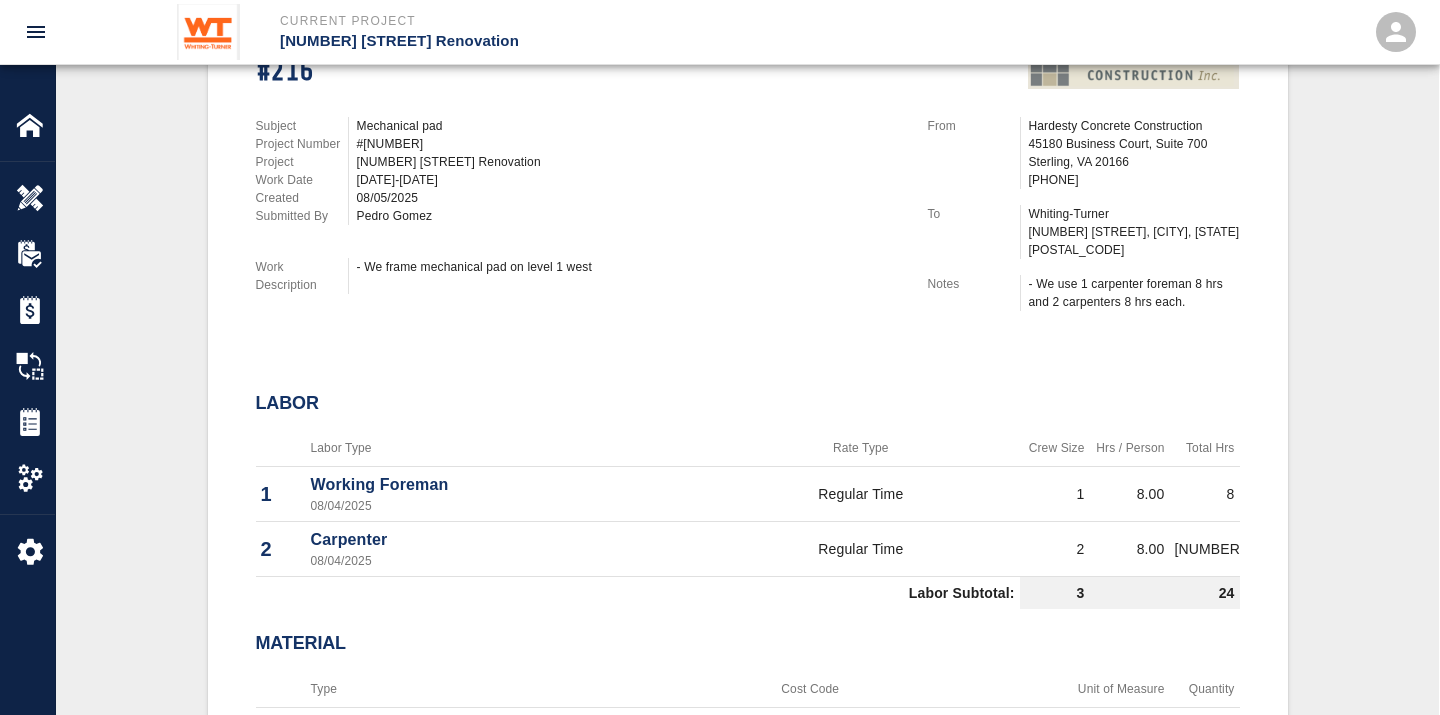 scroll, scrollTop: 548, scrollLeft: 0, axis: vertical 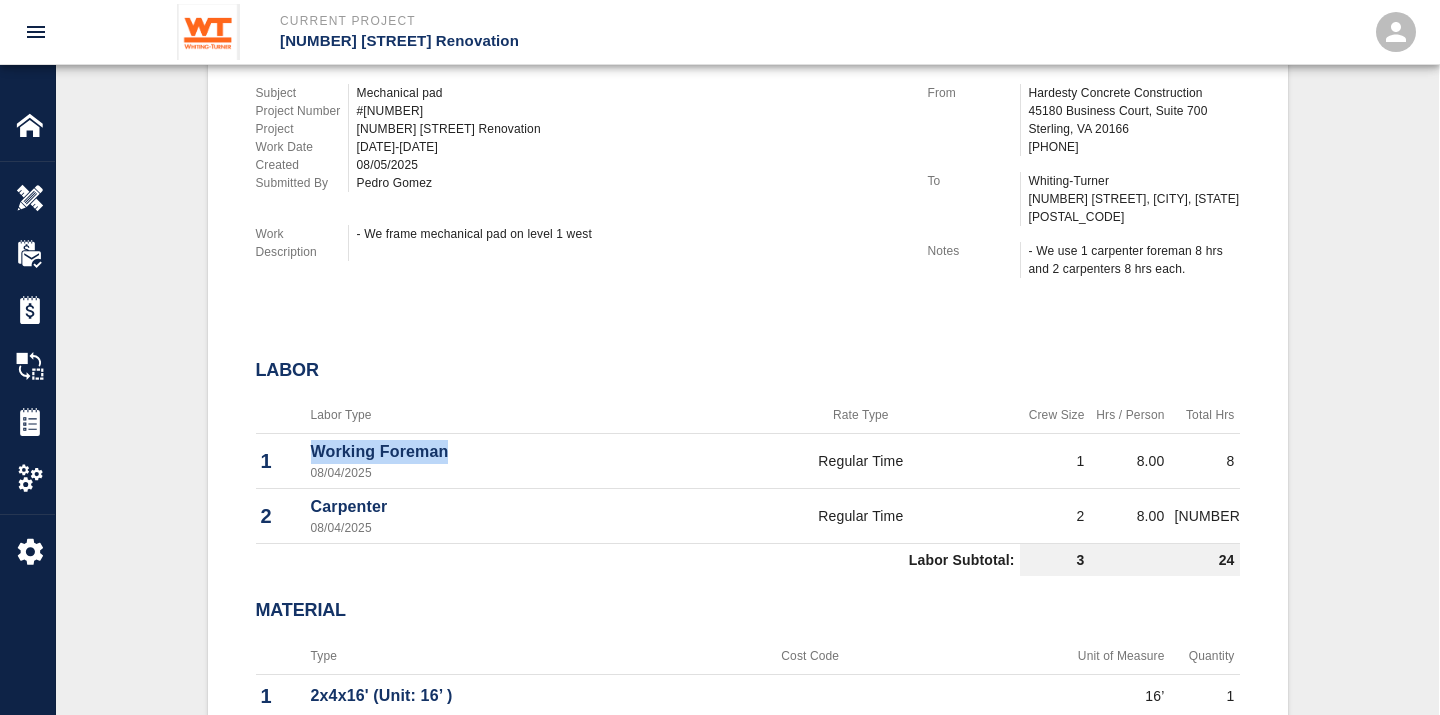 drag, startPoint x: 314, startPoint y: 427, endPoint x: 443, endPoint y: 416, distance: 129.46814 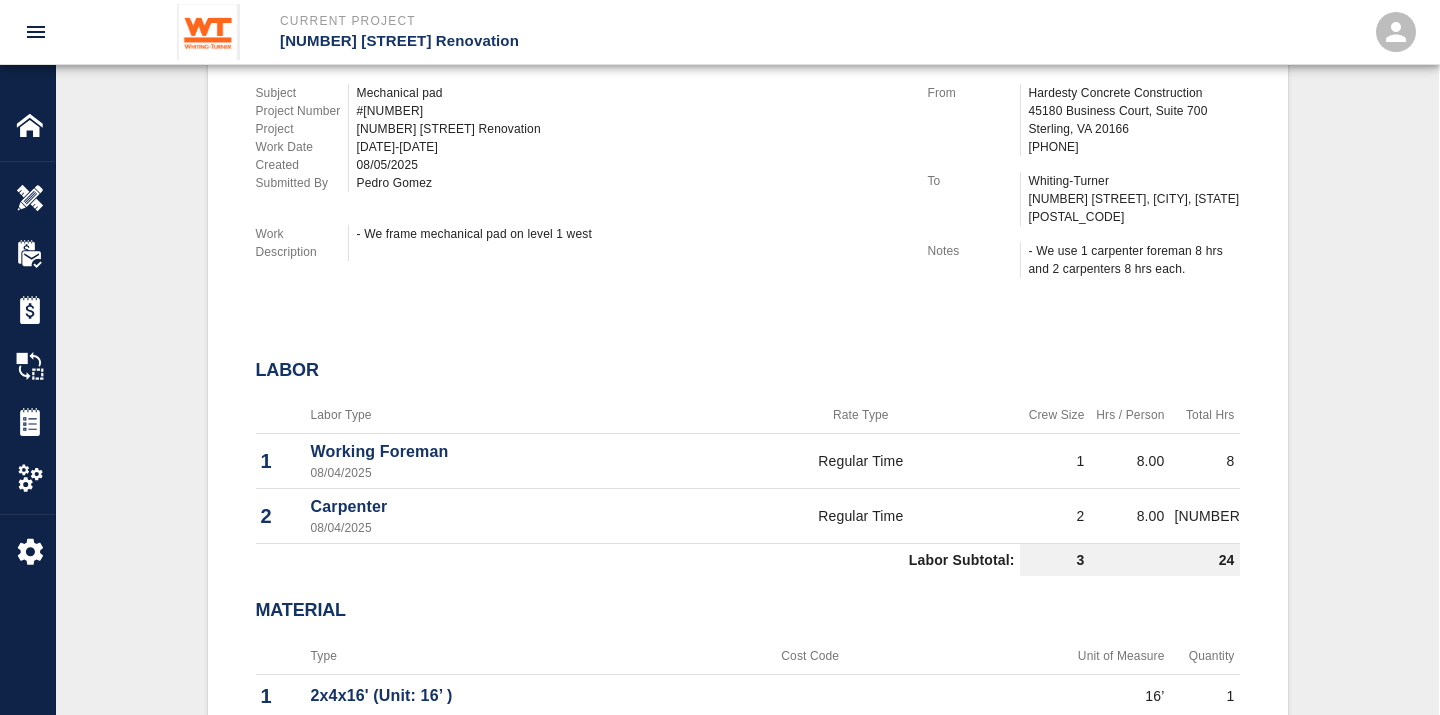 click on "#[TICKET_NUM] Subject Mechanical pad Project Number #[PROJECT_NUM] Project #[PROJECT_NUM] Mass Ave Renovation Work Date [DATE]-[DATE]/[YEAR] Created [DATE]/[YEAR] Submitted By [FIRST] [LAST] Work Description - We frame mechanical pad on level 1 west From Hardesty Concrete Construction [NUMBER] Business Court, Suite [NUMBER]
Sterling, VA [ZIP_CODE]
[PHONE] To Whiting-Turner [NUMBER] E Joppa Rd, Baltimore, MD [ZIP_CODE] Notes - We use 1 carpenter foreman 8 hrs and 2 carpenters 8 hrs each. Labor Labor Type Rate Type Crew Size Hrs / Person Total Hrs 1 Working Foreman [DATE]/[YEAR] Regular Time 1 8.00 8 2 Carpenter [DATE]/[YEAR] Regular Time 2 8.00 16 Labor Subtotal: 3 24 Material Type Cost Code Unit of Measure Quantity 1 2x4x16' (Unit: 16’ )  16’  1 2 #4 rebar  20’  1 3 epoxy  Epoxy 200 1 Equipment Type Cost Code Unit of Measure Quantity 1 1 hilti vacuum  1 hilti vacuum  1 2 T60 hilti drill  1 T60 hilti drill  1 3 1 extension cord  100’ extension cord  1 4 epoxy gun 16” 1 5 skill saw blade 7-1/4” 1" at bounding box center (748, 553) 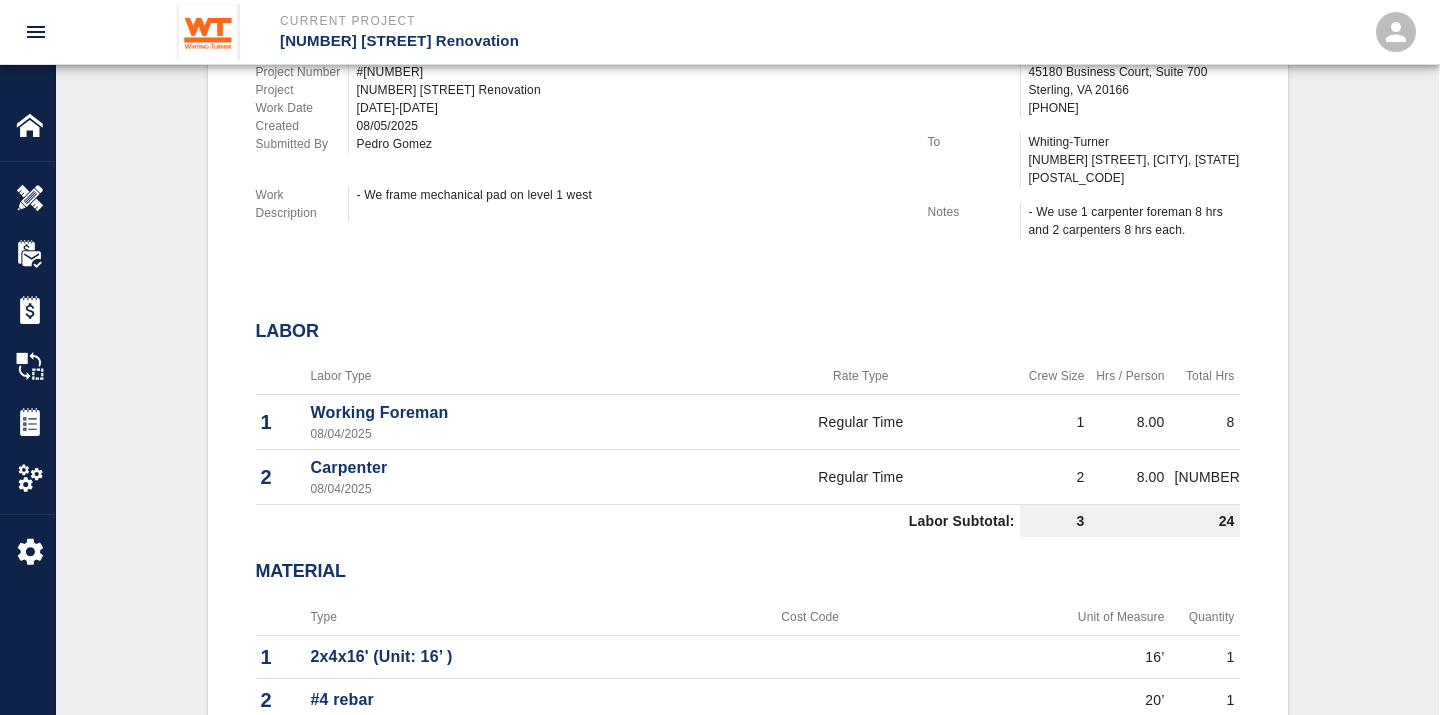 scroll, scrollTop: 548, scrollLeft: 0, axis: vertical 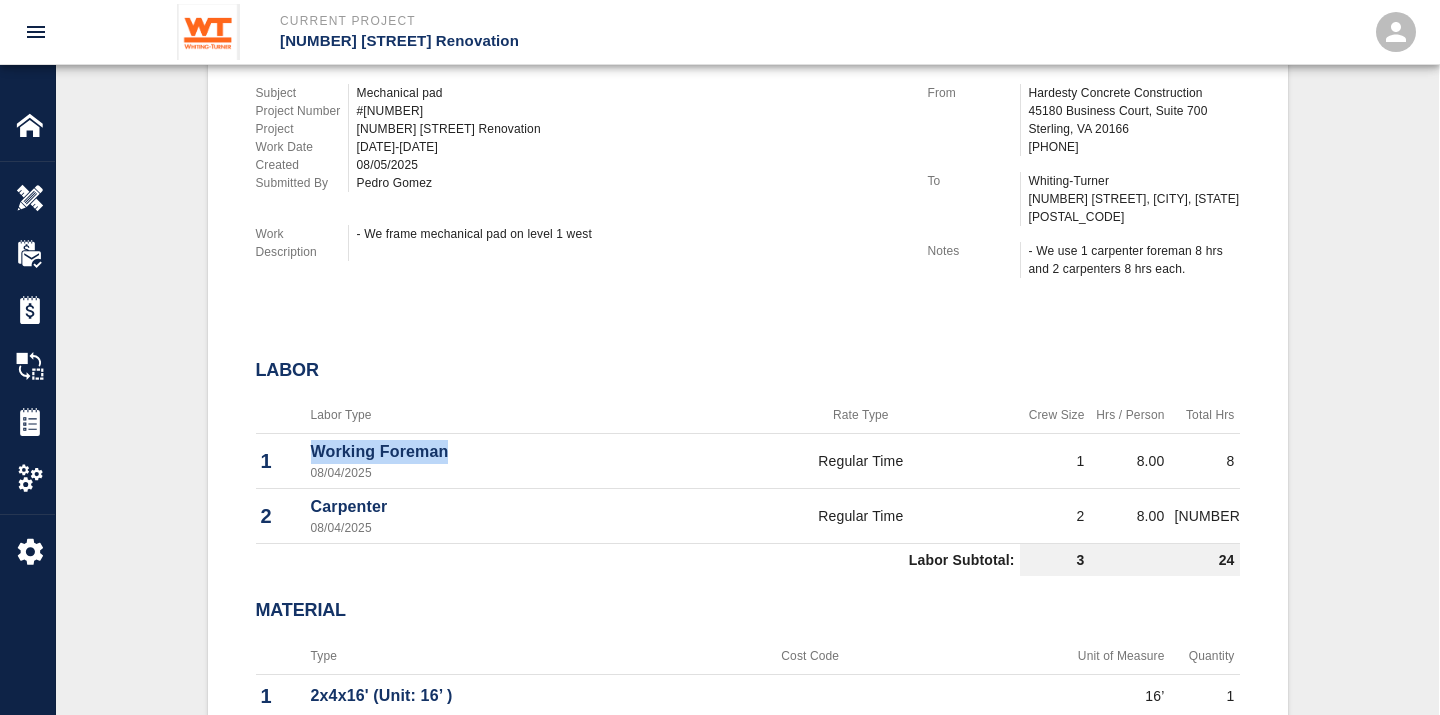 drag, startPoint x: 462, startPoint y: 423, endPoint x: 304, endPoint y: 433, distance: 158.31615 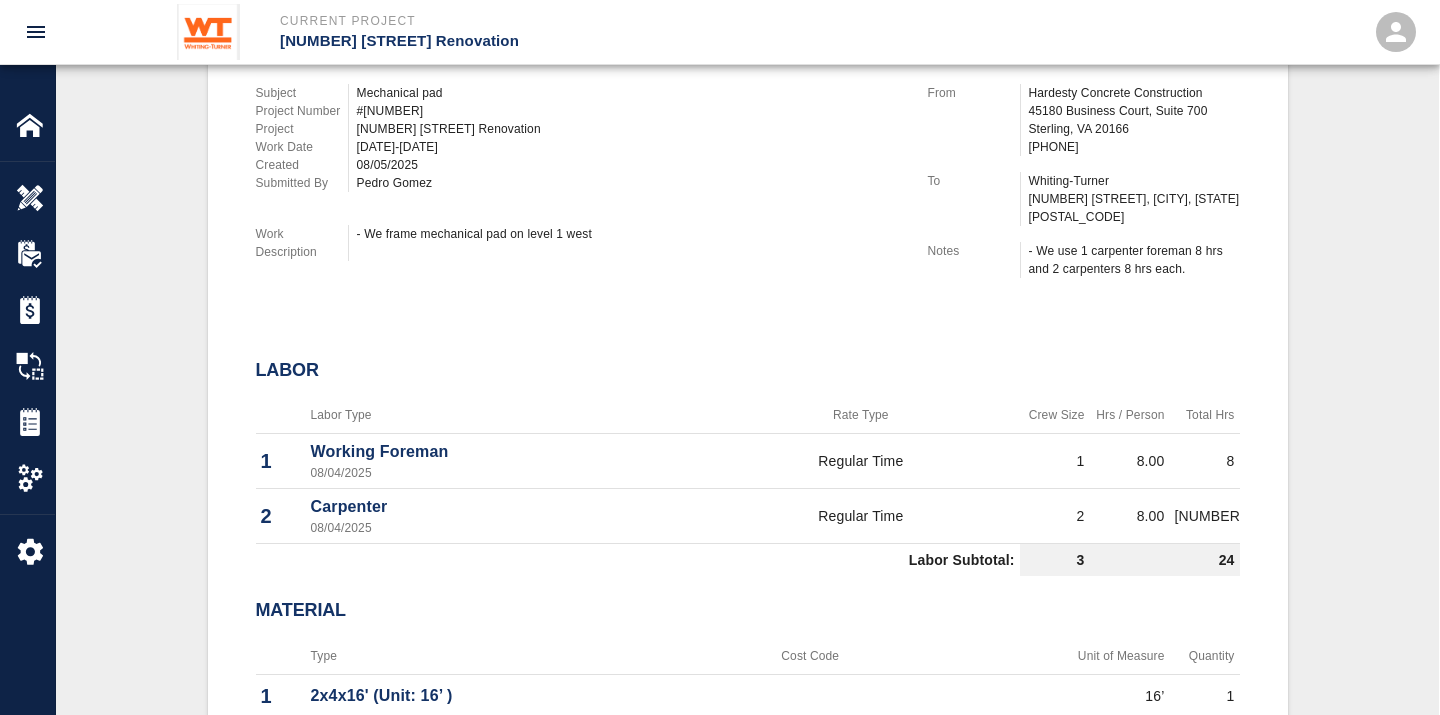 drag, startPoint x: 304, startPoint y: 433, endPoint x: 603, endPoint y: 314, distance: 321.81052 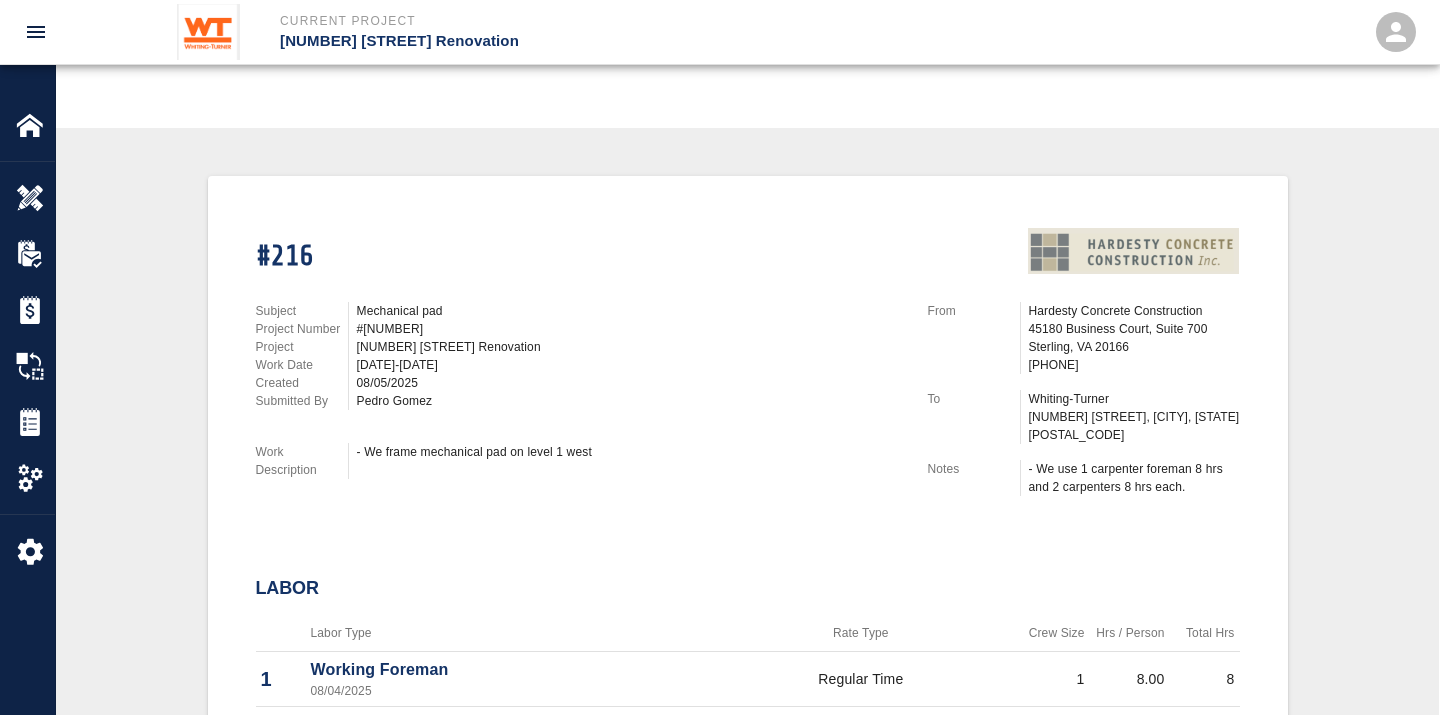 scroll, scrollTop: 104, scrollLeft: 0, axis: vertical 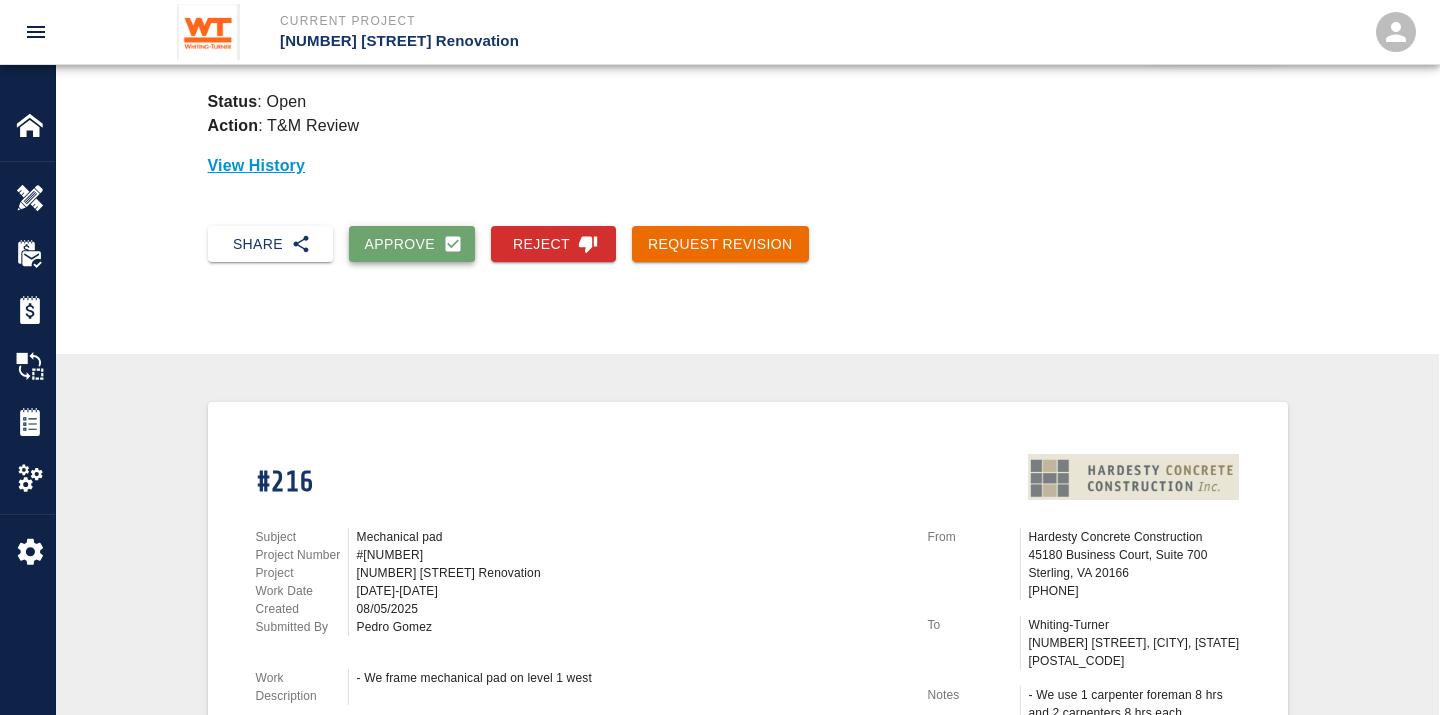 click on "Approve" at bounding box center [412, 244] 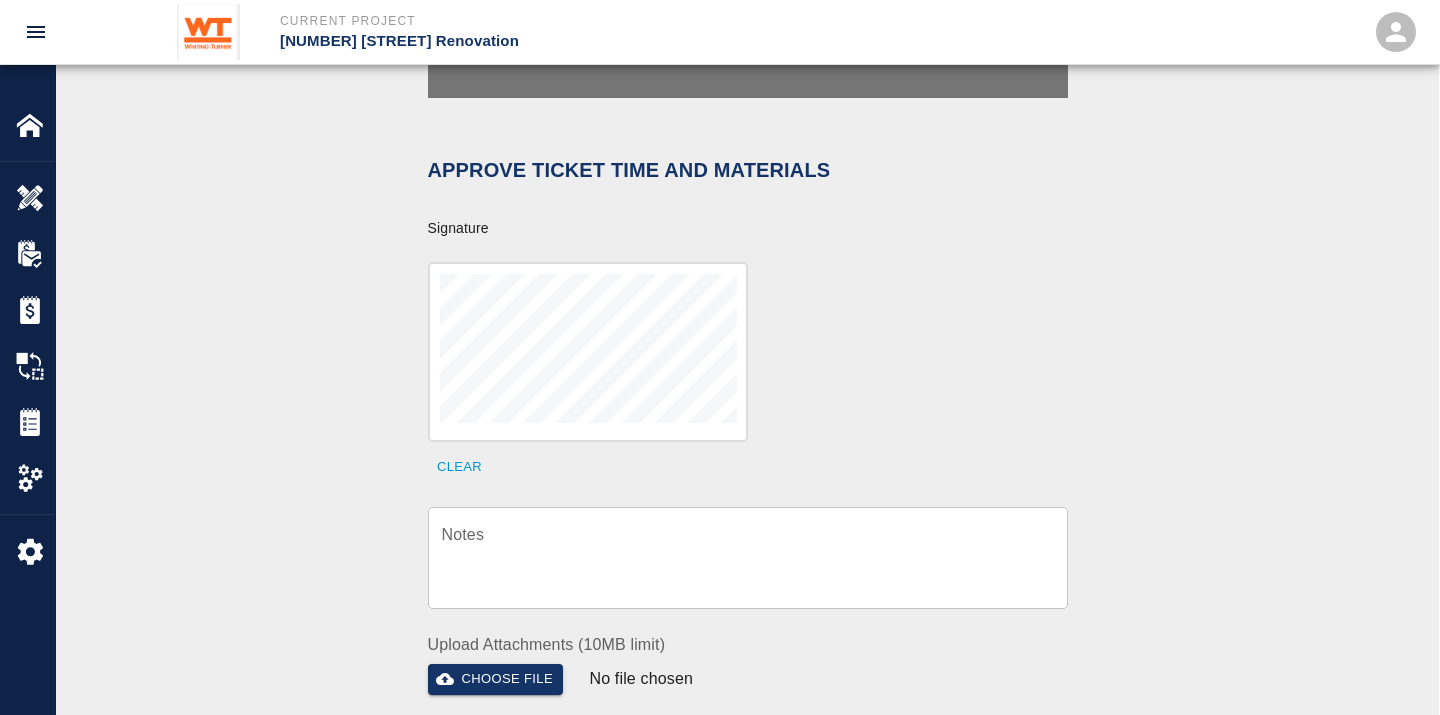 scroll, scrollTop: 548, scrollLeft: 0, axis: vertical 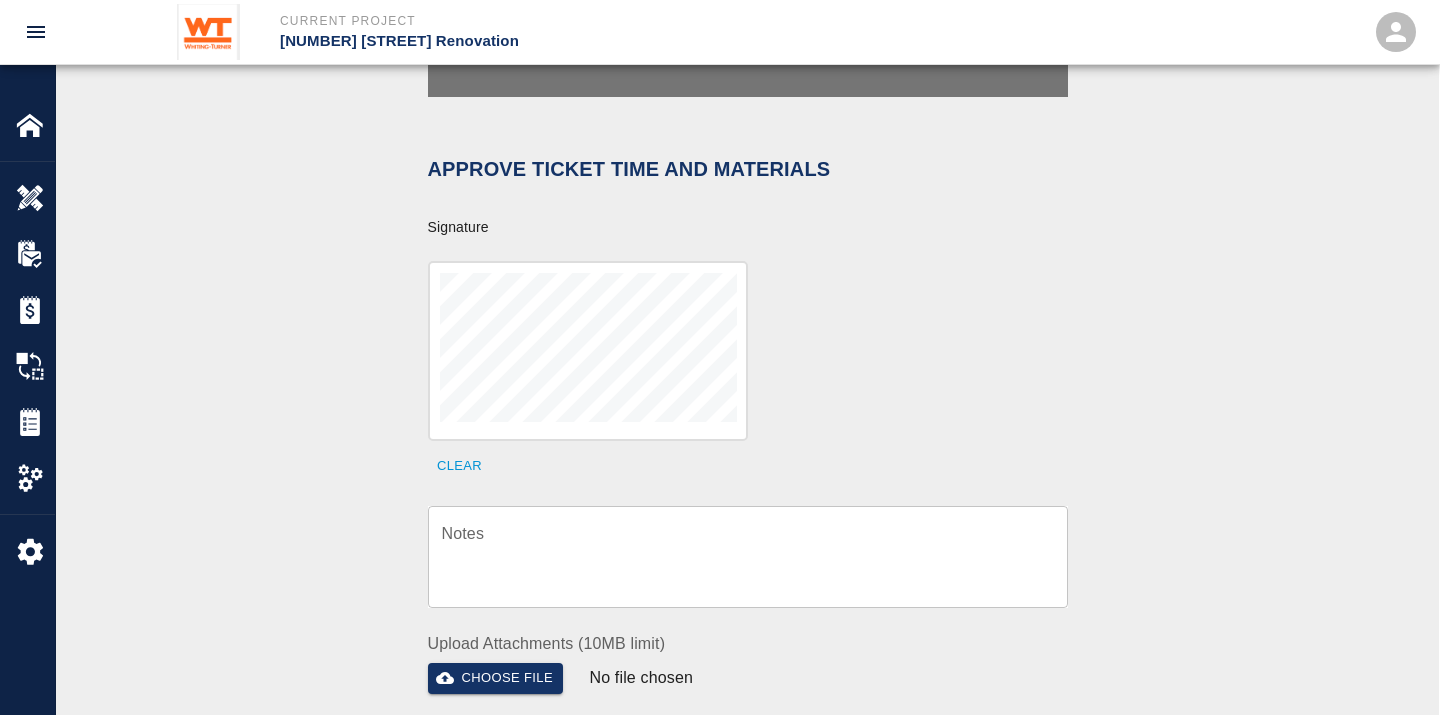 click at bounding box center (588, 351) 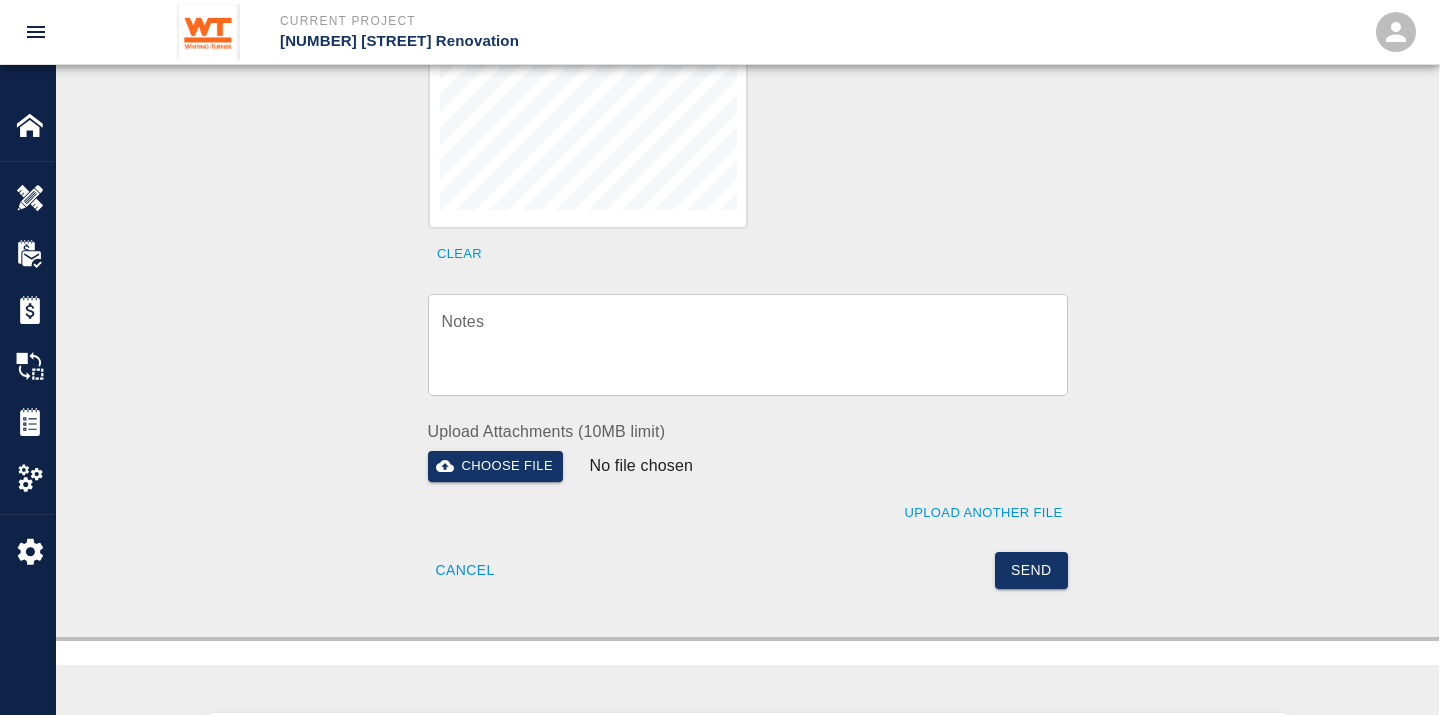 scroll, scrollTop: 1104, scrollLeft: 0, axis: vertical 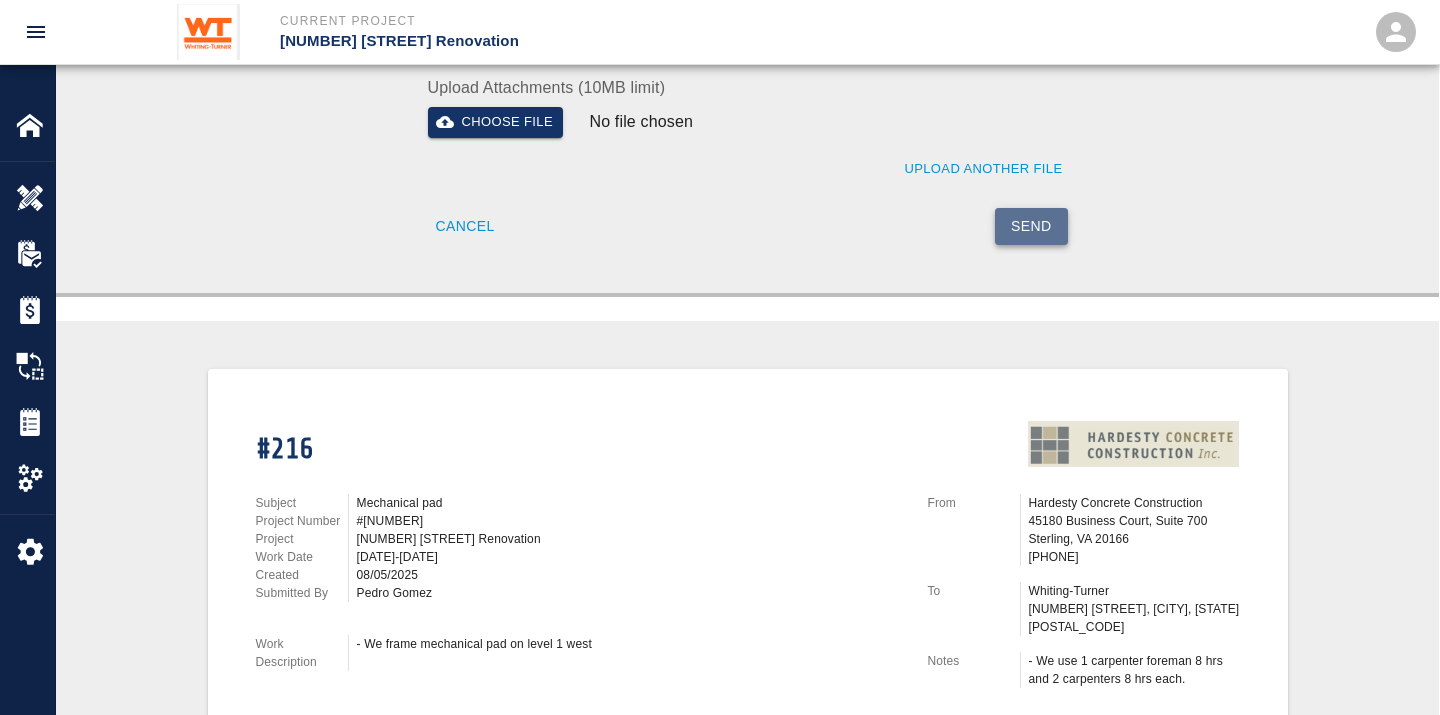 click on "Send" at bounding box center [1031, 226] 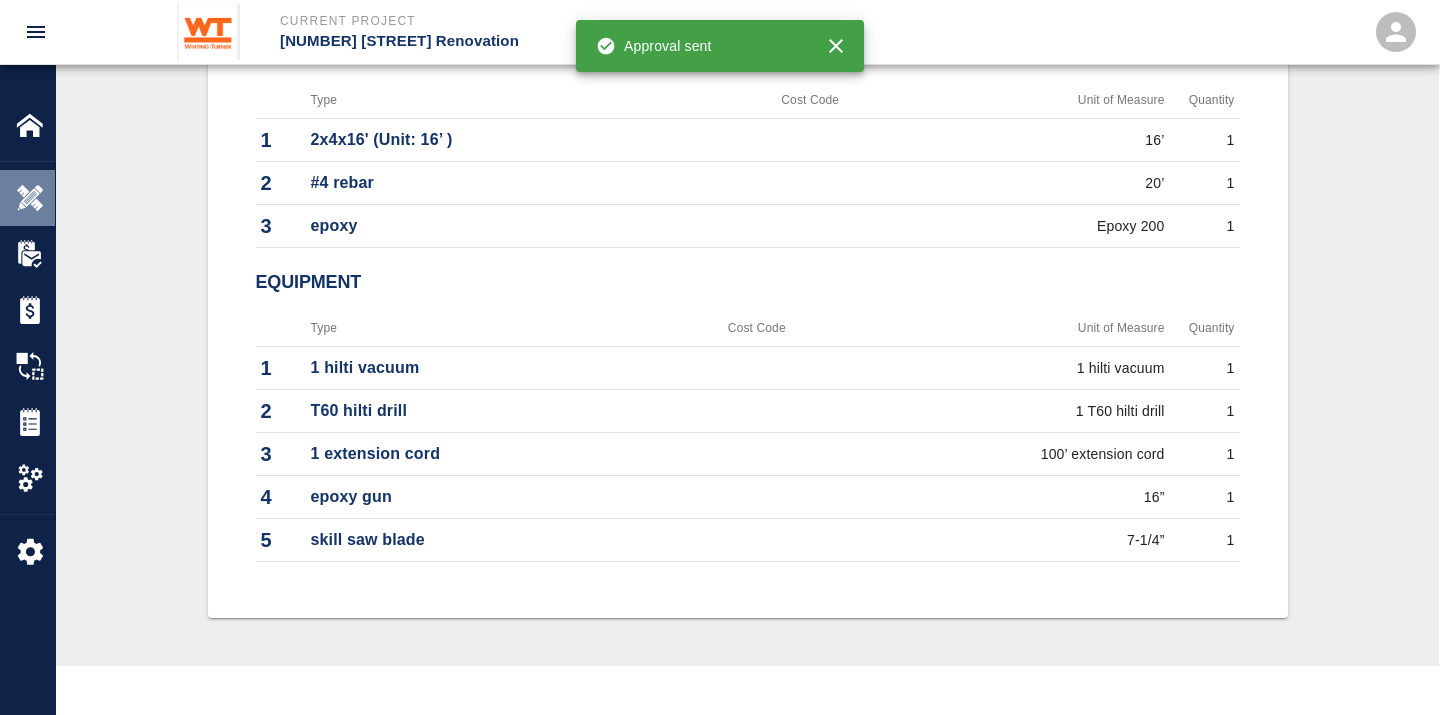 click at bounding box center [30, 198] 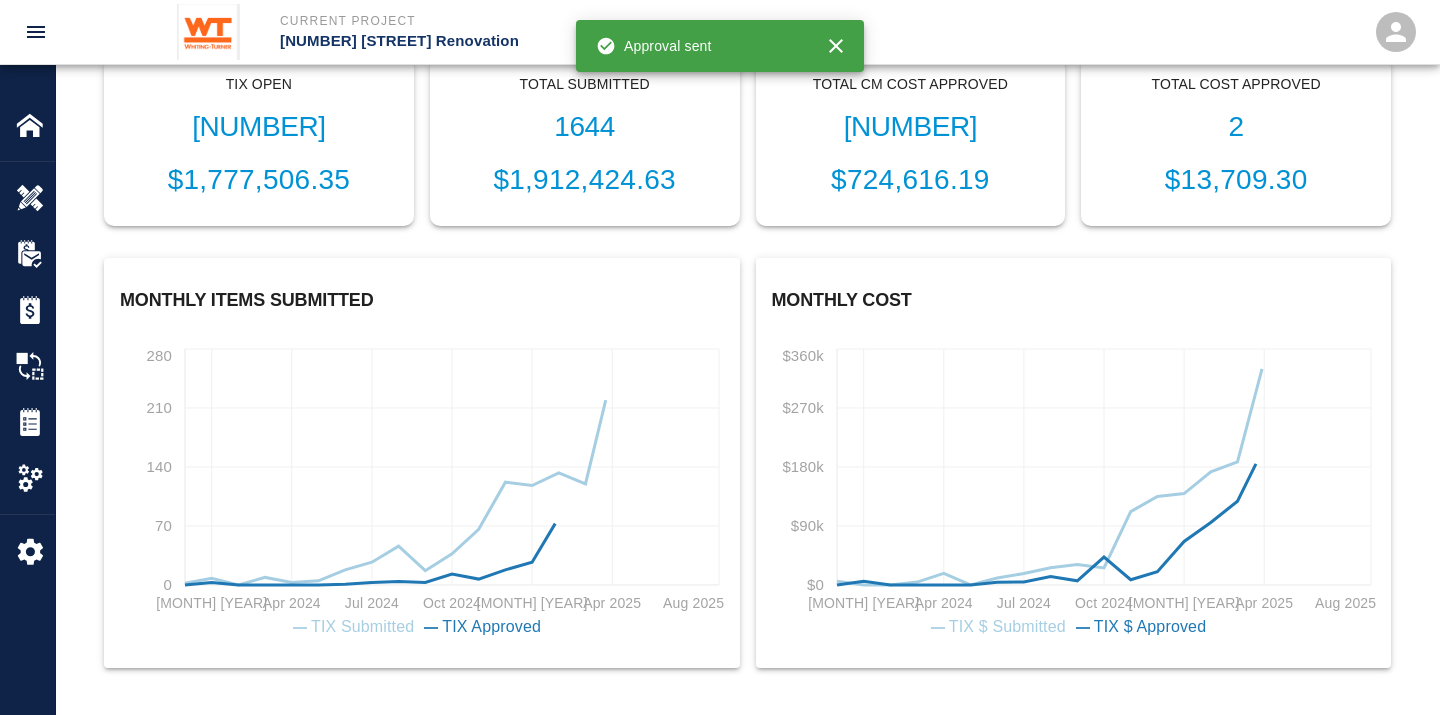 scroll, scrollTop: 0, scrollLeft: 0, axis: both 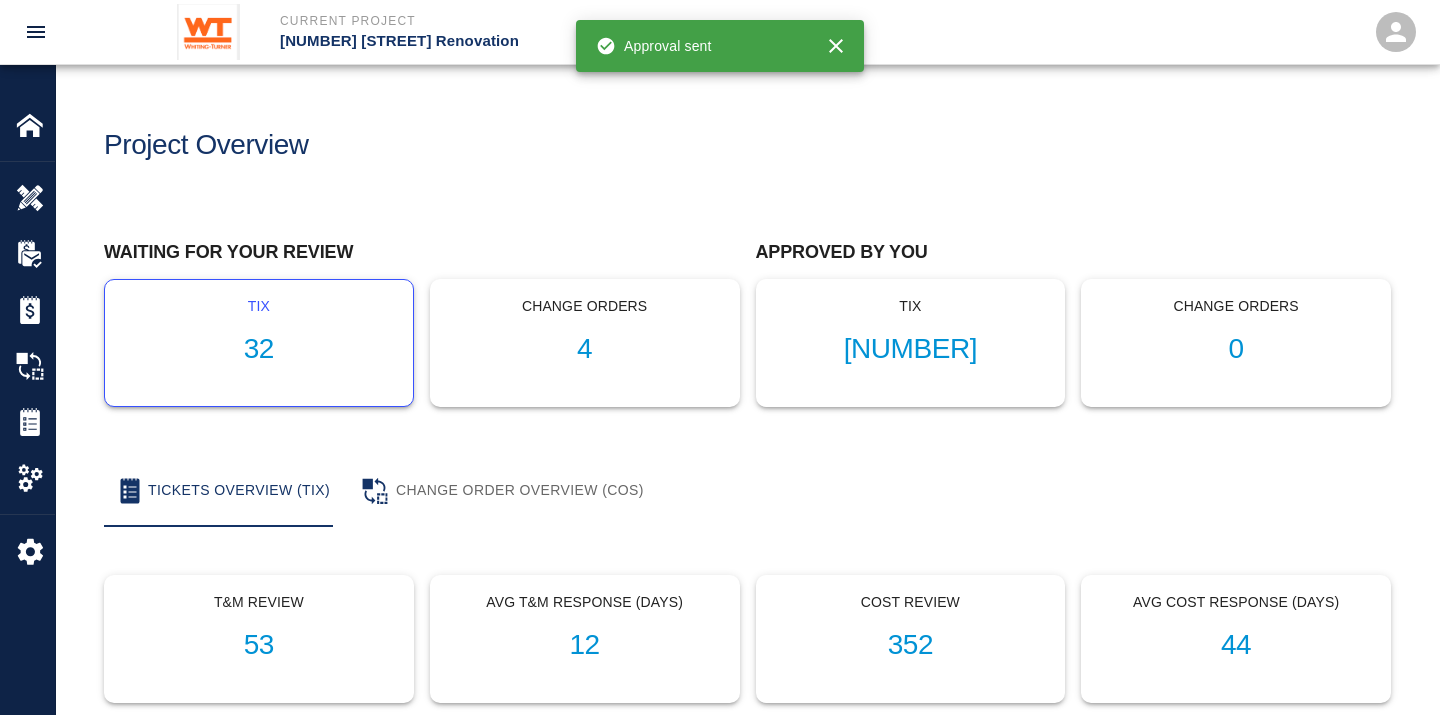click on "32" at bounding box center (259, 349) 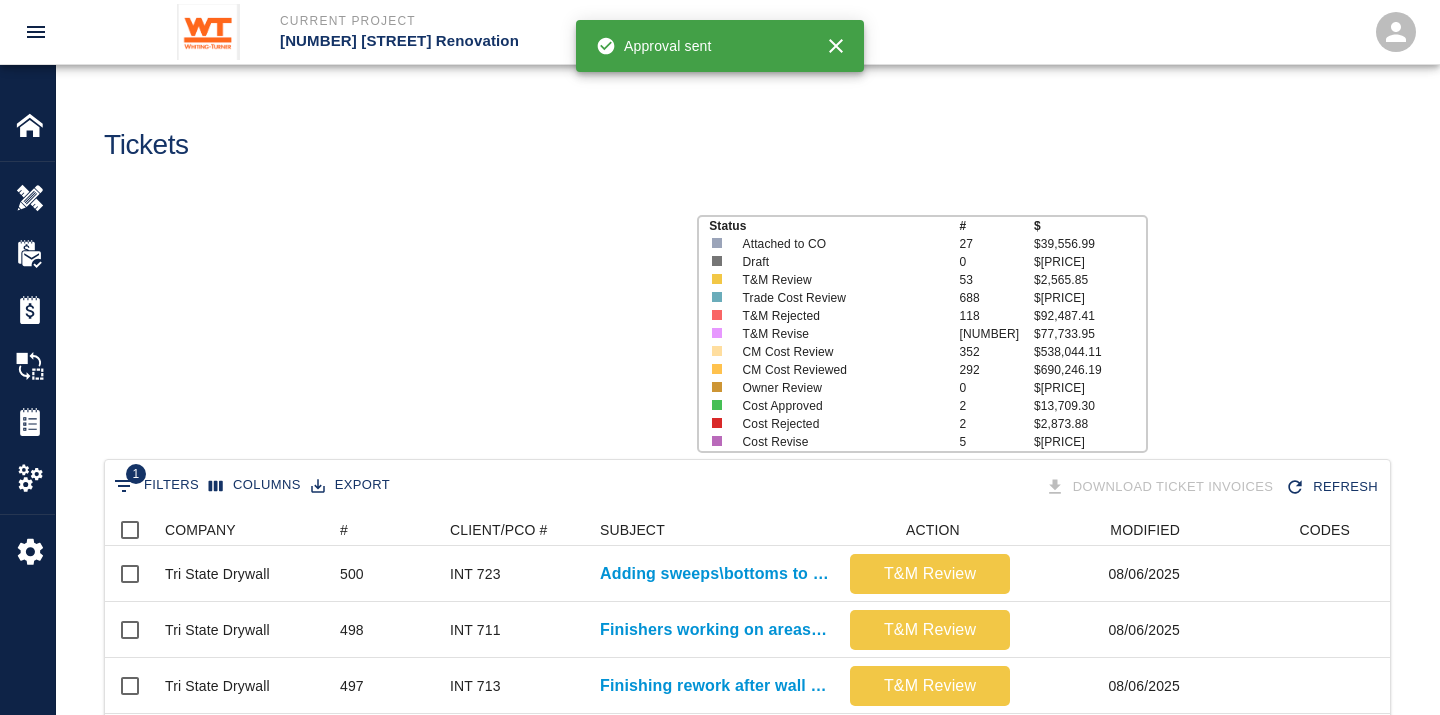 scroll, scrollTop: 17, scrollLeft: 17, axis: both 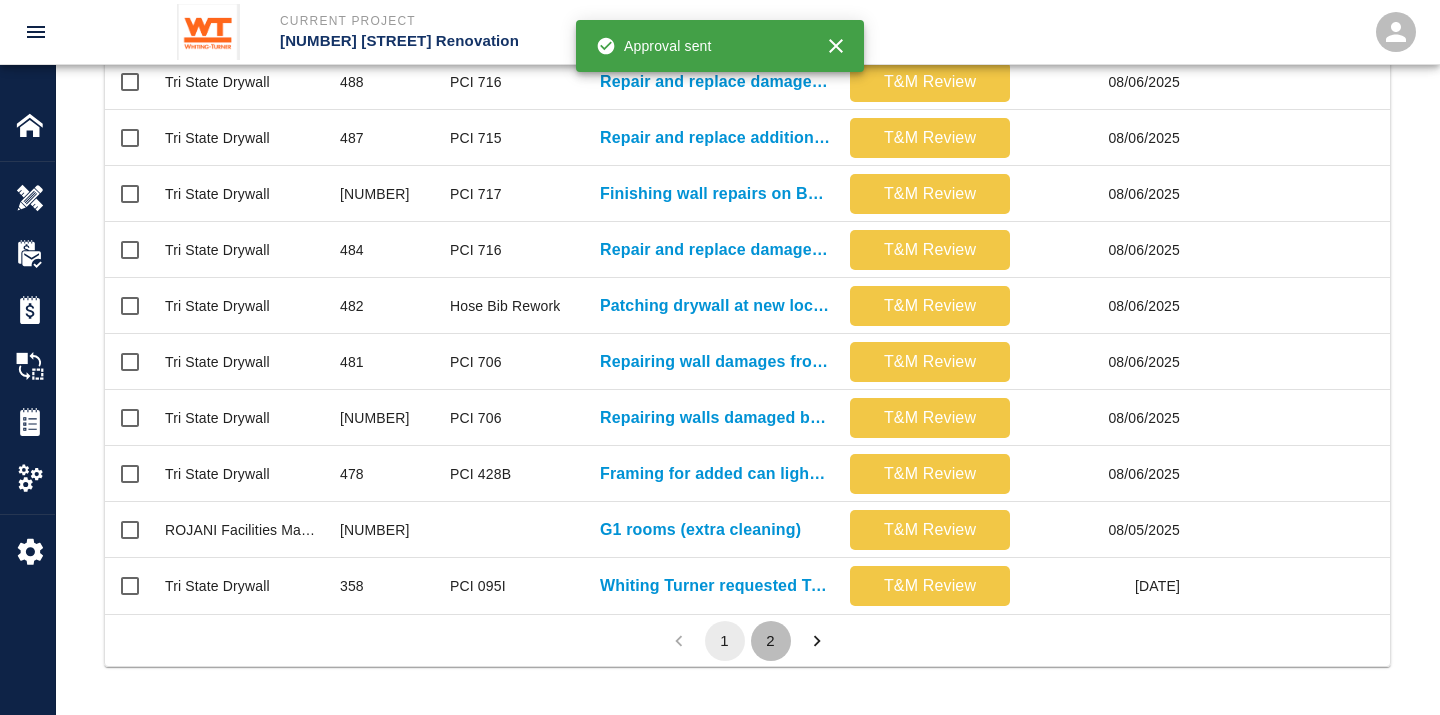 click on "2" at bounding box center [771, 641] 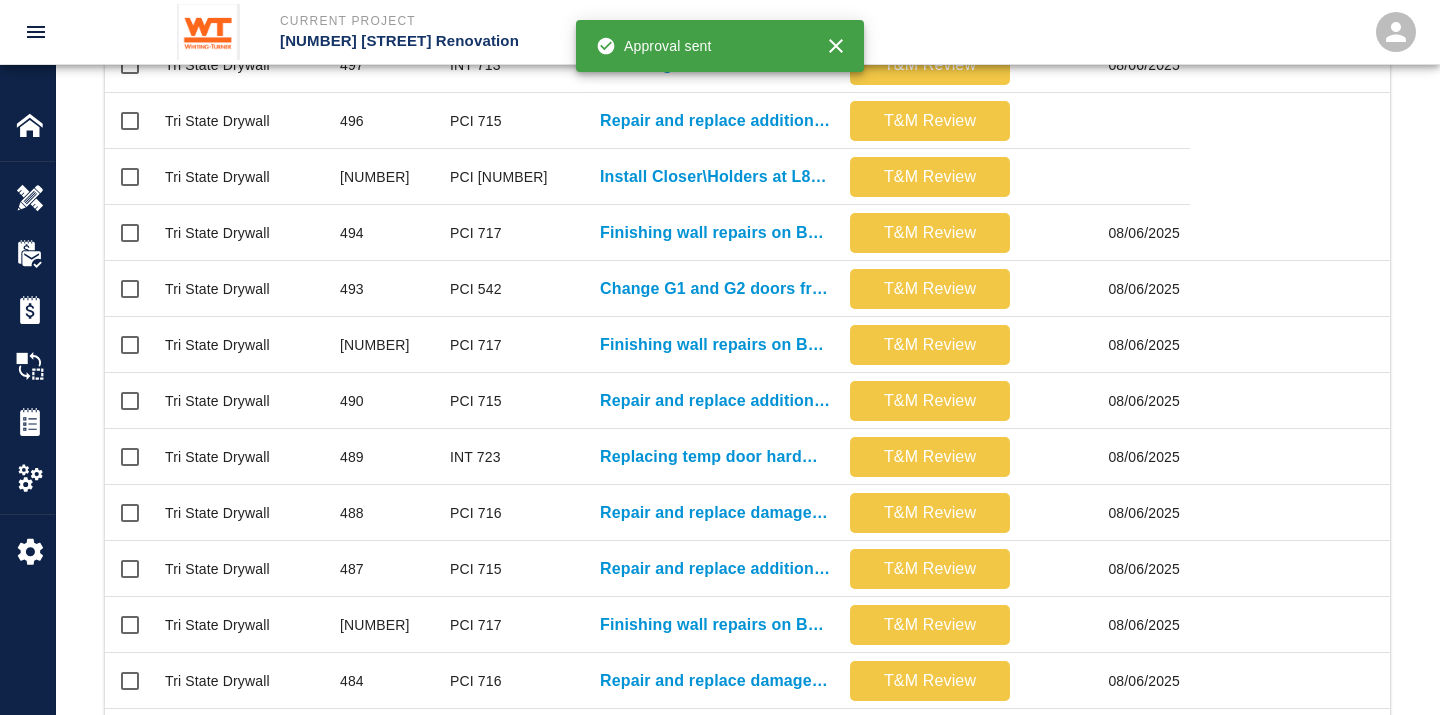 scroll, scrollTop: 703, scrollLeft: 1268, axis: both 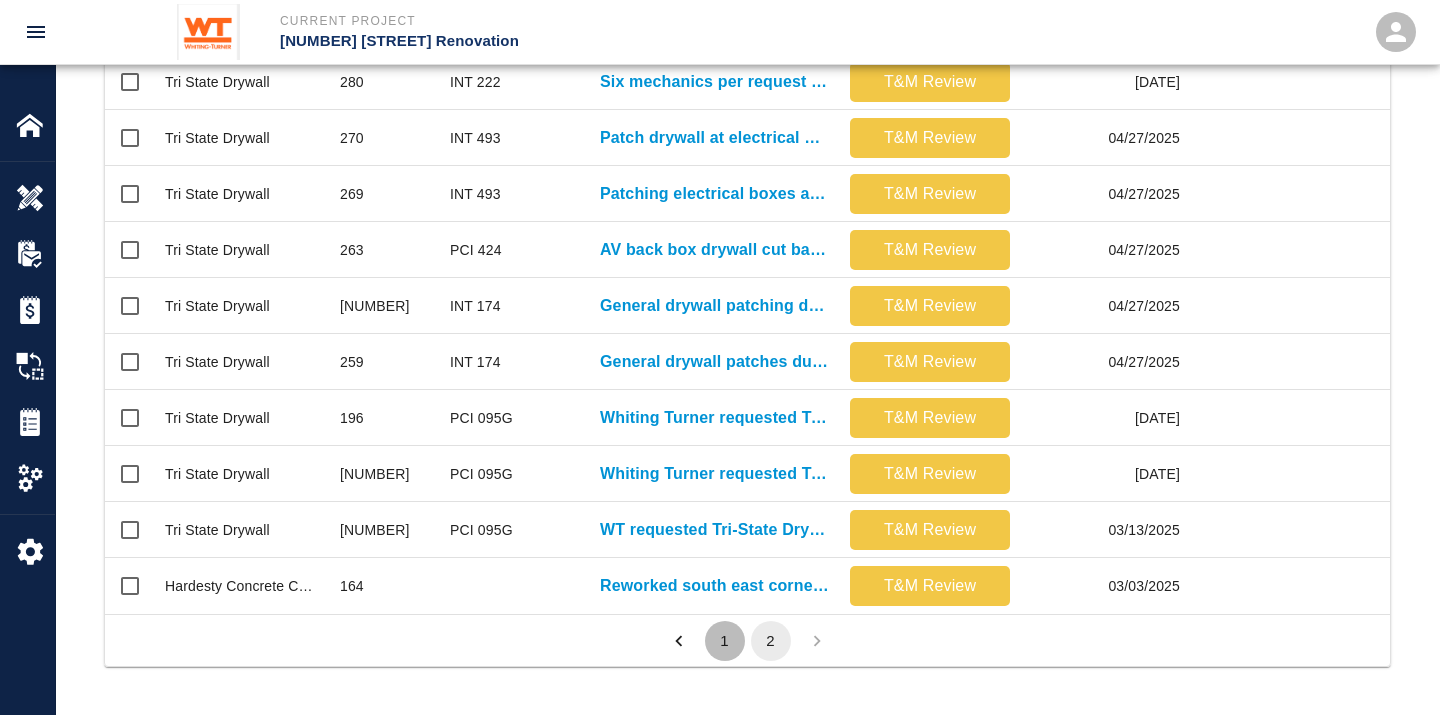 click on "1" at bounding box center (725, 641) 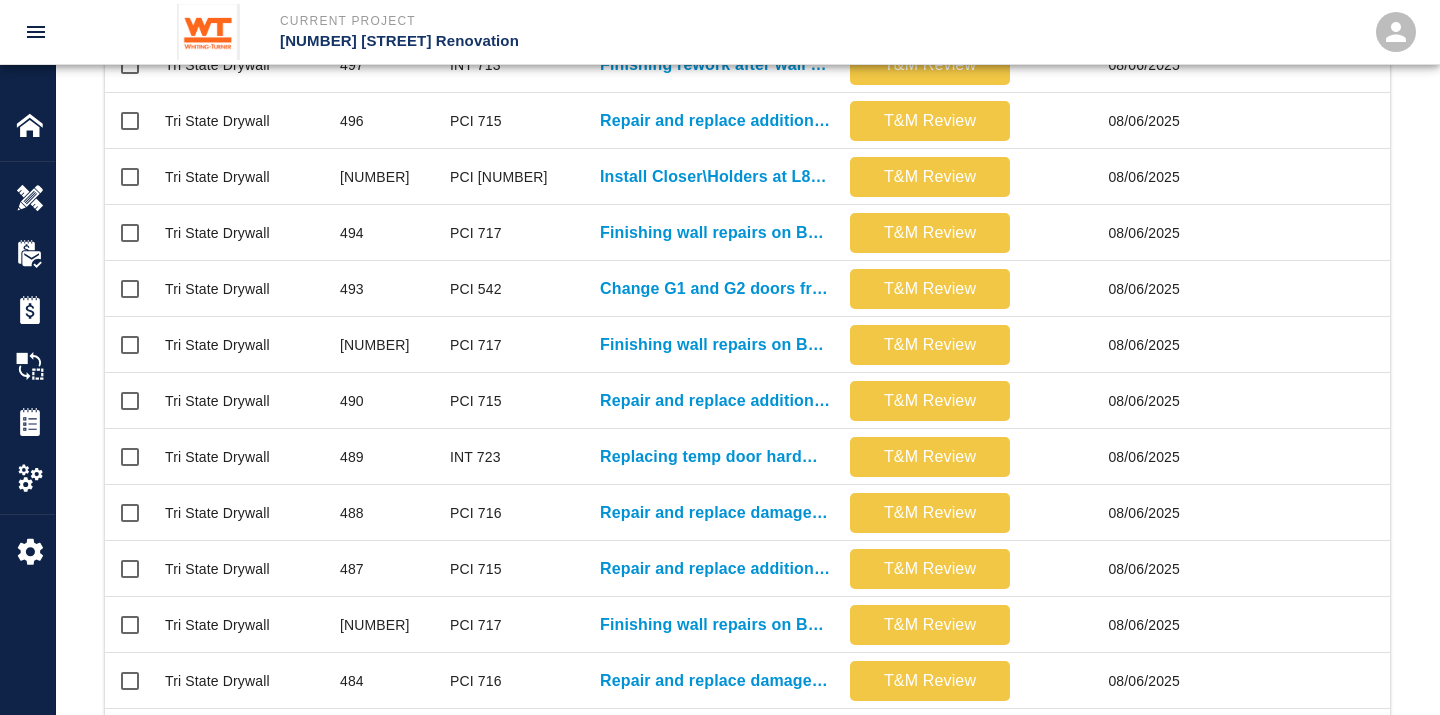 scroll, scrollTop: 17, scrollLeft: 17, axis: both 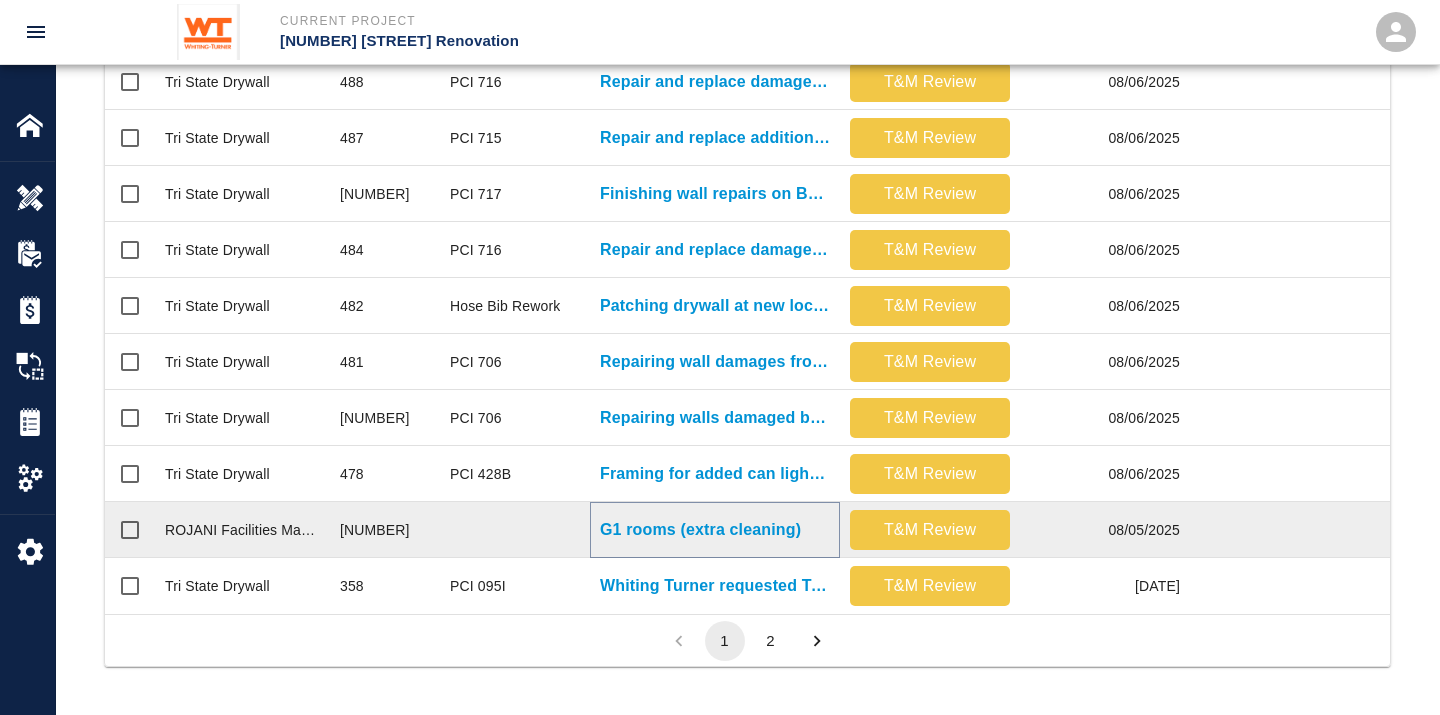click on "G1 rooms (extra cleaning)" at bounding box center [700, 530] 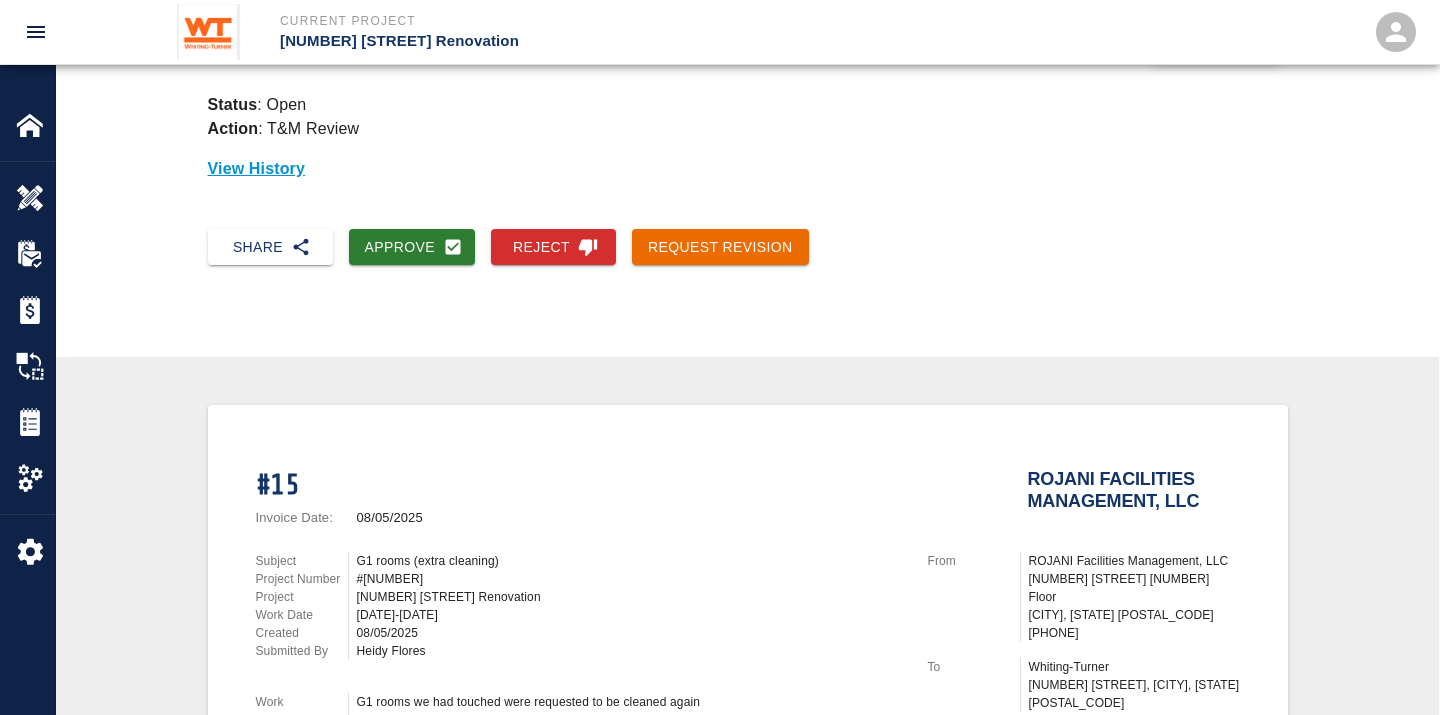 scroll, scrollTop: 333, scrollLeft: 0, axis: vertical 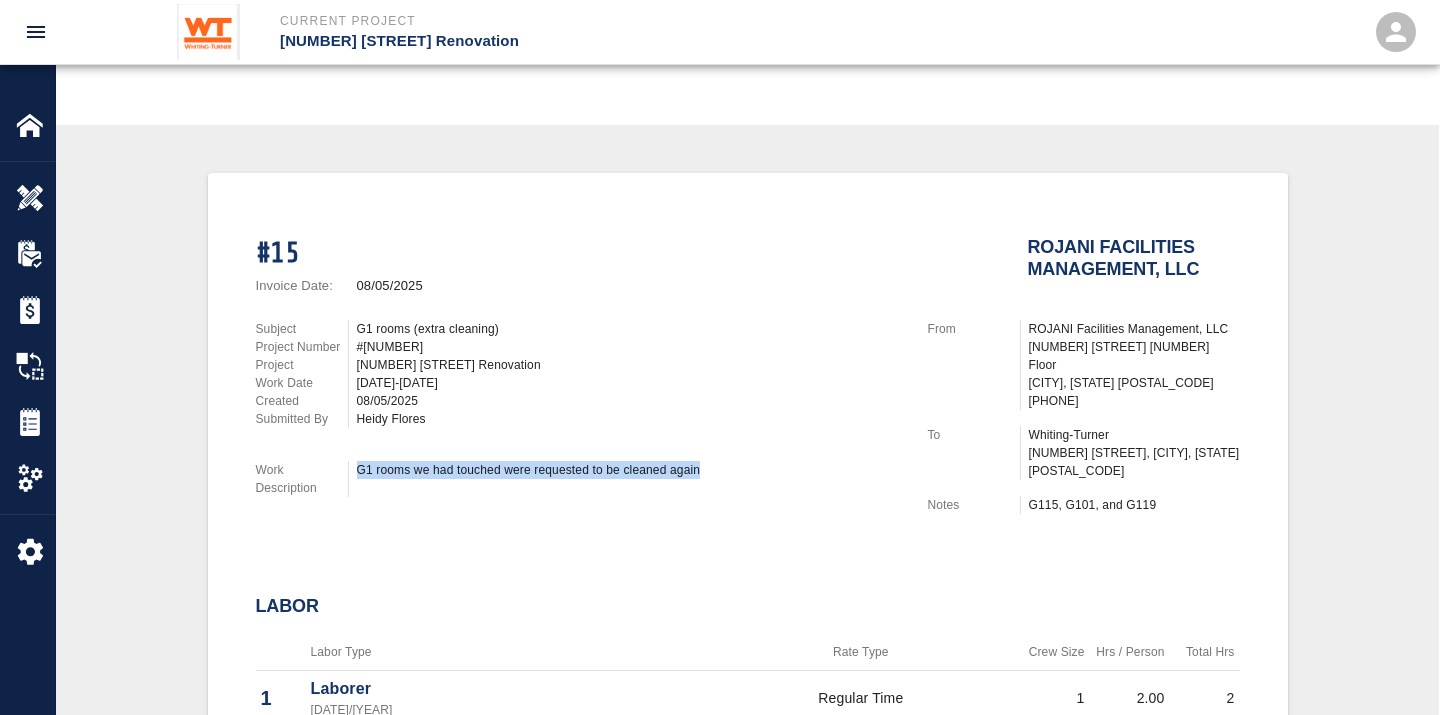 drag, startPoint x: 356, startPoint y: 446, endPoint x: 707, endPoint y: 437, distance: 351.11536 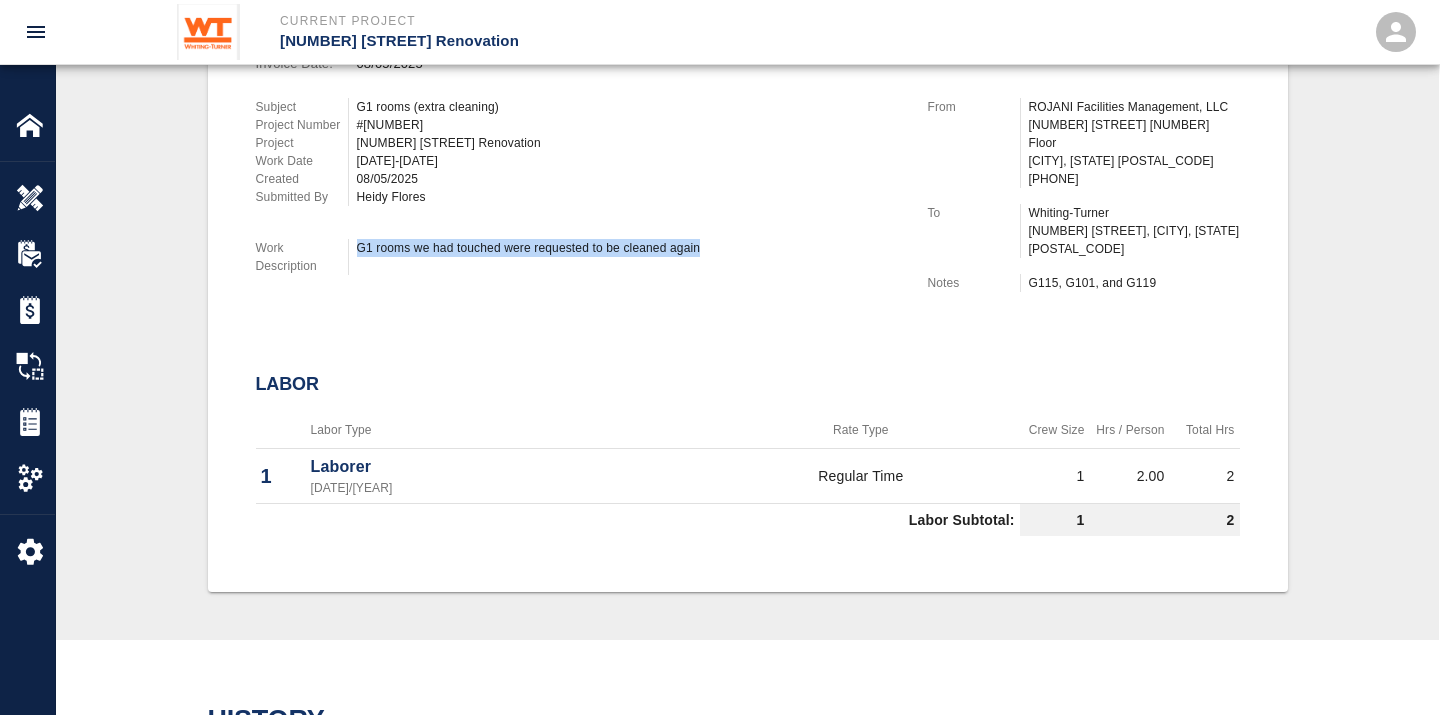 scroll, scrollTop: 444, scrollLeft: 0, axis: vertical 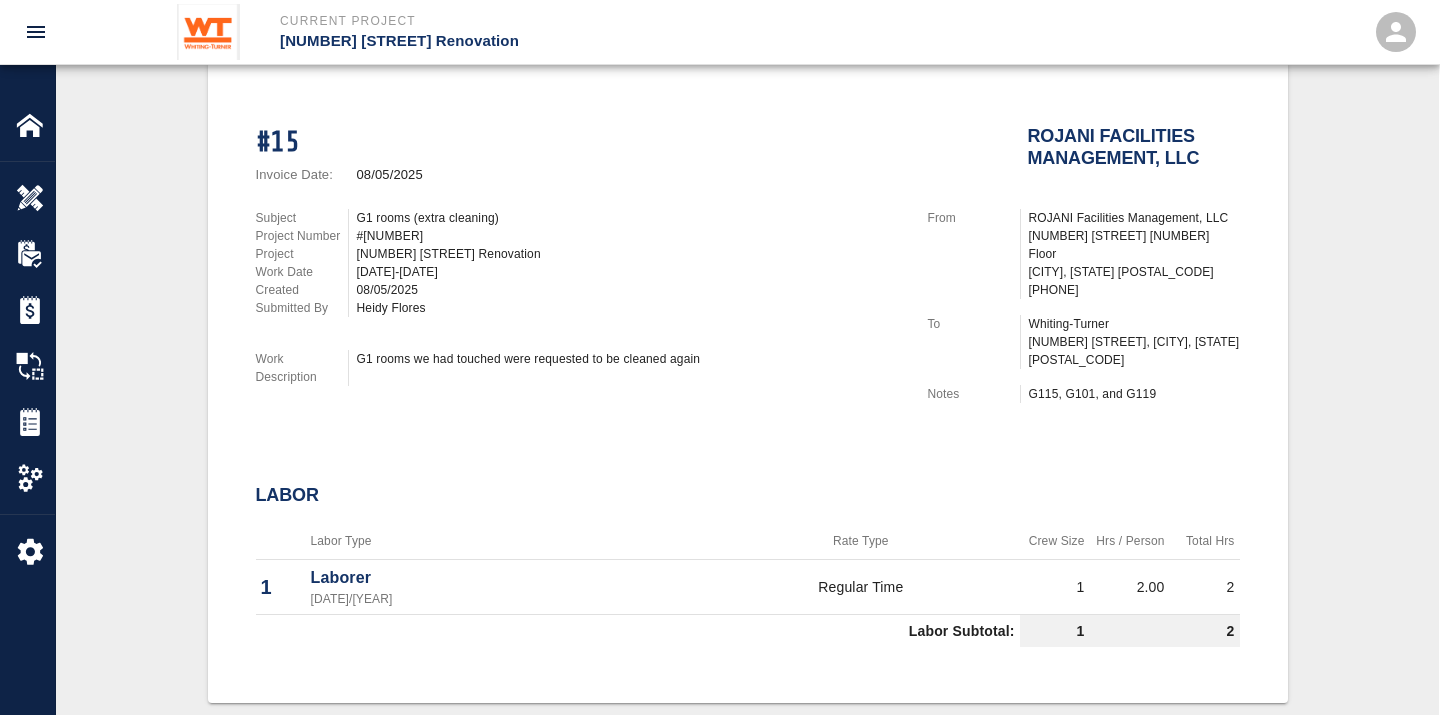 click on "ROJANI Facilities Management, LLC Subject G1 rooms (extra cleaning) Project Number #01 Project 111 Mass Ave Renovation Work Date [DATE]-[DATE] Created [DATE] Submitted By [FIRST] [LAST] Work Description G1 rooms we had touched were requested to be cleaned again From ROJANI Facilities Management, LLC 3018 Hamilton ST 2nd Floor
Hyattsville, [CITY], [STATE] [PHONE] To Whiting-Turner 300 E Joppa Rd, Baltimore, [STATE] [ZIP] Notes G115, G101, and G119 Labor Labor Type Rate Type Crew Size Hrs / Person Total Hrs 1 Laborer [DATE] Regular Time 1 2.00 2 Labor Subtotal: 1 2" at bounding box center (748, 370) 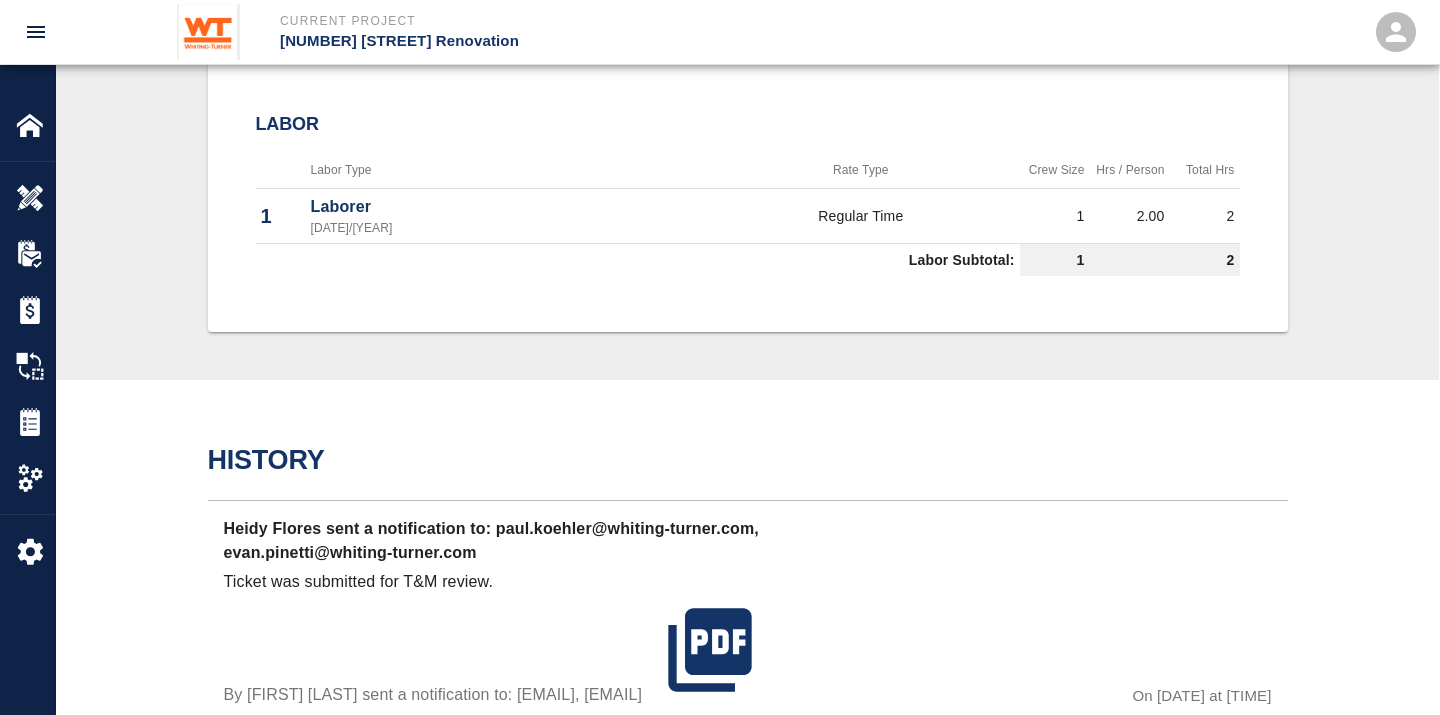 scroll, scrollTop: 777, scrollLeft: 0, axis: vertical 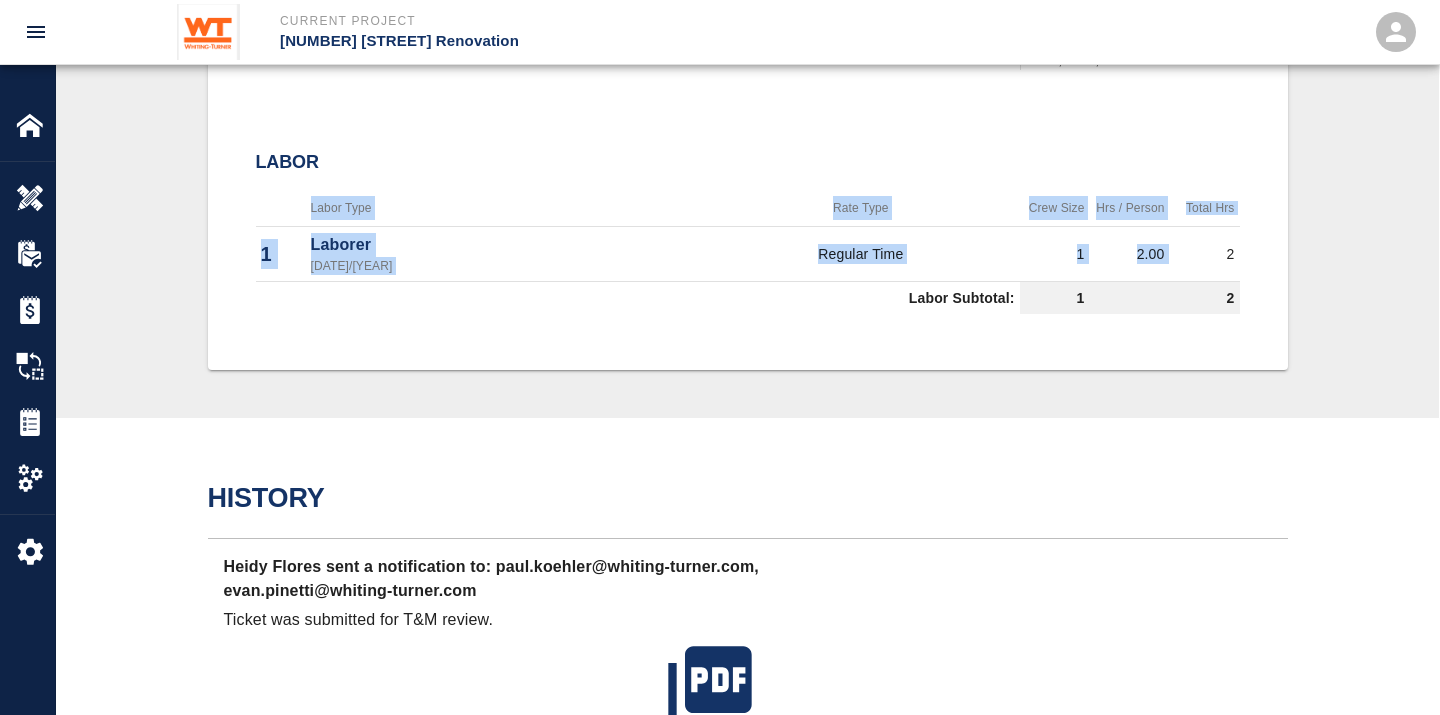 drag, startPoint x: 1168, startPoint y: 214, endPoint x: 208, endPoint y: 181, distance: 960.567 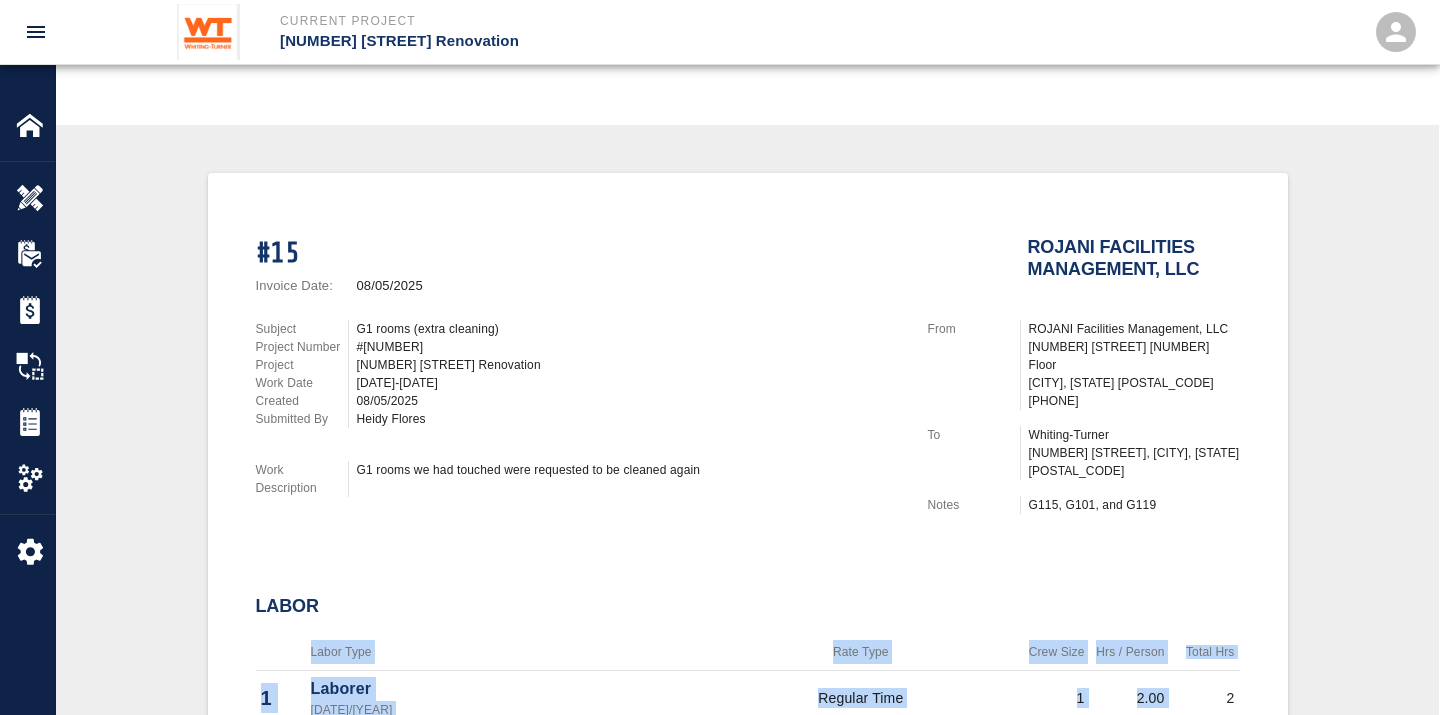 scroll, scrollTop: 111, scrollLeft: 0, axis: vertical 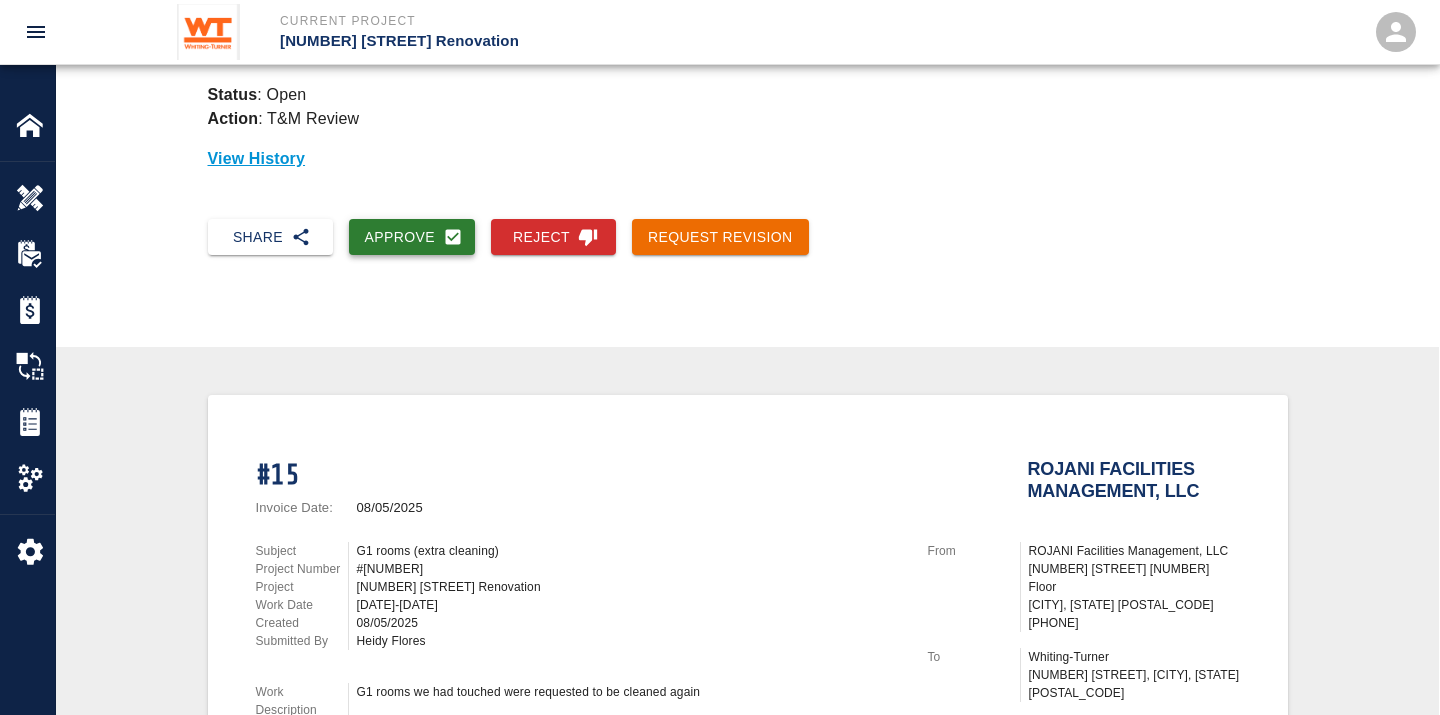 click on "Approve" at bounding box center (412, 237) 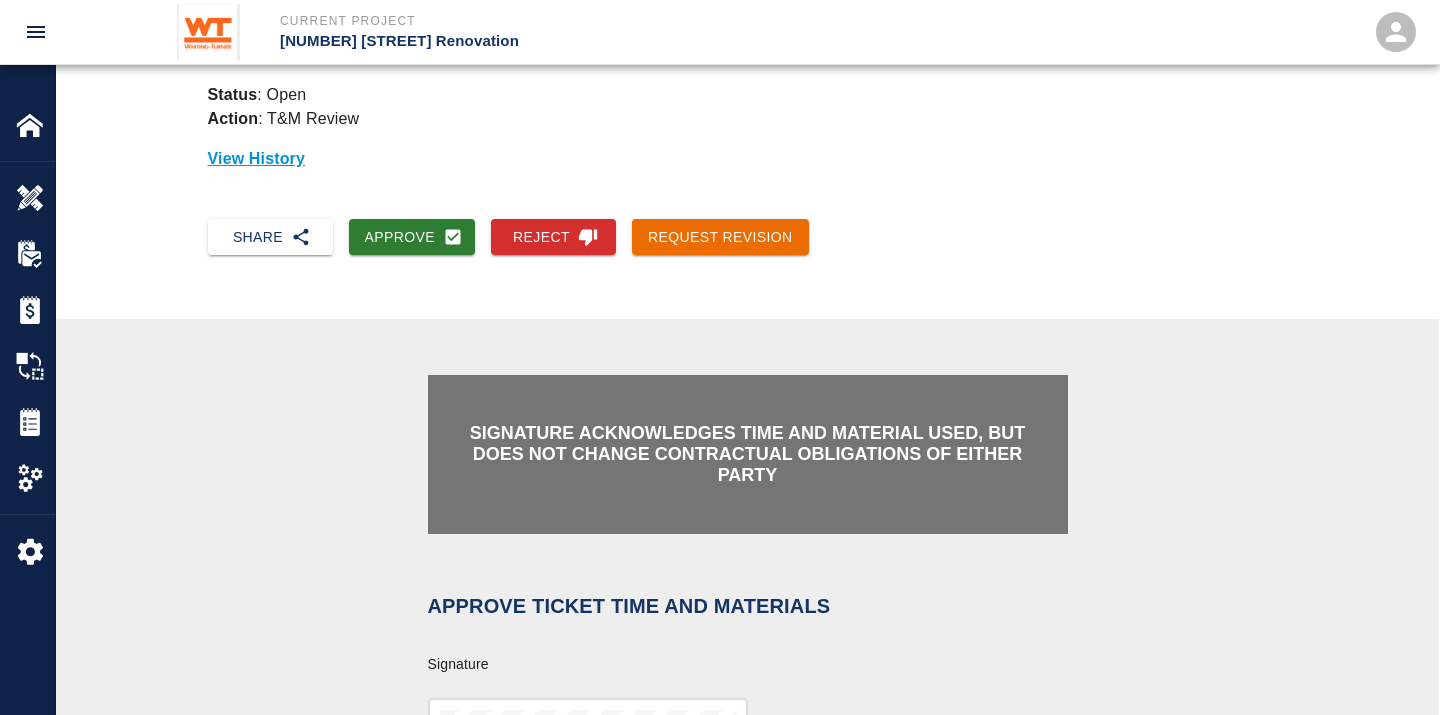 scroll, scrollTop: 555, scrollLeft: 0, axis: vertical 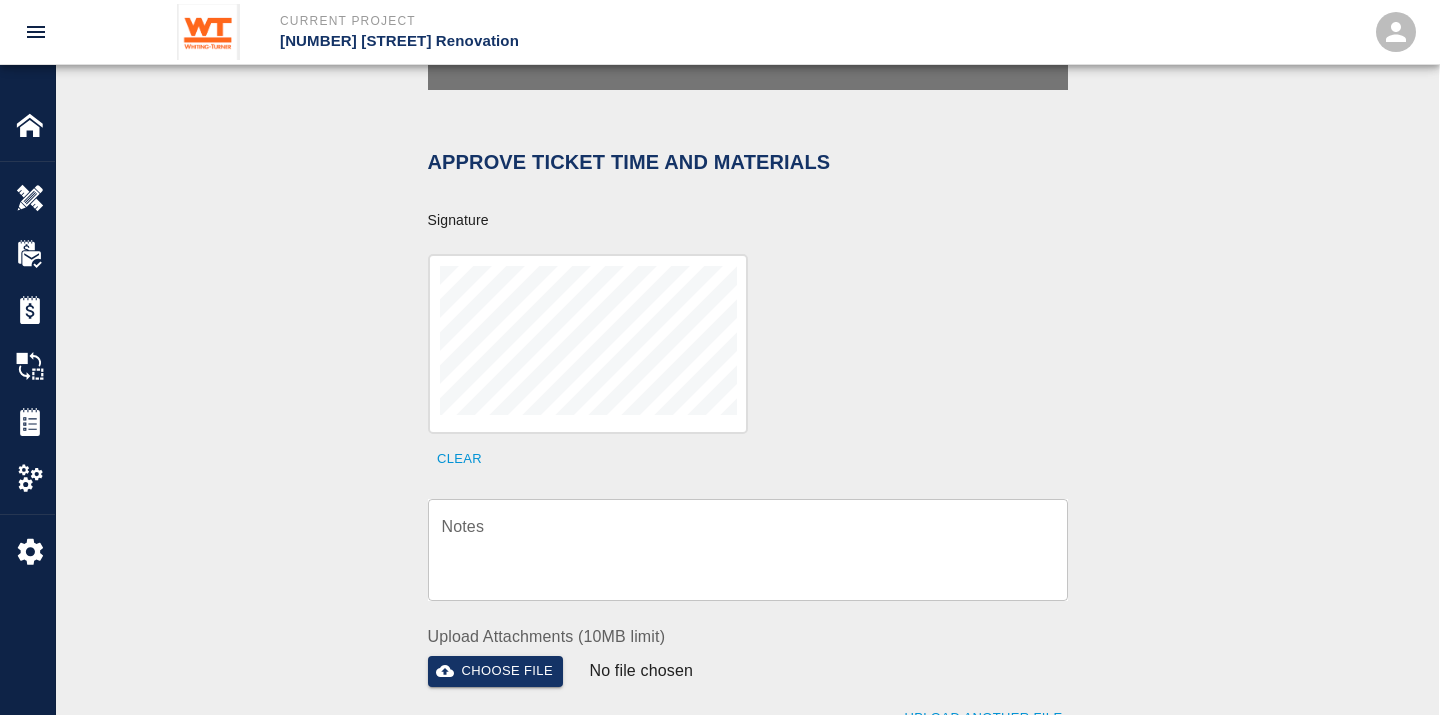 click on "Notes" at bounding box center (748, 549) 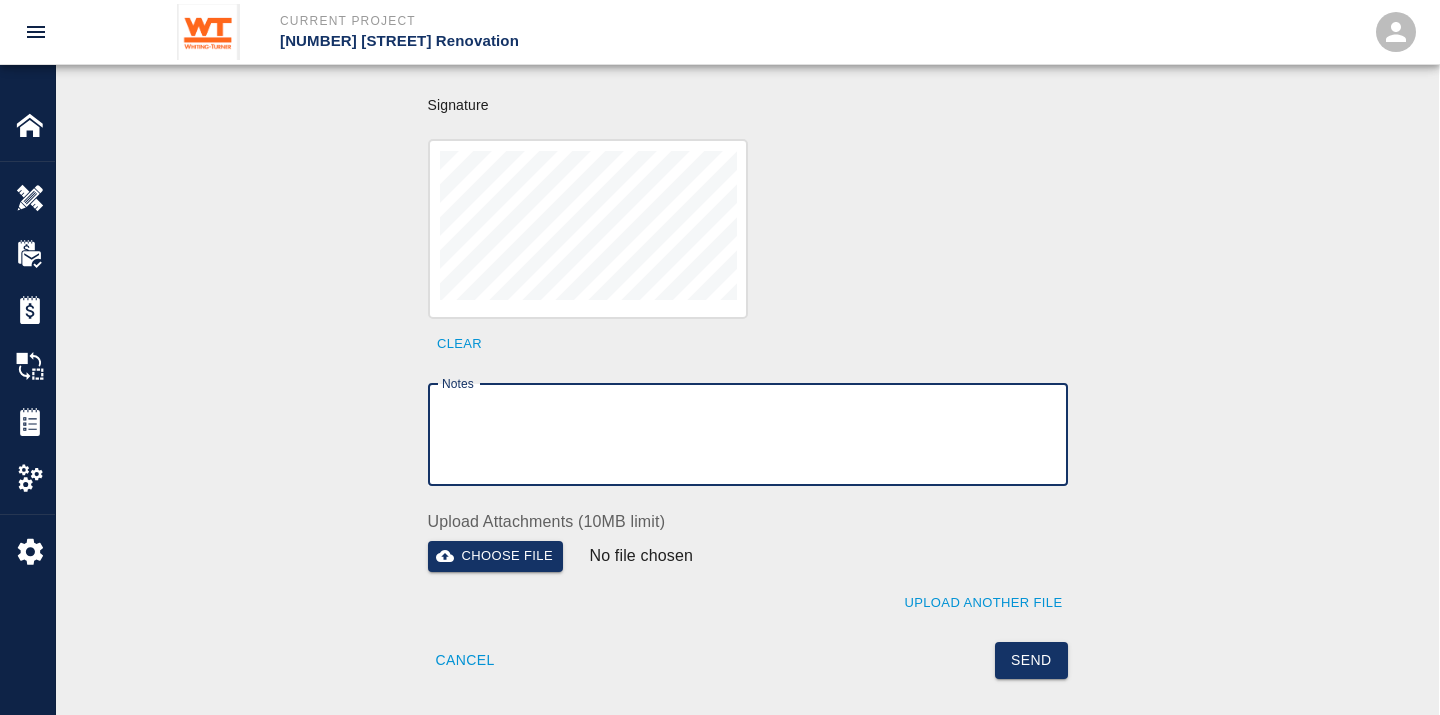 scroll, scrollTop: 777, scrollLeft: 0, axis: vertical 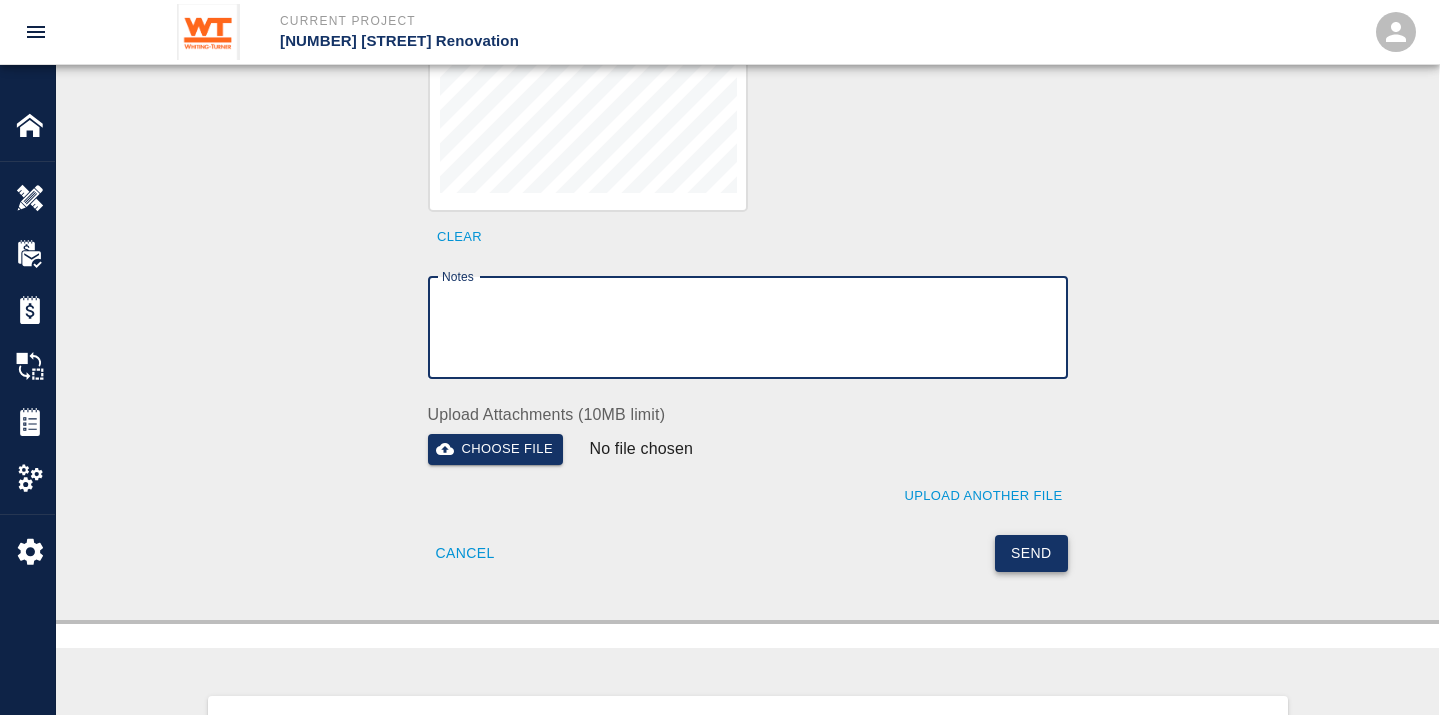 click on "Send" at bounding box center (1031, 553) 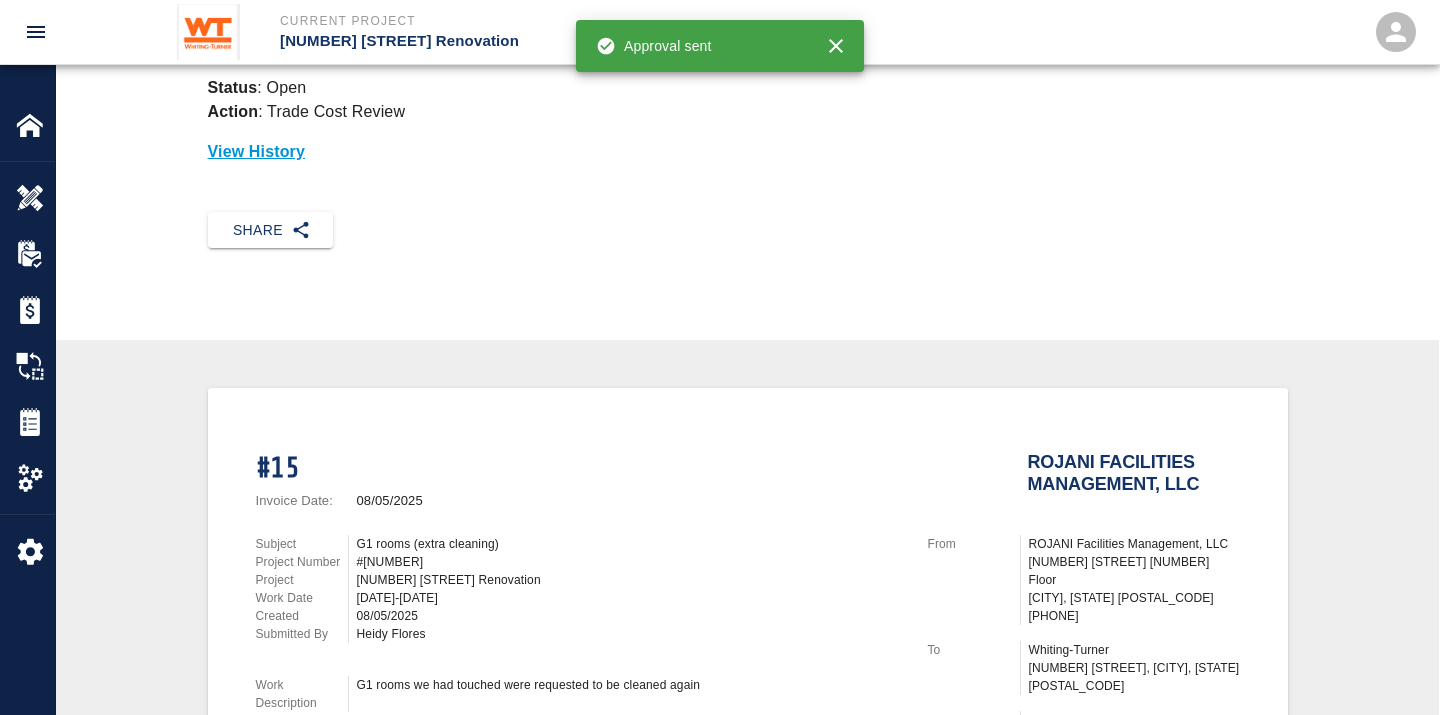 scroll, scrollTop: 0, scrollLeft: 0, axis: both 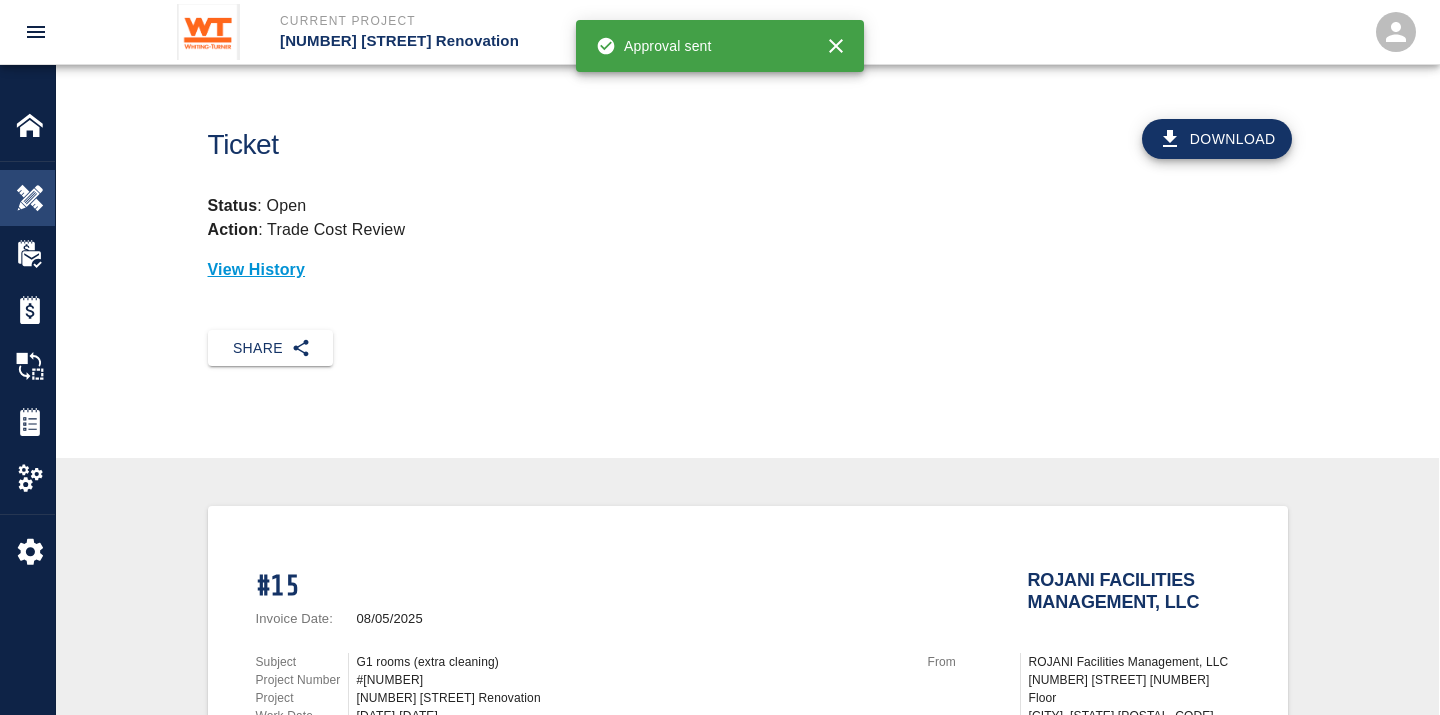 click at bounding box center [30, 198] 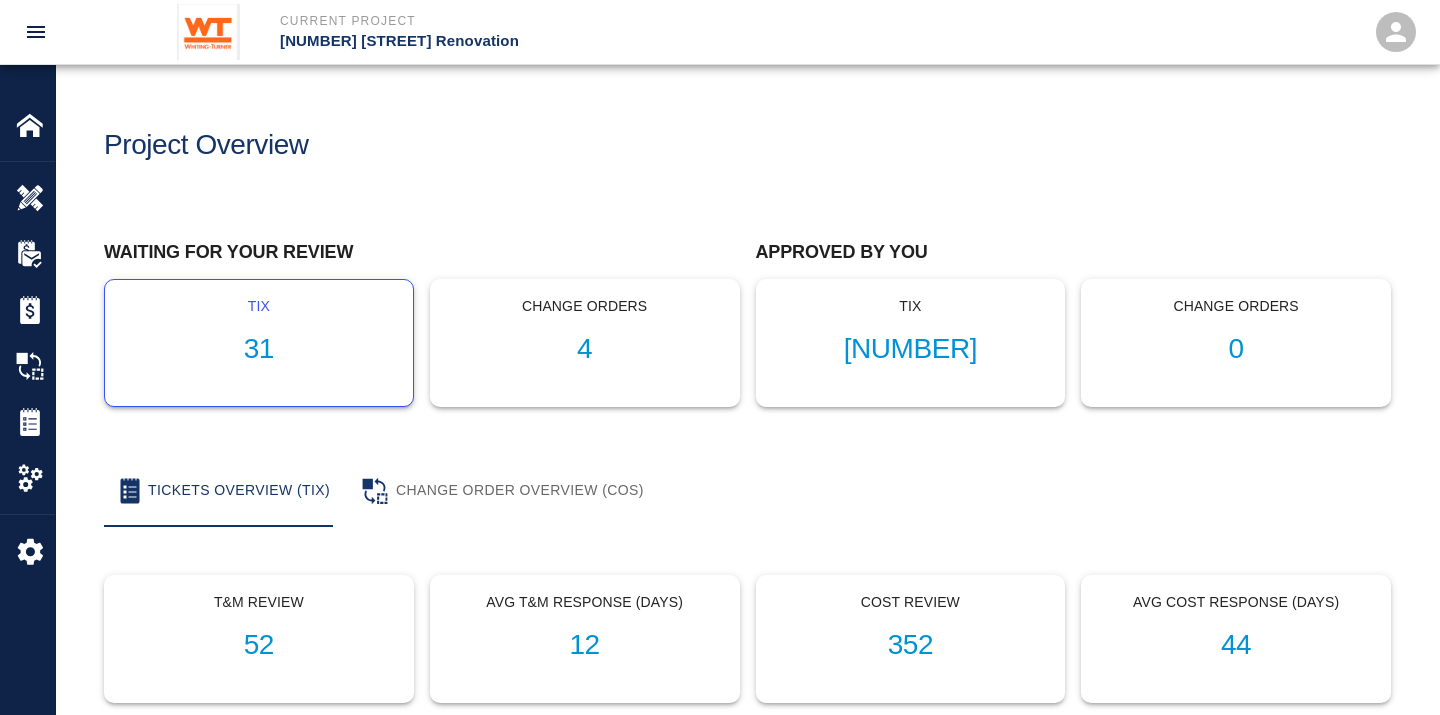click on "31" at bounding box center (259, 349) 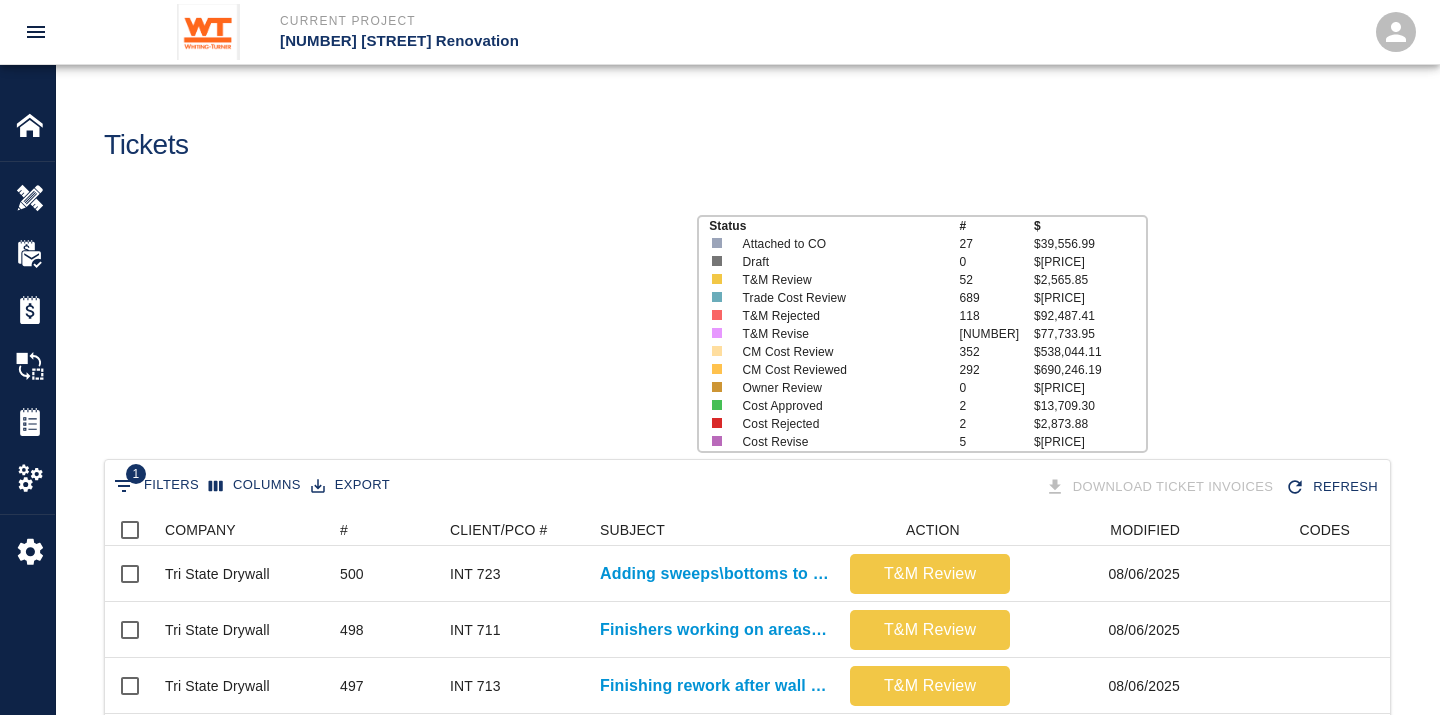 scroll, scrollTop: 17, scrollLeft: 17, axis: both 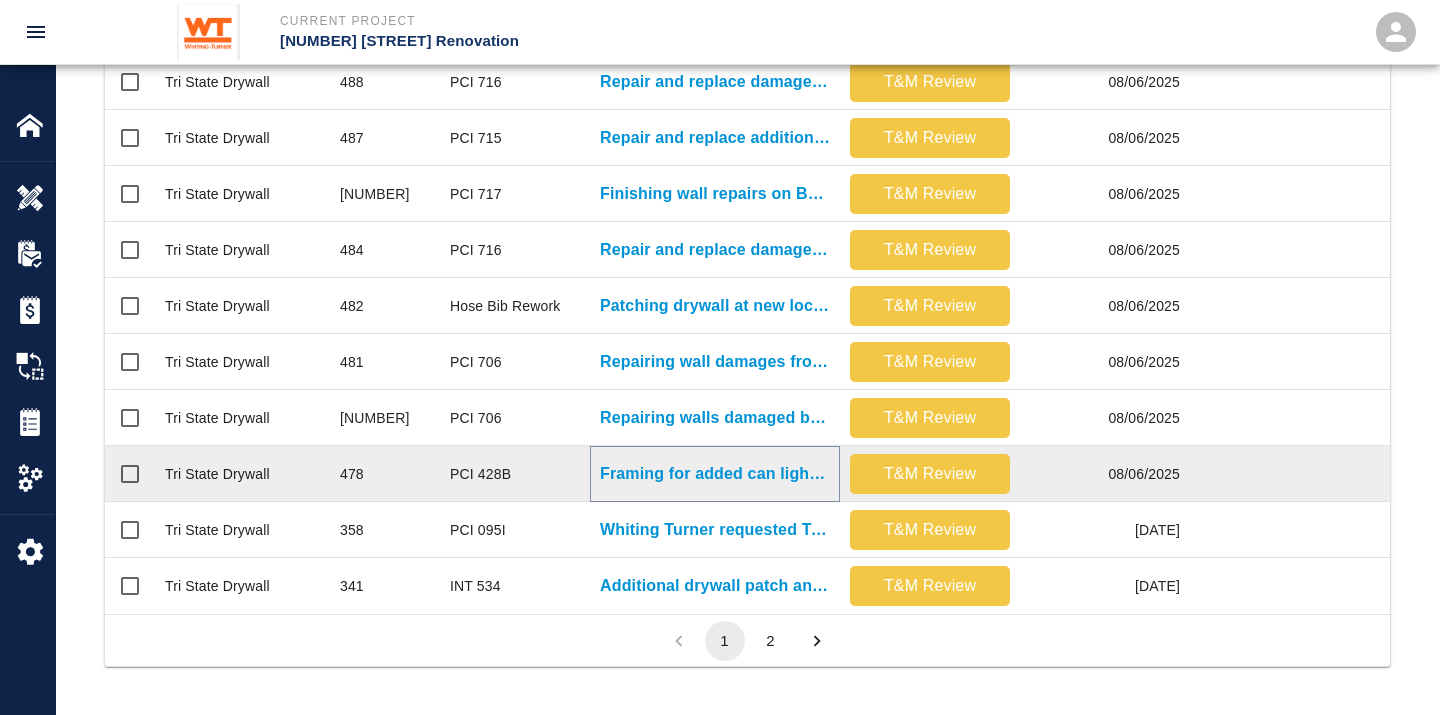 click on "Framing for added can light fixtures in drywall ceilings." at bounding box center (715, 474) 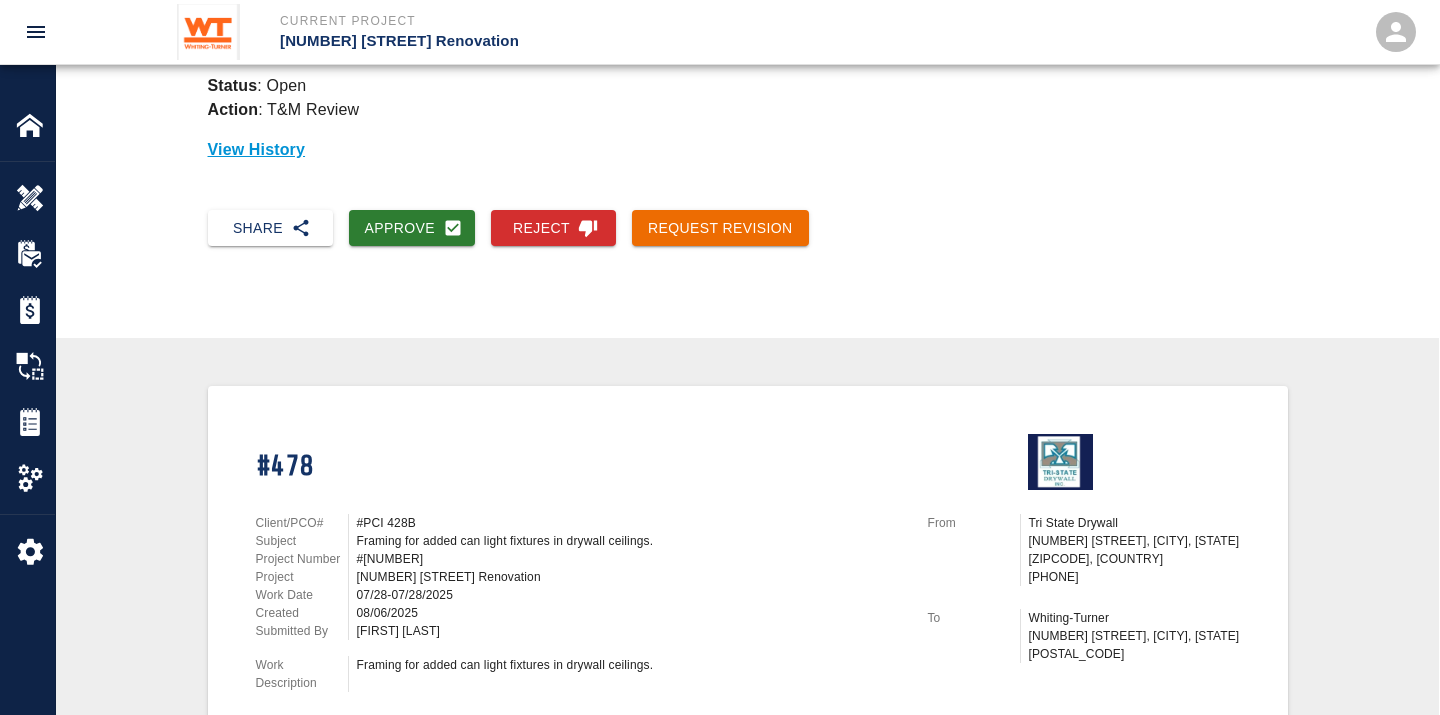 scroll, scrollTop: 111, scrollLeft: 0, axis: vertical 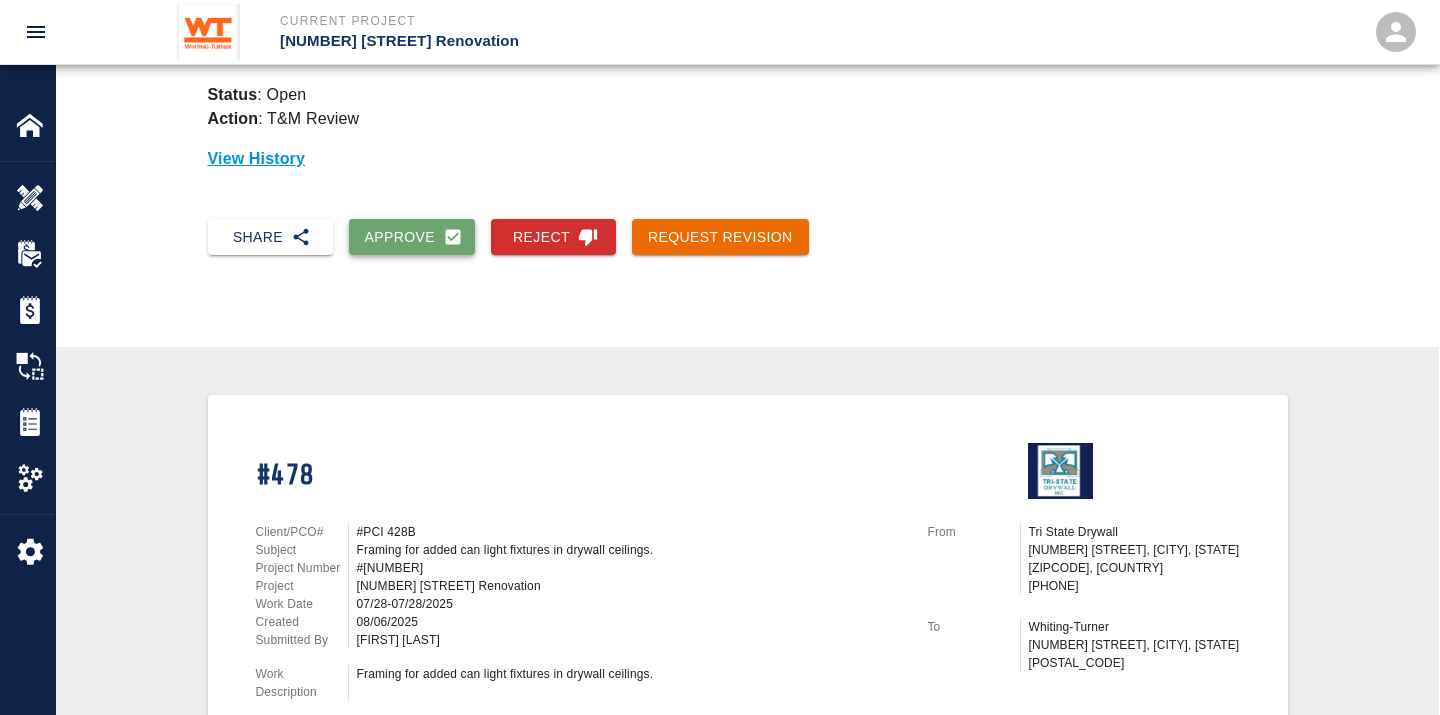 click on "Approve" at bounding box center (412, 237) 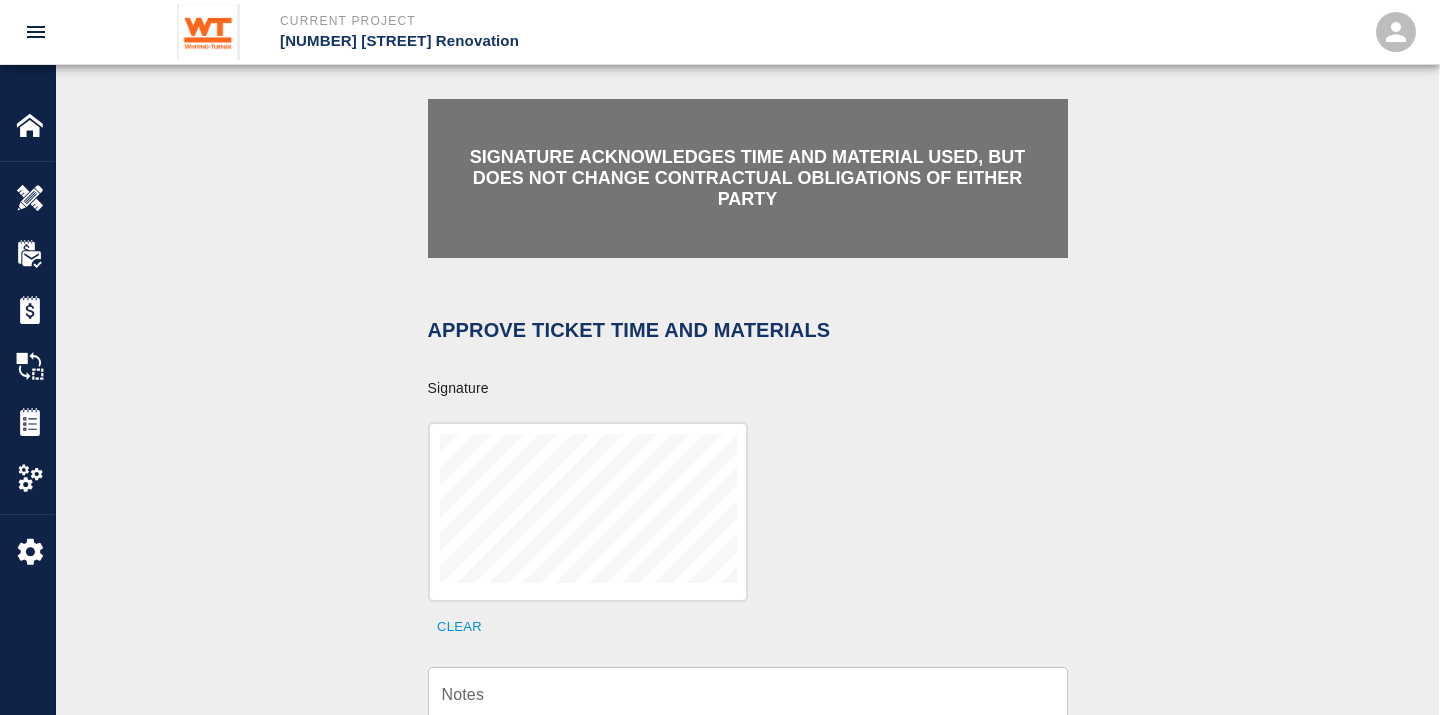 scroll, scrollTop: 444, scrollLeft: 0, axis: vertical 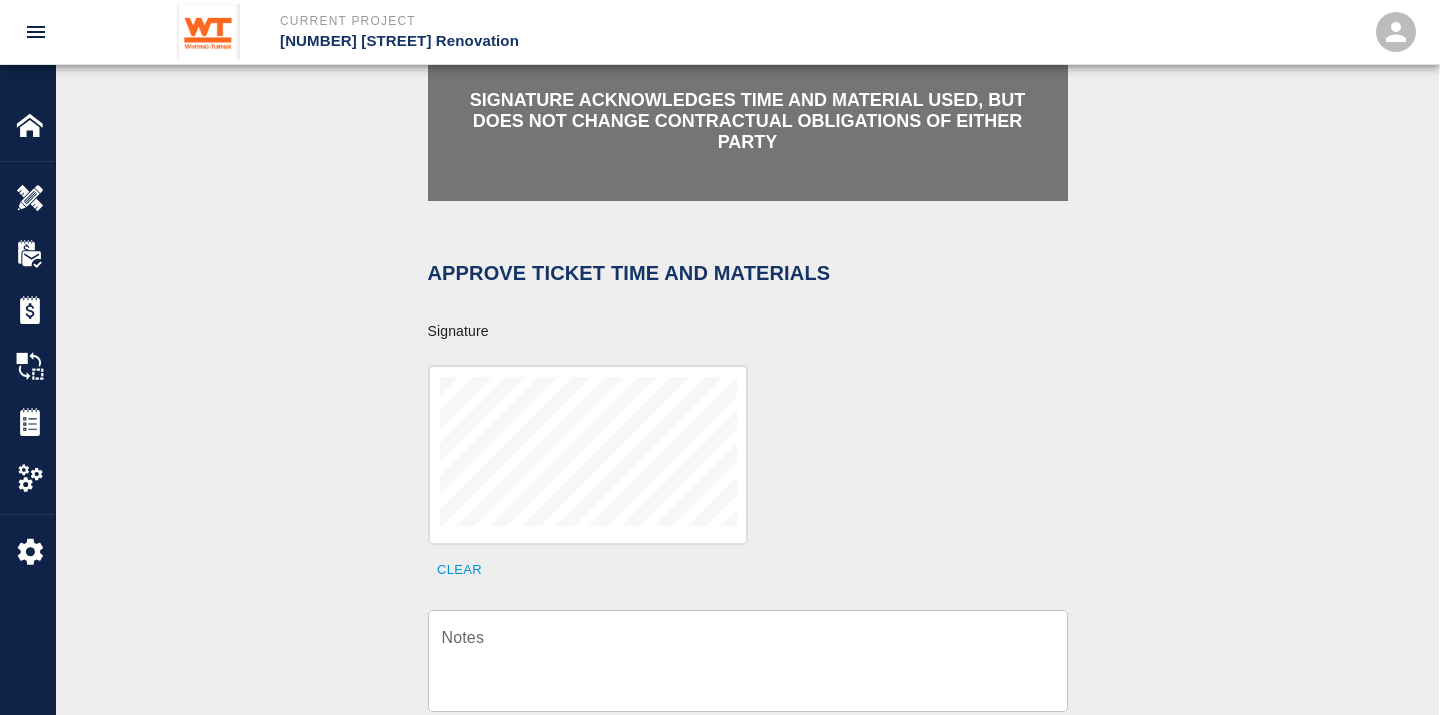 click on "Notes" at bounding box center (748, 660) 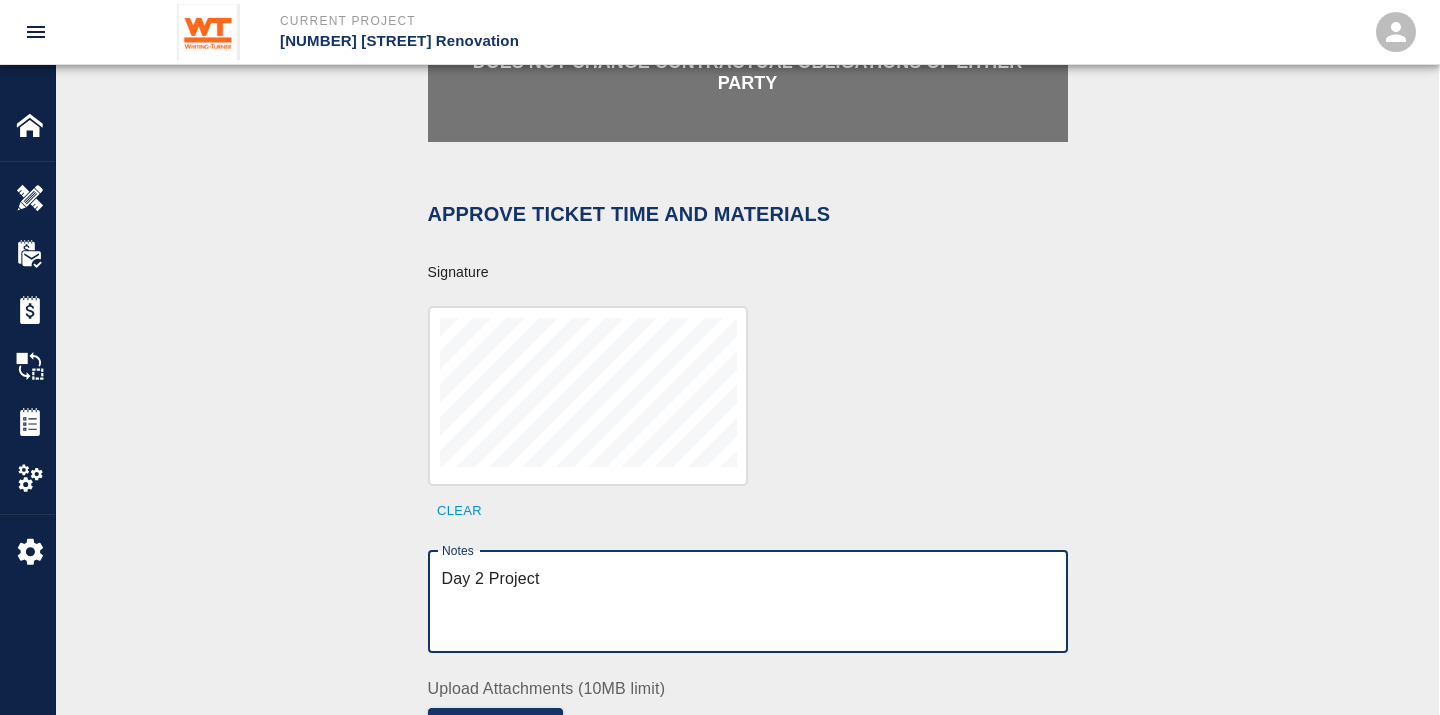scroll, scrollTop: 555, scrollLeft: 0, axis: vertical 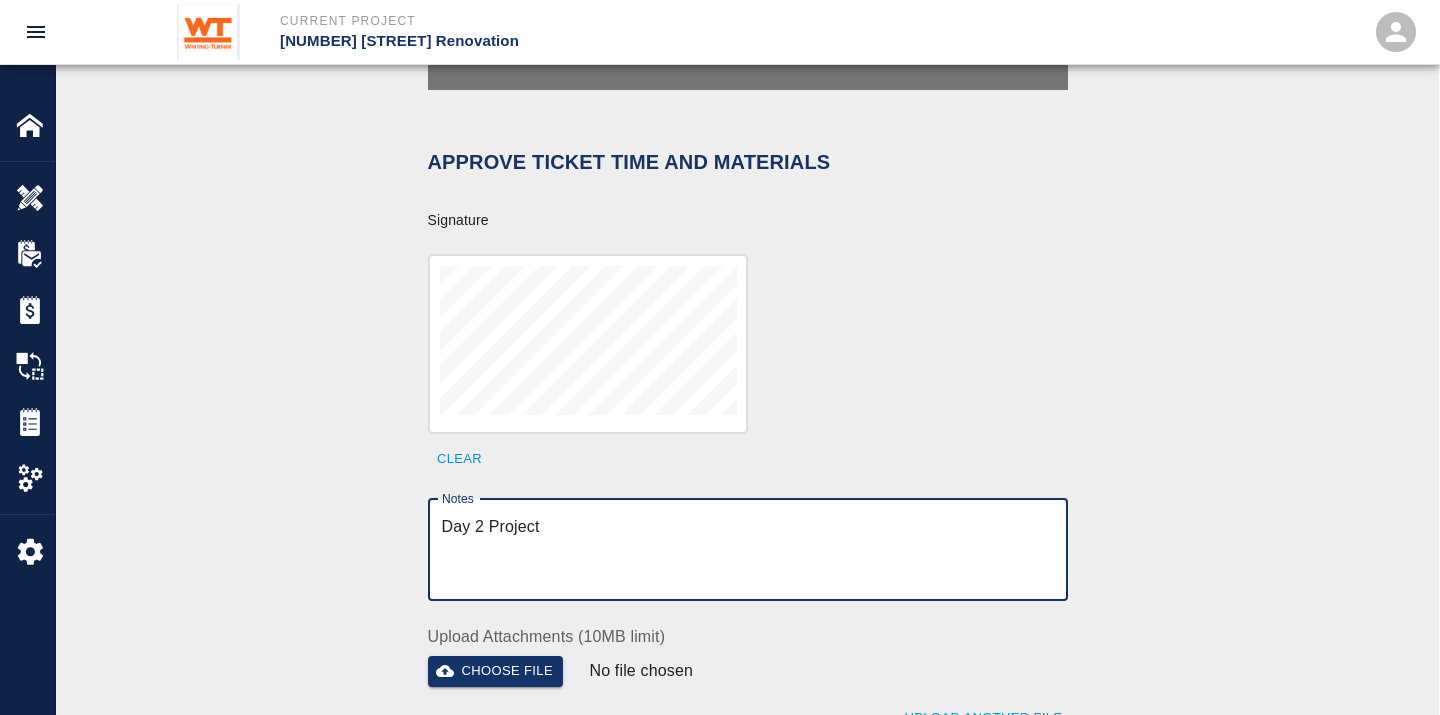 click on "Day 2 Project" at bounding box center (748, 549) 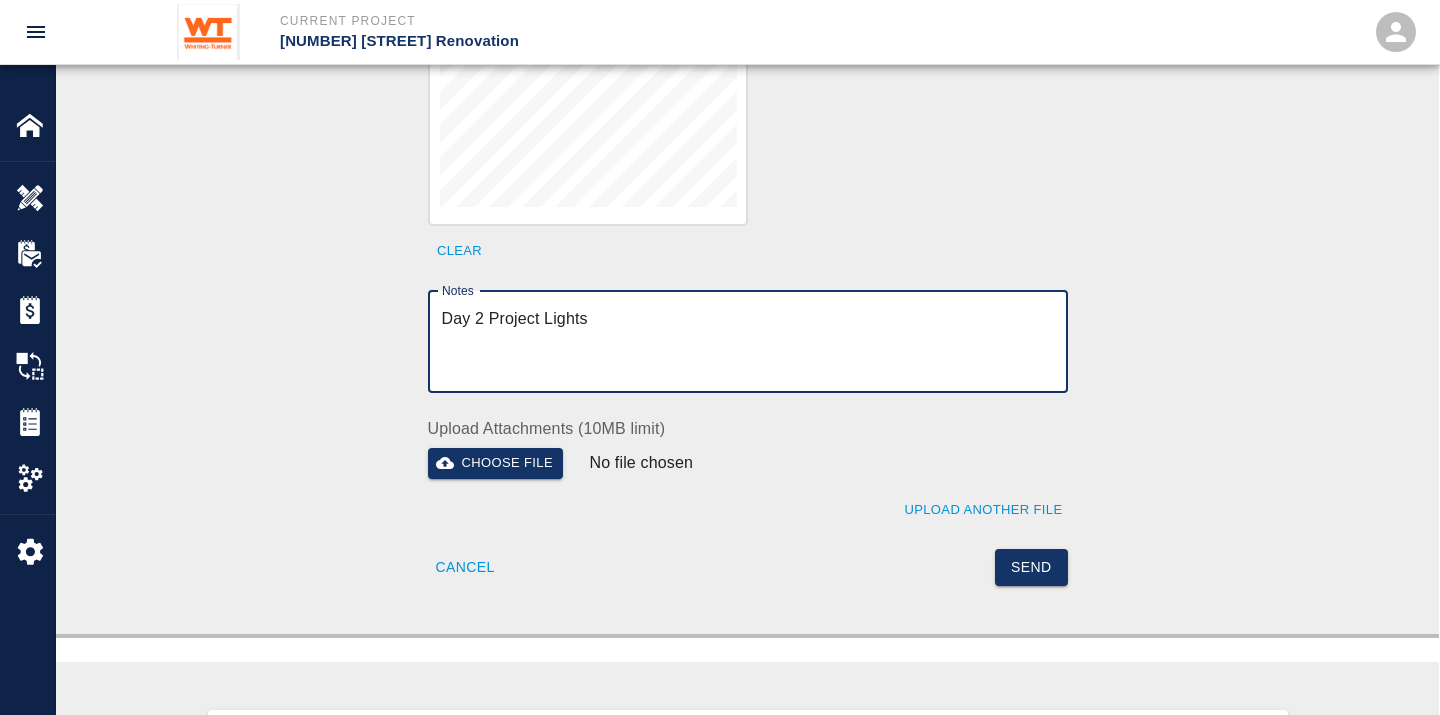 scroll, scrollTop: 888, scrollLeft: 0, axis: vertical 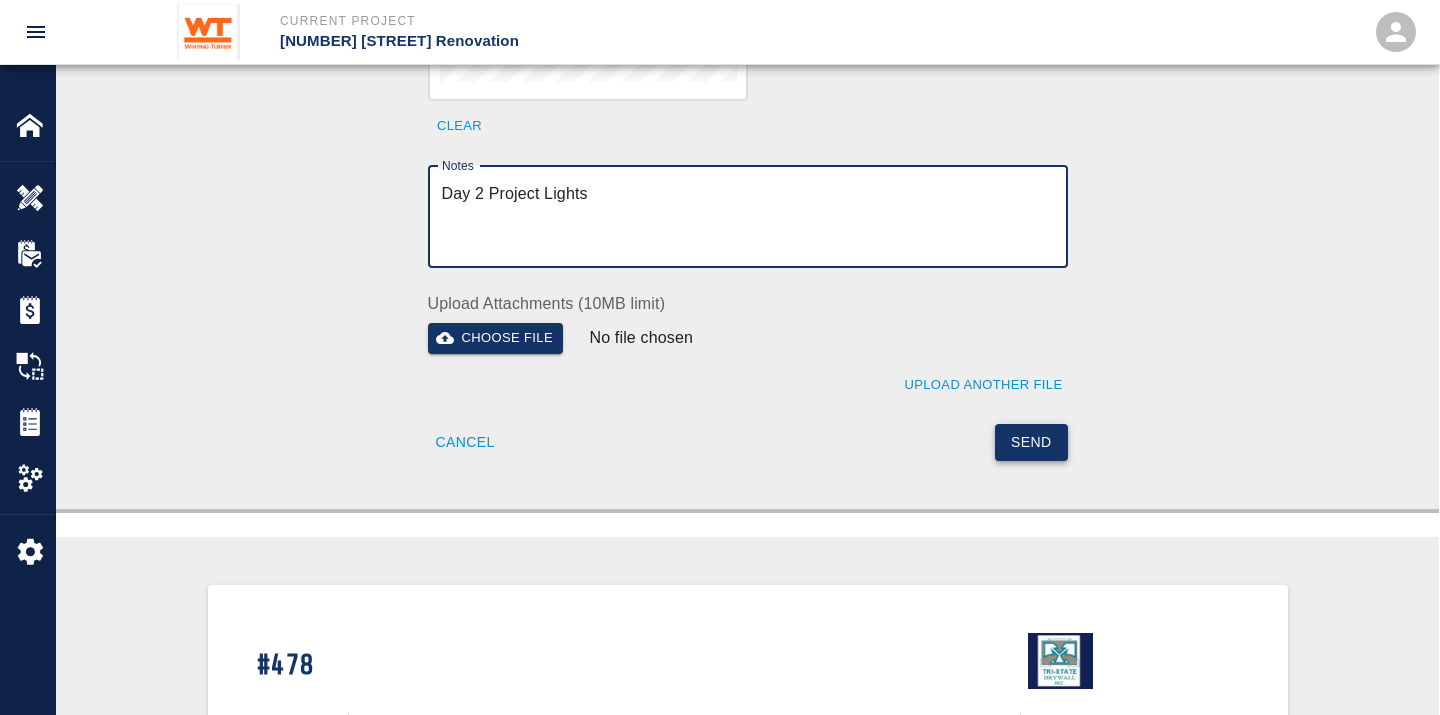 type on "Day 2 Project Lights" 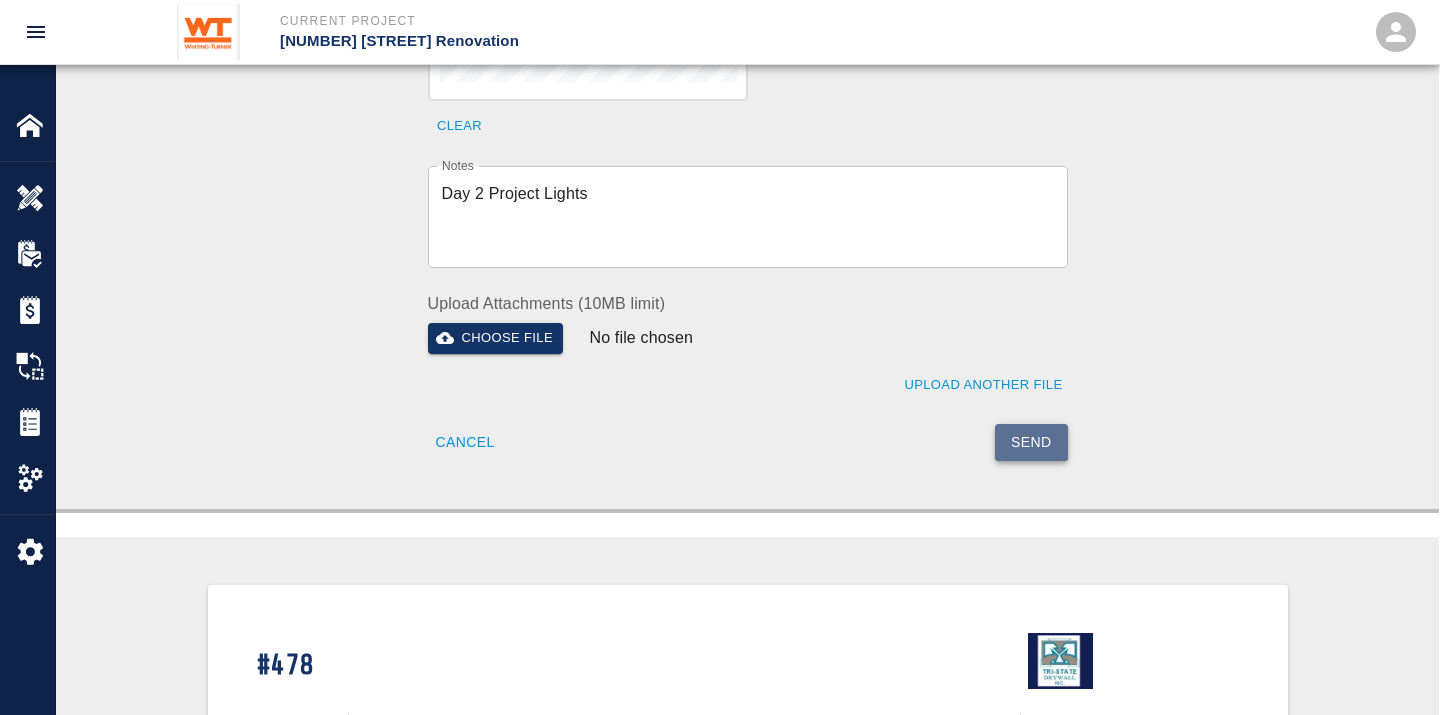 click on "Send" at bounding box center [1031, 442] 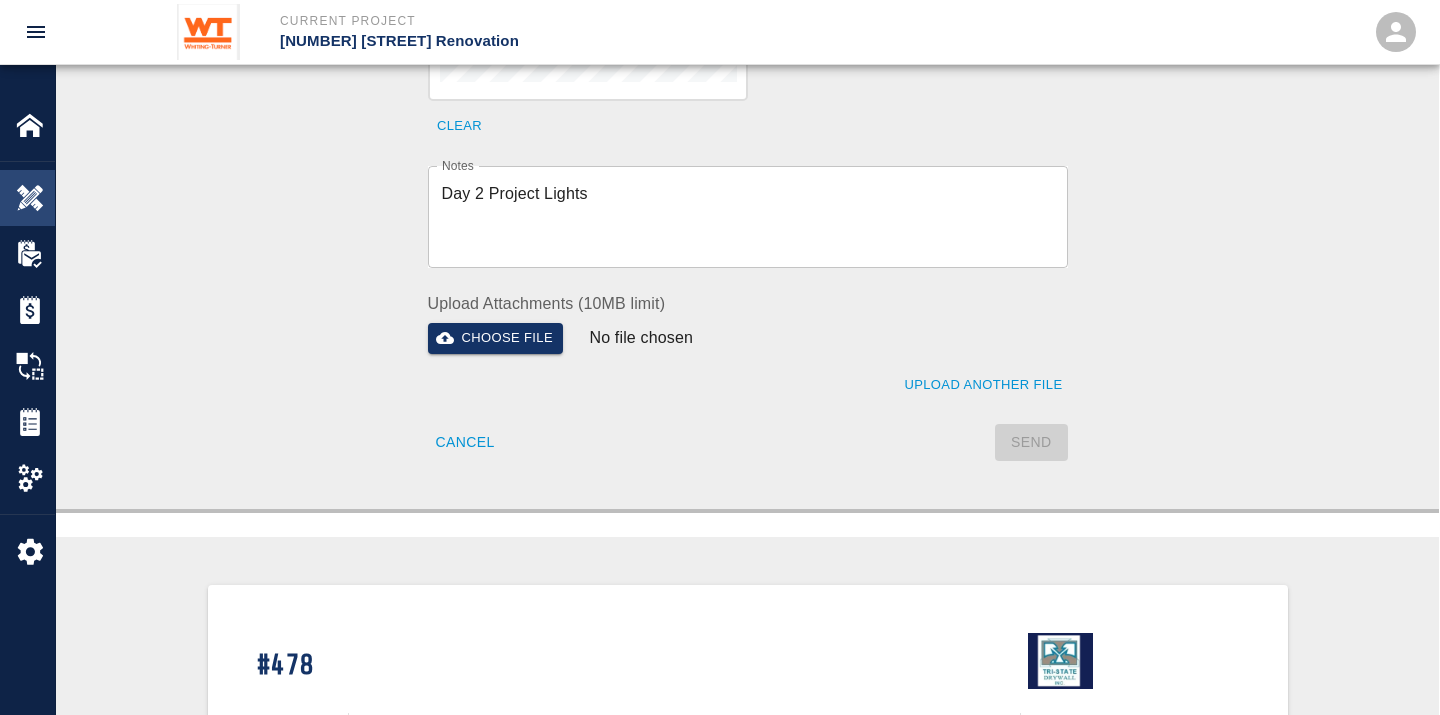 type 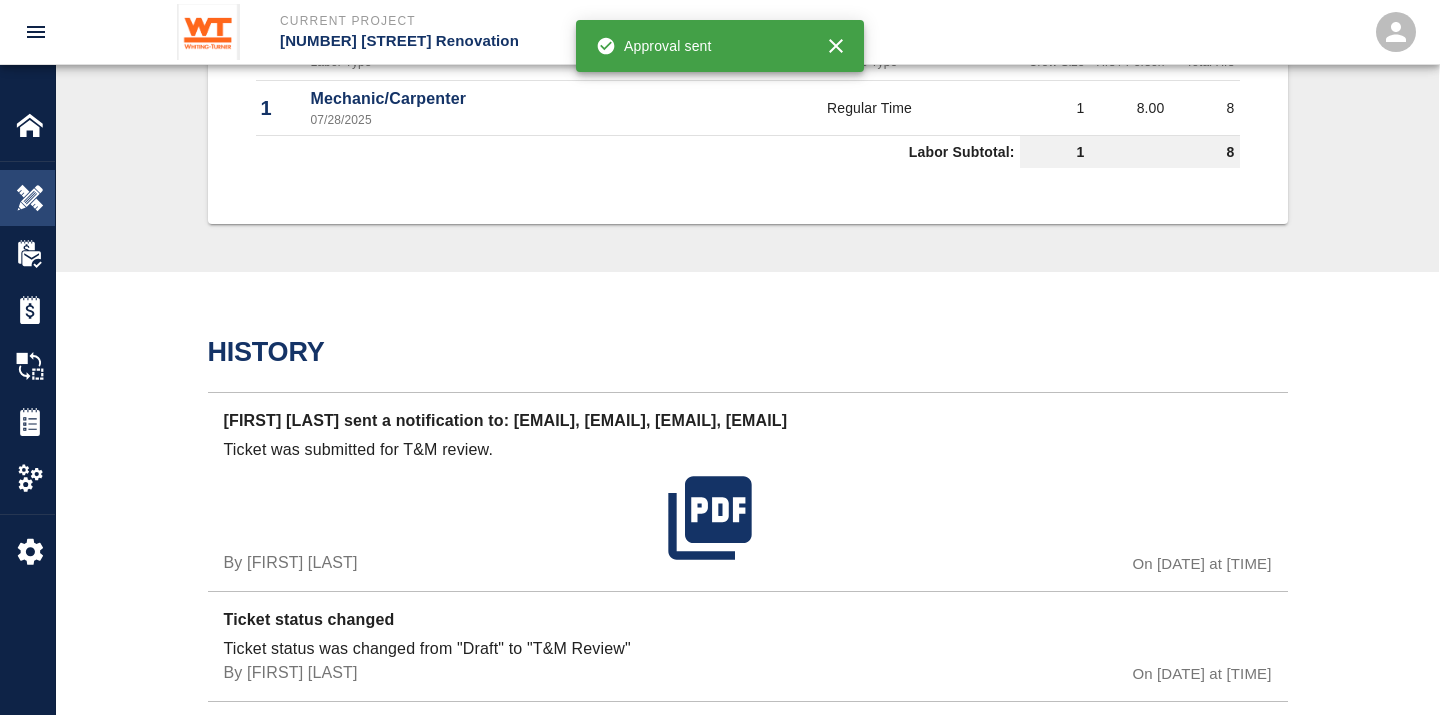 click at bounding box center [30, 198] 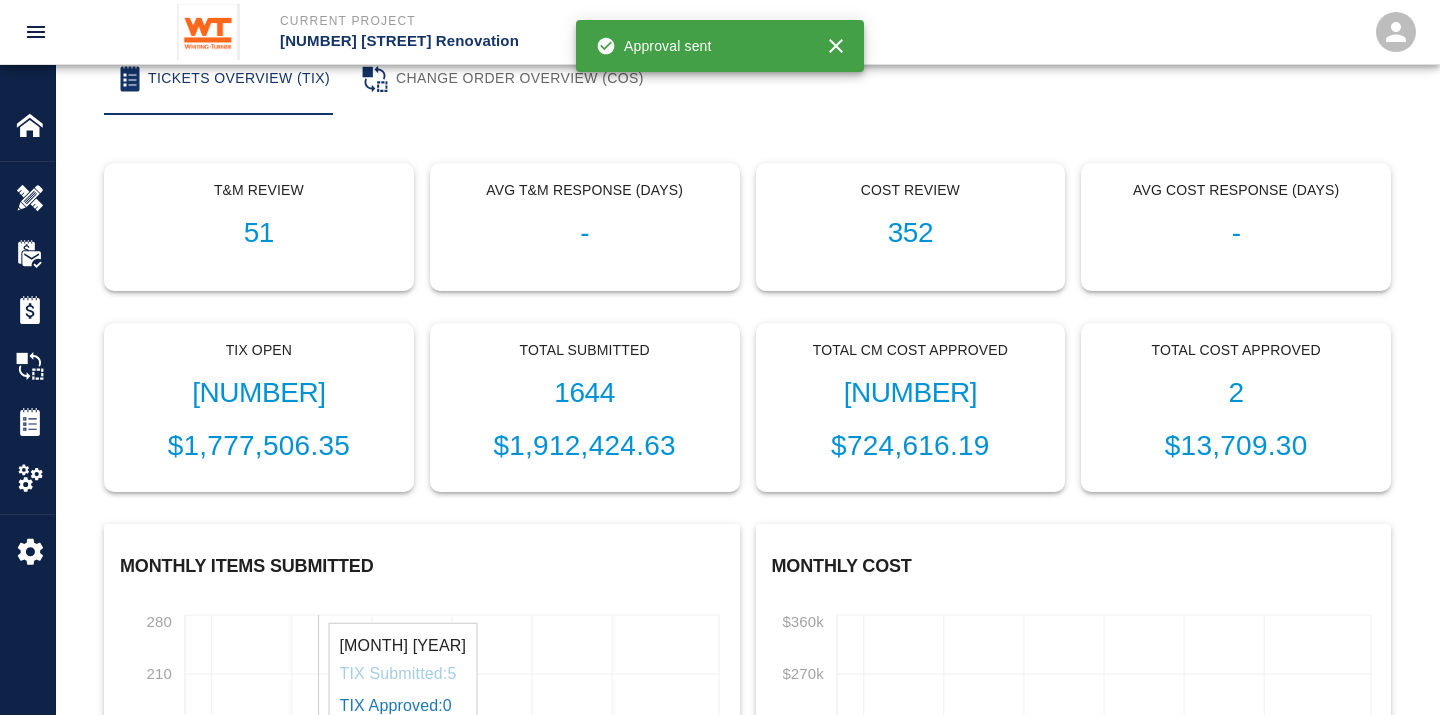 scroll, scrollTop: 0, scrollLeft: 0, axis: both 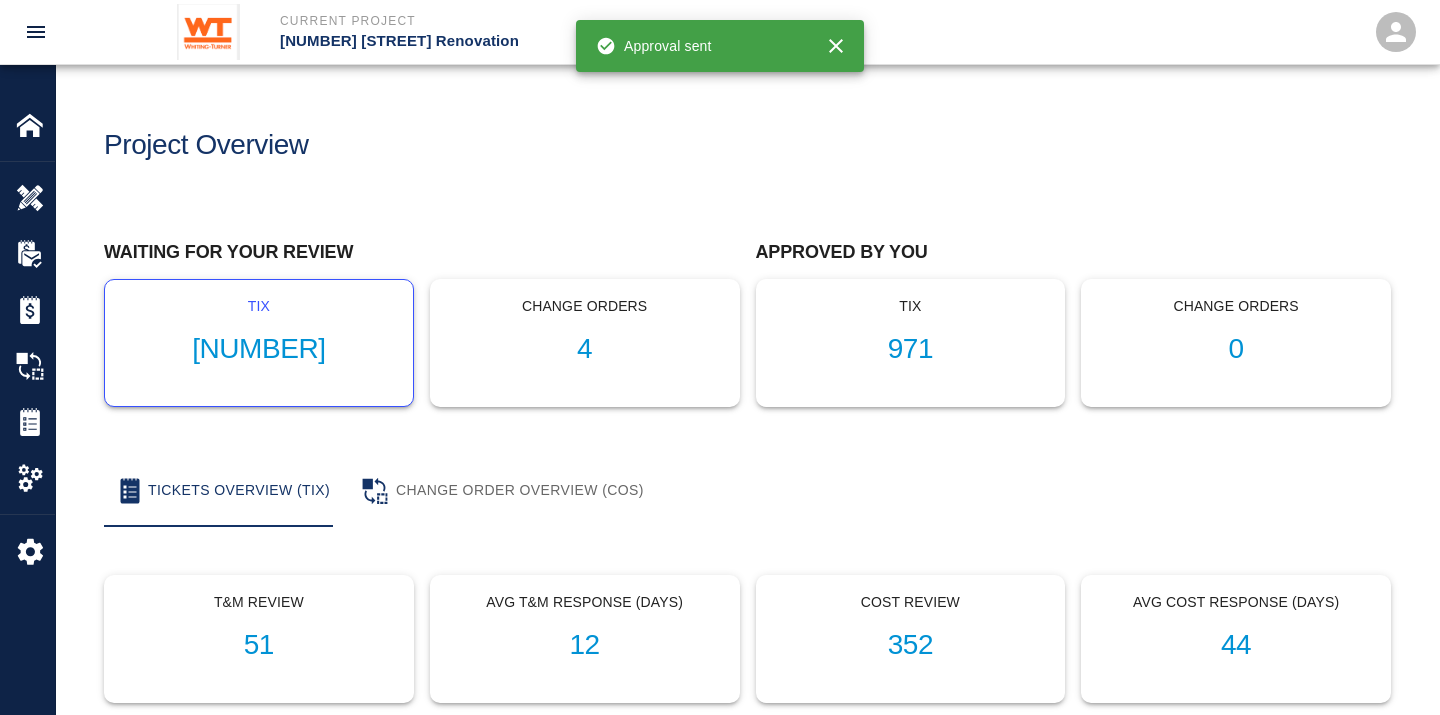 click on "[NUMBER]" at bounding box center (259, 349) 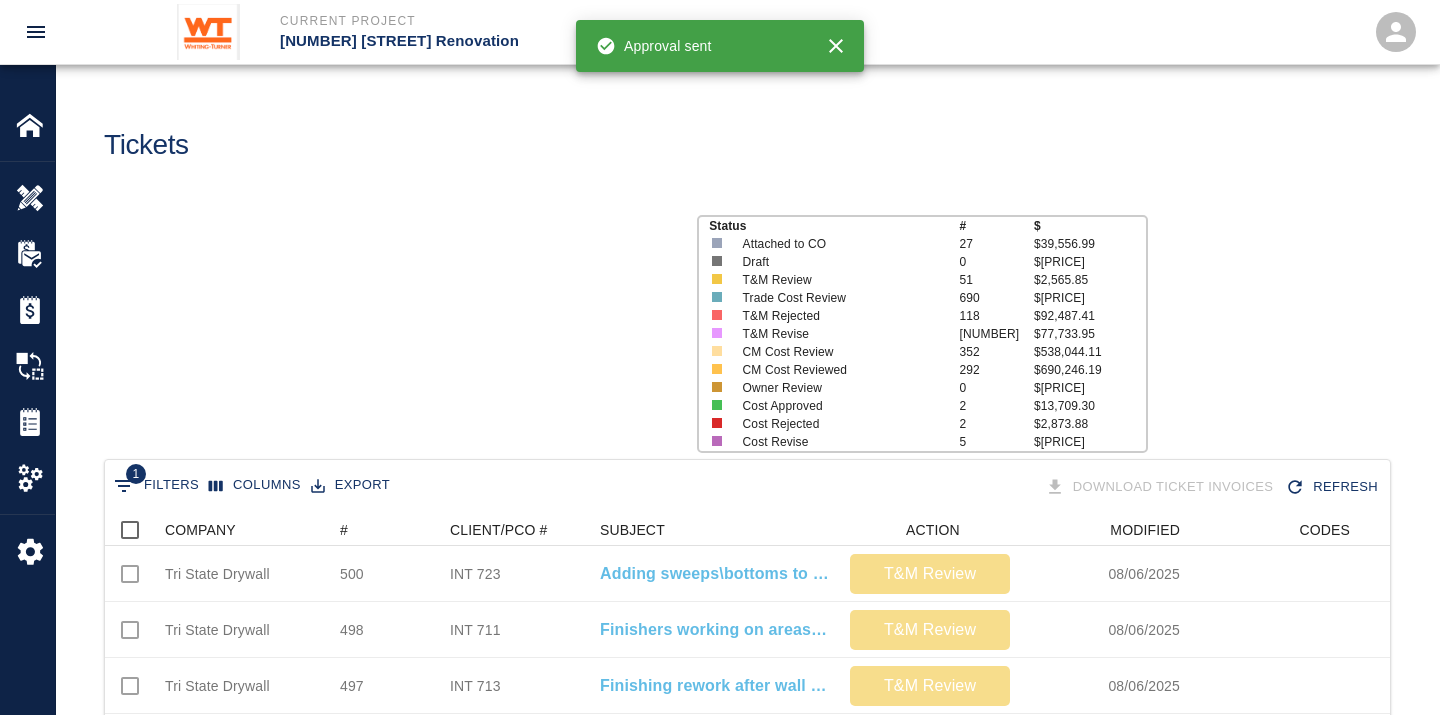 scroll, scrollTop: 17, scrollLeft: 17, axis: both 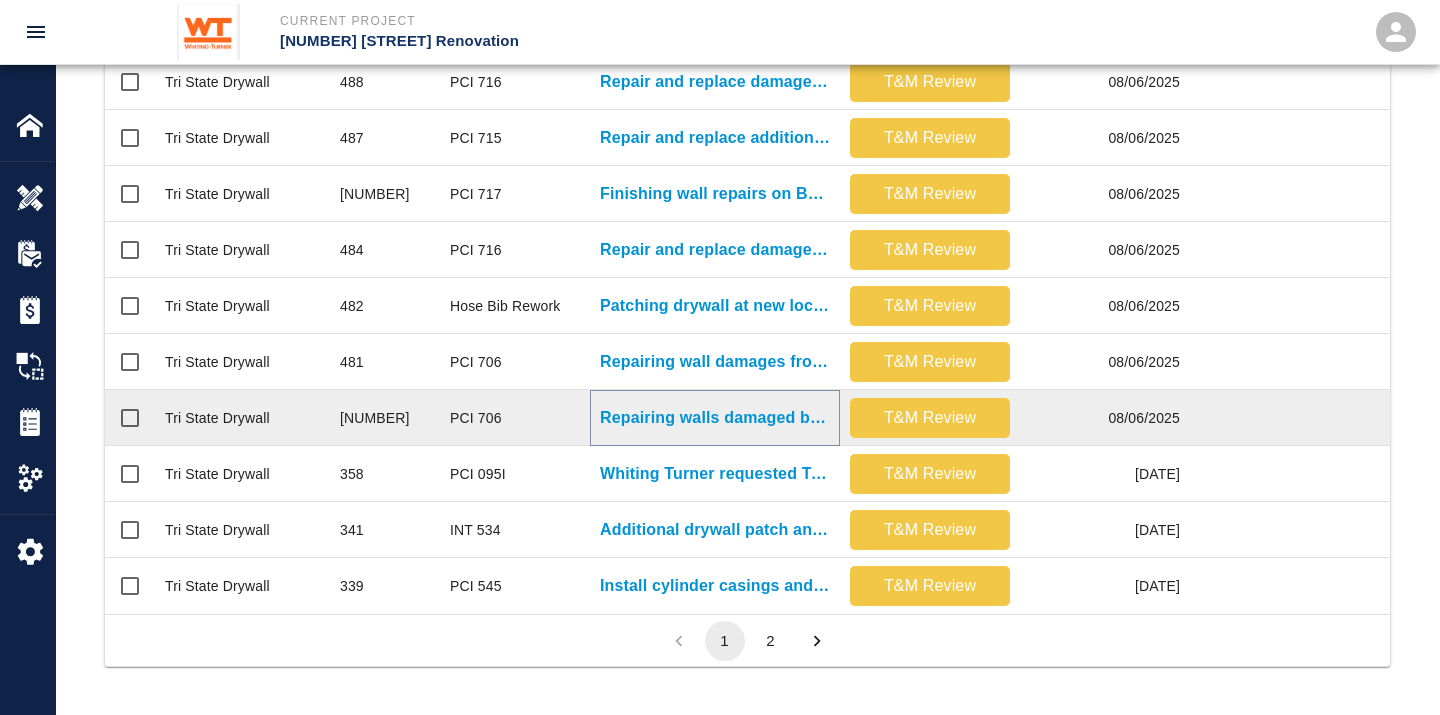 click on "Repairing walls damaged by furniture installation." at bounding box center [715, 418] 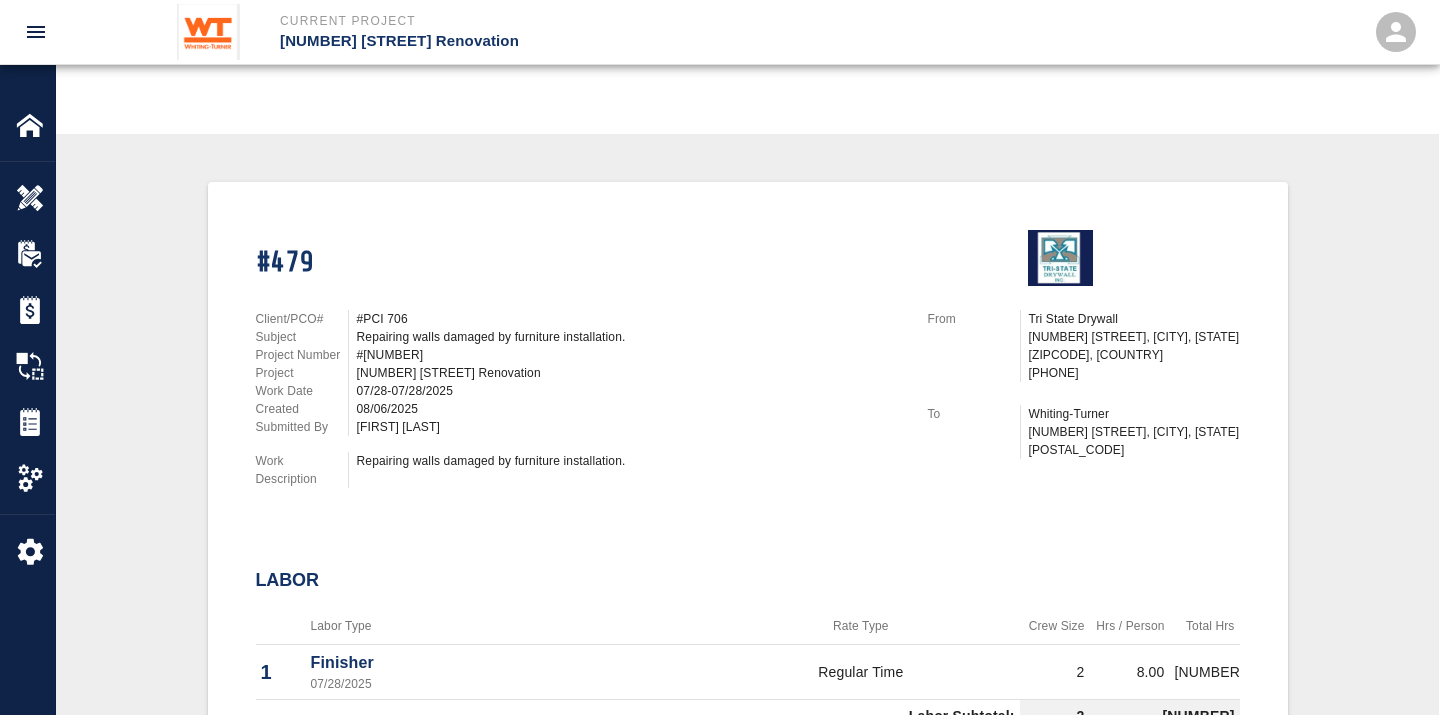 scroll, scrollTop: 333, scrollLeft: 0, axis: vertical 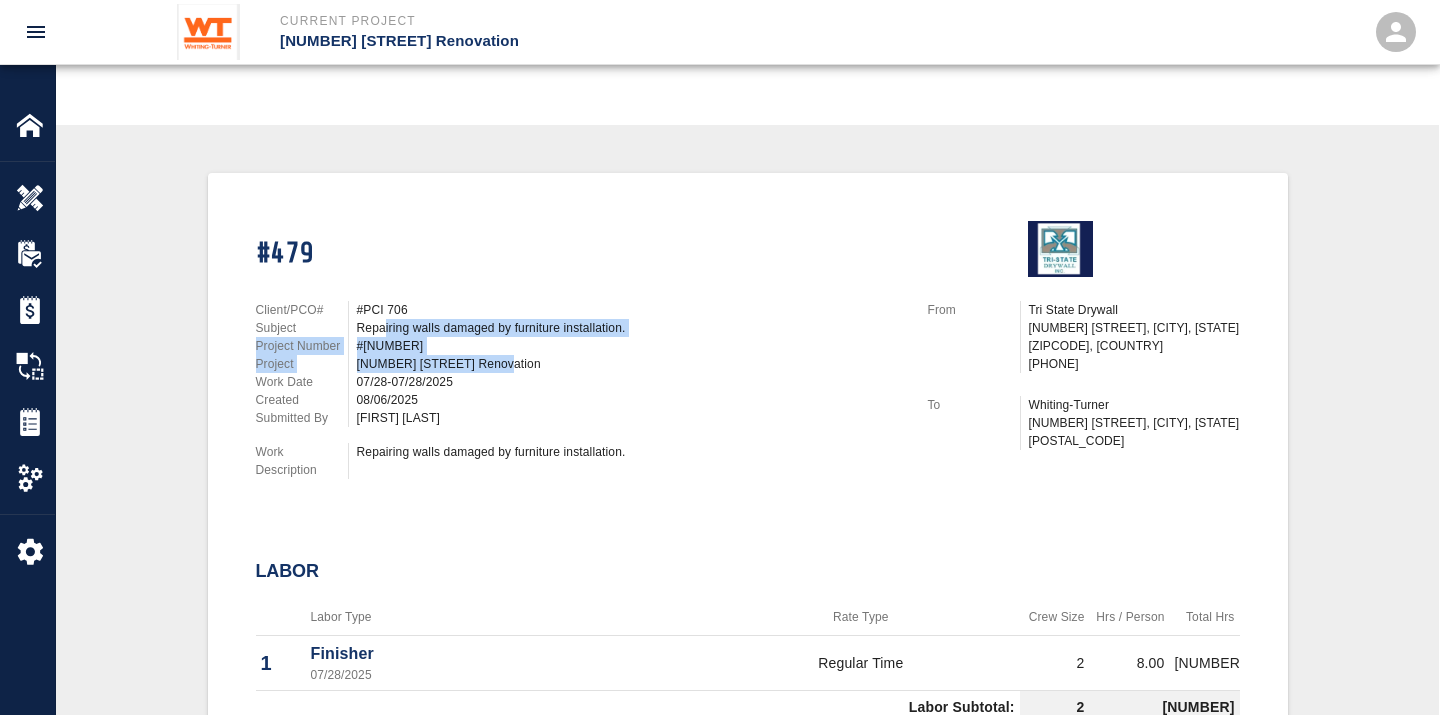 drag, startPoint x: 381, startPoint y: 320, endPoint x: 612, endPoint y: 346, distance: 232.4586 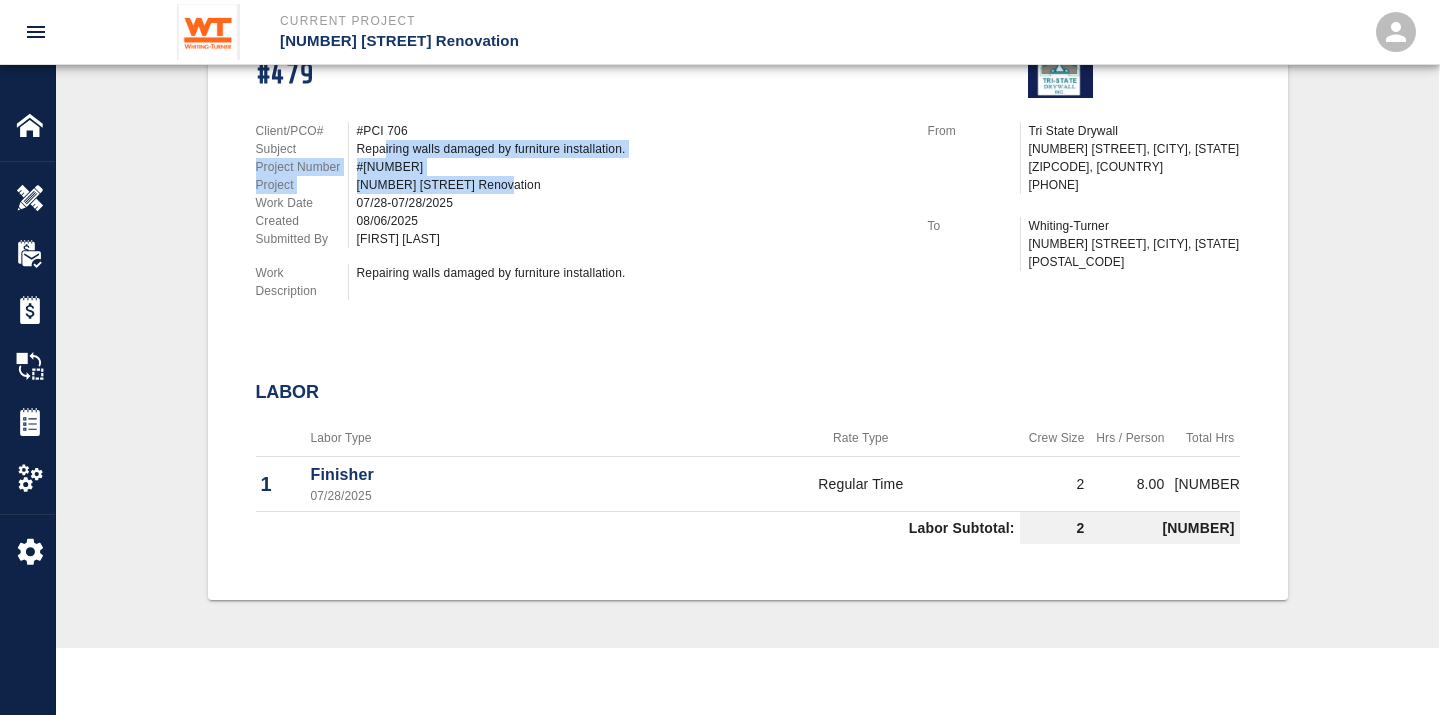 scroll, scrollTop: 111, scrollLeft: 0, axis: vertical 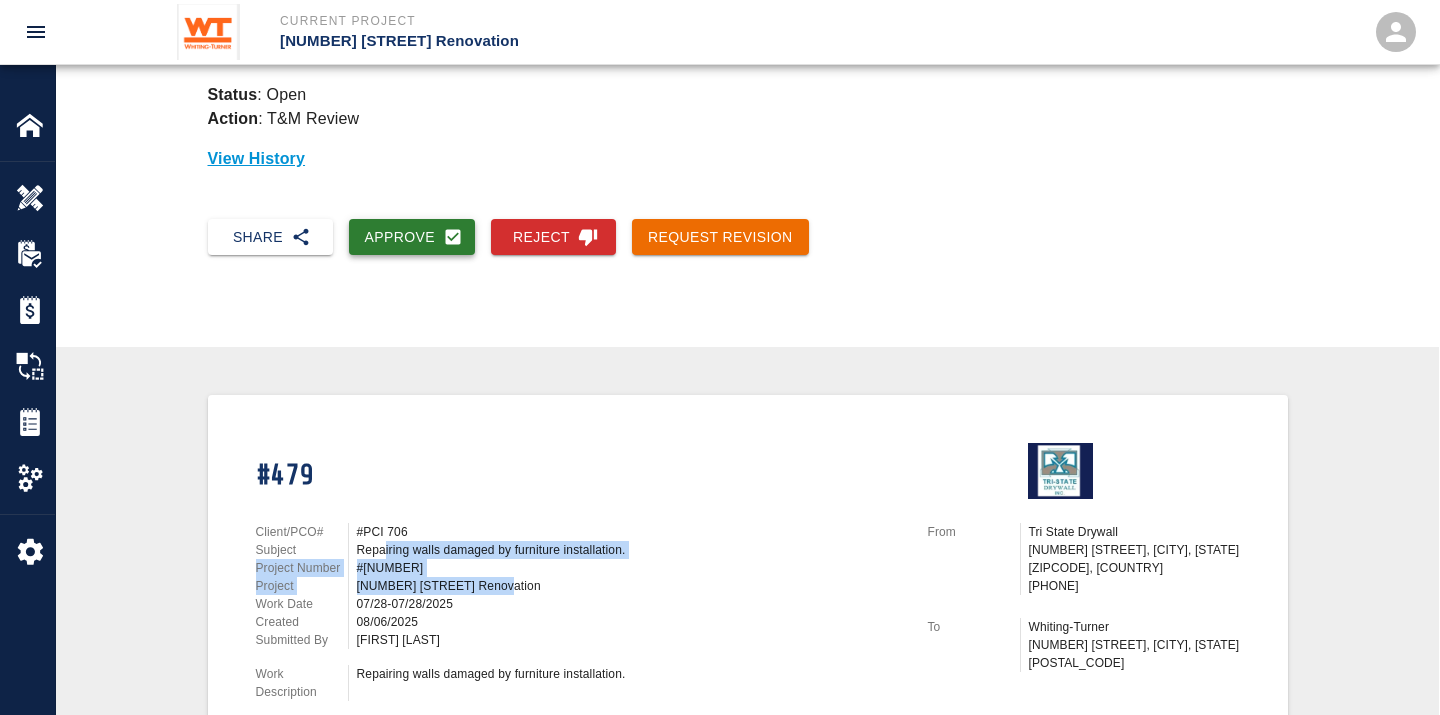 click on "Approve" at bounding box center (412, 237) 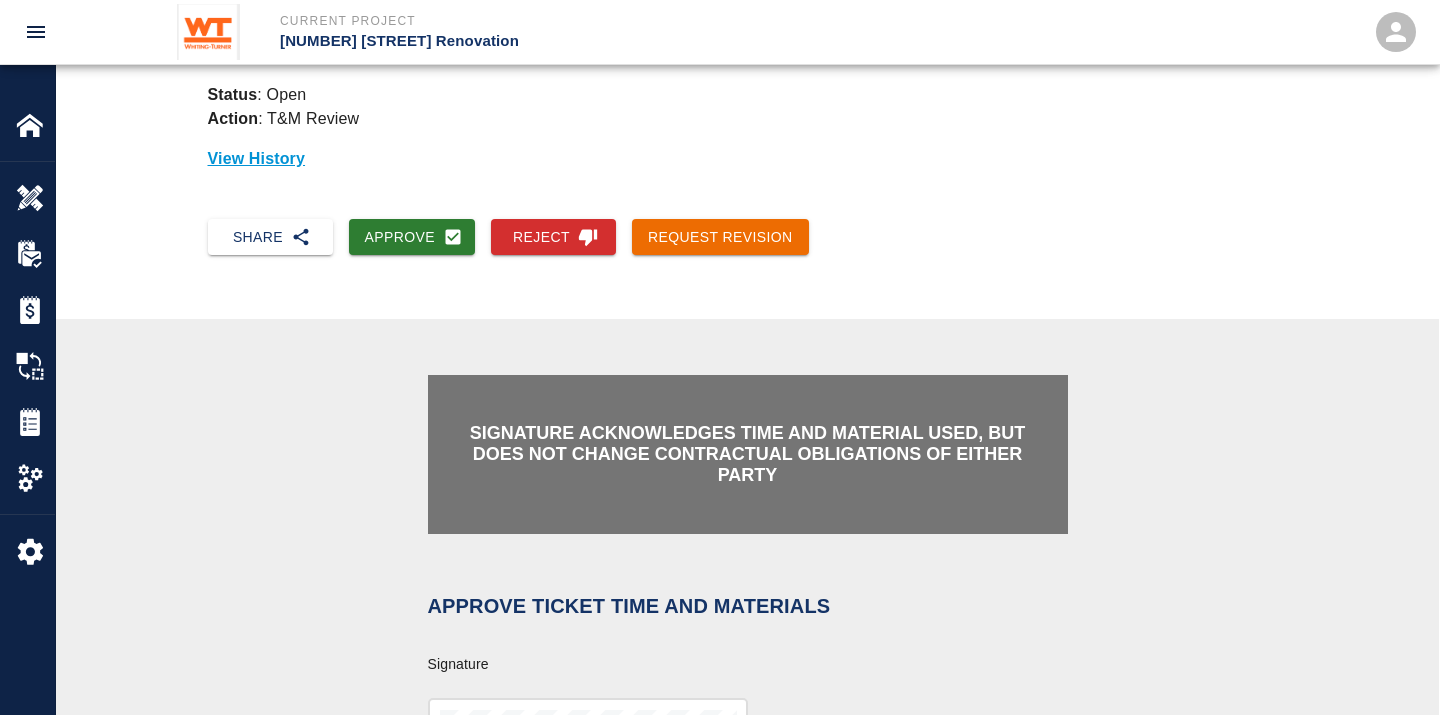 scroll, scrollTop: 444, scrollLeft: 0, axis: vertical 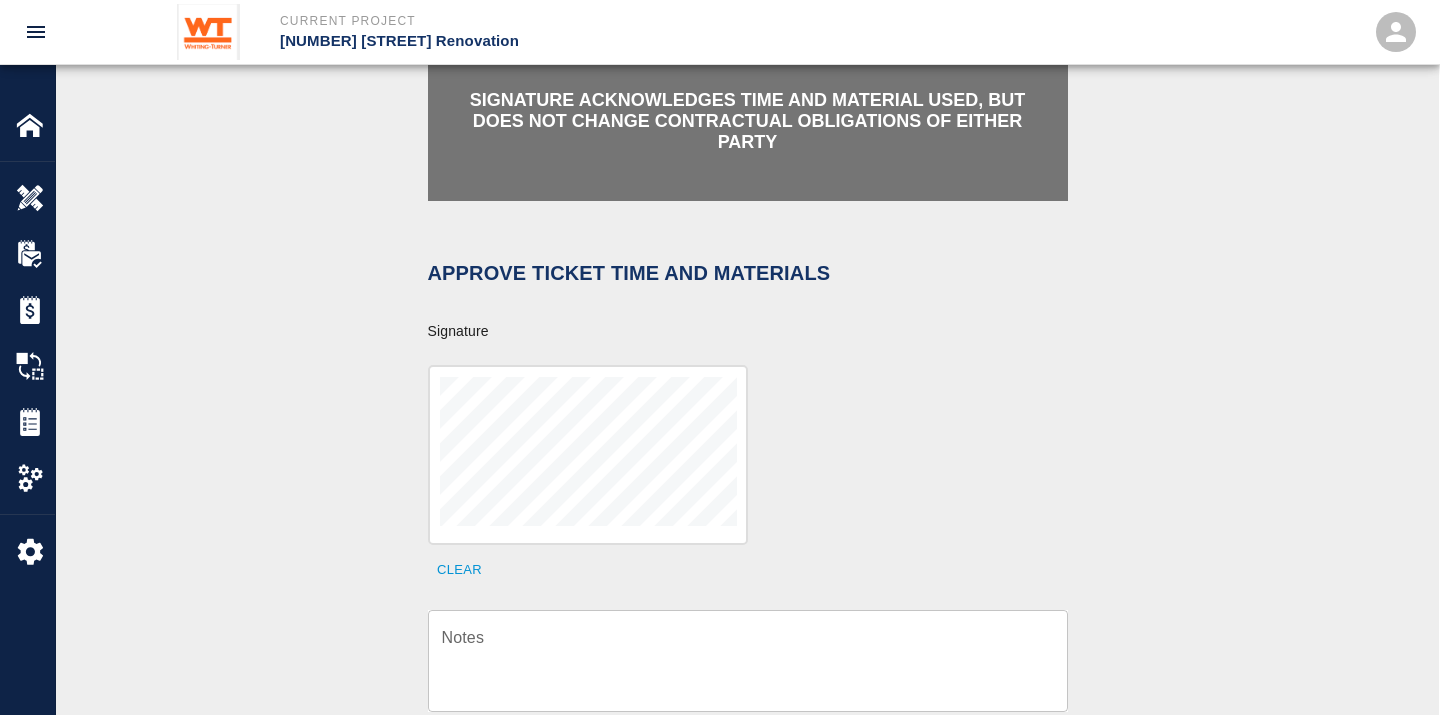 drag, startPoint x: 560, startPoint y: 670, endPoint x: 562, endPoint y: 650, distance: 20.09975 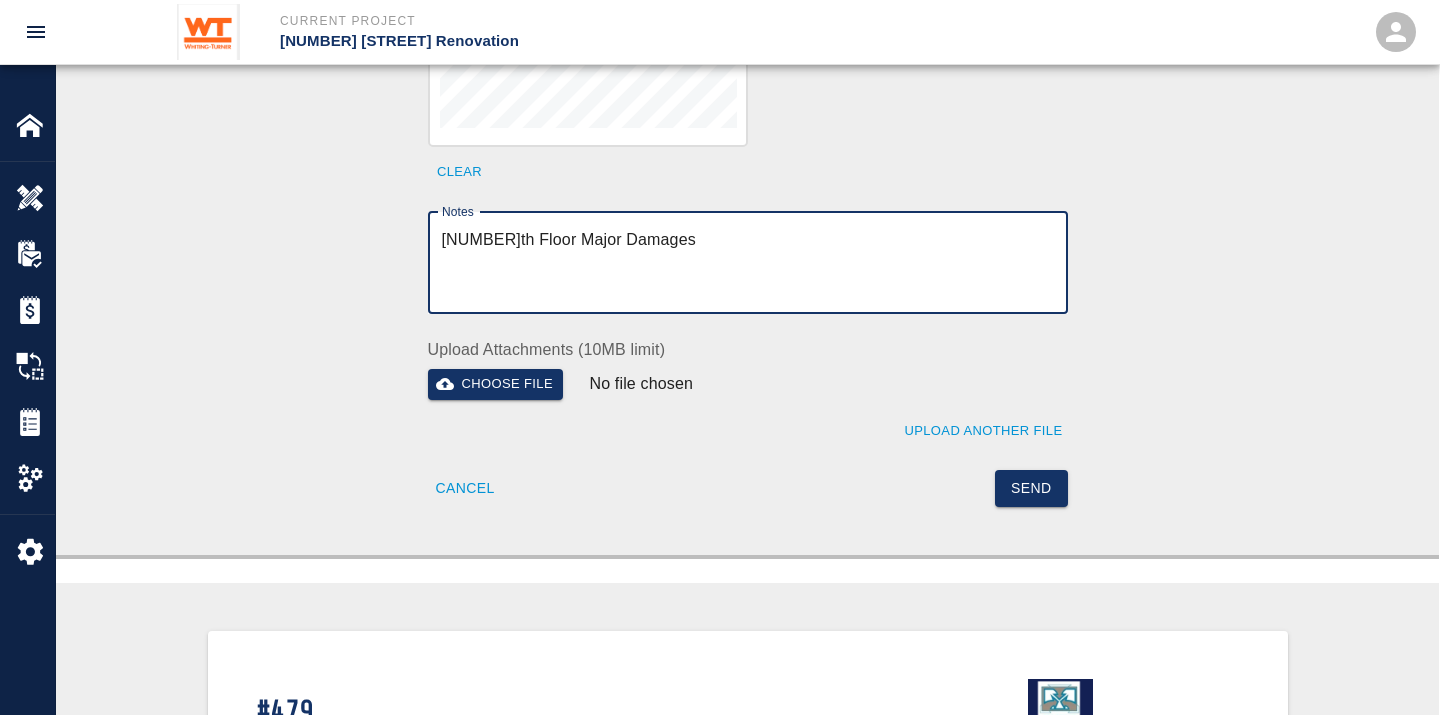 scroll, scrollTop: 888, scrollLeft: 0, axis: vertical 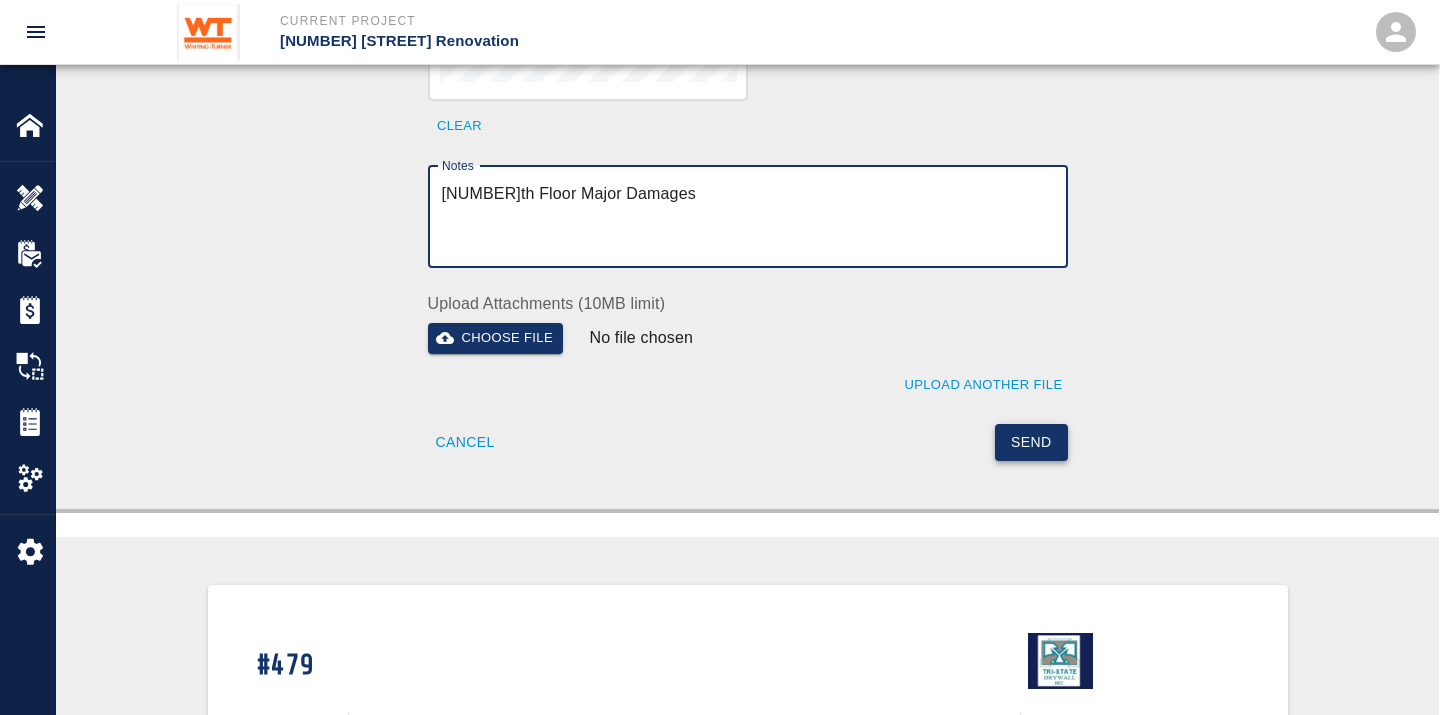 type on "[NUMBER]th Floor Major Damages" 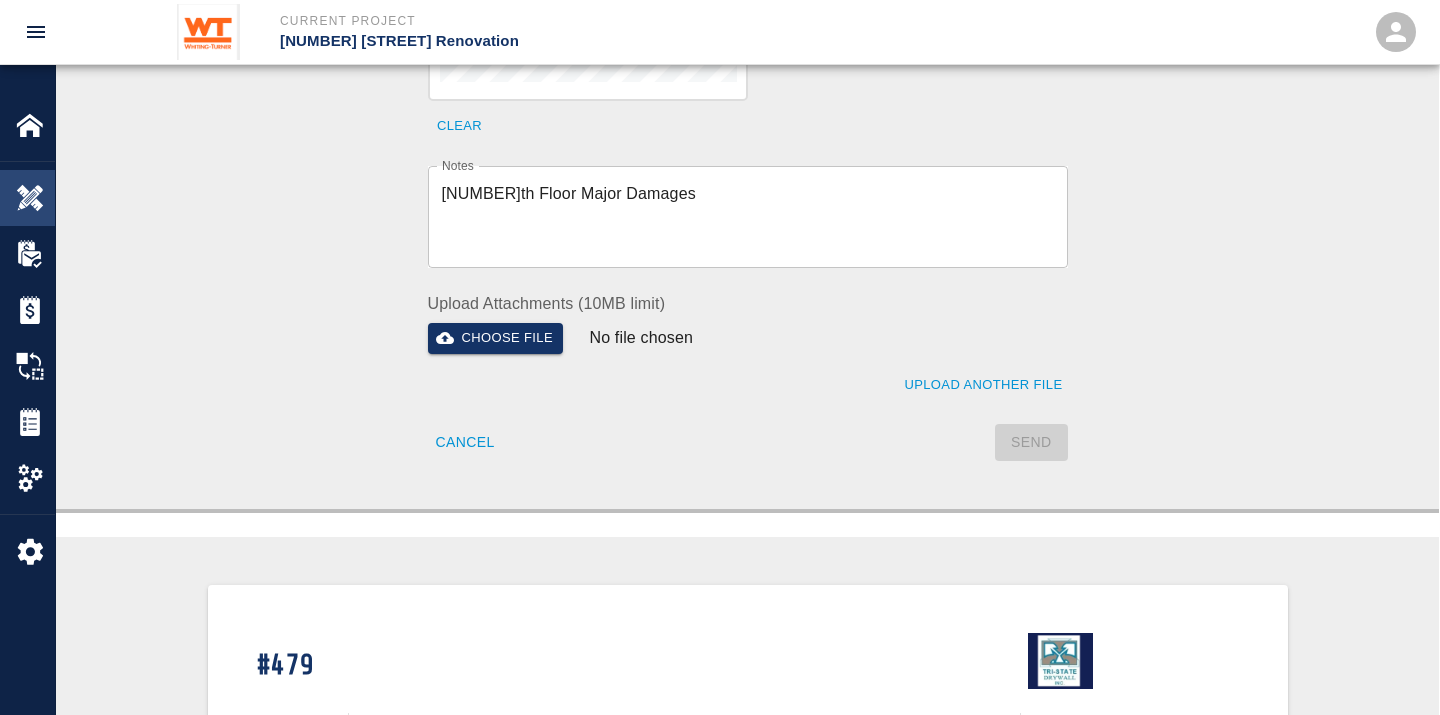 type 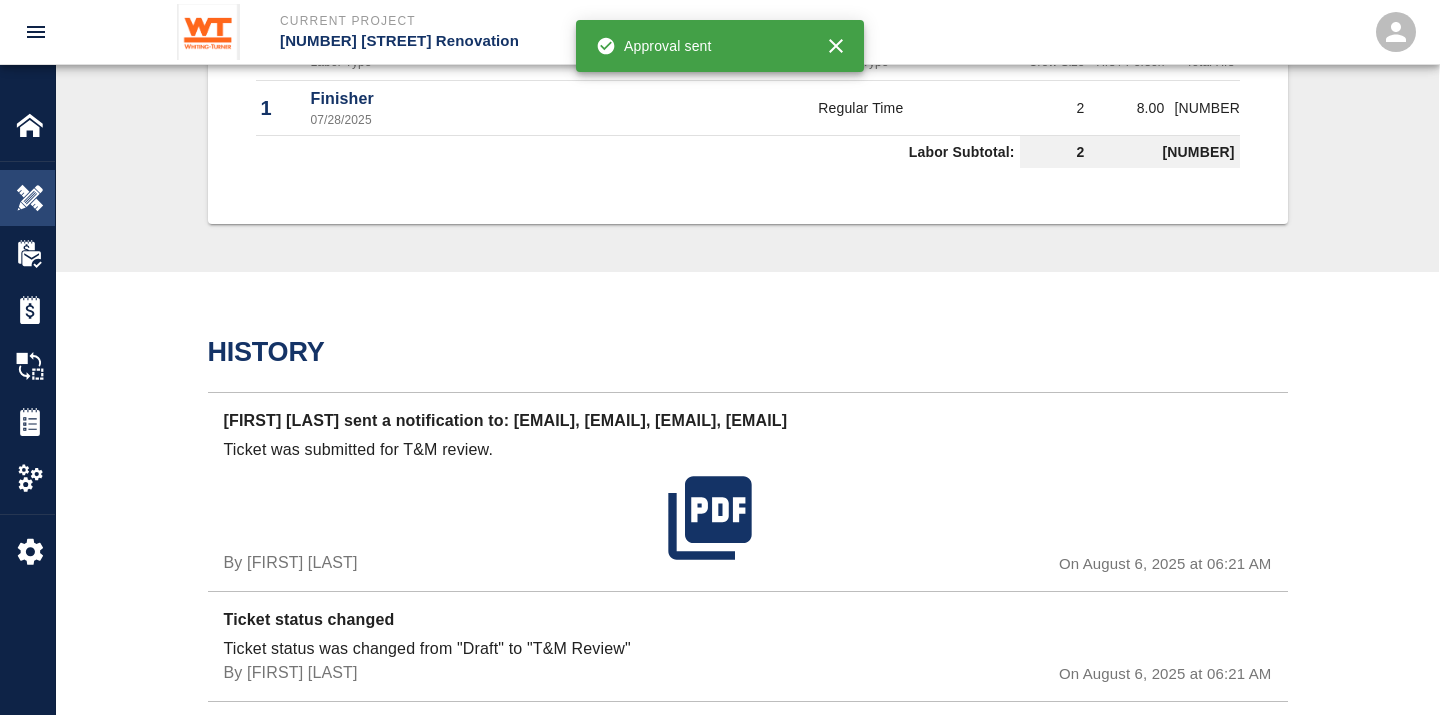 click at bounding box center [30, 198] 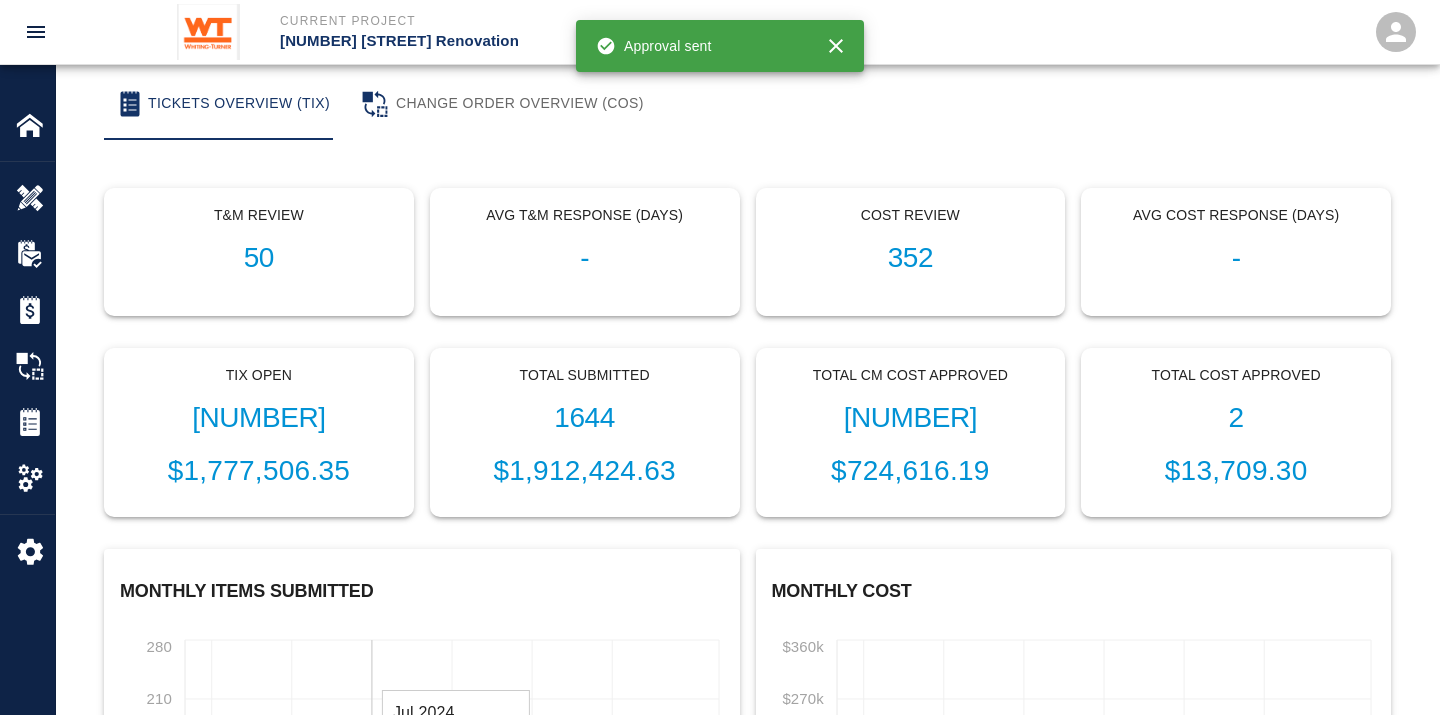 scroll, scrollTop: 0, scrollLeft: 0, axis: both 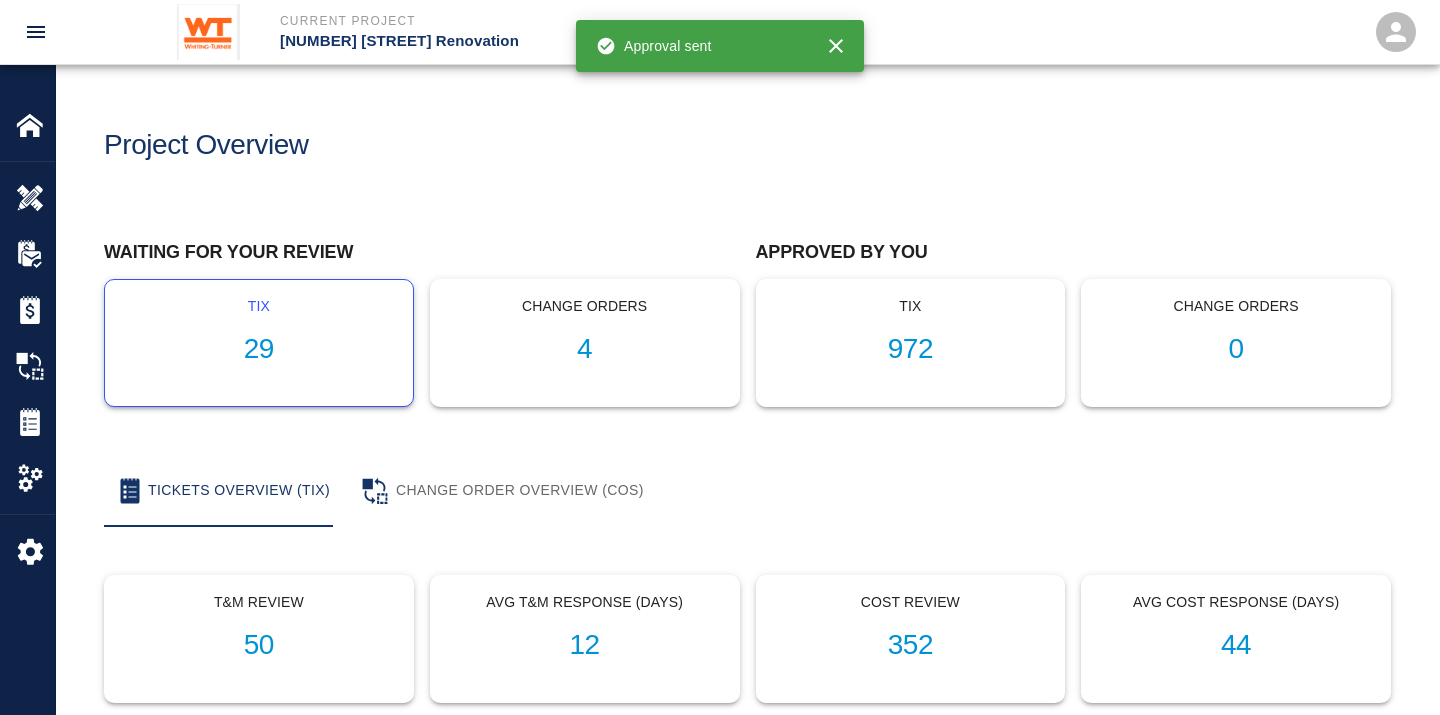 click on "29" at bounding box center (259, 349) 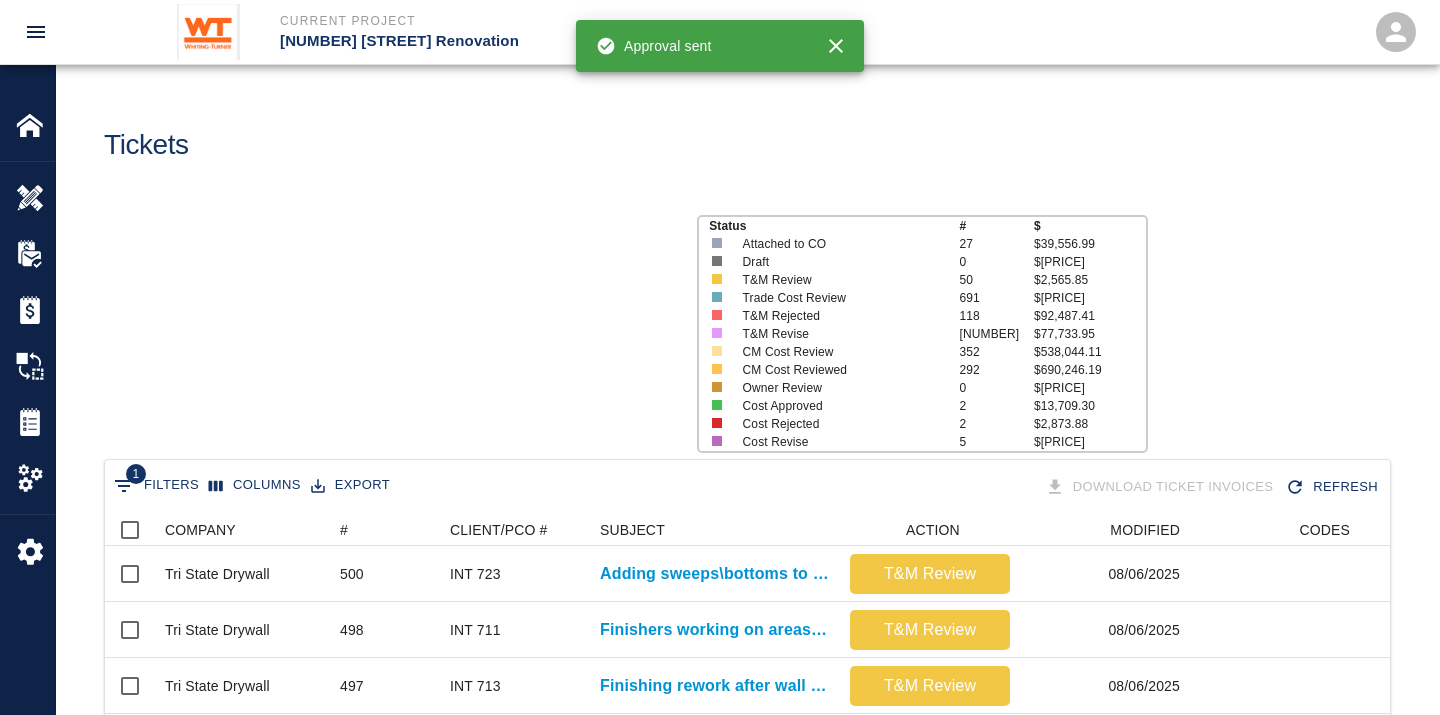 scroll, scrollTop: 17, scrollLeft: 17, axis: both 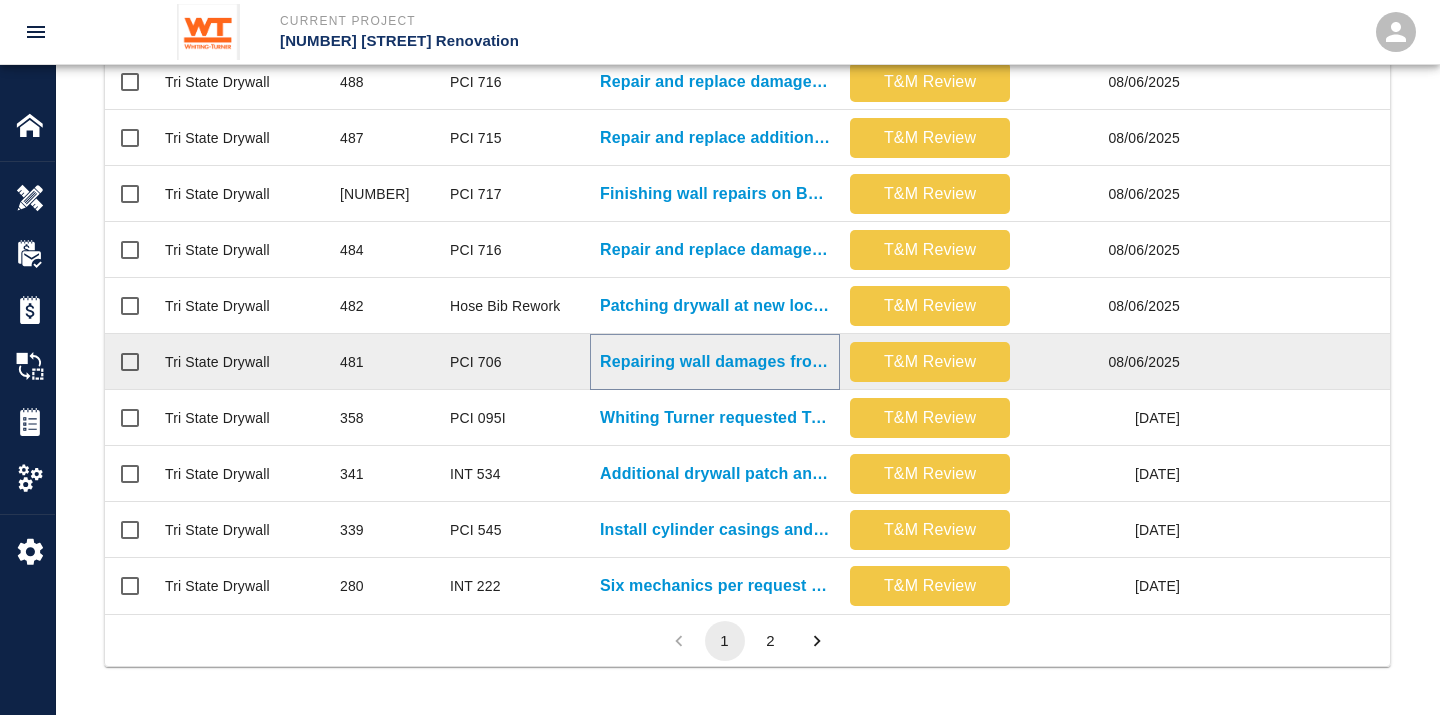 click on "Repairing wall damages from furniture installation." at bounding box center [715, 362] 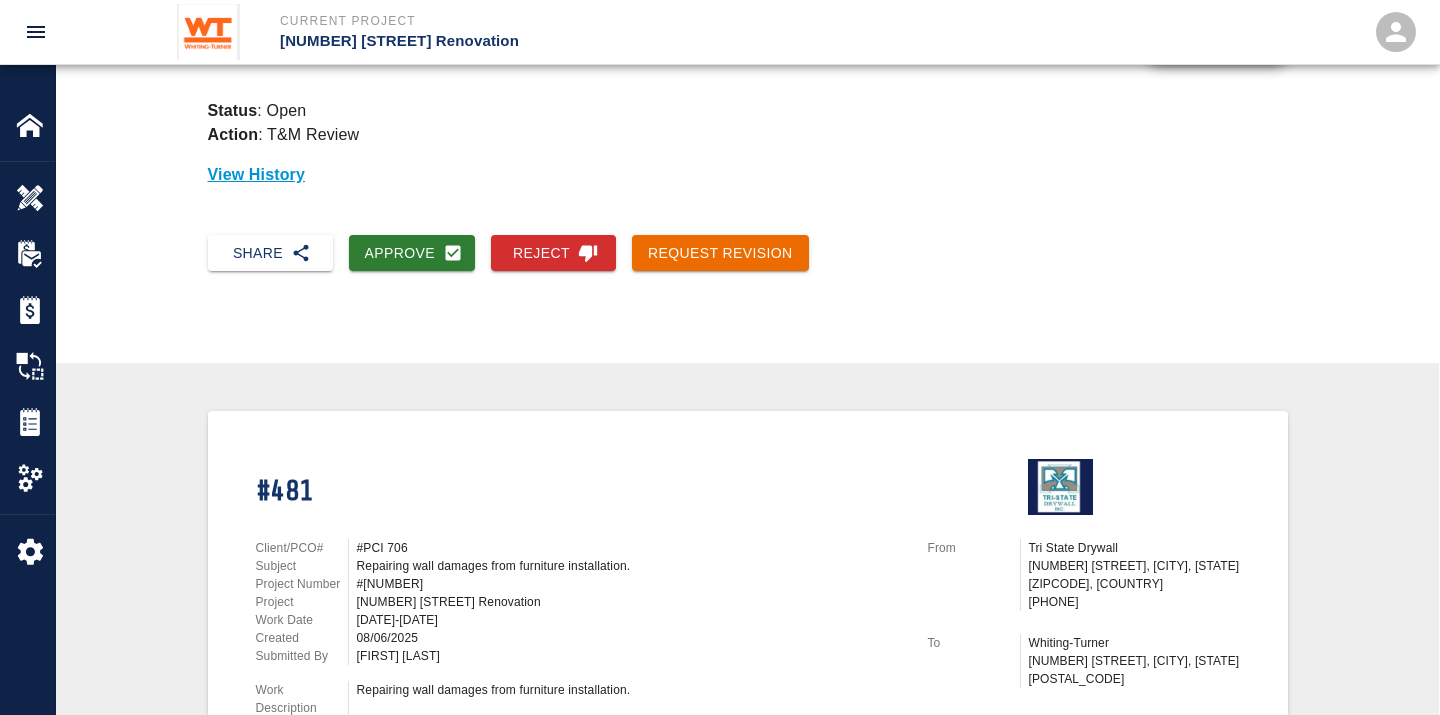 scroll, scrollTop: 0, scrollLeft: 0, axis: both 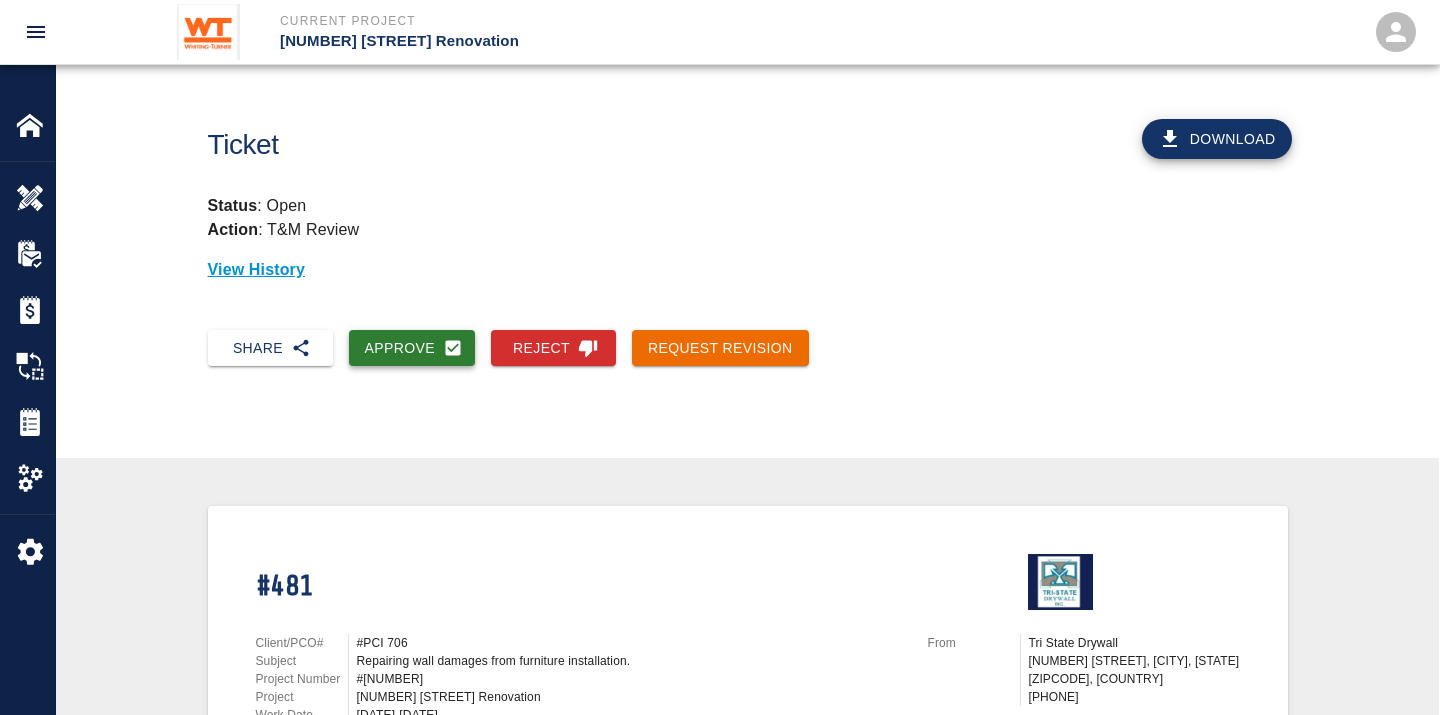 click on "Approve" at bounding box center (412, 348) 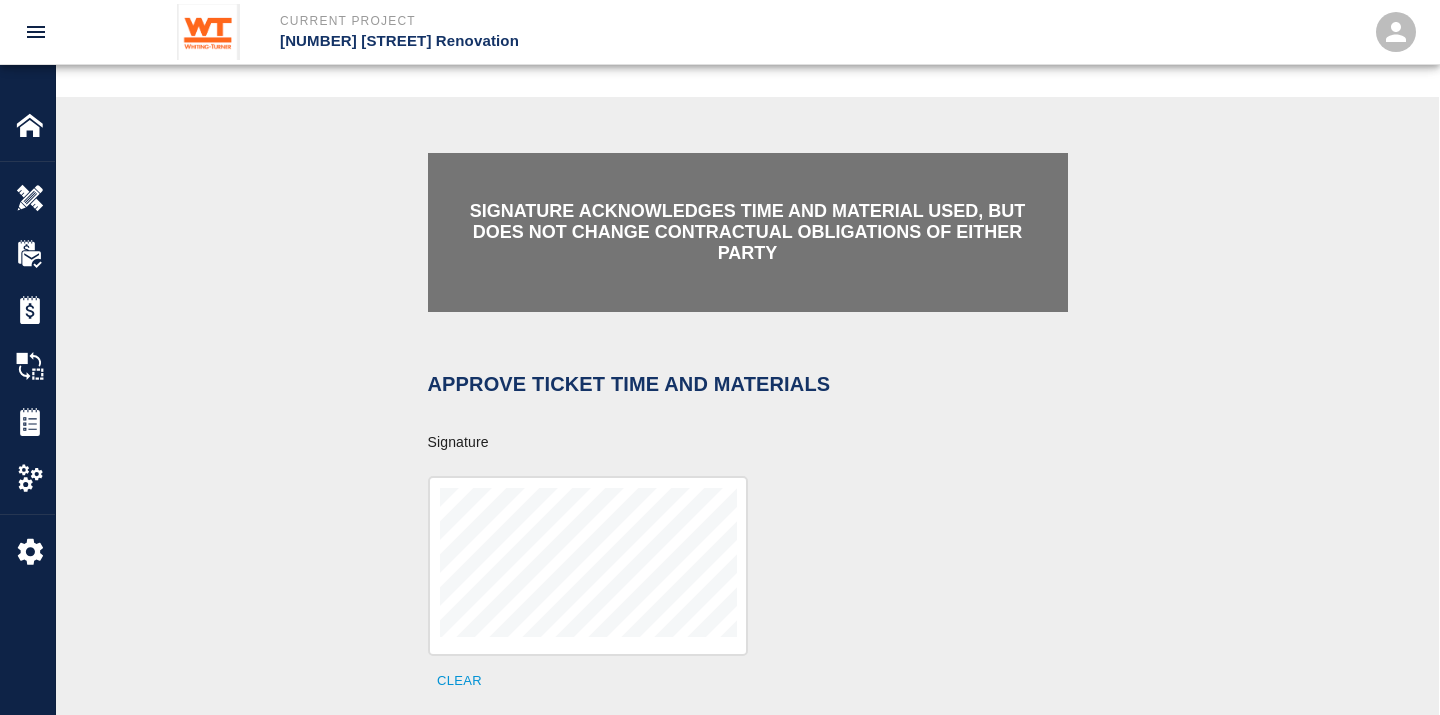 scroll, scrollTop: 666, scrollLeft: 0, axis: vertical 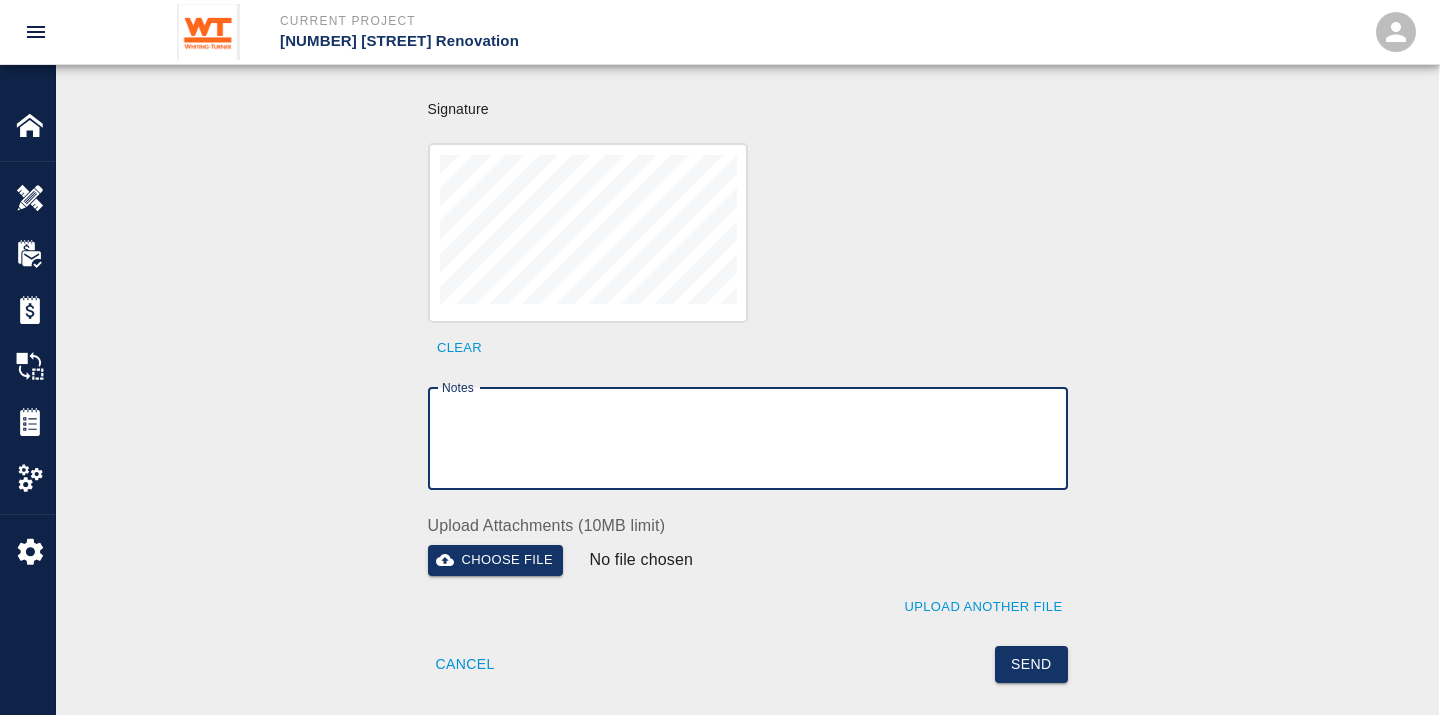 click on "Notes" at bounding box center (748, 438) 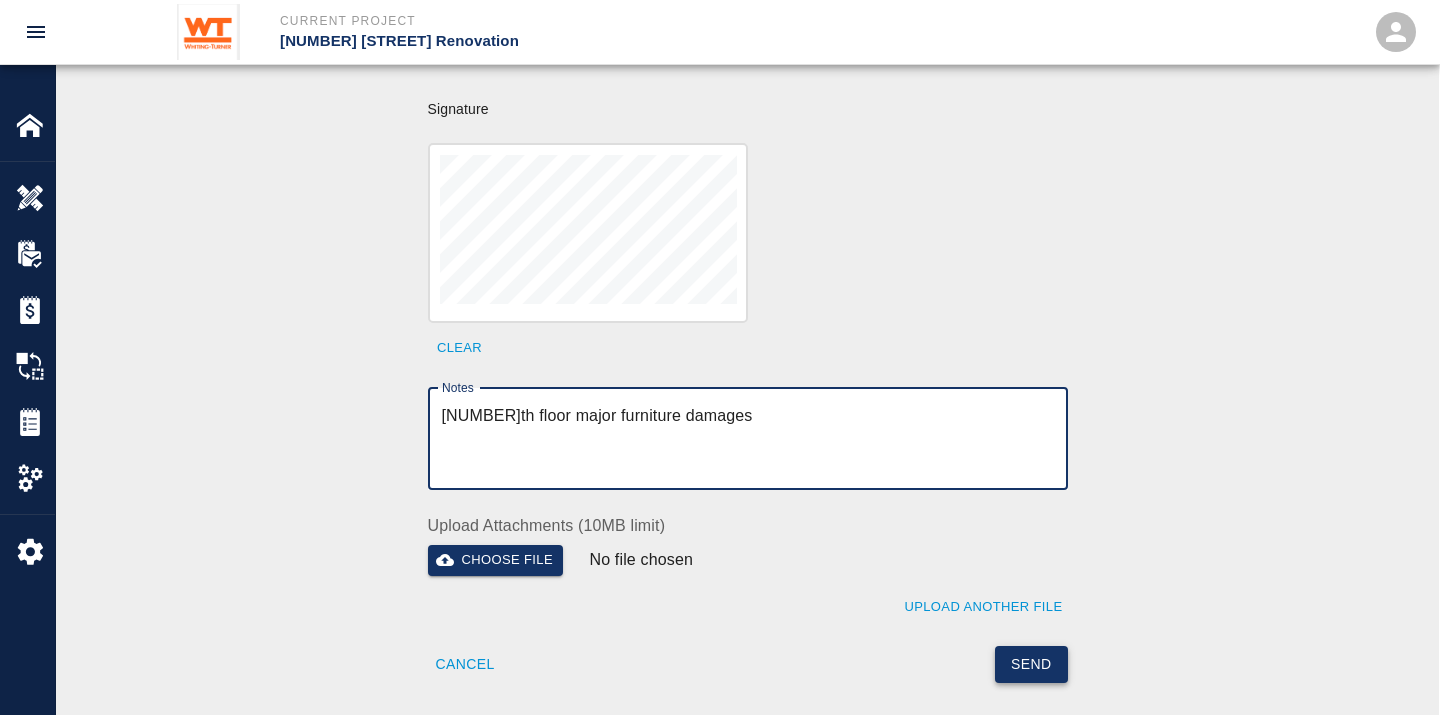 type on "[NUMBER]th floor major furniture damages" 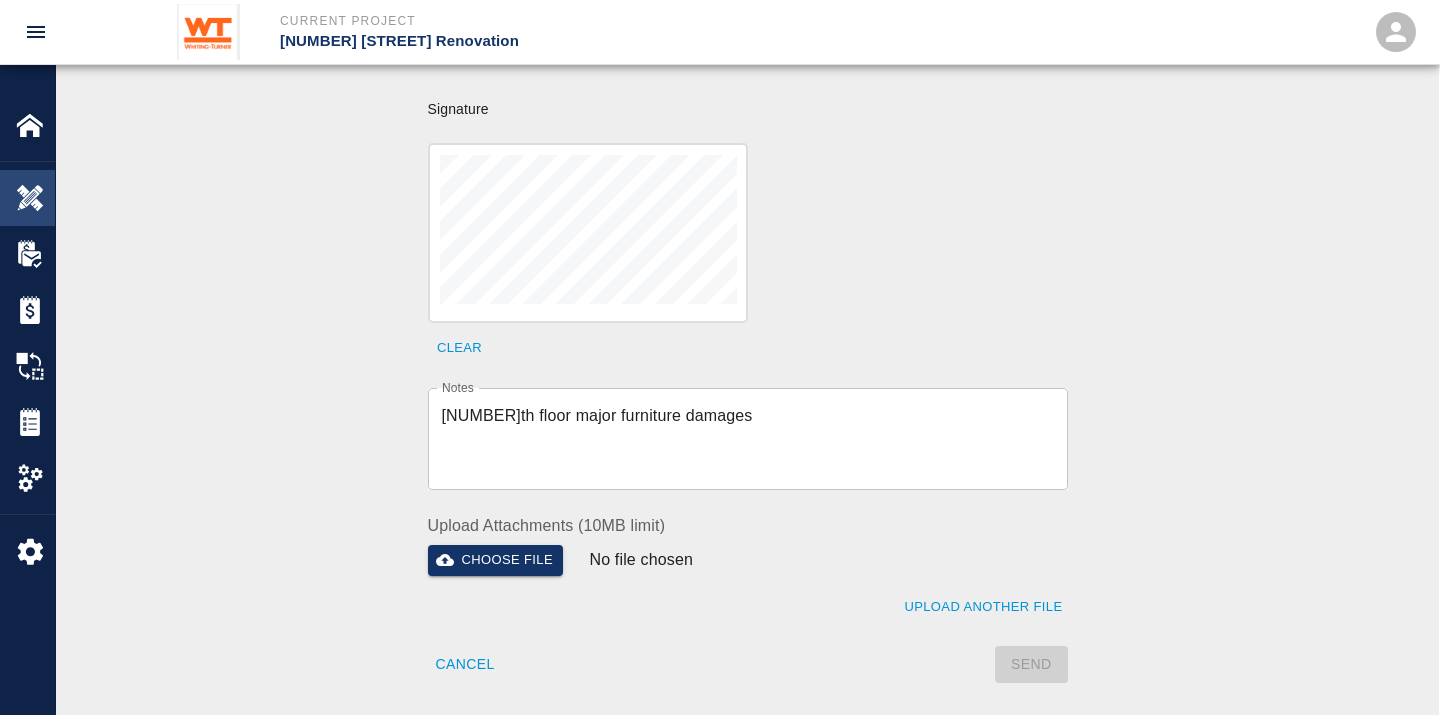type 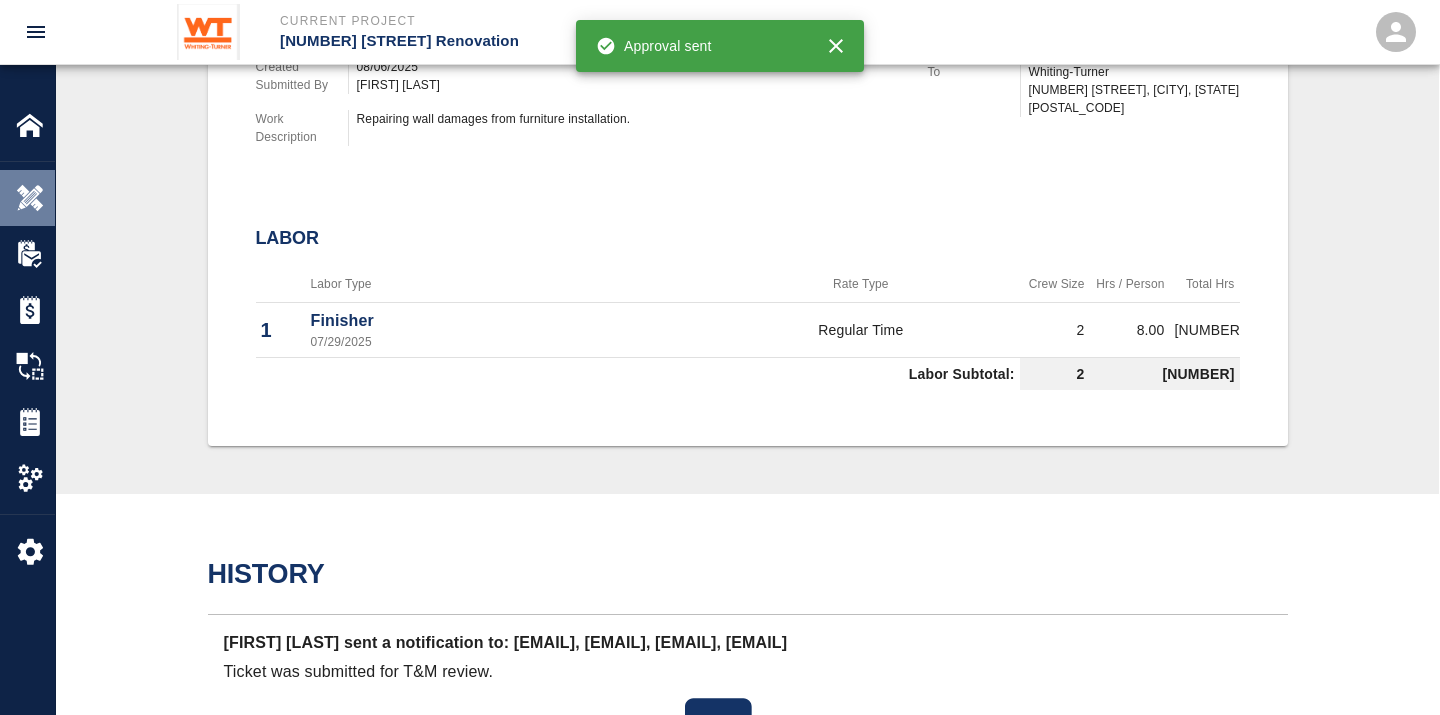 click at bounding box center [30, 198] 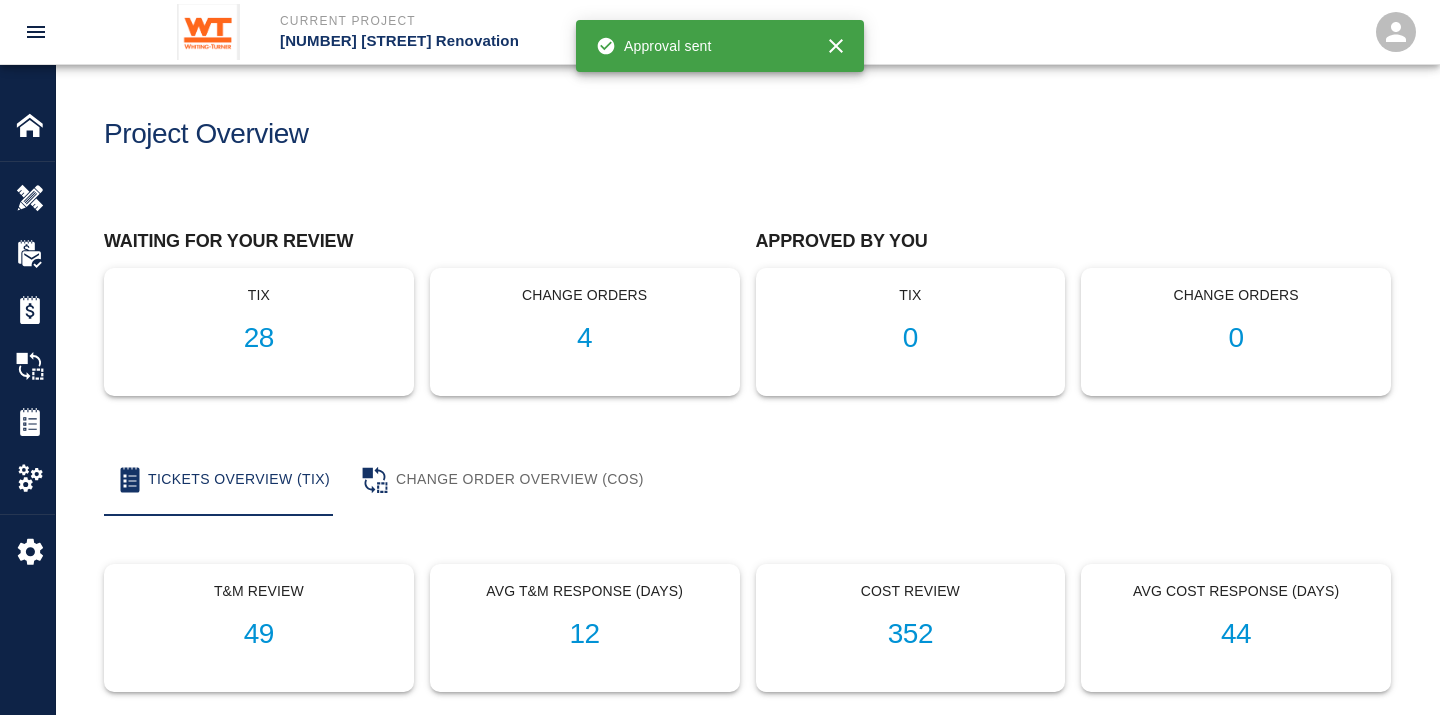scroll, scrollTop: 0, scrollLeft: 0, axis: both 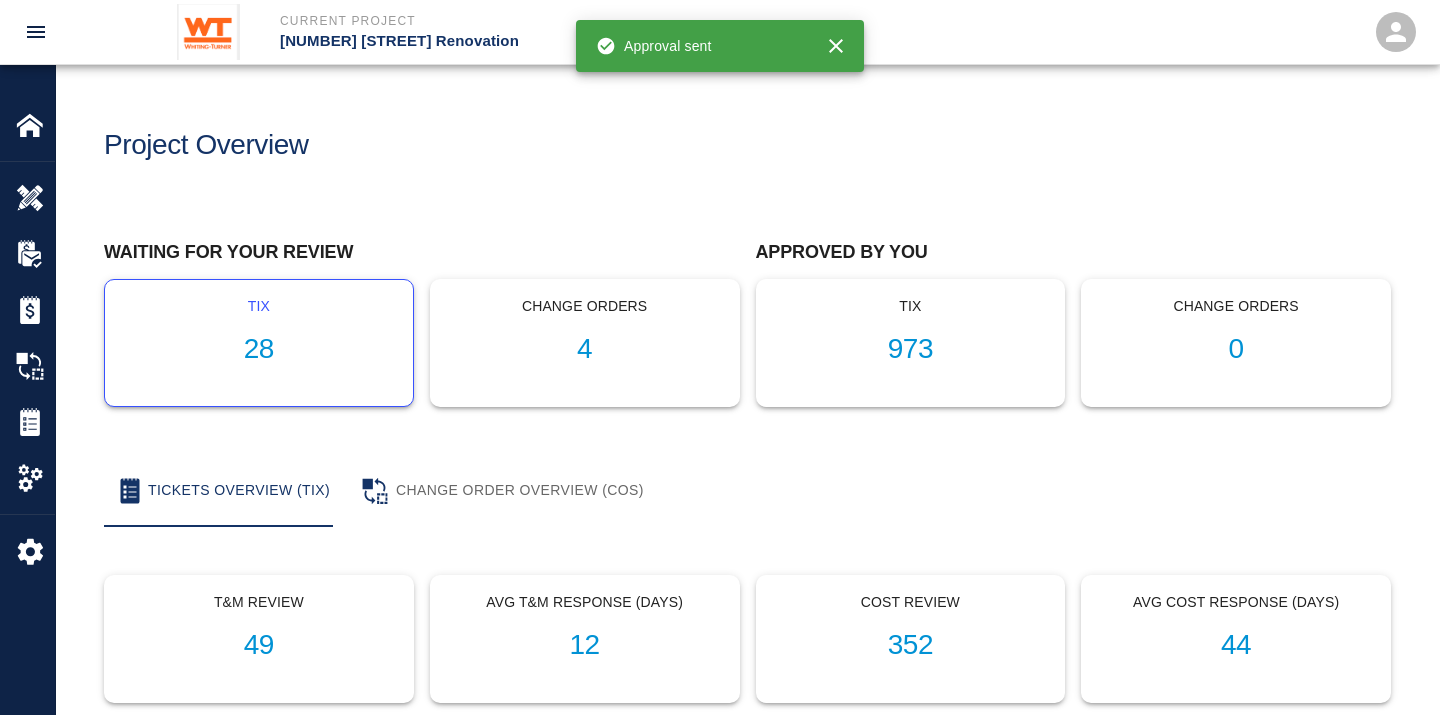 click on "28" at bounding box center [259, 349] 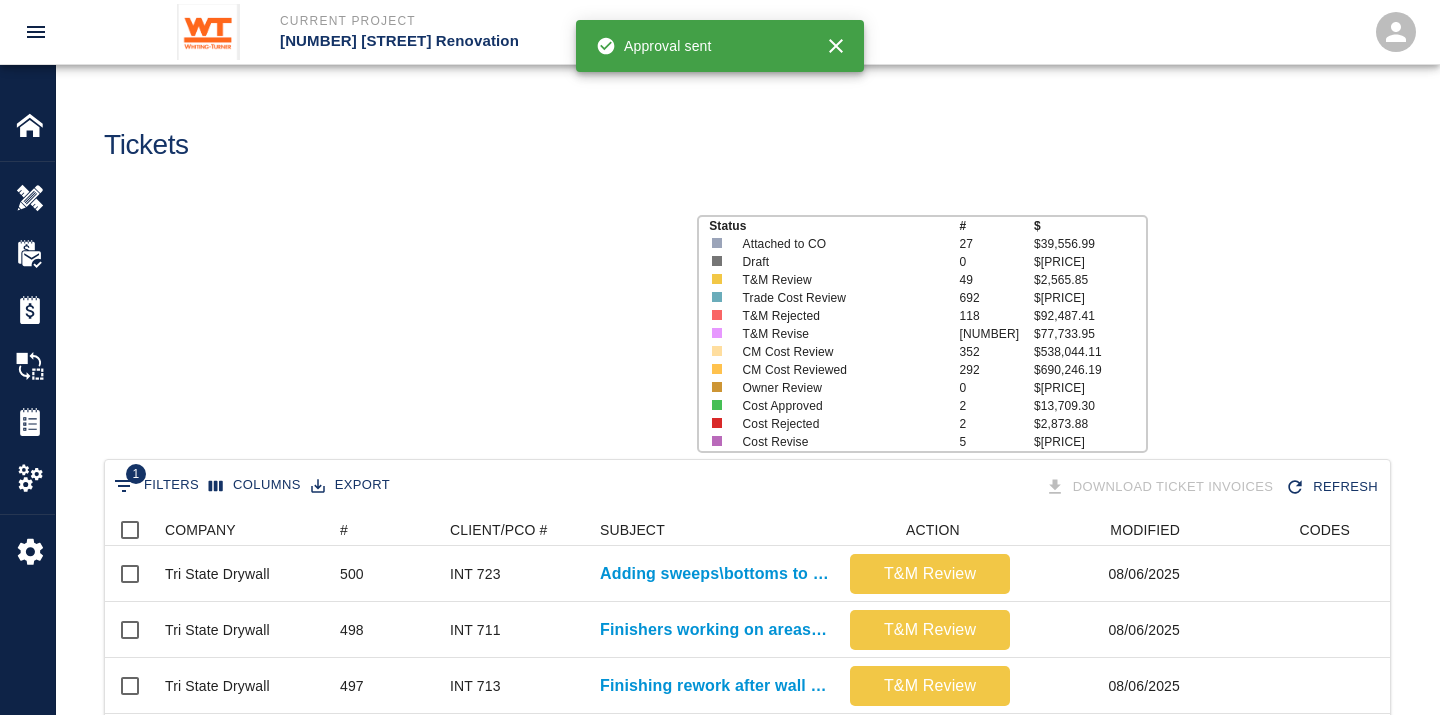 scroll, scrollTop: 17, scrollLeft: 17, axis: both 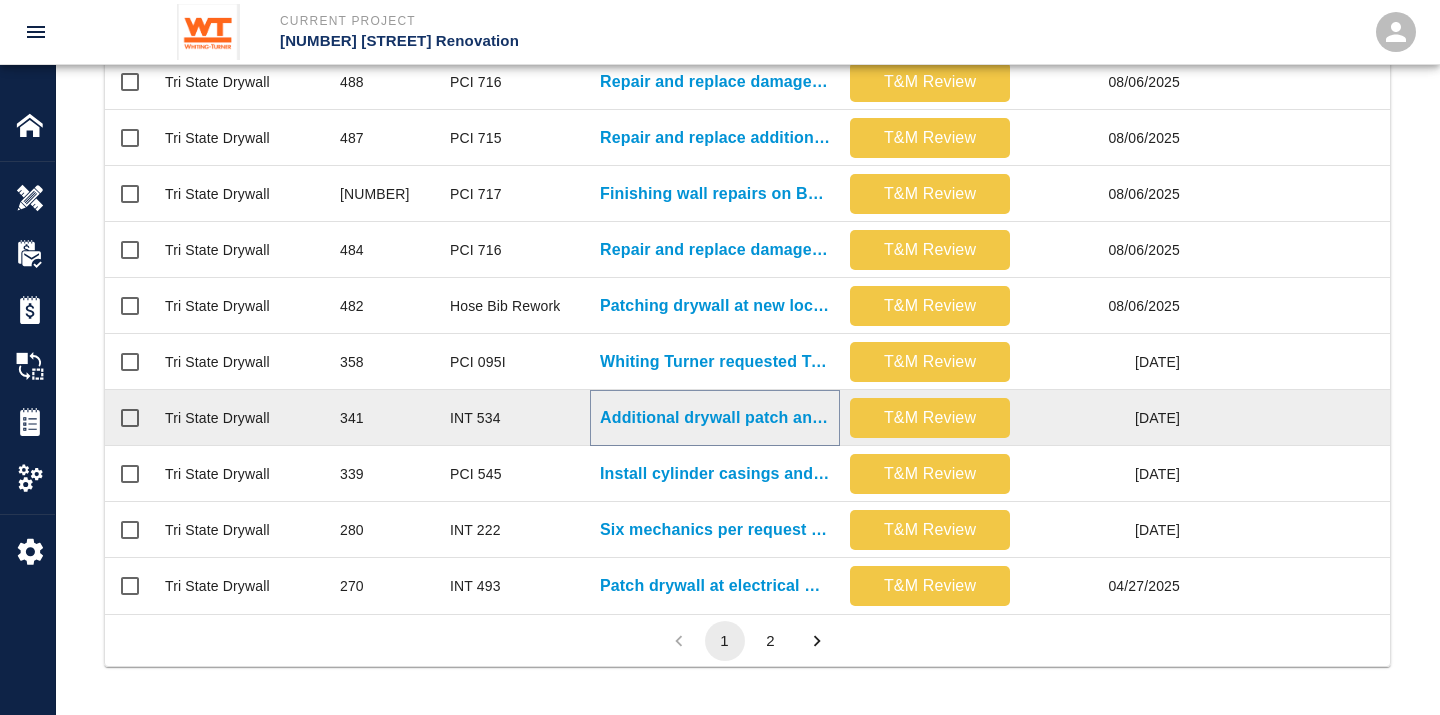 click on "Additional drywall patch and repairs 3rd floor due to damage..." at bounding box center (715, 418) 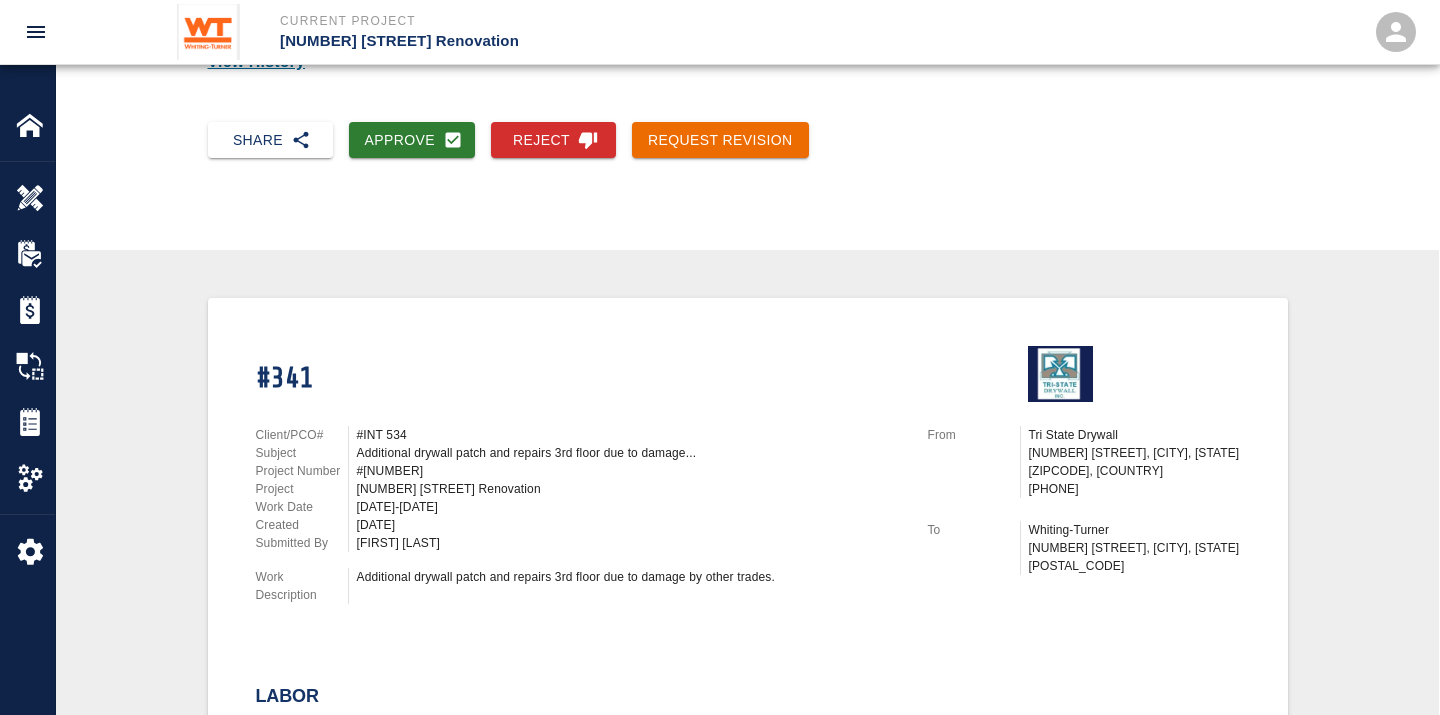 scroll, scrollTop: 222, scrollLeft: 0, axis: vertical 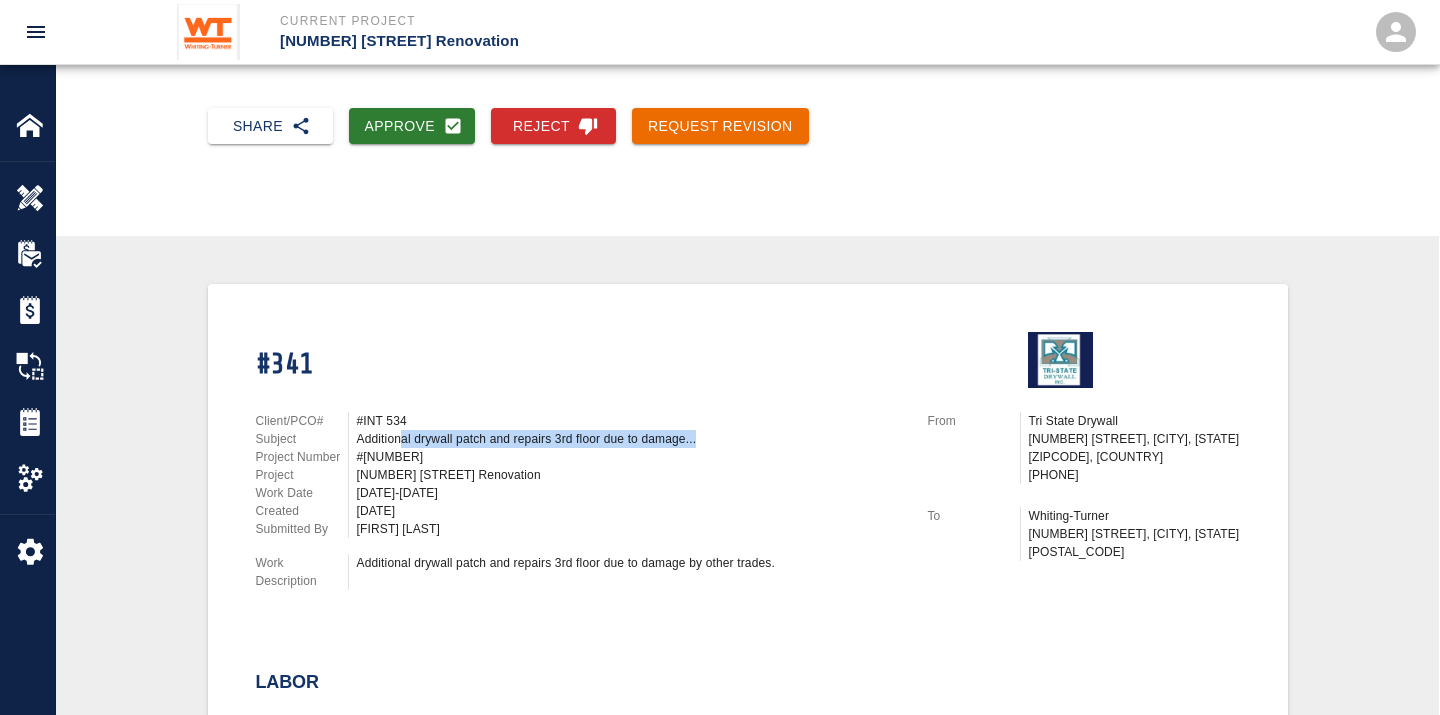 drag, startPoint x: 401, startPoint y: 424, endPoint x: 715, endPoint y: 431, distance: 314.078 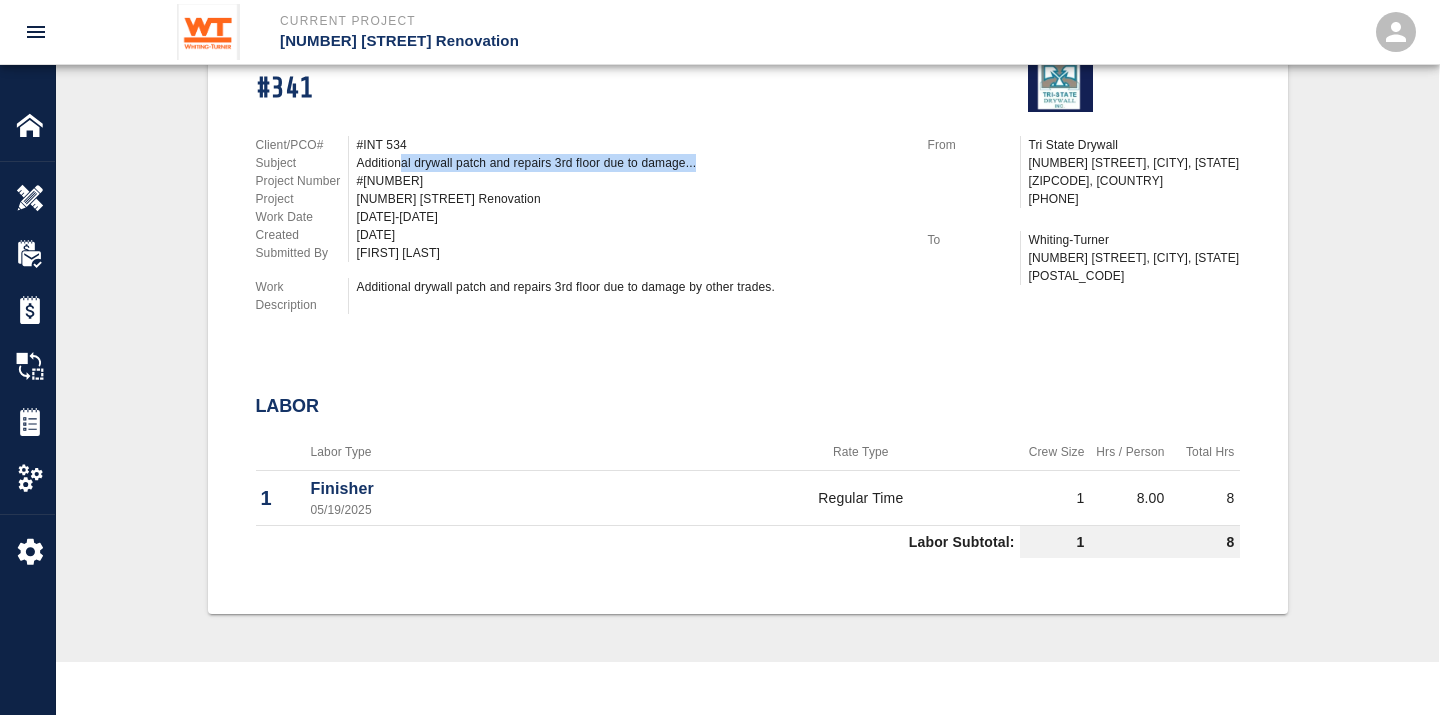 scroll, scrollTop: 0, scrollLeft: 0, axis: both 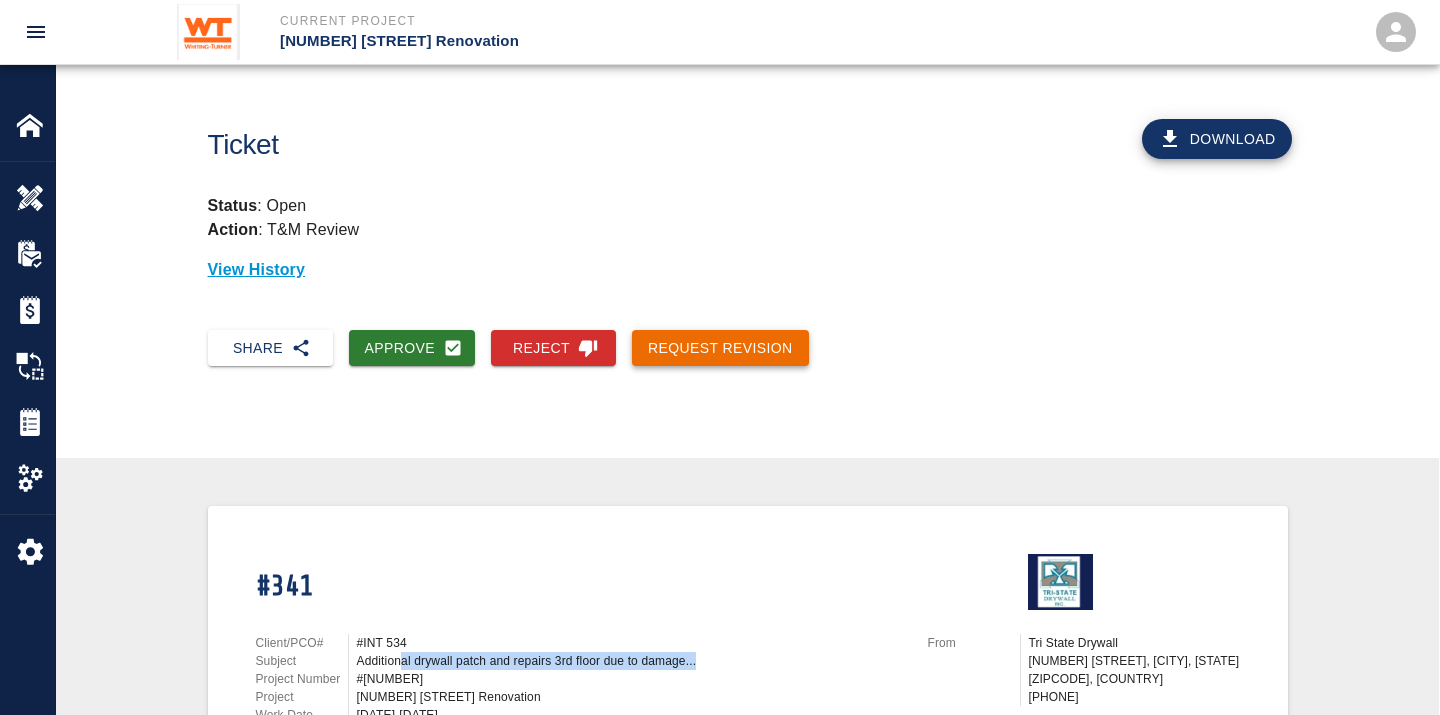 click on "Request Revision" at bounding box center [720, 348] 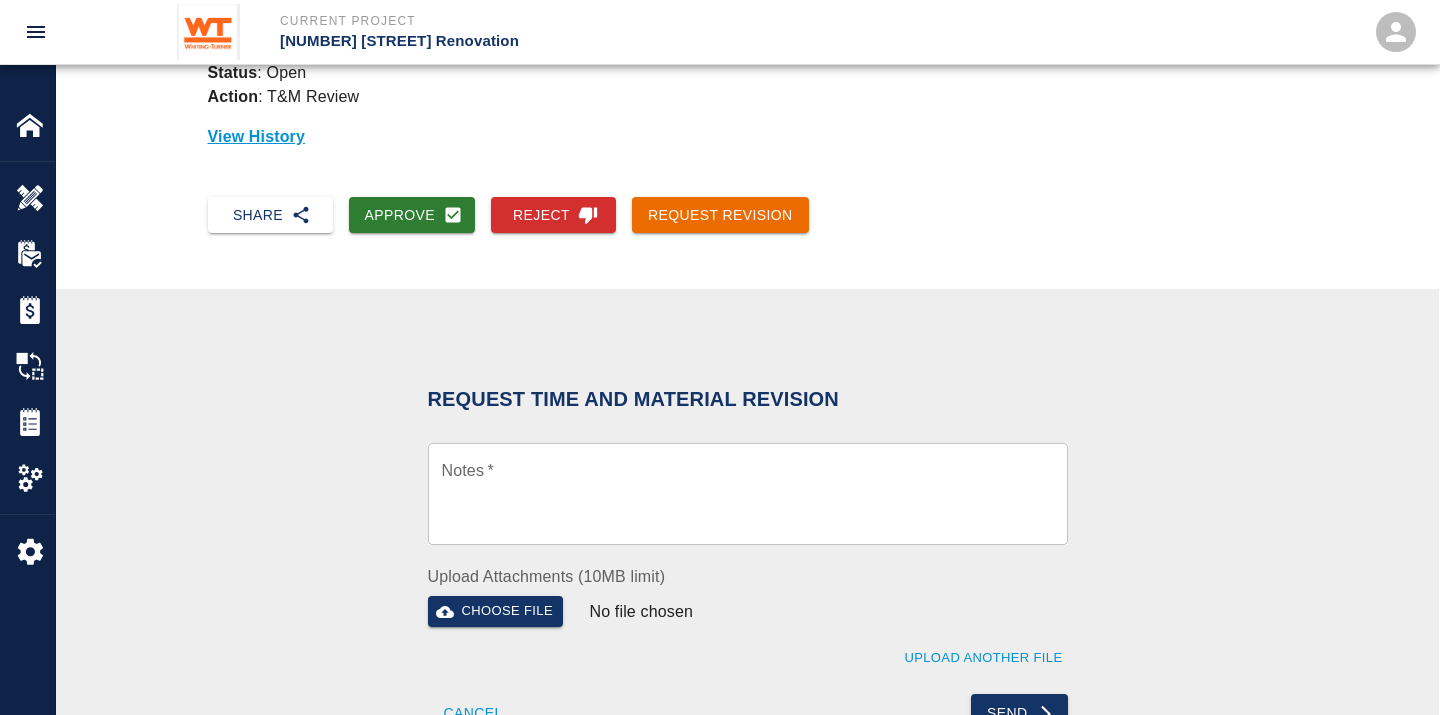 scroll, scrollTop: 333, scrollLeft: 0, axis: vertical 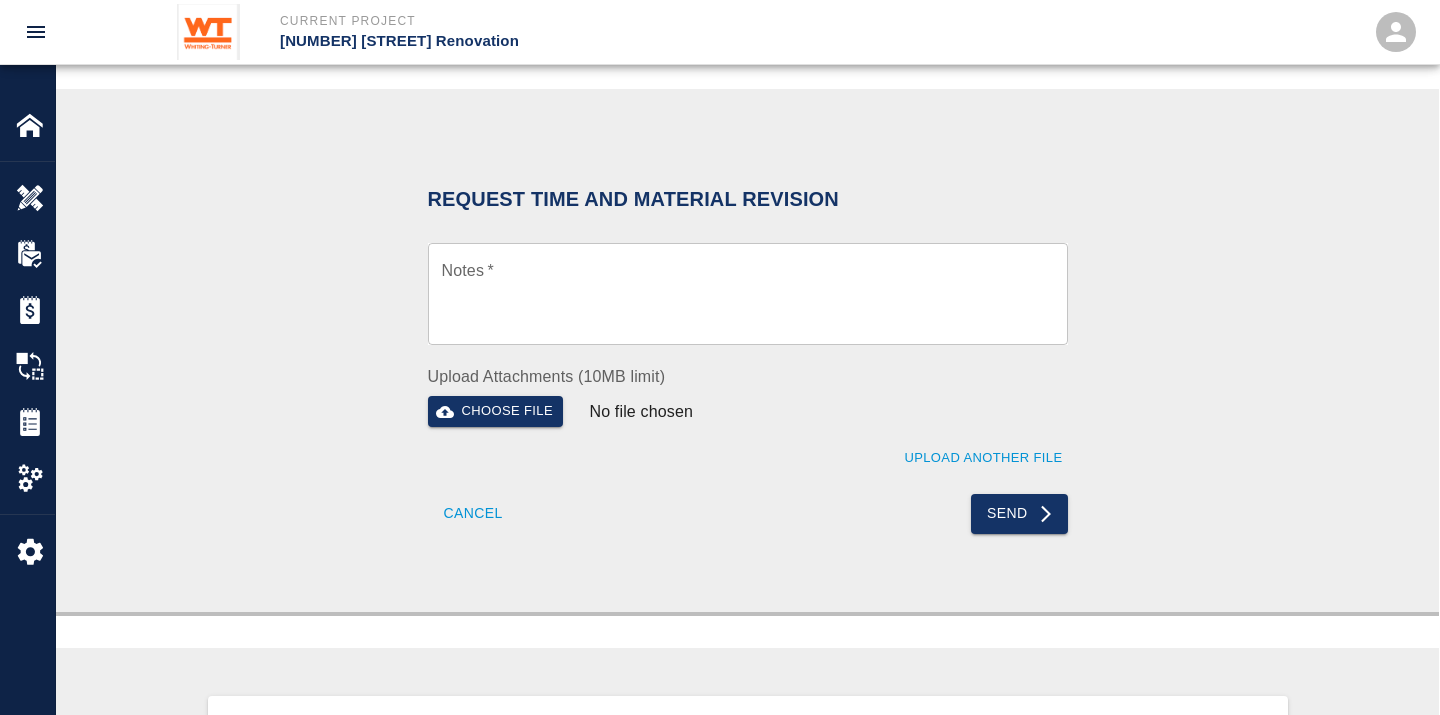click on "Notes   *" at bounding box center [748, 294] 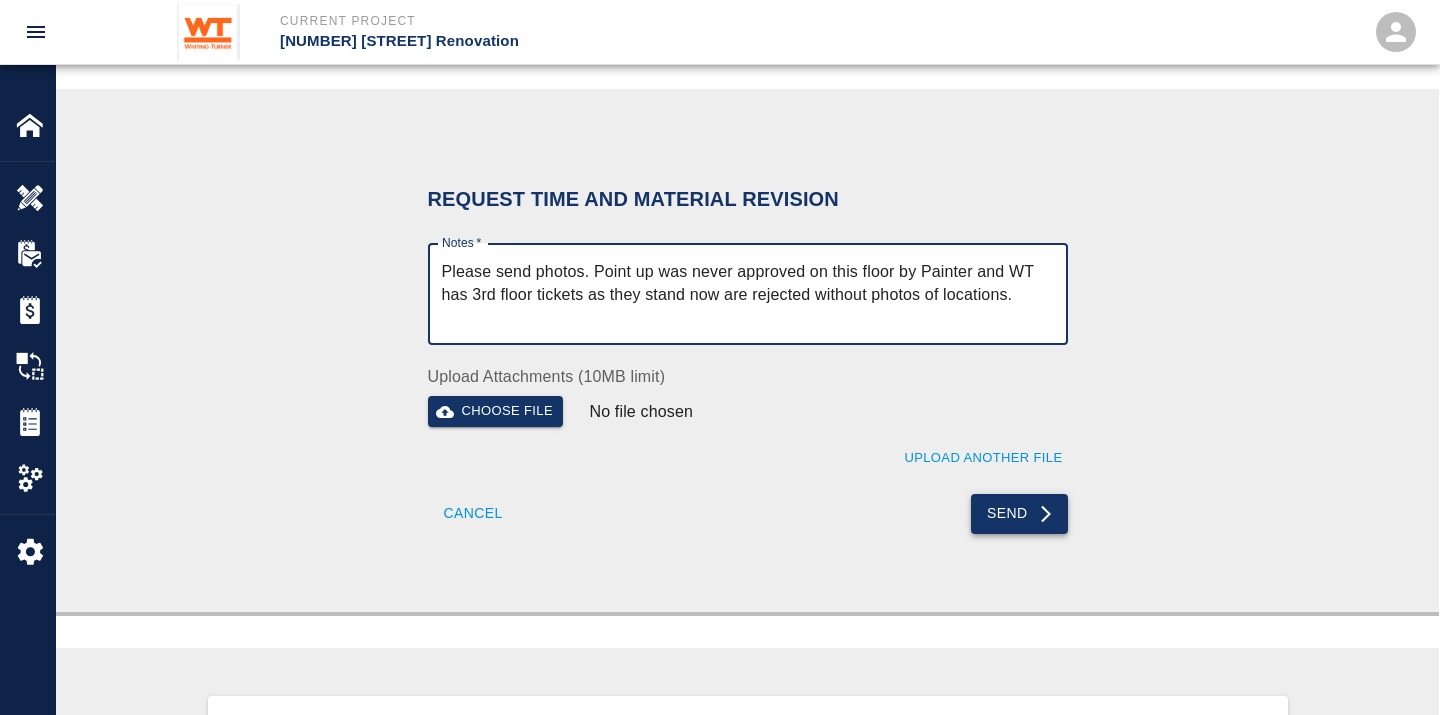 type on "Please send photos. Point up was never approved on this floor by Painter and WT has 3rd floor tickets as they stand now are rejected without photos of locations." 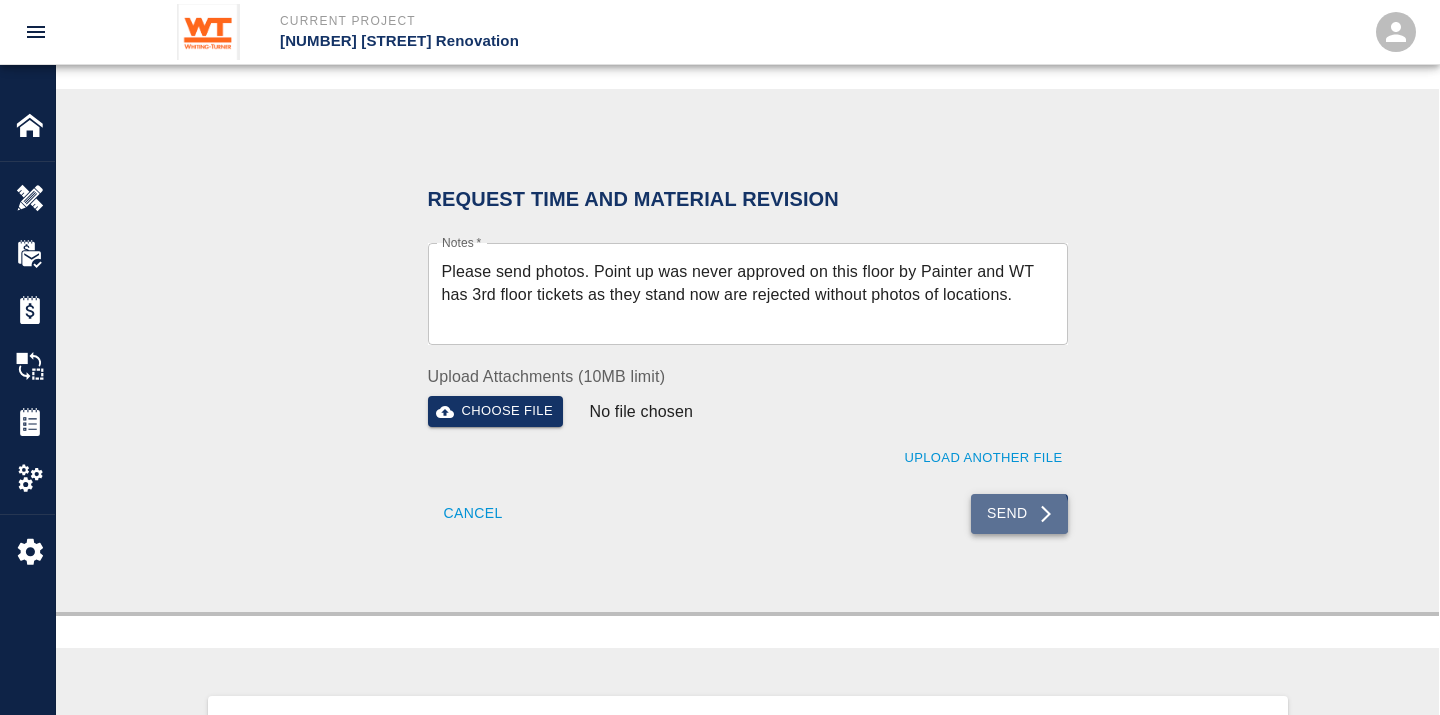 click on "Send" at bounding box center (1019, 514) 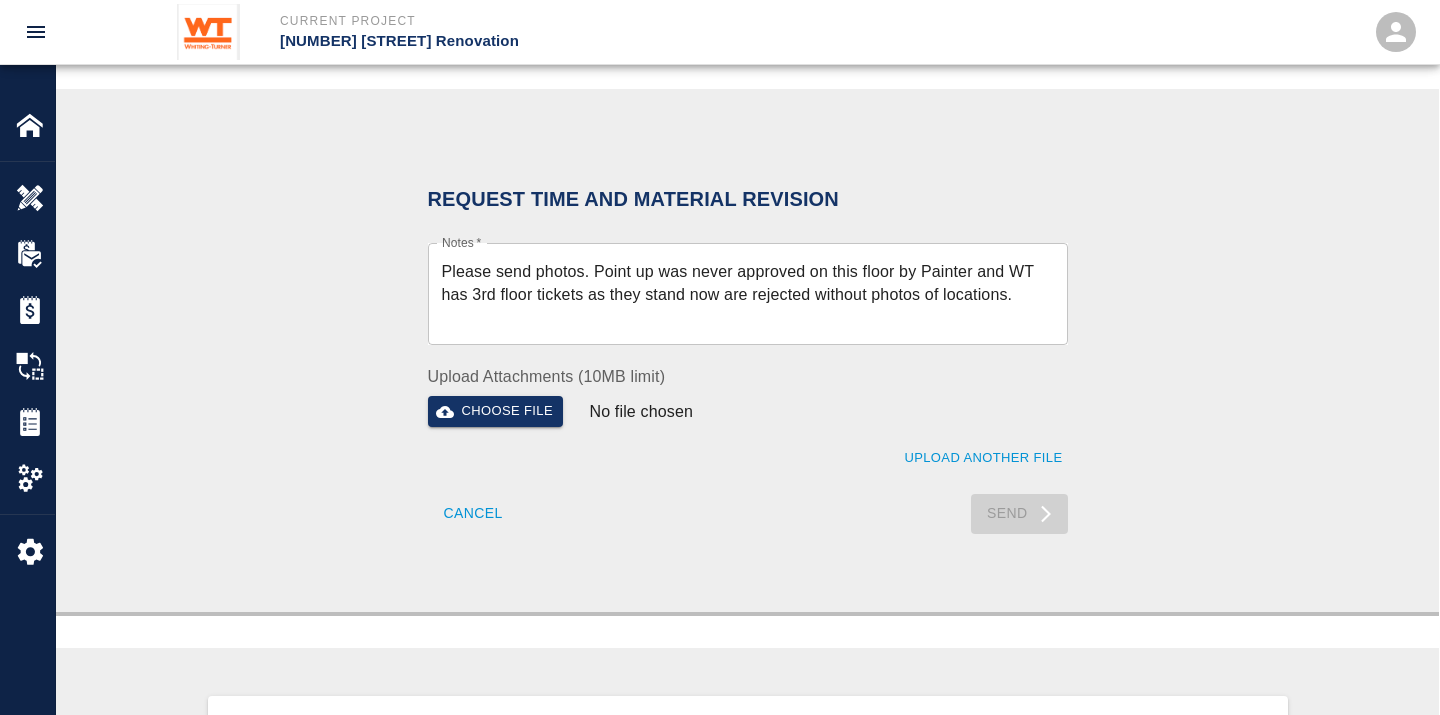type 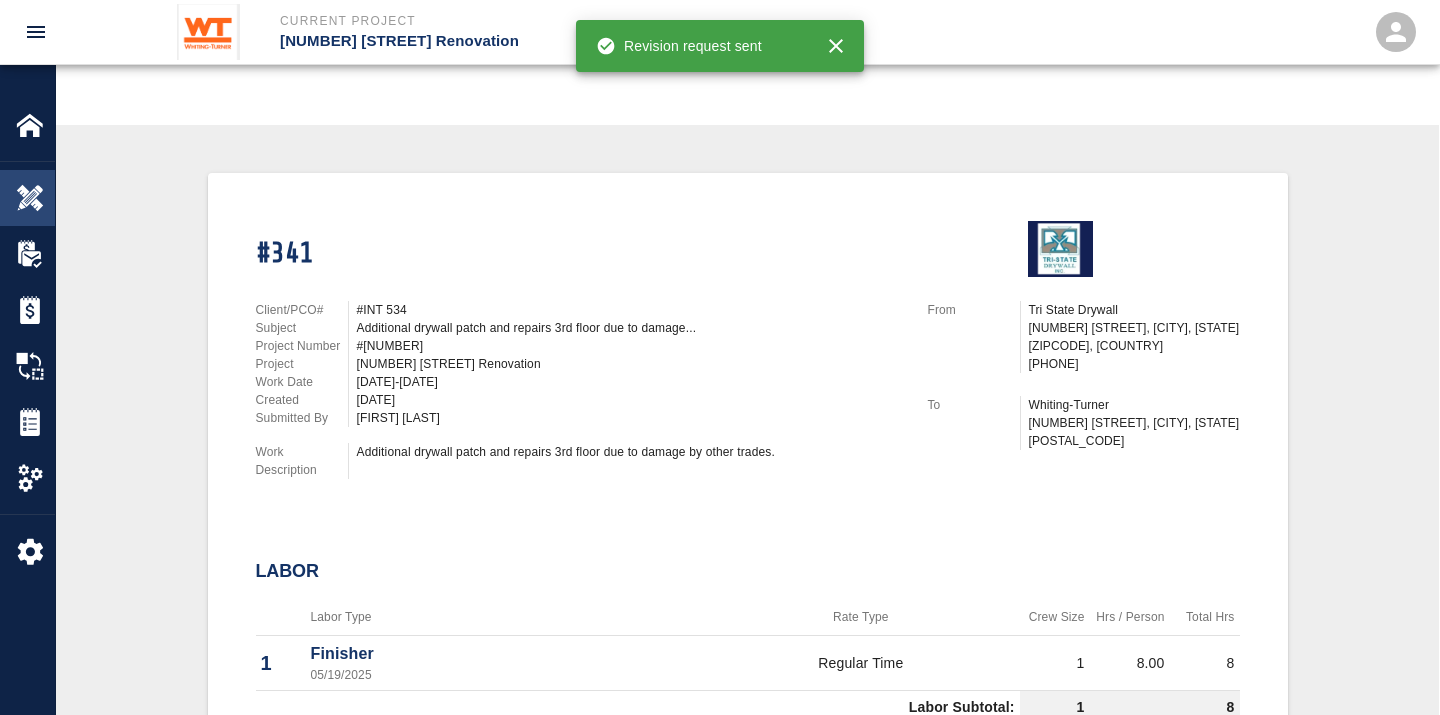 click at bounding box center (30, 198) 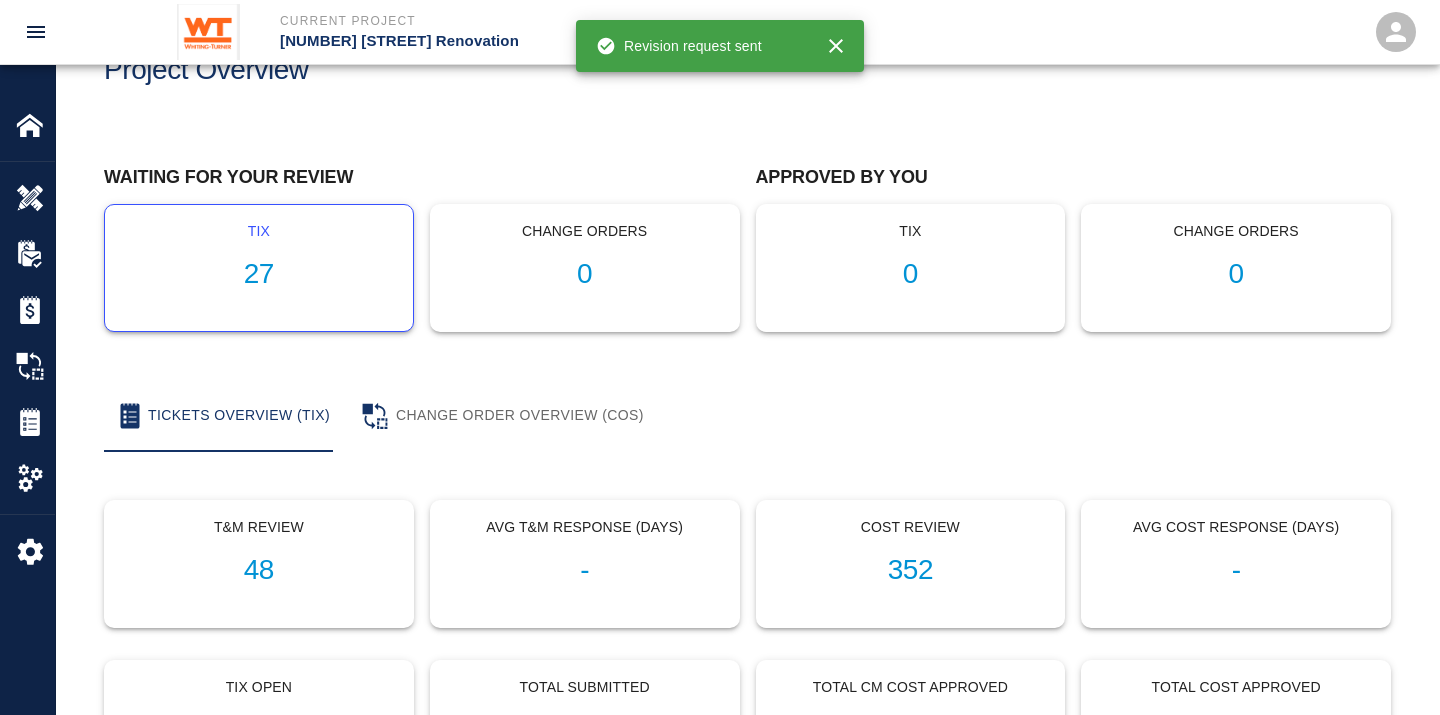 scroll, scrollTop: 0, scrollLeft: 0, axis: both 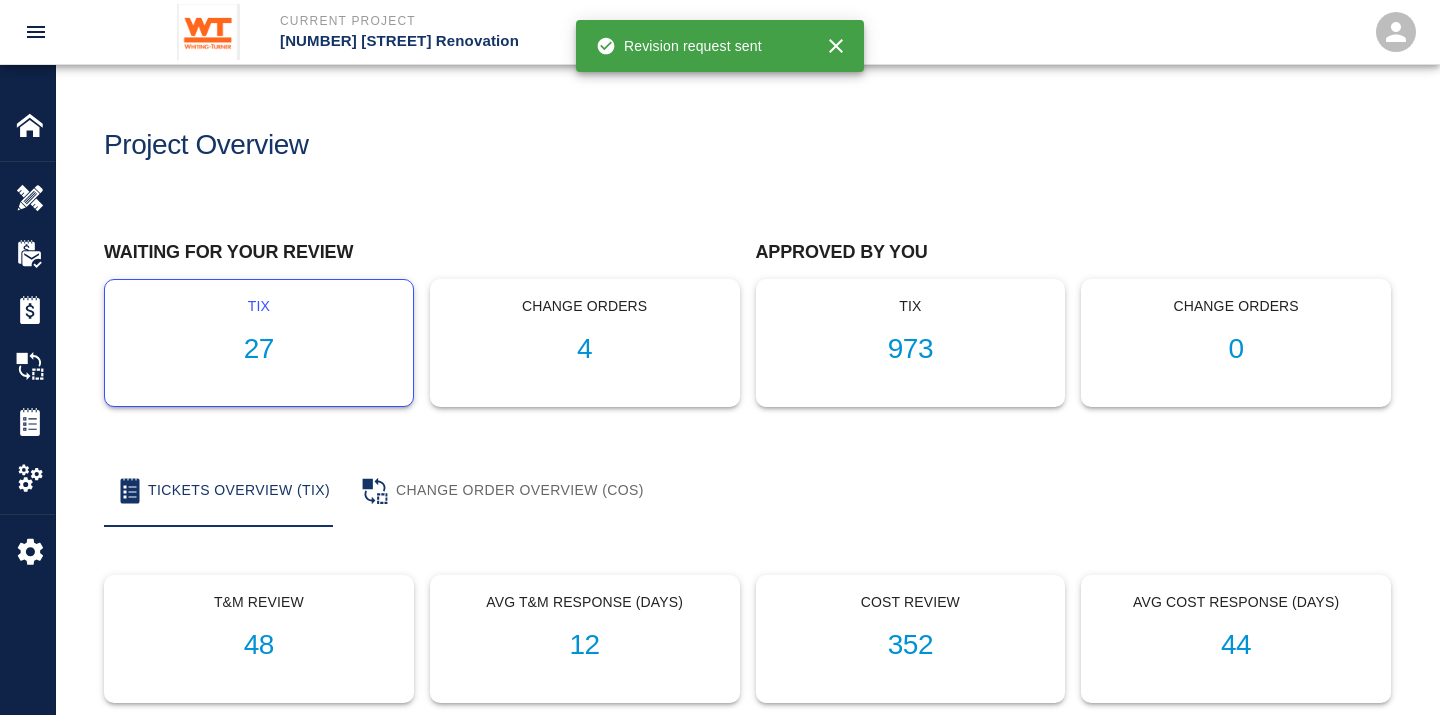 click on "27" at bounding box center [259, 349] 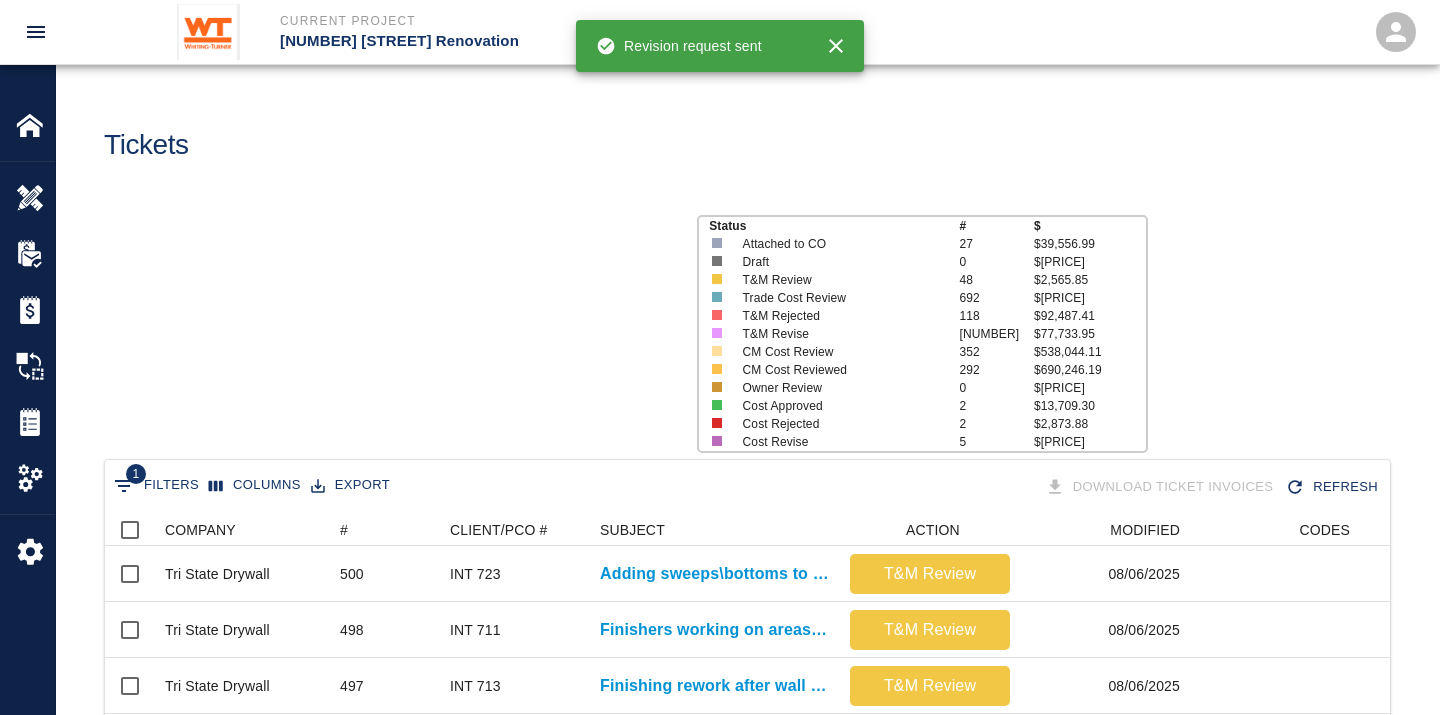 scroll, scrollTop: 17, scrollLeft: 17, axis: both 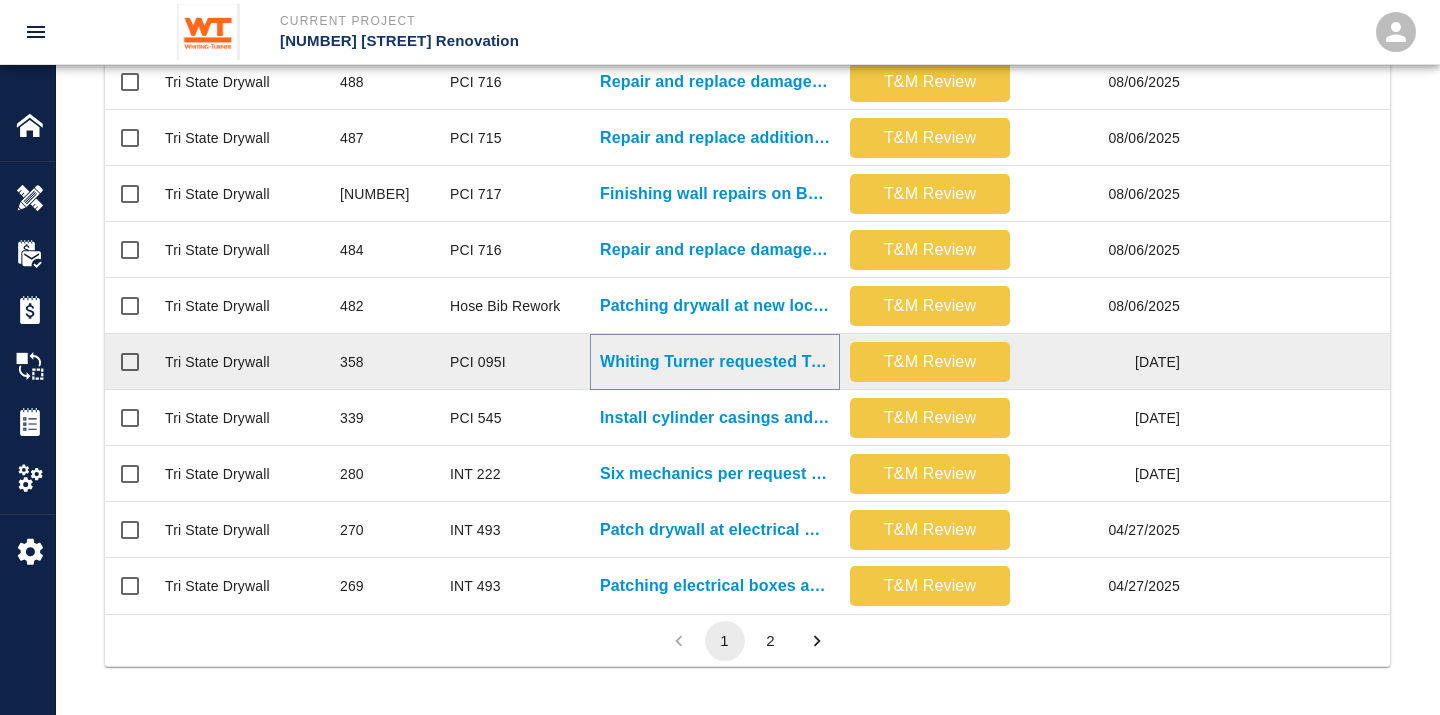 click on "Whiting Turner requested Tri-State Drywall work Saturday 5/17. WT to..." at bounding box center (715, 362) 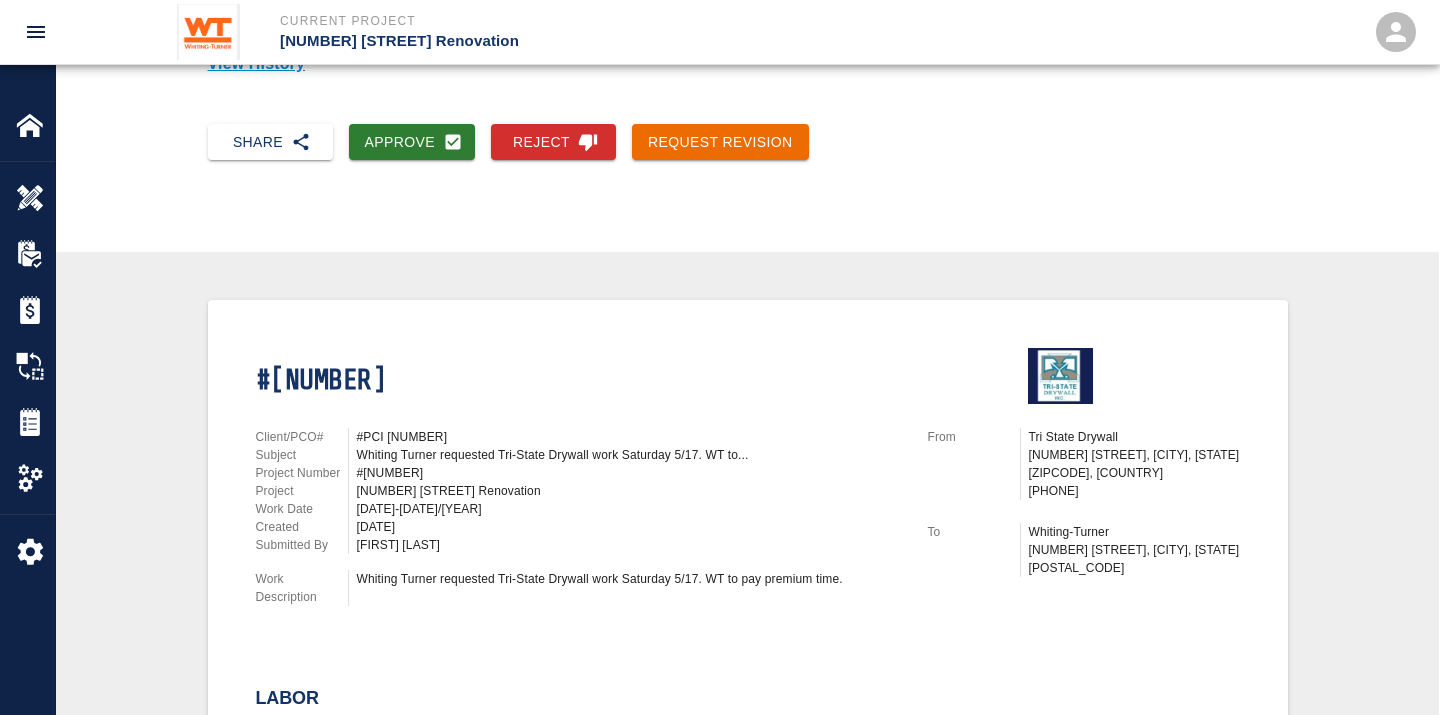 scroll, scrollTop: 0, scrollLeft: 0, axis: both 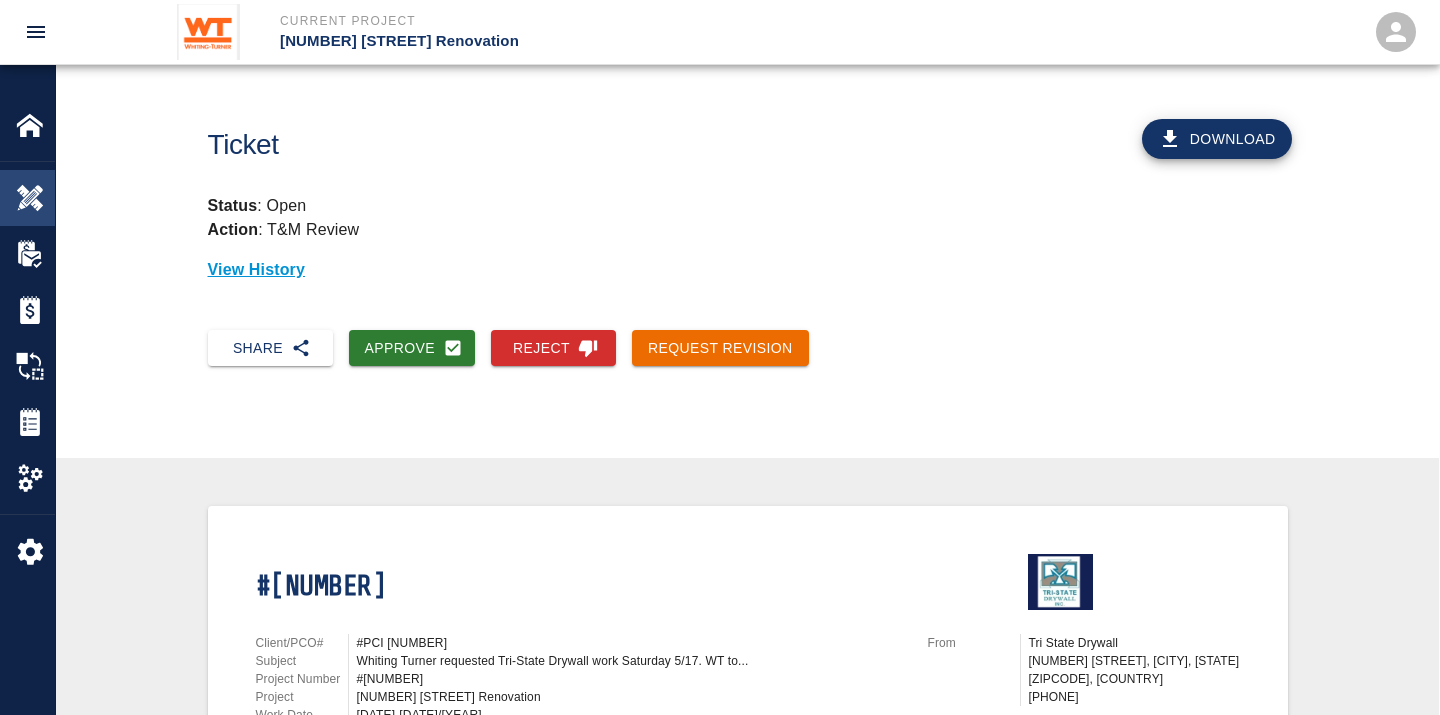 click on "Overview" at bounding box center (27, 198) 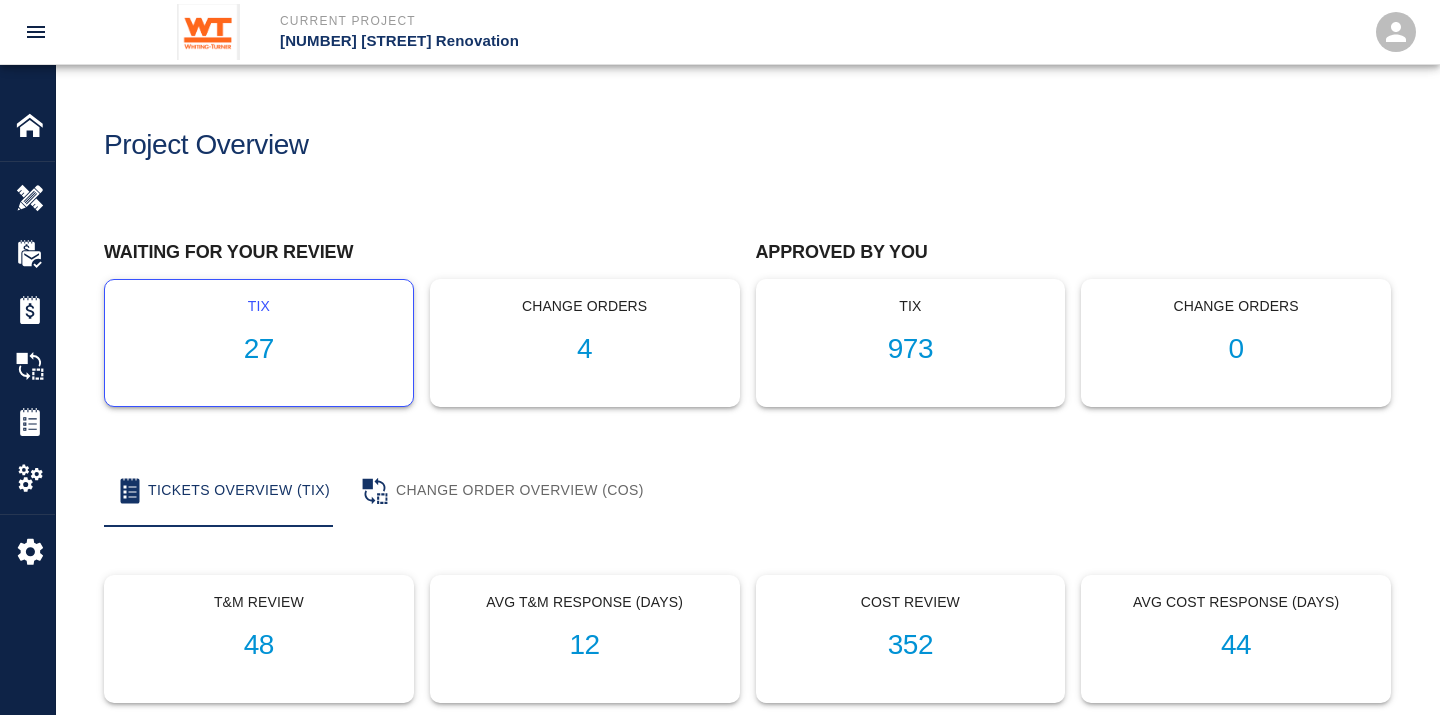 click on "27" at bounding box center [259, 349] 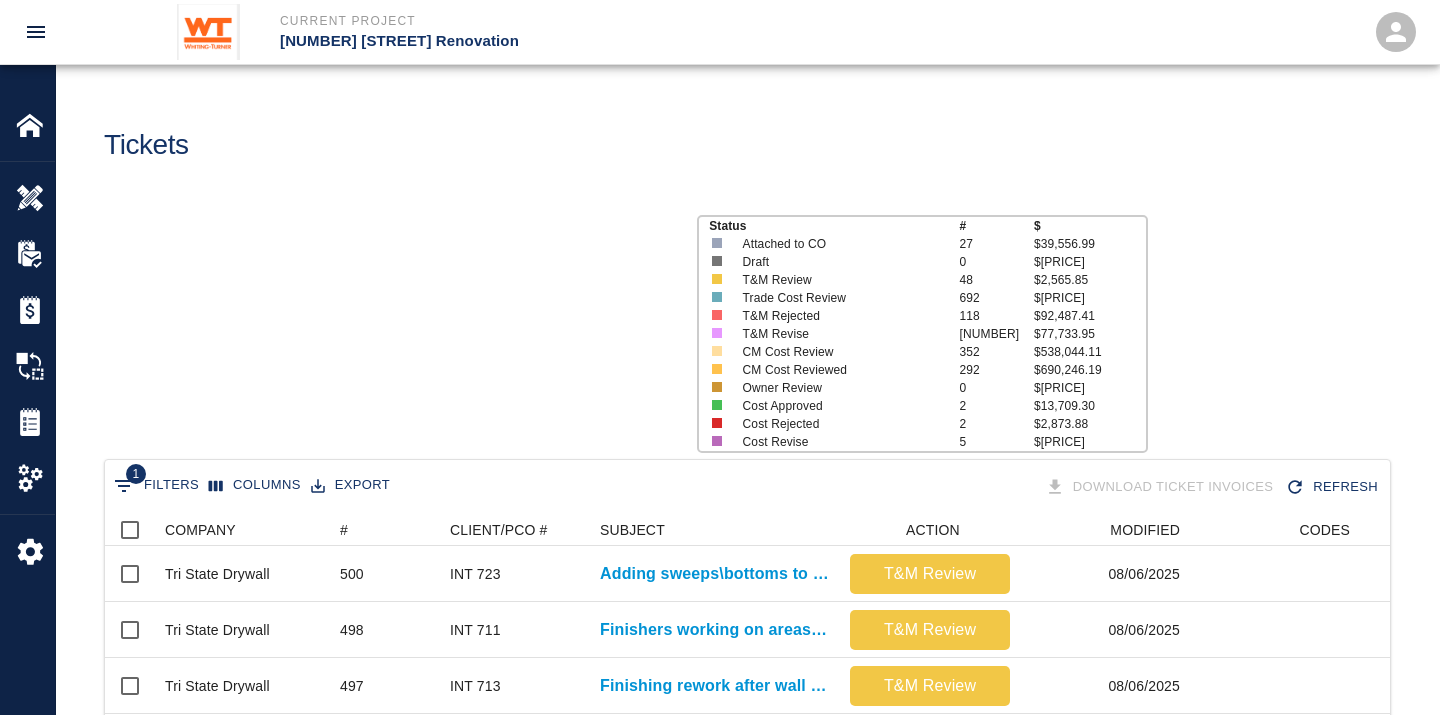 scroll, scrollTop: 17, scrollLeft: 17, axis: both 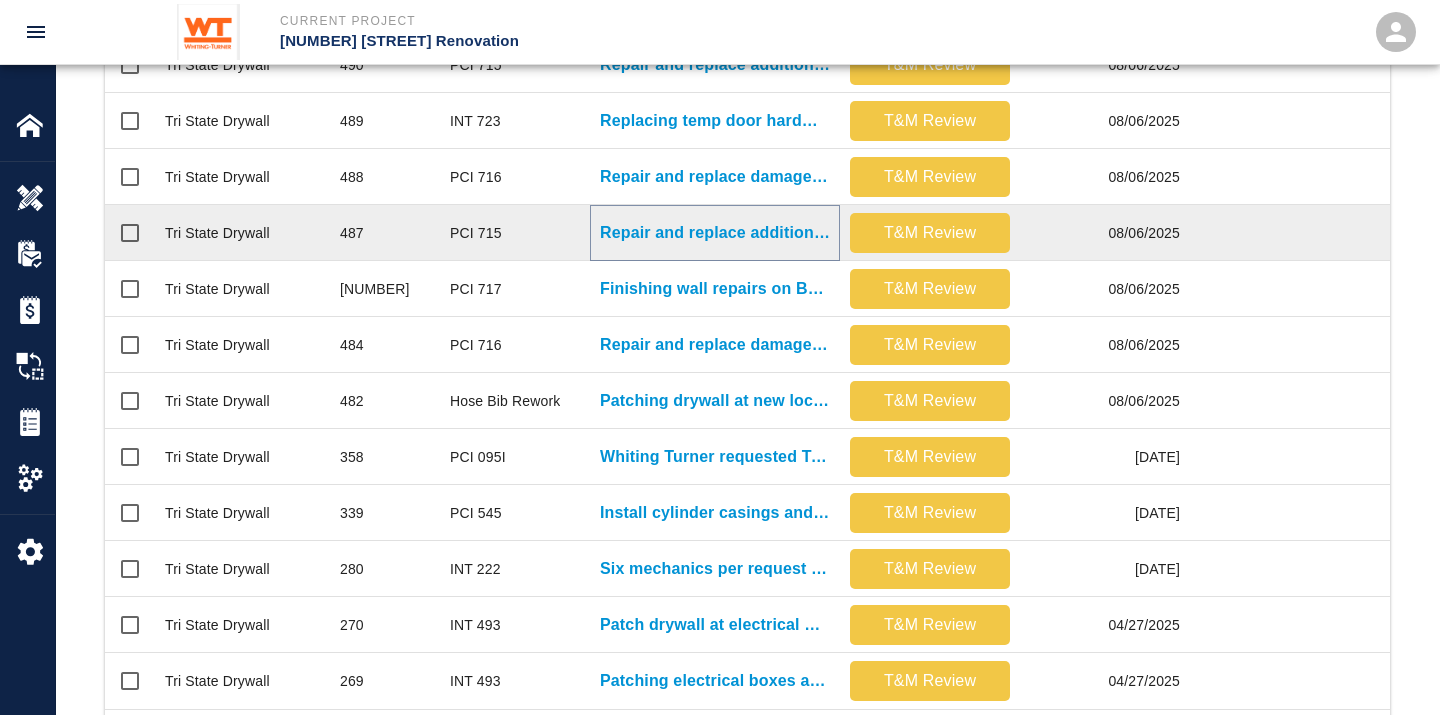 click on "Repair and replace additional ceiling tiles damaged by ongoing work." at bounding box center (715, 233) 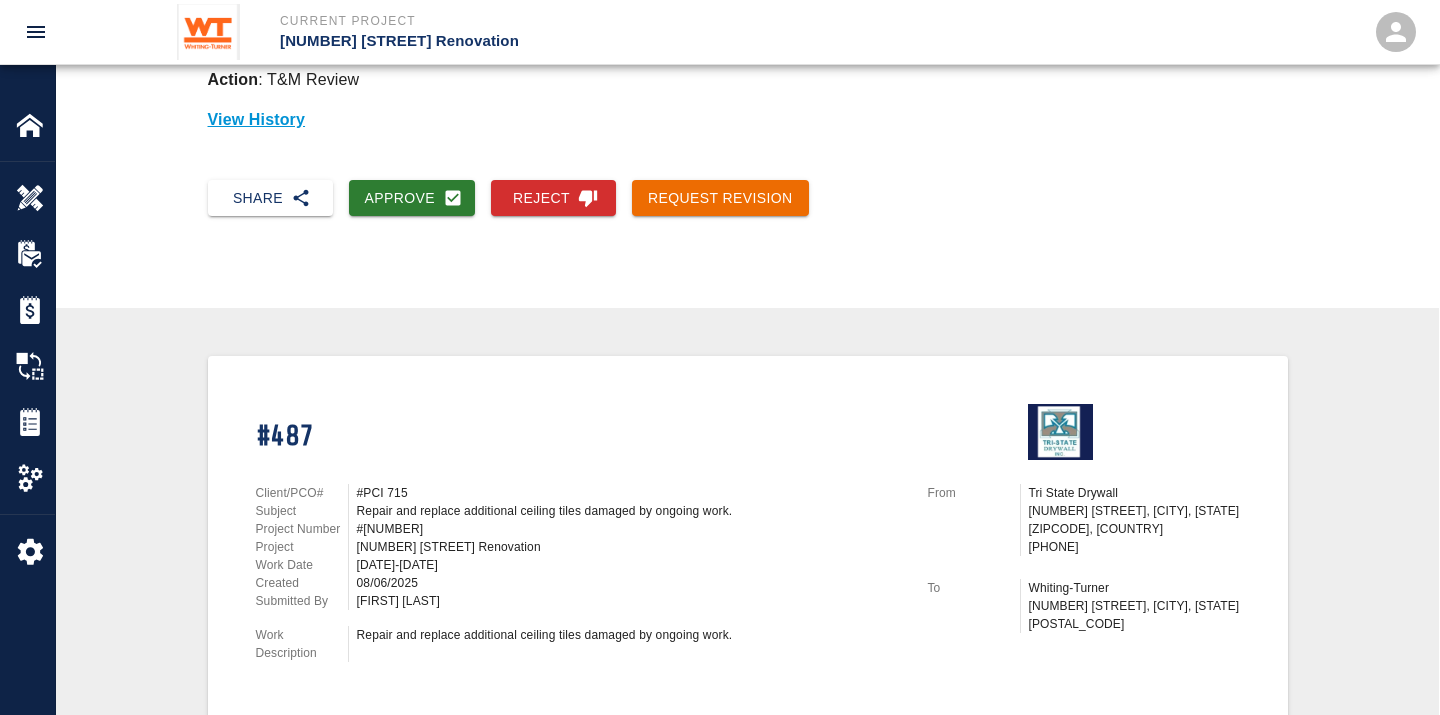 scroll, scrollTop: 111, scrollLeft: 0, axis: vertical 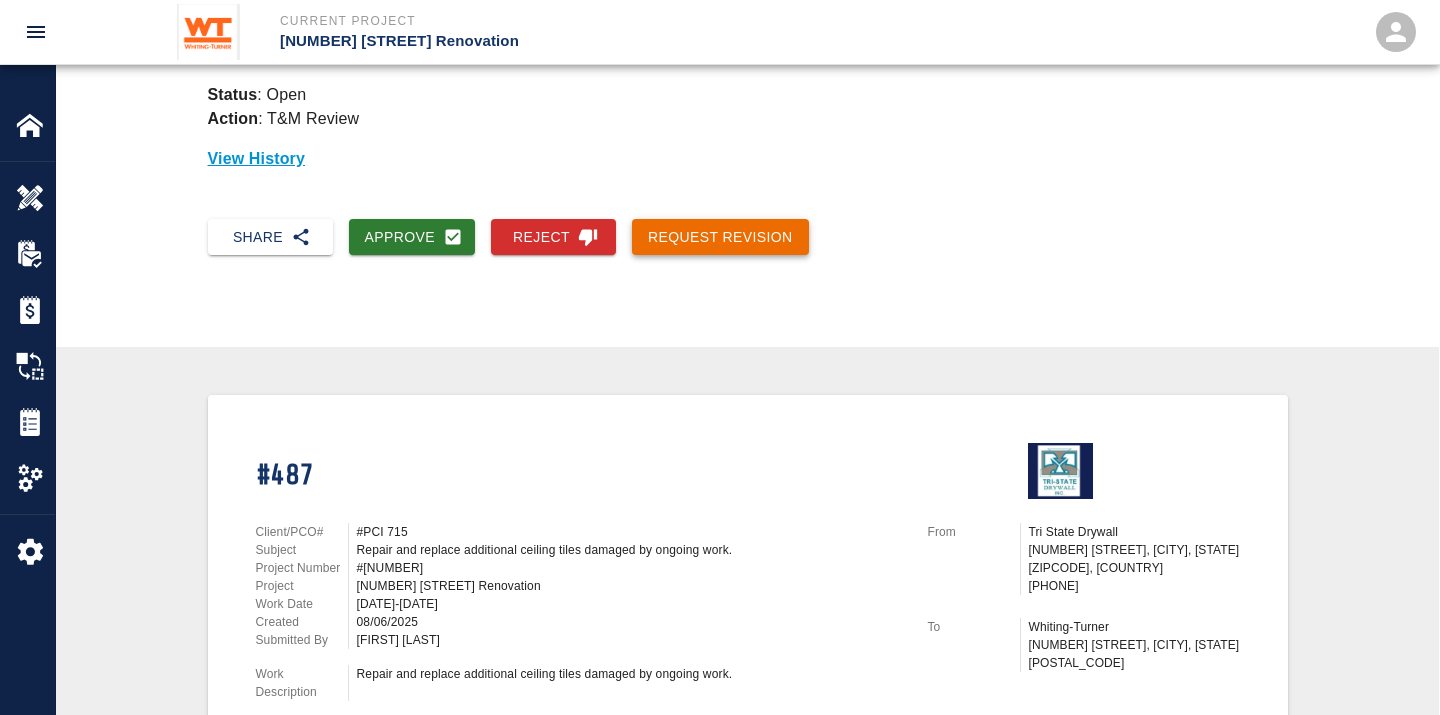 click on "Request Revision" at bounding box center (720, 237) 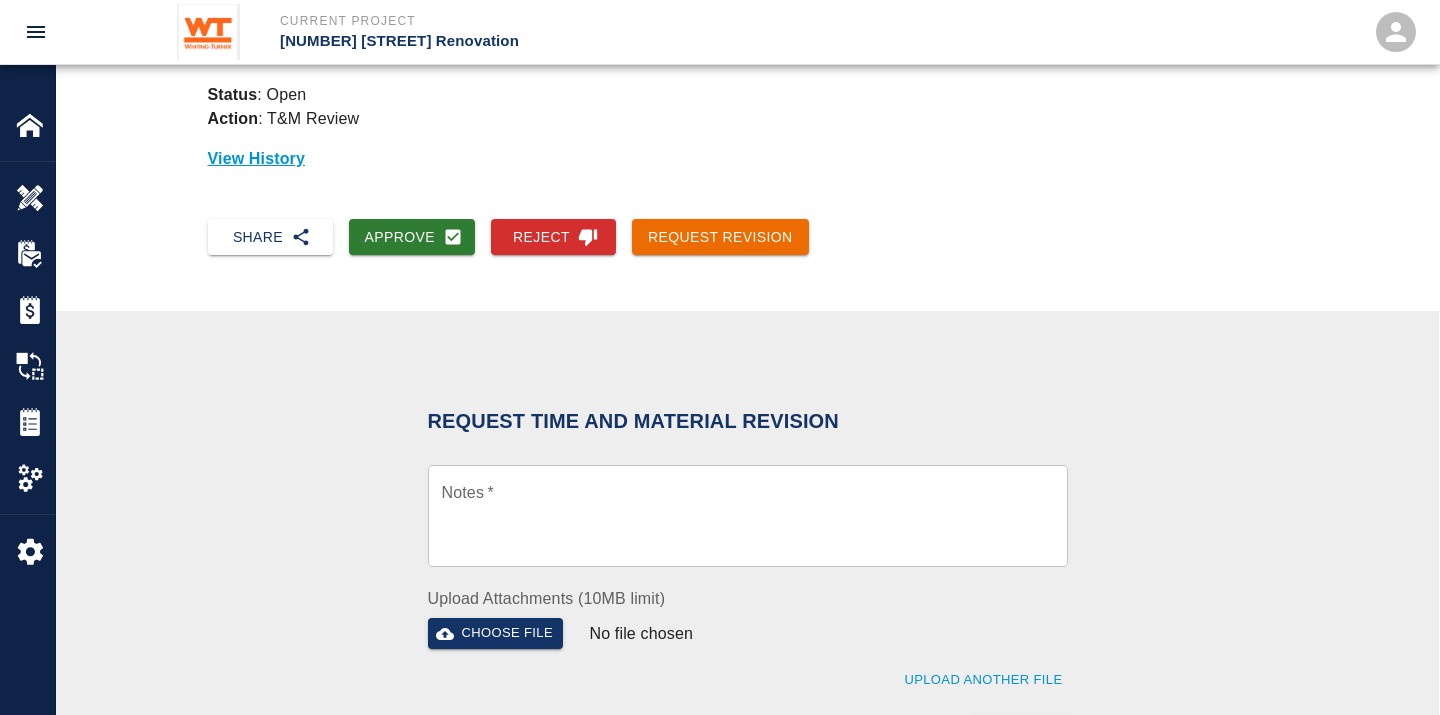 click on "Notes   *" at bounding box center [748, 516] 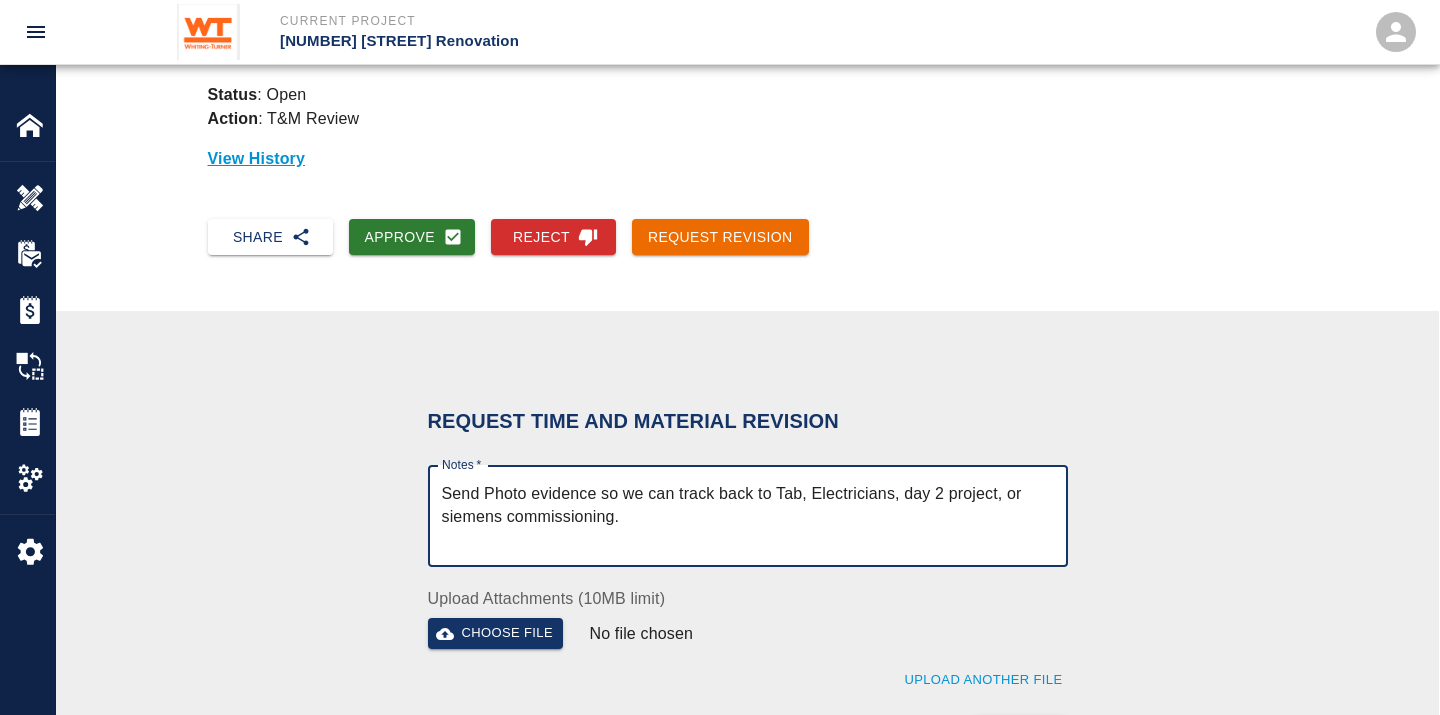 click on "Send Photo evidence so we can track back to Tab, Electricians, day [NUMBER] project, or siemens commissioning.  x Notes   *" at bounding box center (748, 516) 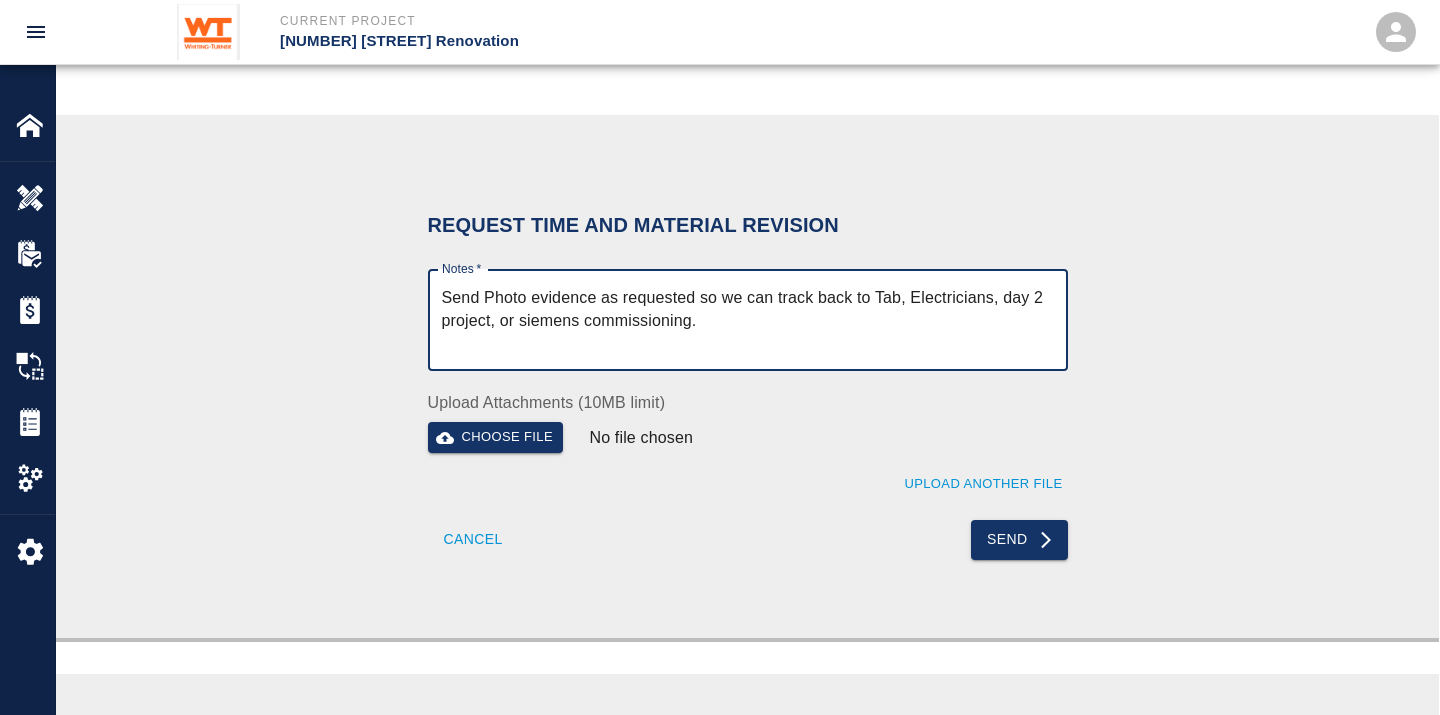scroll, scrollTop: 555, scrollLeft: 0, axis: vertical 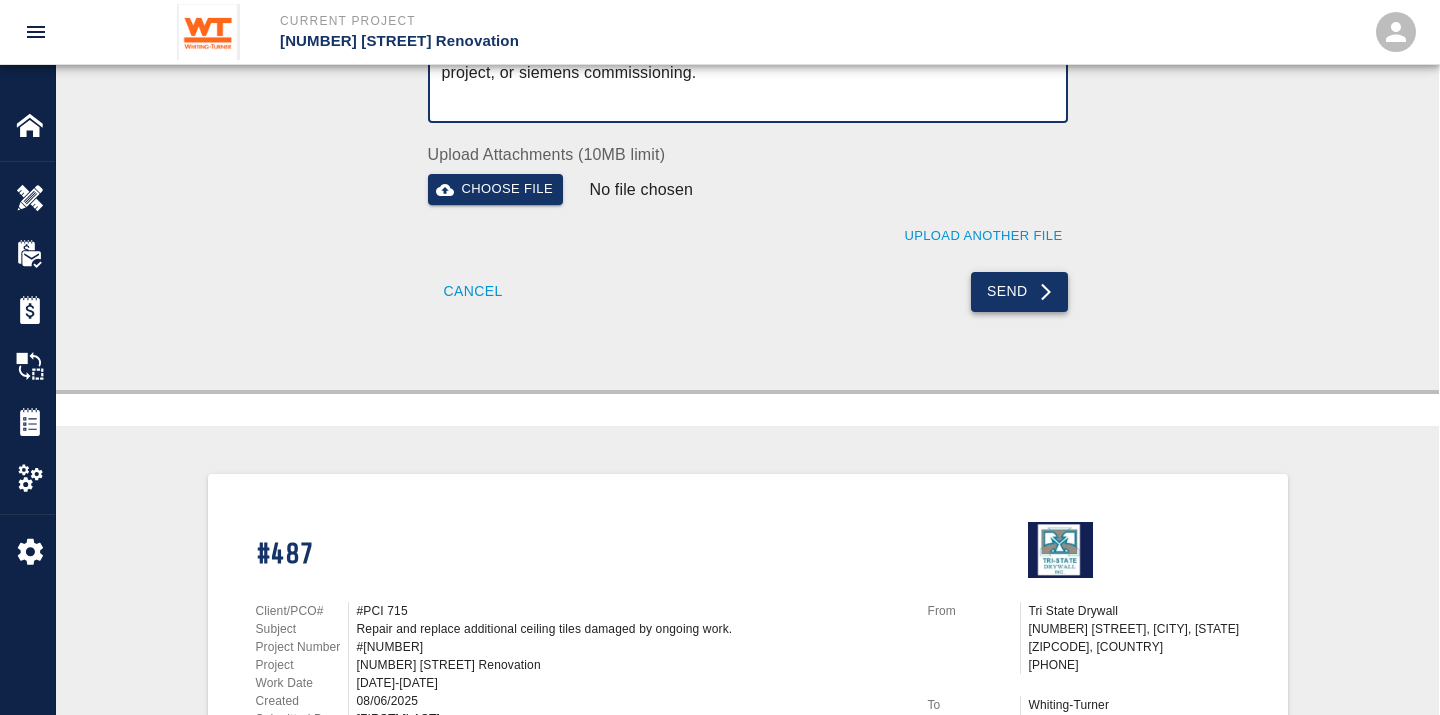 type on "Send Photo evidence as requested so we can track back to Tab, Electricians, day 2 project, or siemens commissioning." 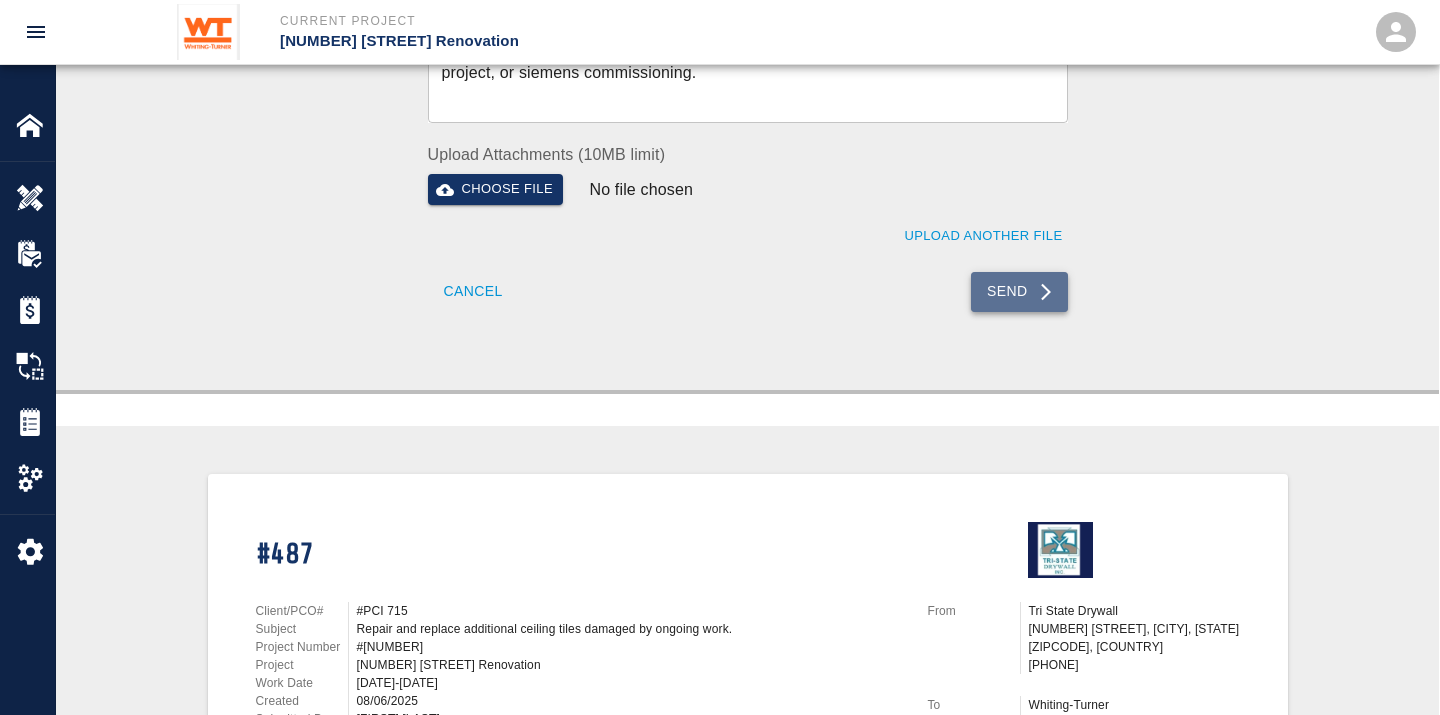click on "Send" at bounding box center [1019, 292] 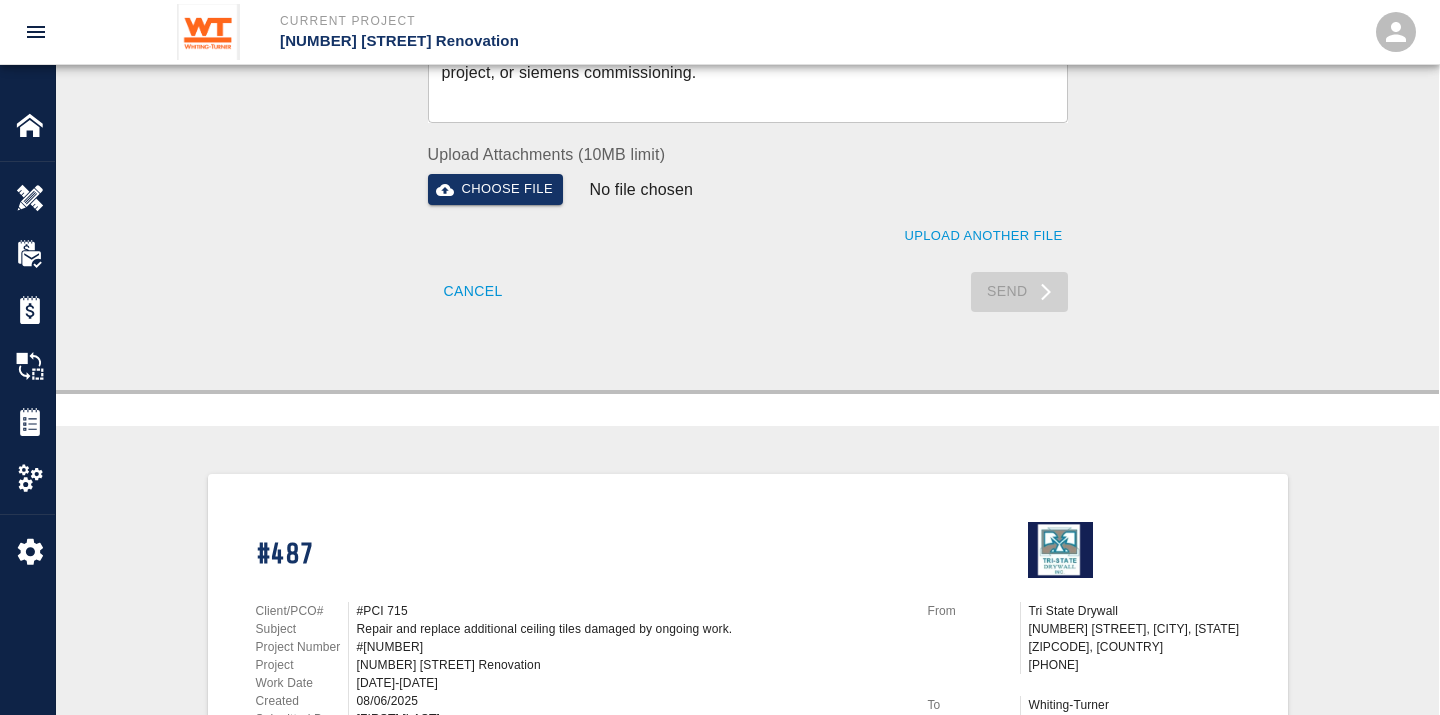 type 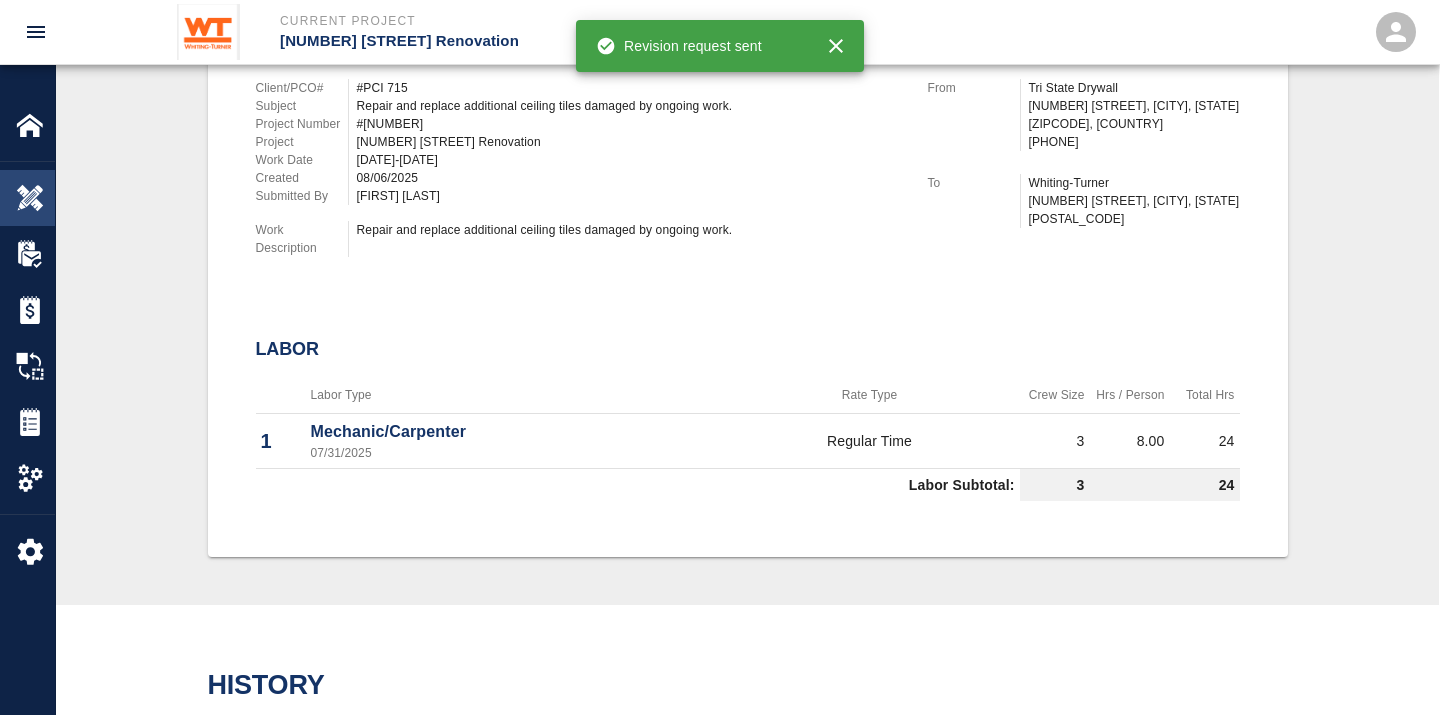 click at bounding box center (30, 198) 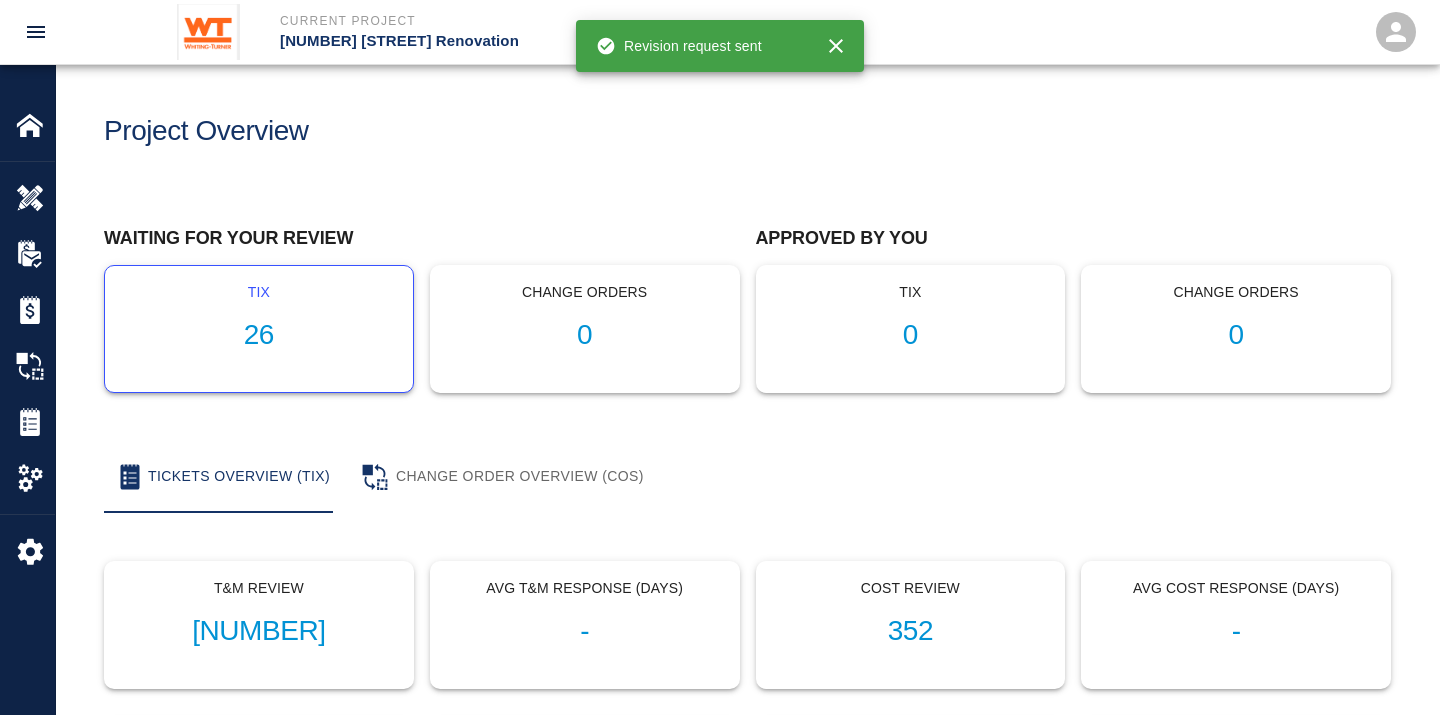 scroll, scrollTop: 0, scrollLeft: 0, axis: both 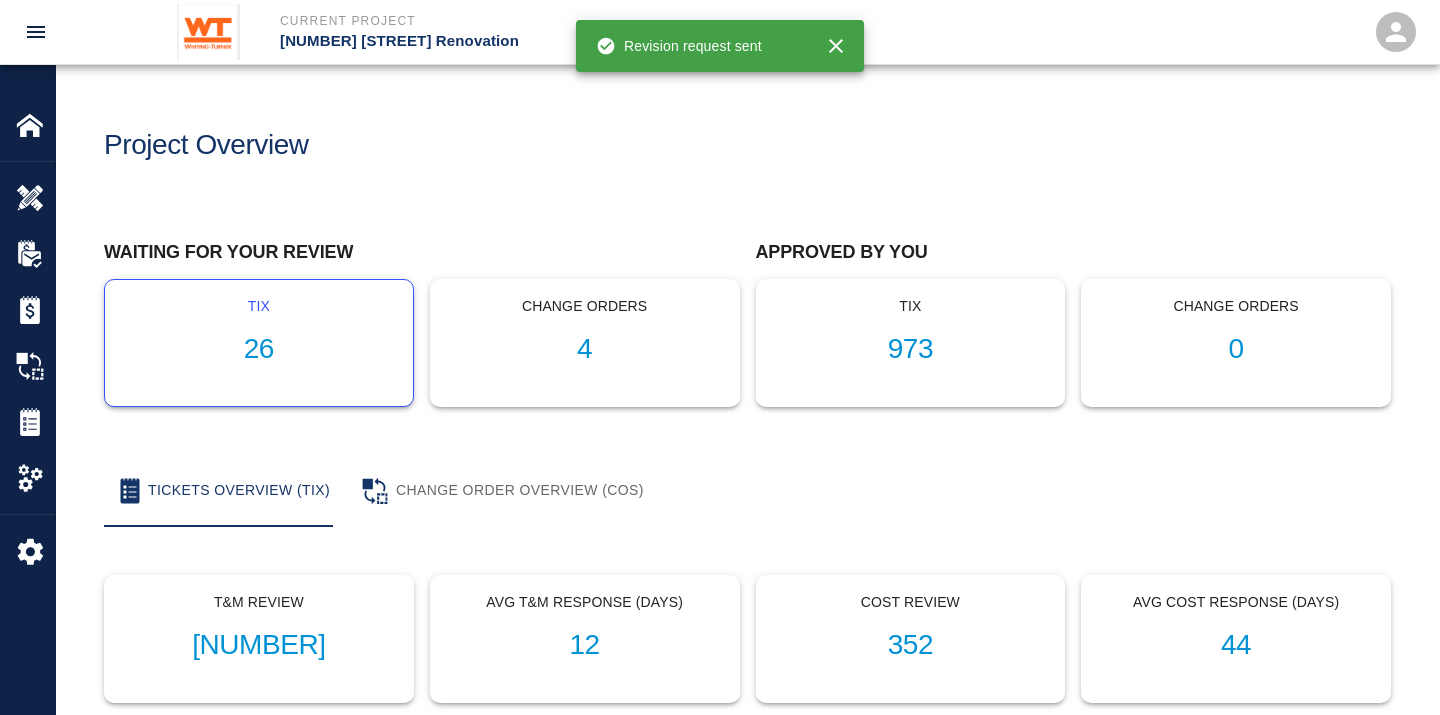 click on "26" at bounding box center [259, 349] 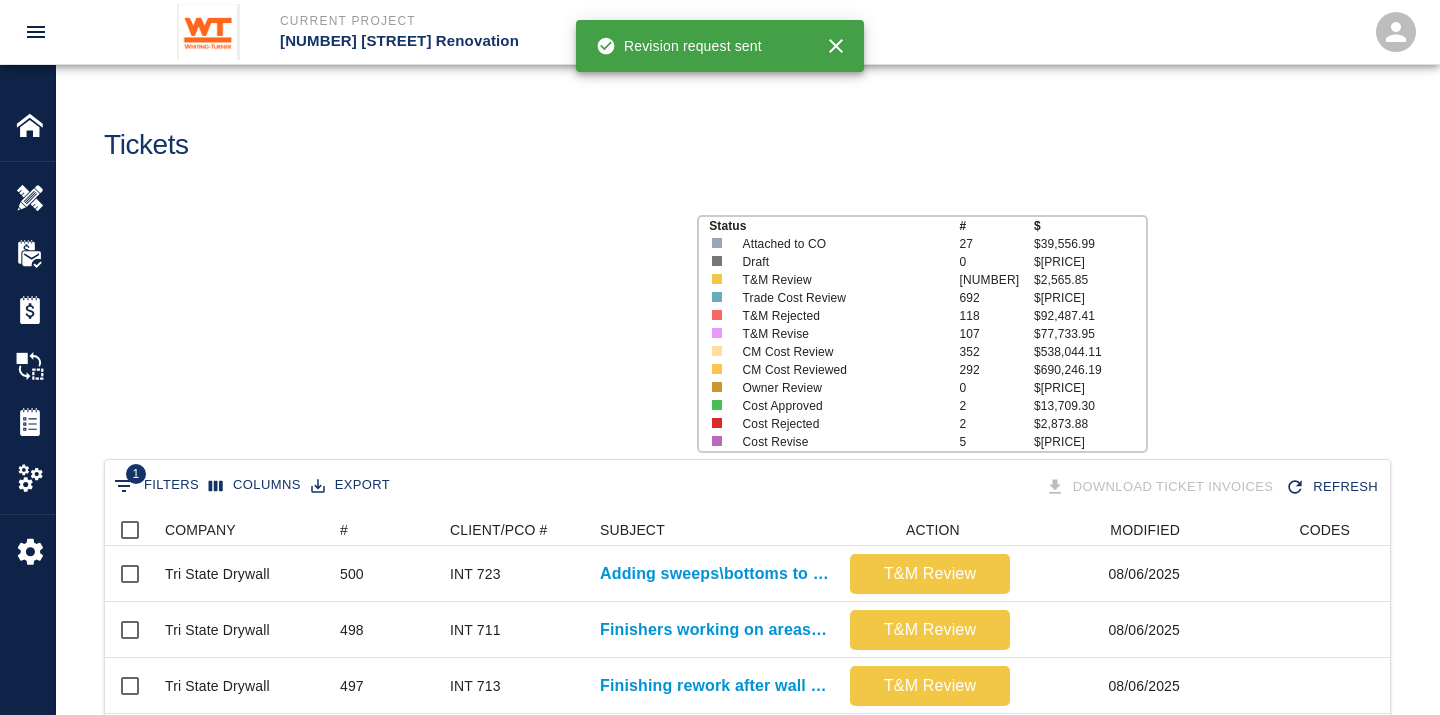 scroll, scrollTop: 17, scrollLeft: 17, axis: both 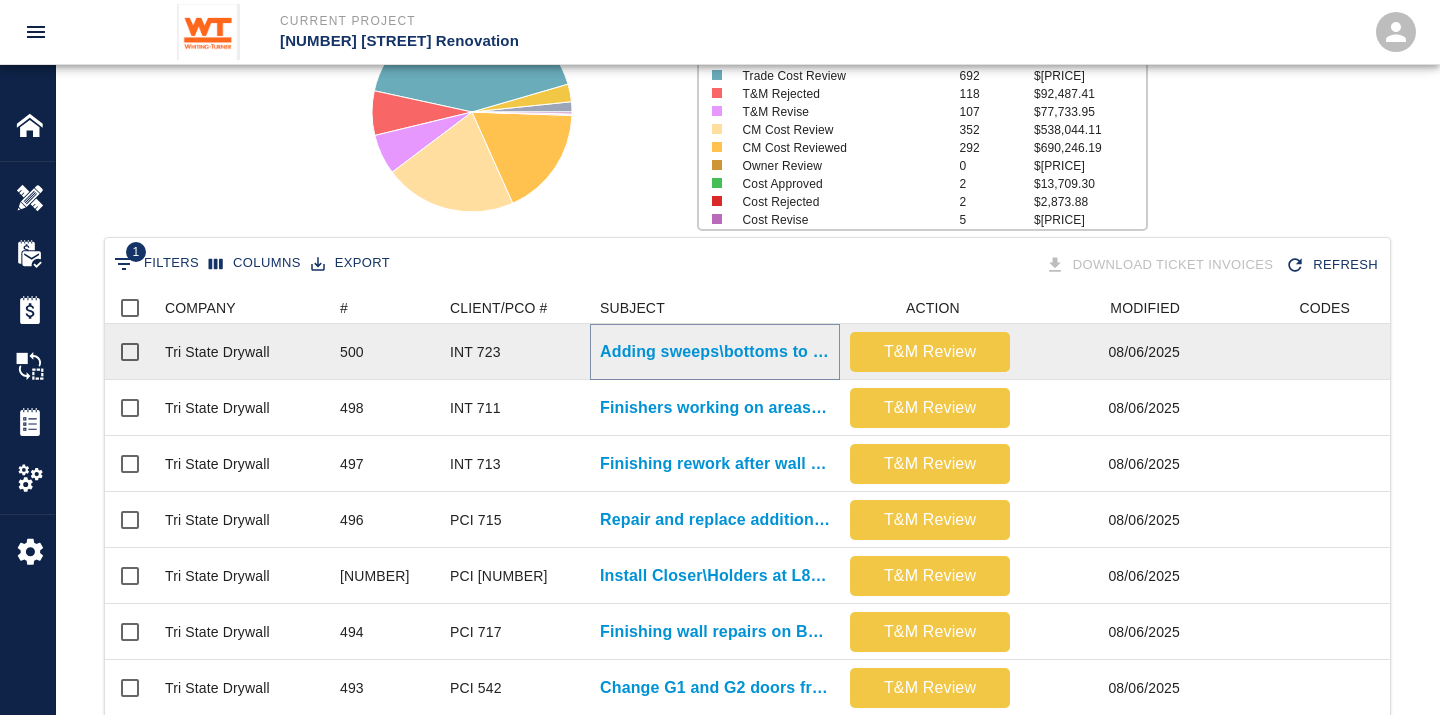 click on "Adding sweeps\bottoms to bathroom doors. All floors." at bounding box center [715, 352] 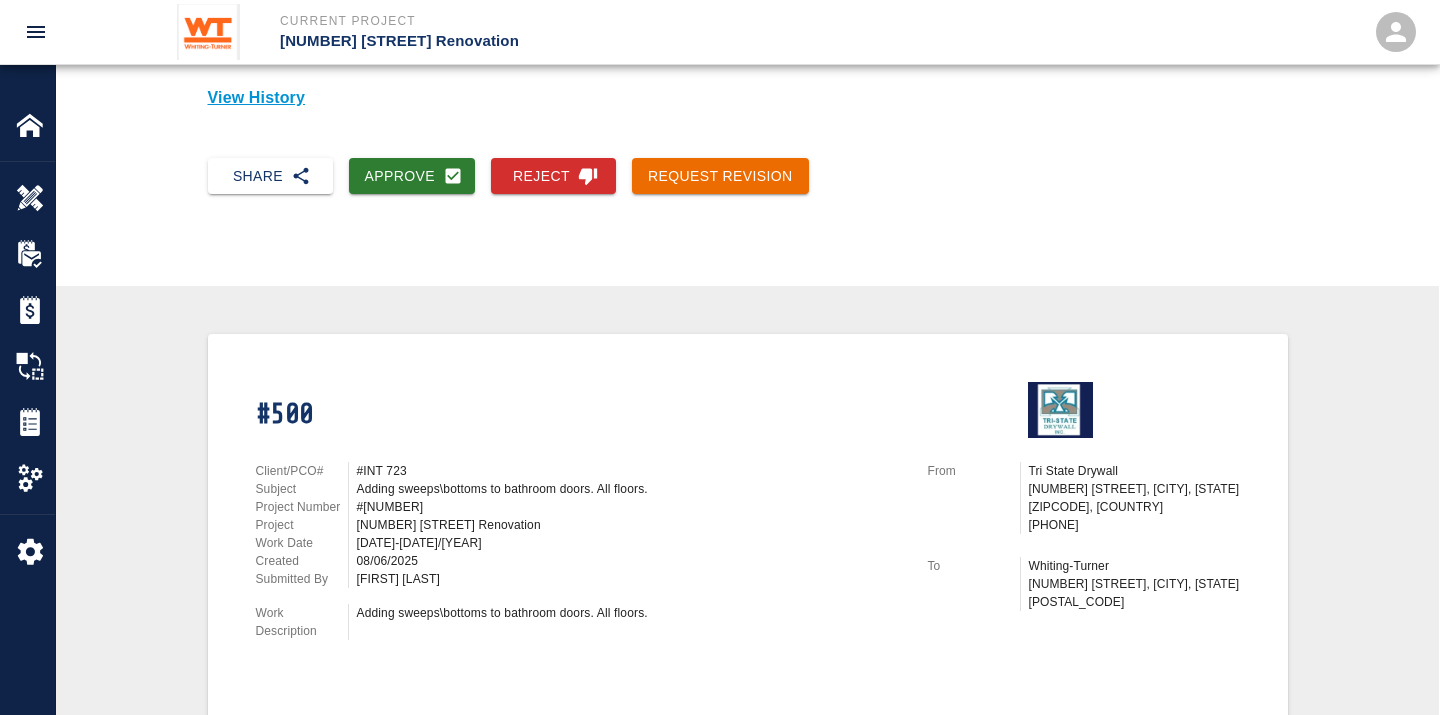 scroll, scrollTop: 222, scrollLeft: 0, axis: vertical 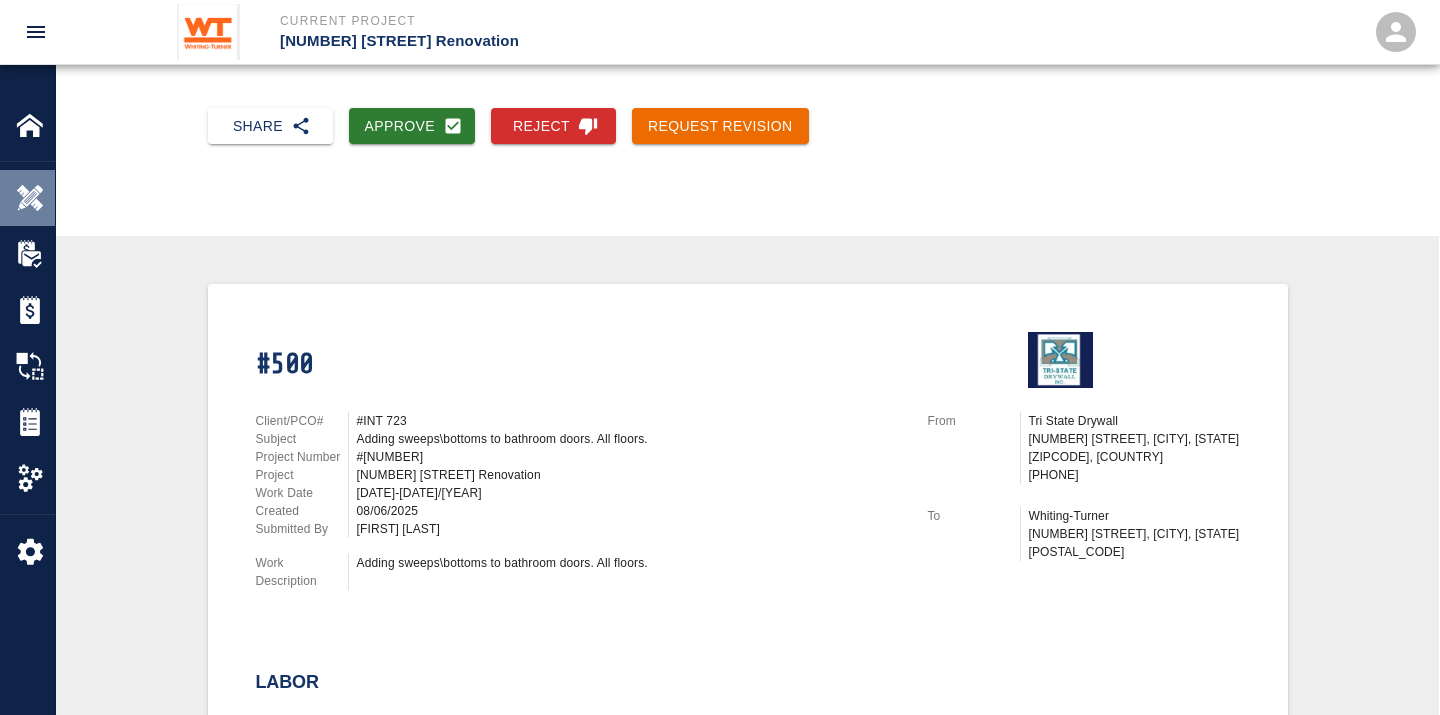 click at bounding box center (30, 198) 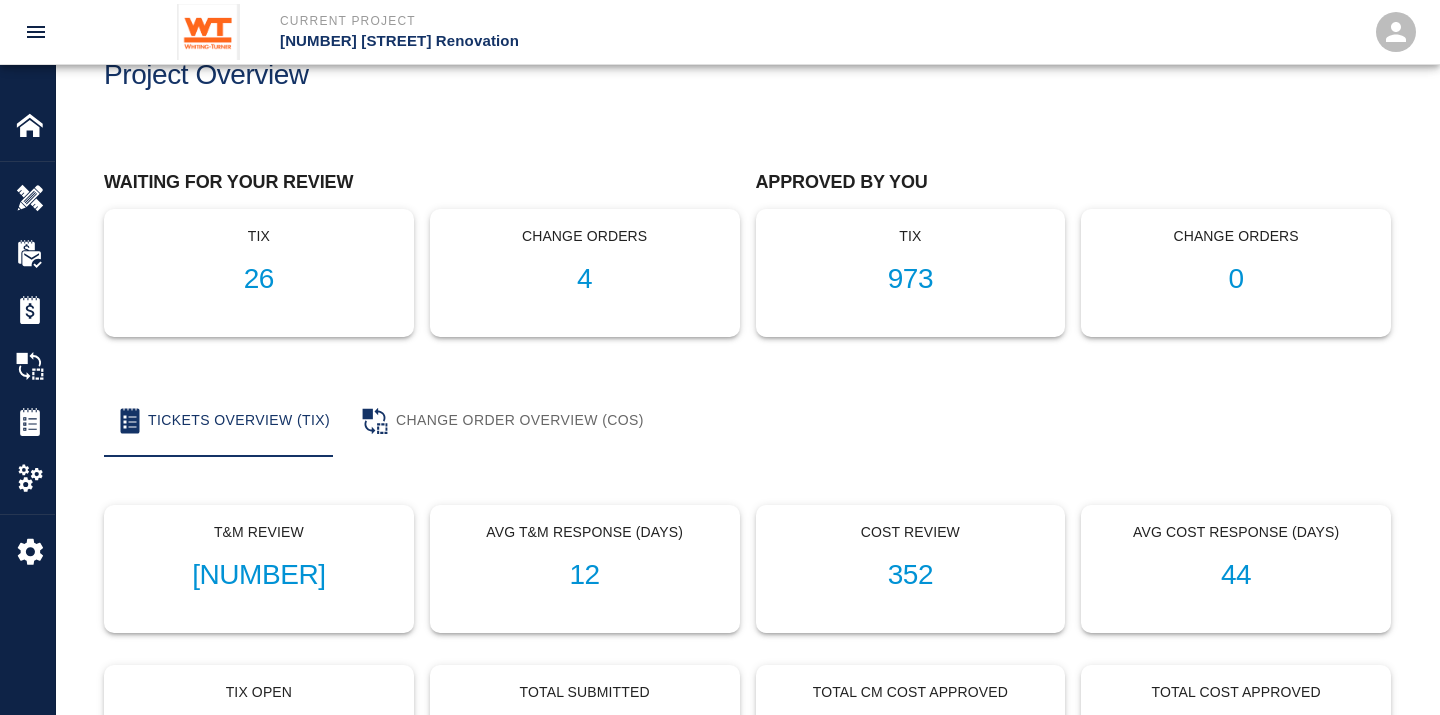 scroll, scrollTop: 0, scrollLeft: 0, axis: both 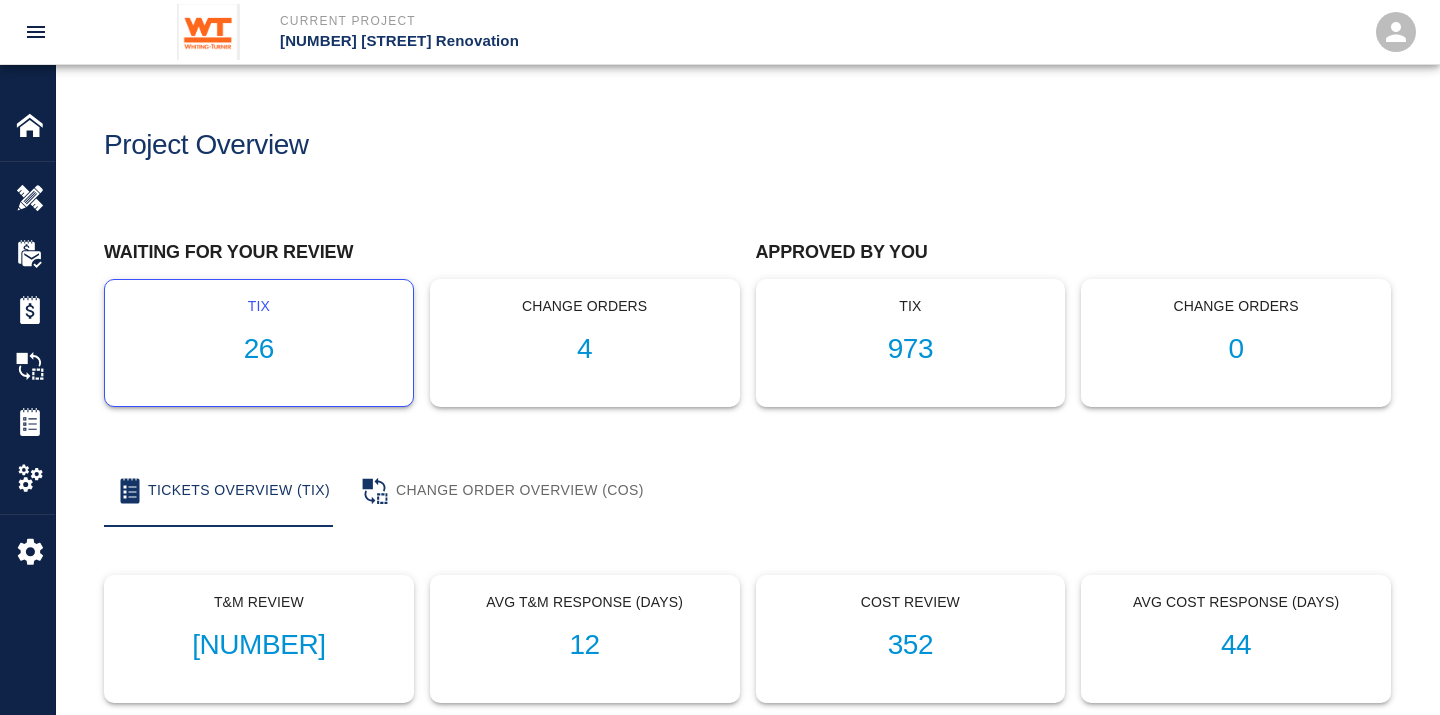 click on "26" at bounding box center (259, 349) 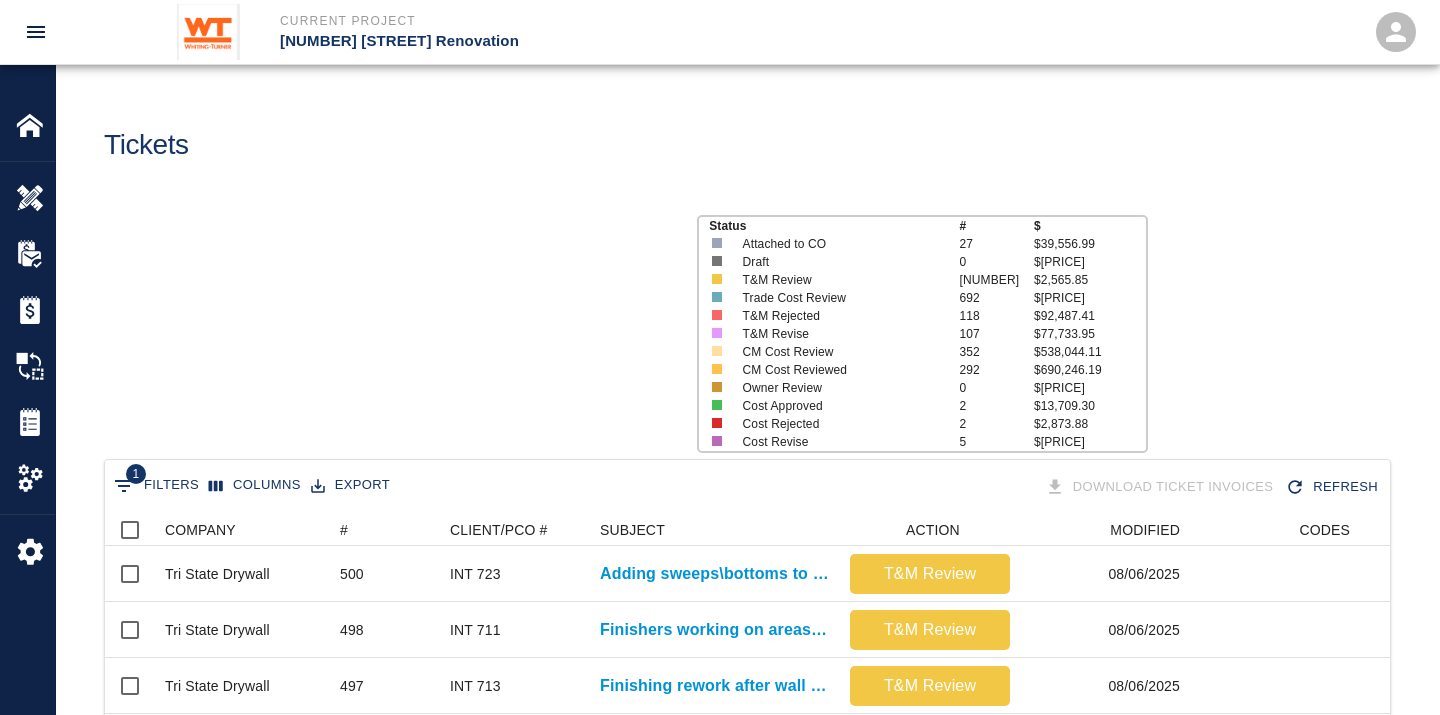 scroll, scrollTop: 17, scrollLeft: 17, axis: both 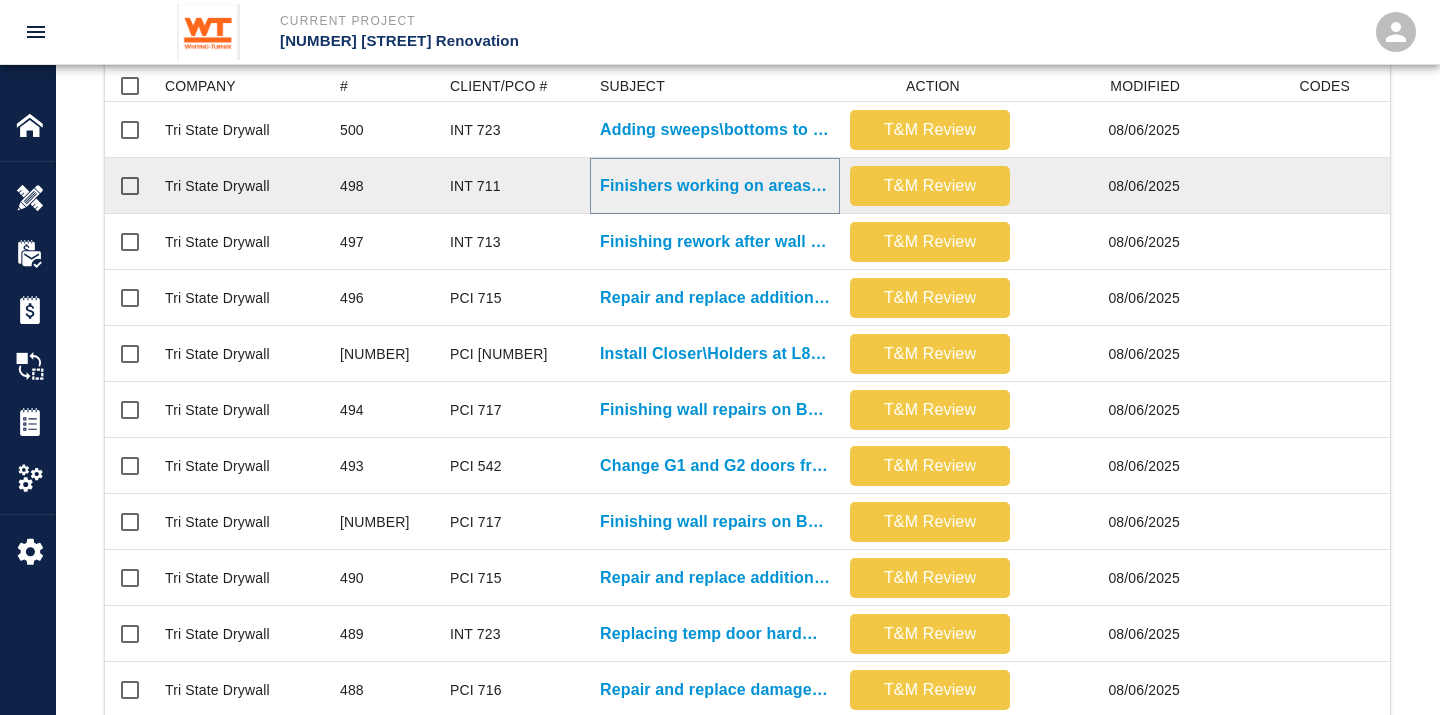 click on "Finishers working on areas of elevator lobbies and restrooms where..." at bounding box center (715, 186) 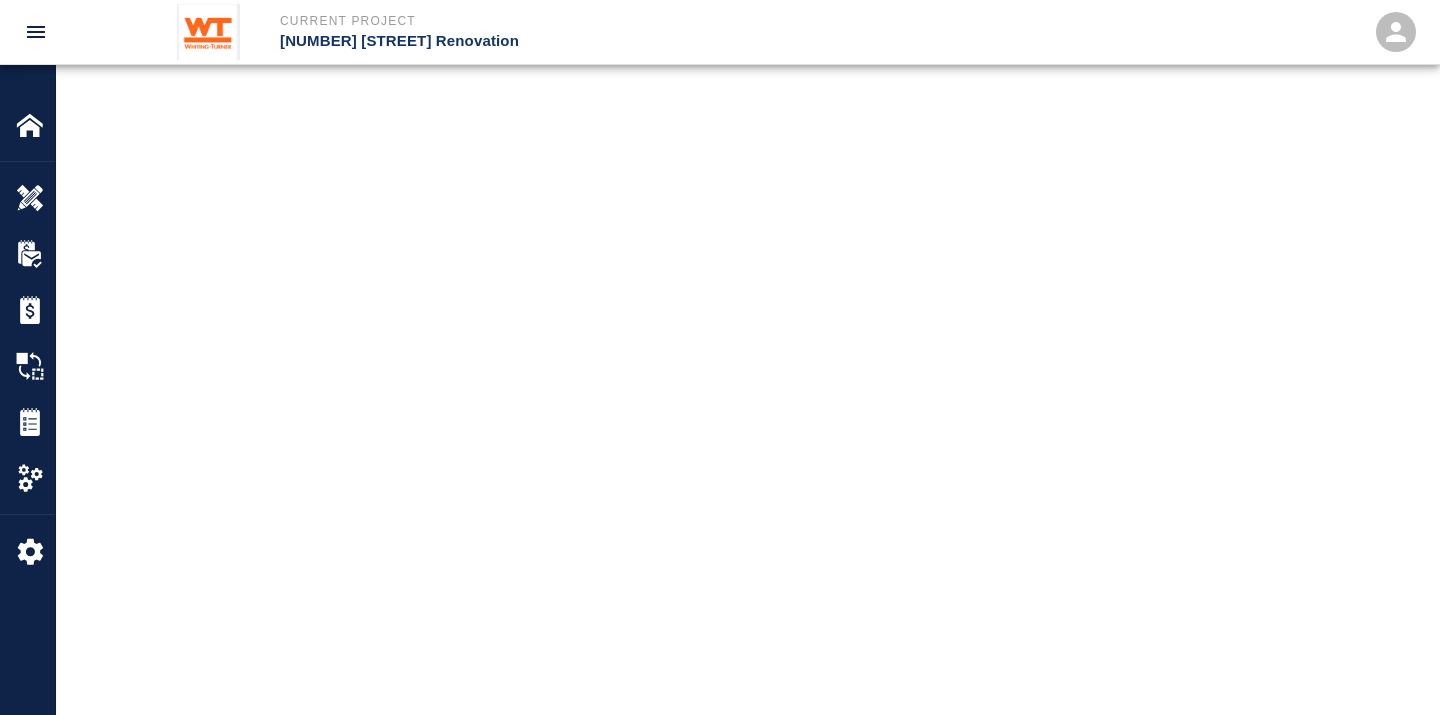 scroll, scrollTop: 0, scrollLeft: 0, axis: both 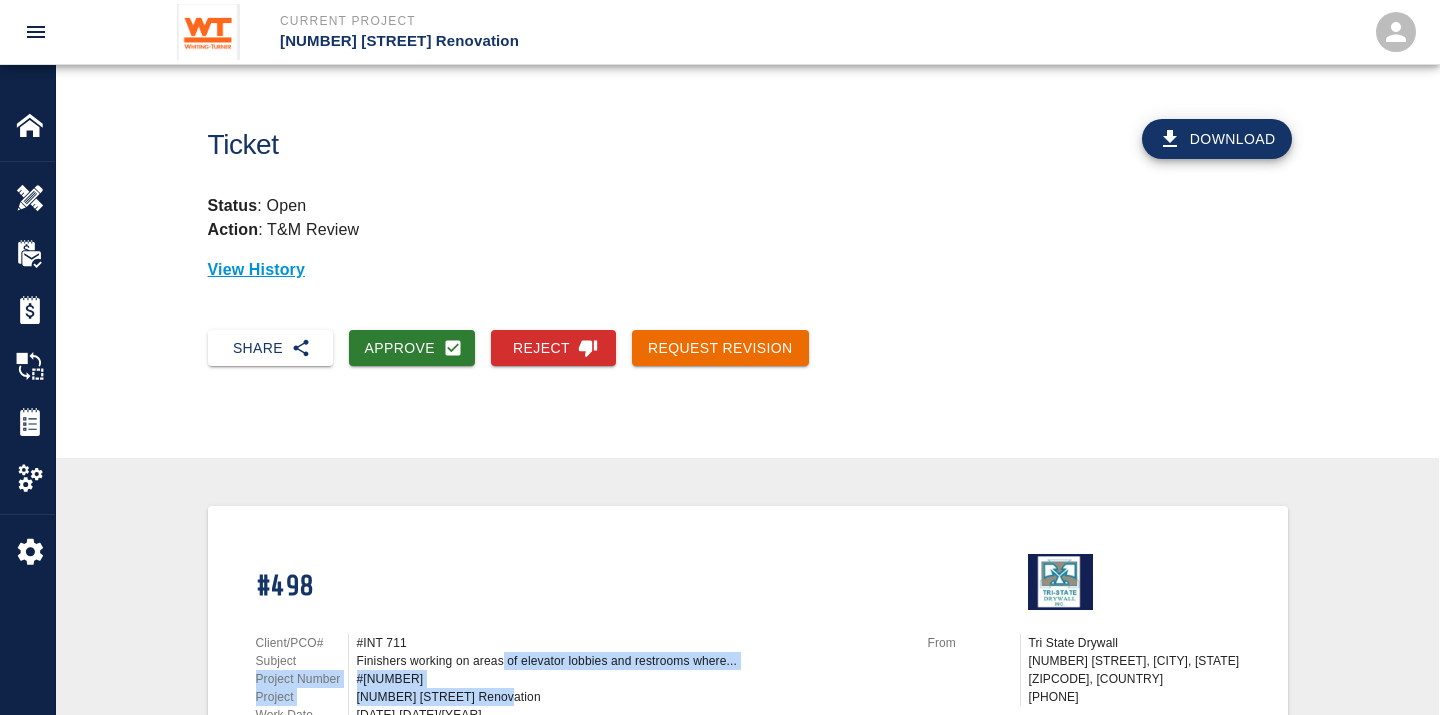 drag, startPoint x: 500, startPoint y: 647, endPoint x: 816, endPoint y: 684, distance: 318.15875 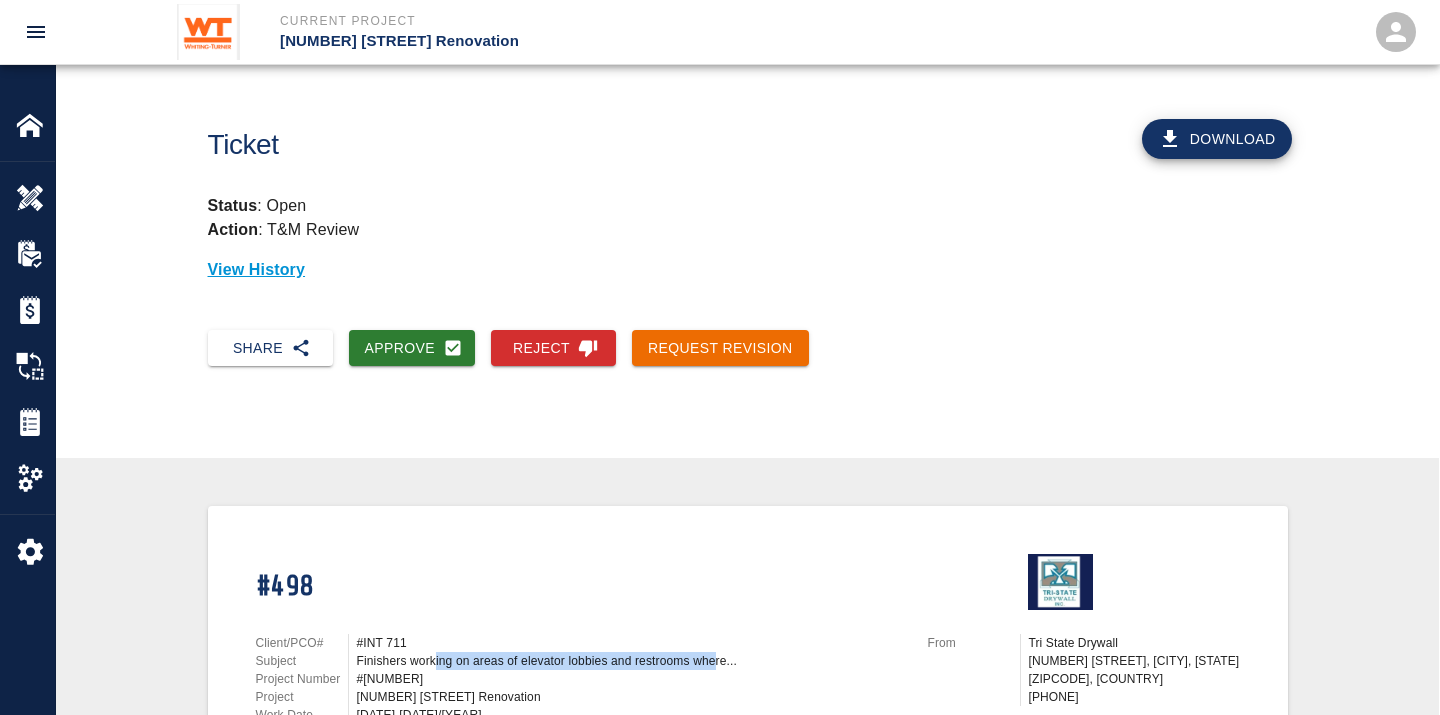 drag, startPoint x: 460, startPoint y: 650, endPoint x: 712, endPoint y: 656, distance: 252.07141 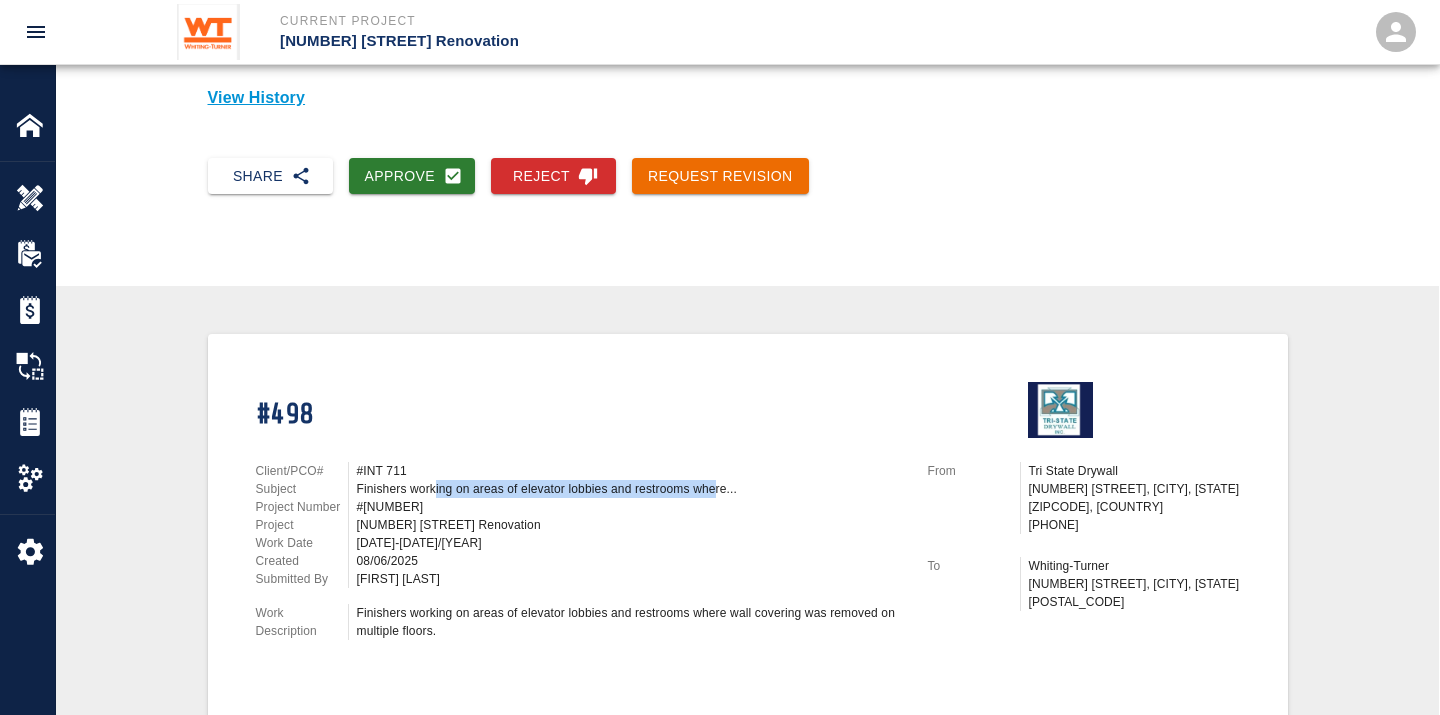 scroll, scrollTop: 222, scrollLeft: 0, axis: vertical 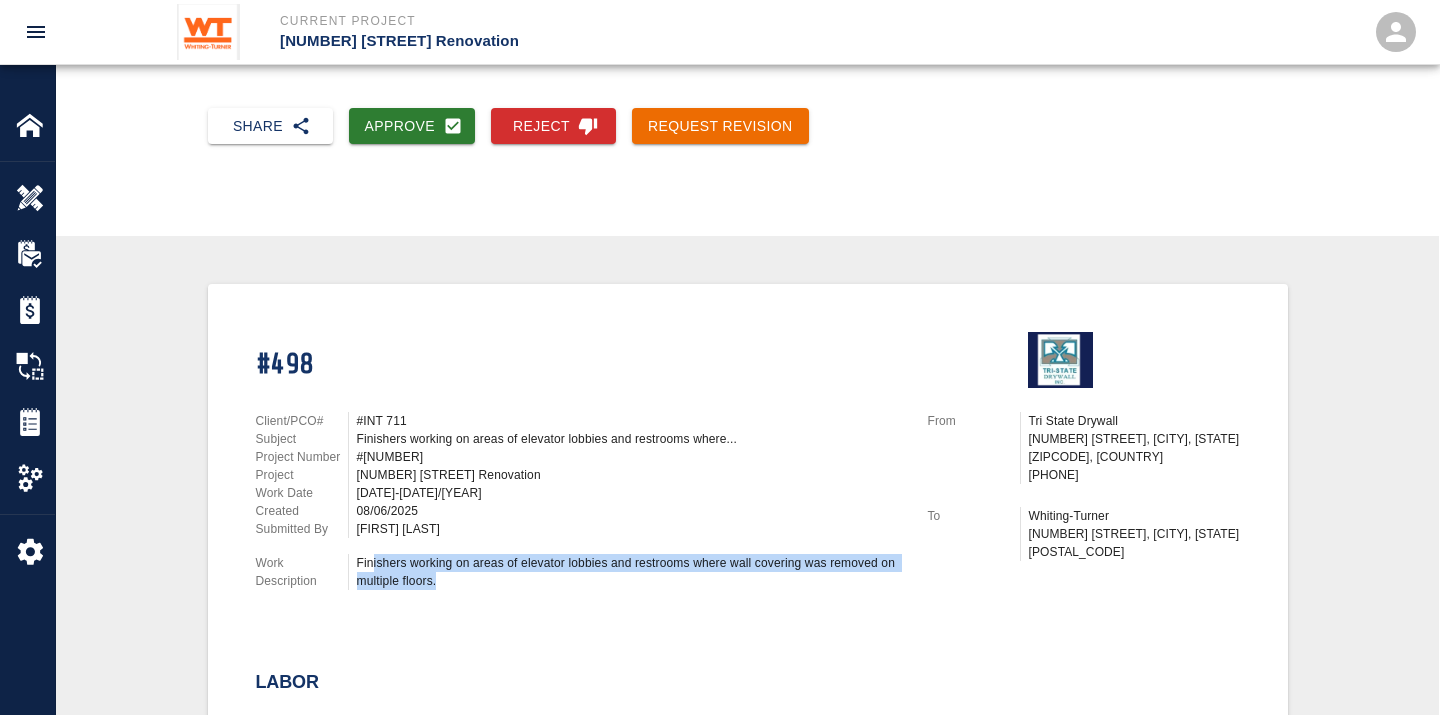 drag, startPoint x: 370, startPoint y: 556, endPoint x: 631, endPoint y: 570, distance: 261.3752 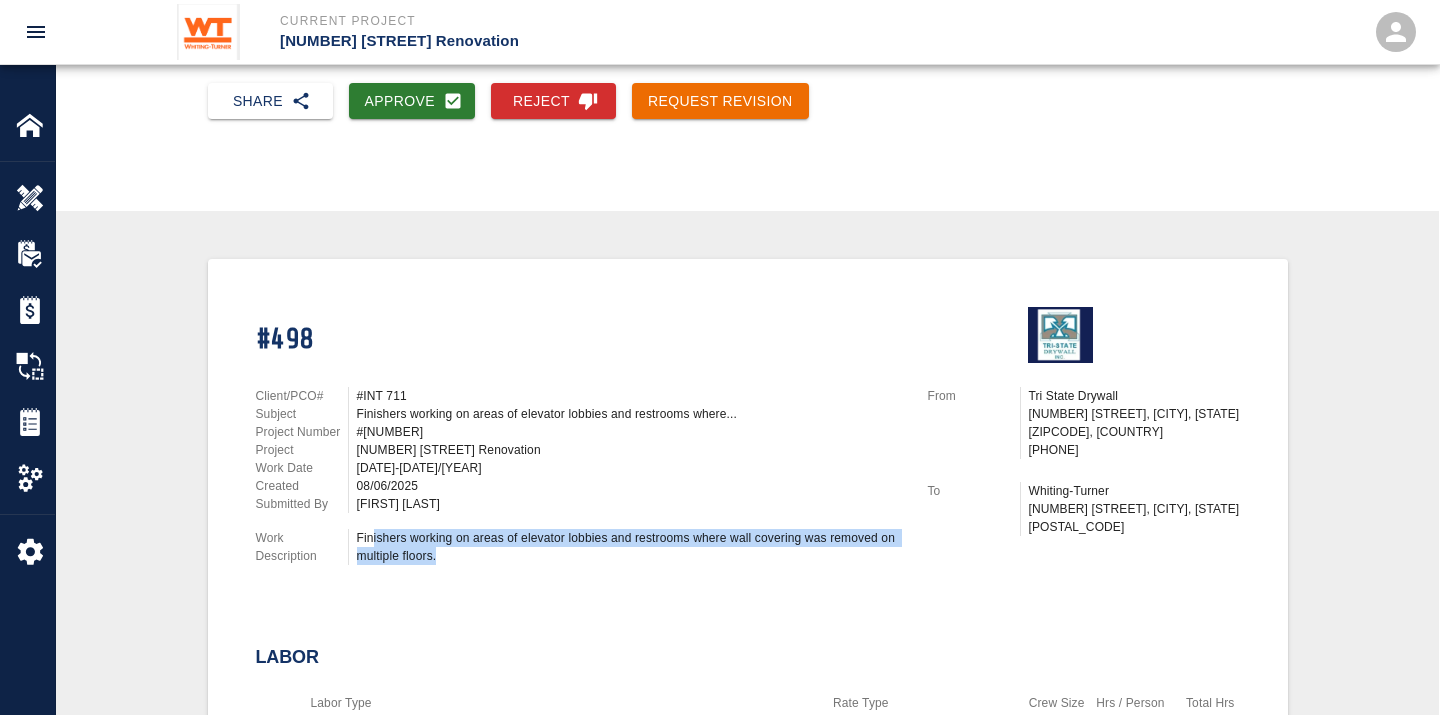 scroll, scrollTop: 0, scrollLeft: 0, axis: both 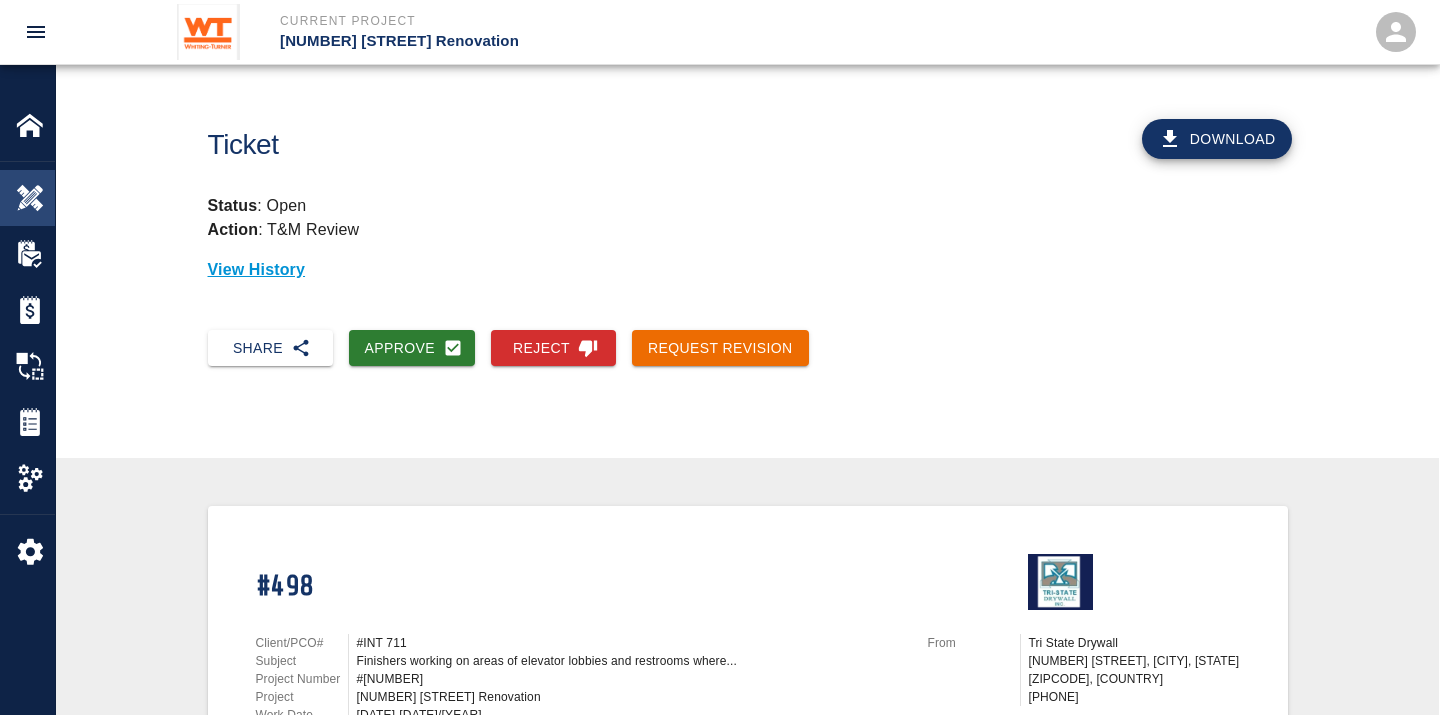 click at bounding box center [30, 198] 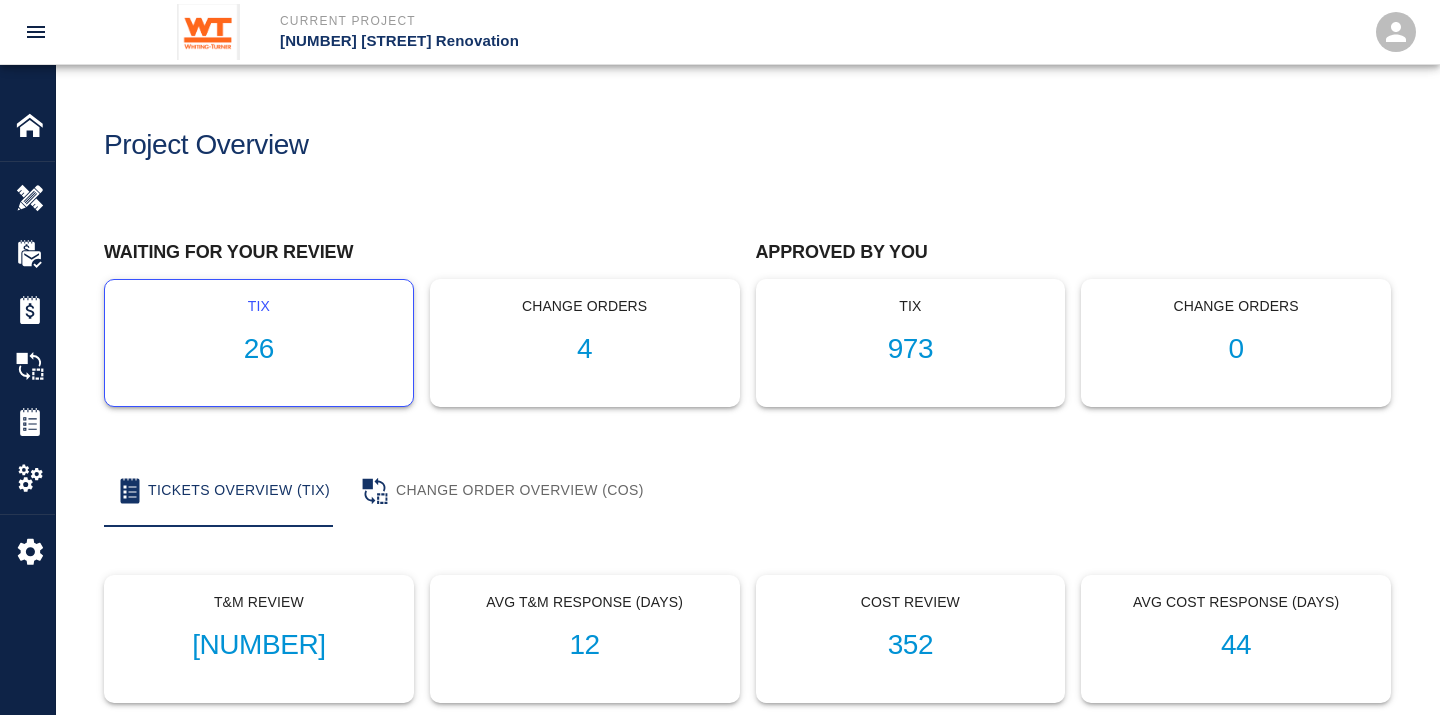click on "26" at bounding box center (259, 349) 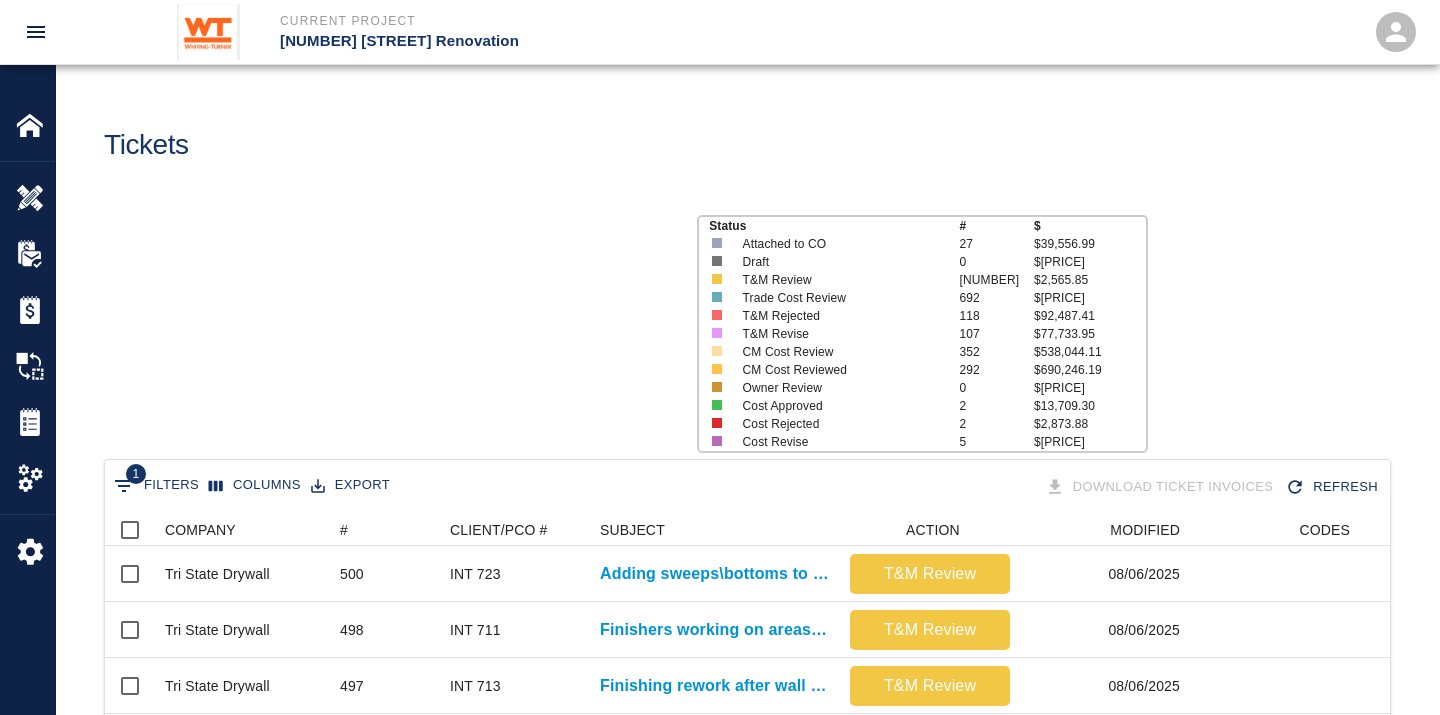 scroll, scrollTop: 17, scrollLeft: 17, axis: both 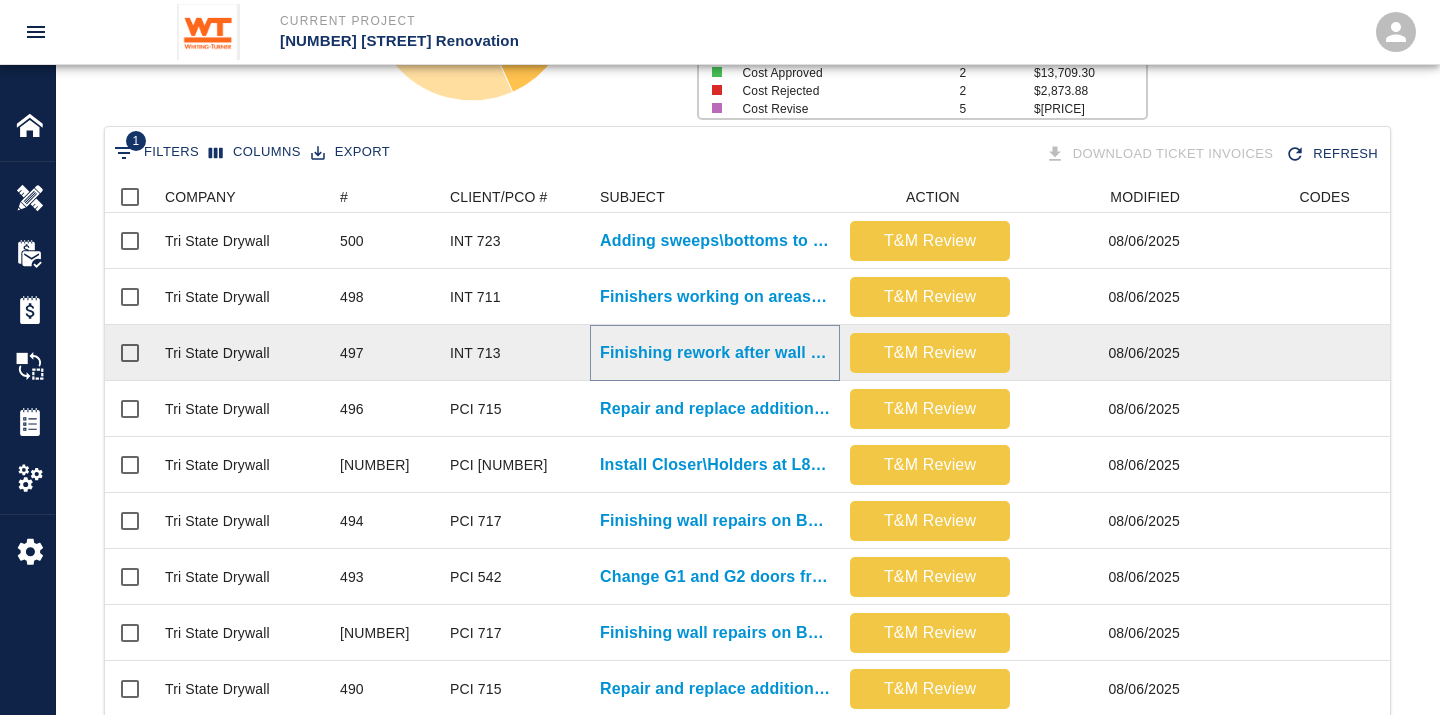 click on "Finishing rework after wall covering removed in Lounge 8007" at bounding box center (715, 353) 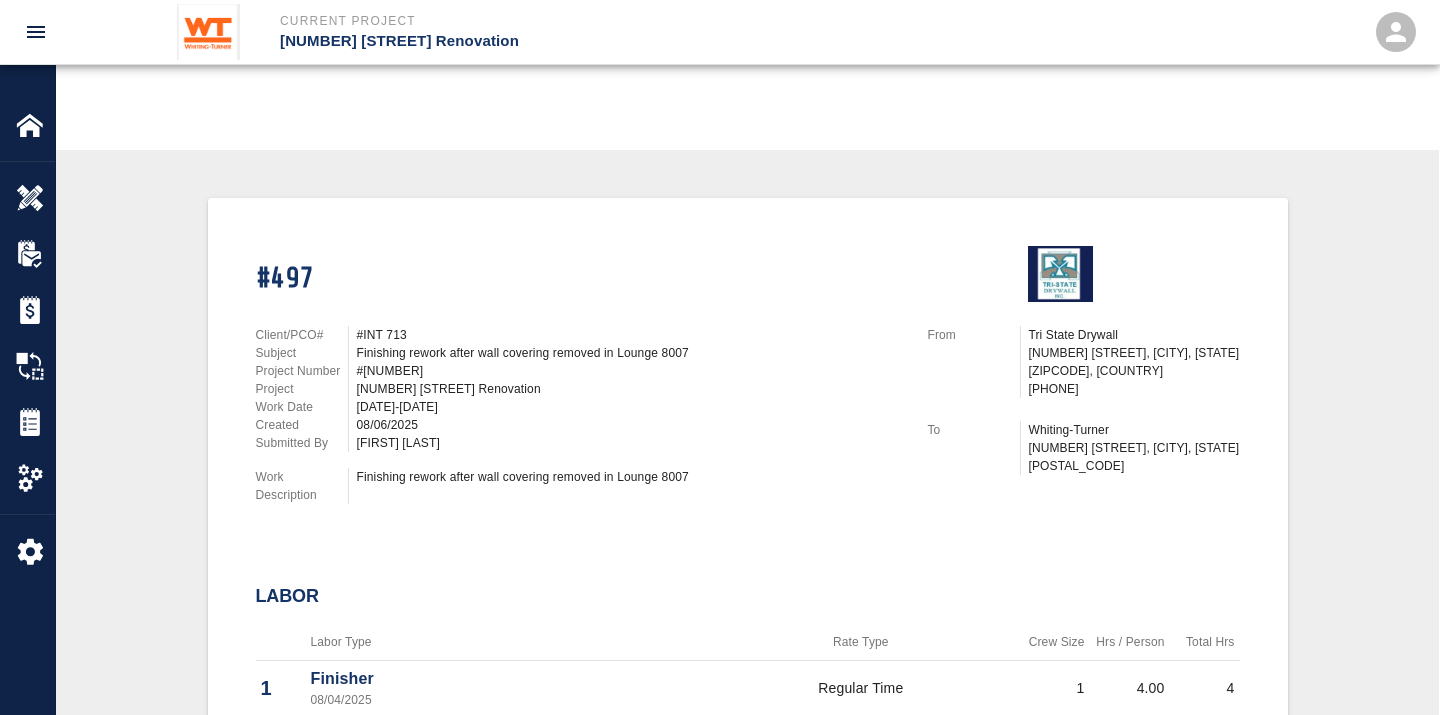 scroll, scrollTop: 444, scrollLeft: 0, axis: vertical 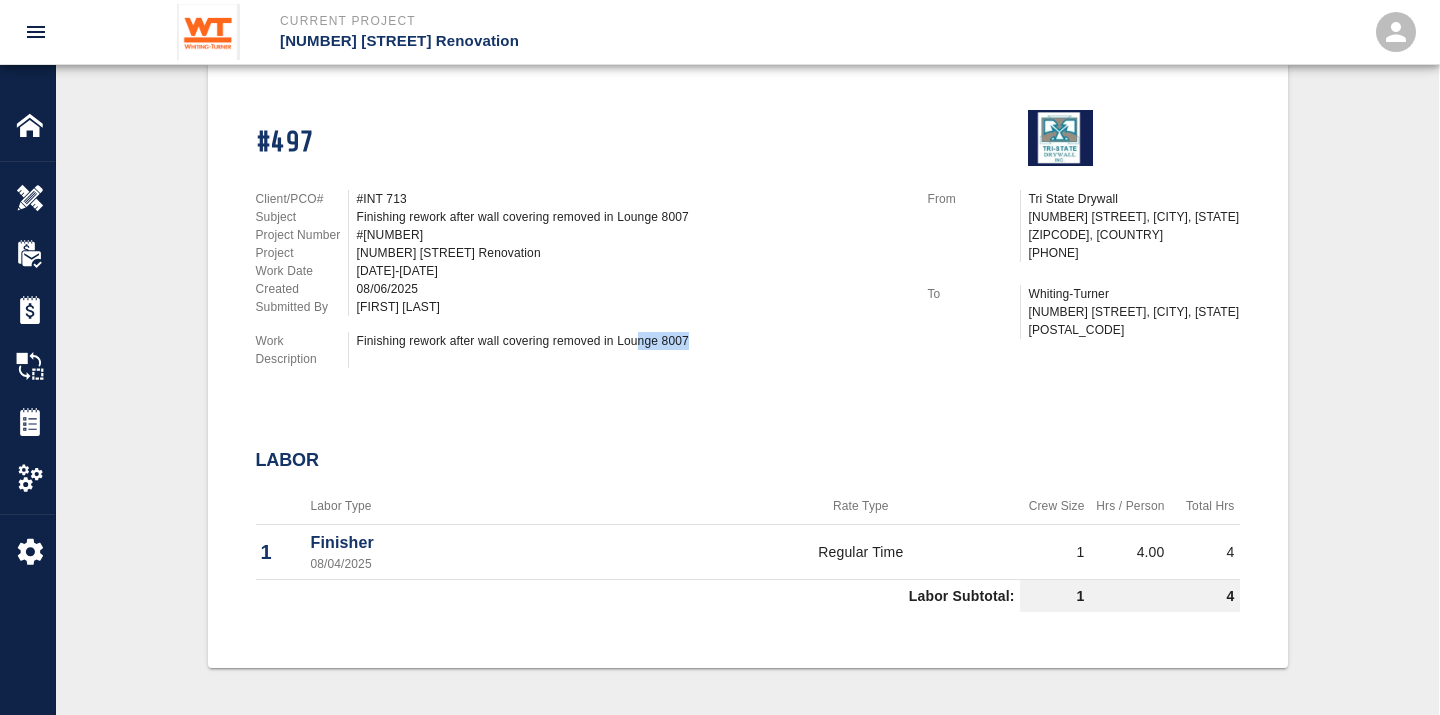 drag, startPoint x: 697, startPoint y: 328, endPoint x: 635, endPoint y: 352, distance: 66.48308 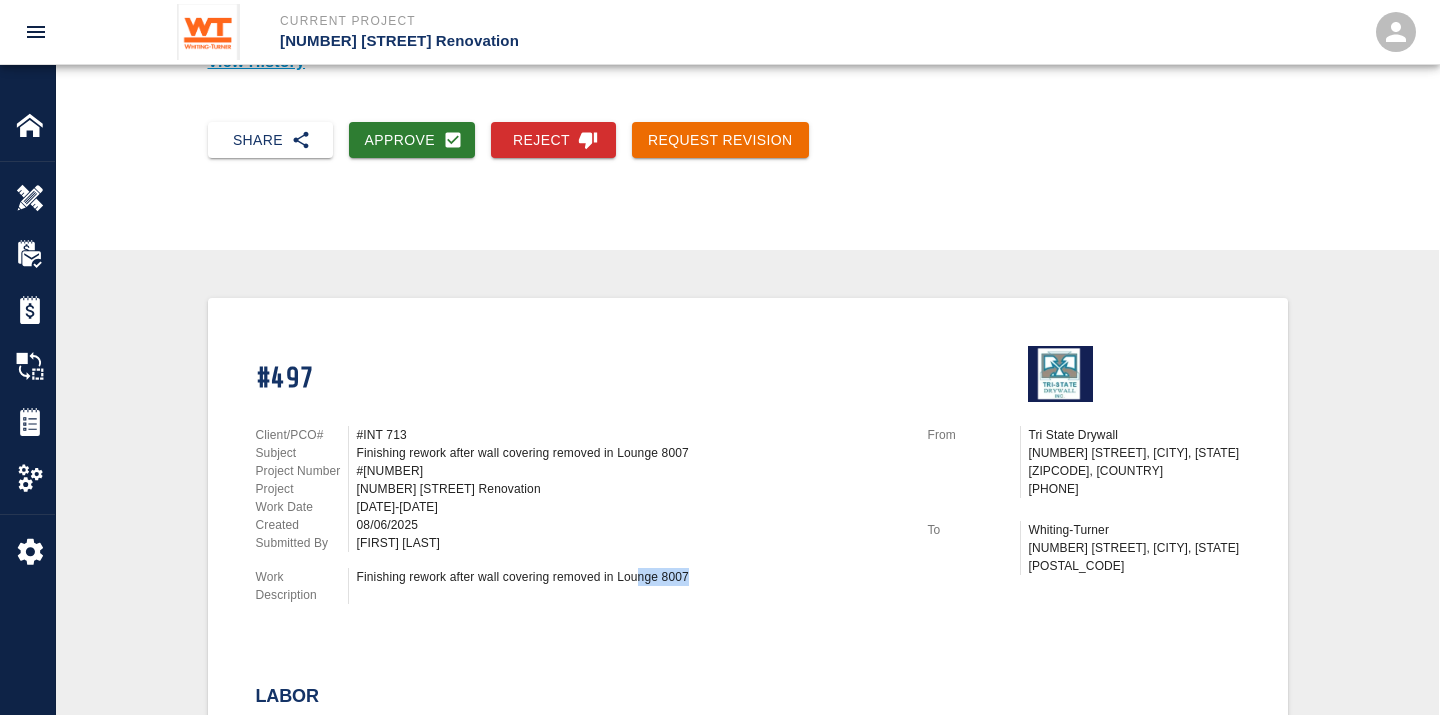 scroll, scrollTop: 111, scrollLeft: 0, axis: vertical 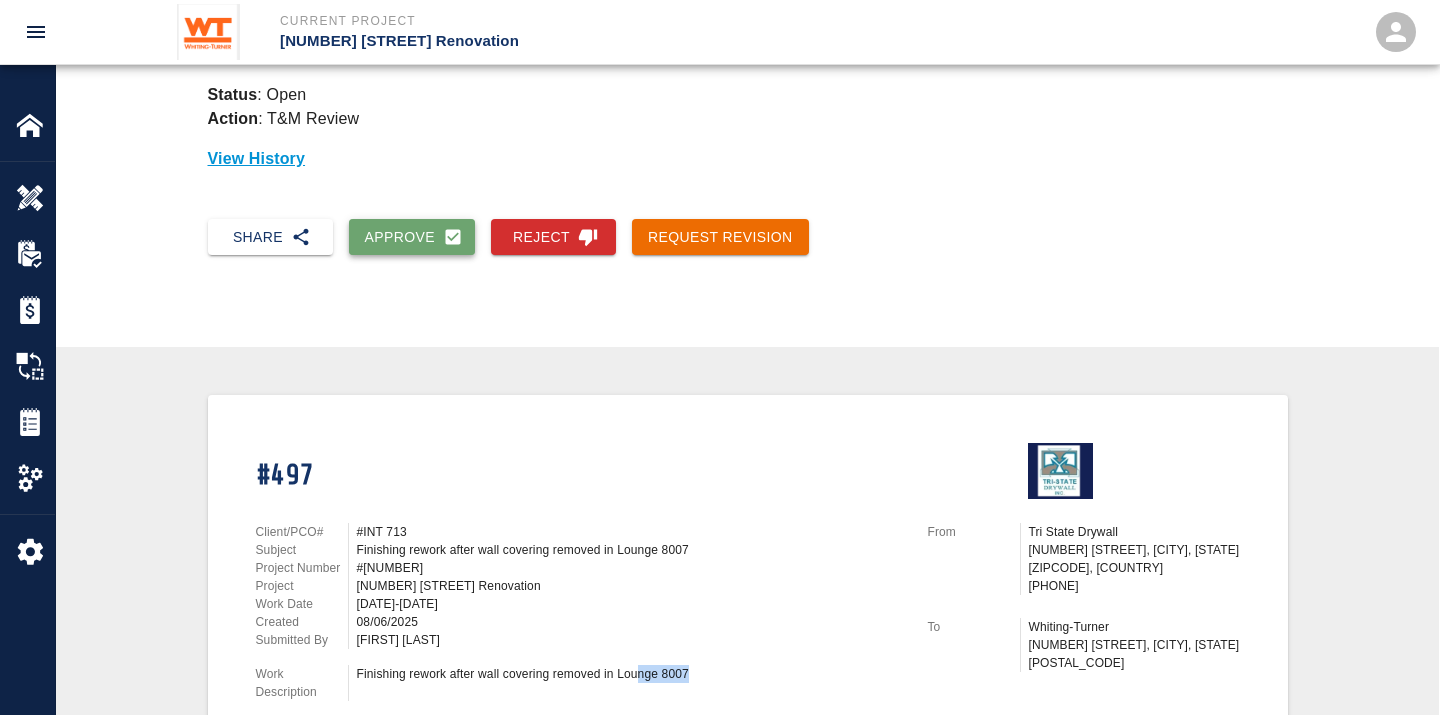 click on "Approve" at bounding box center [412, 237] 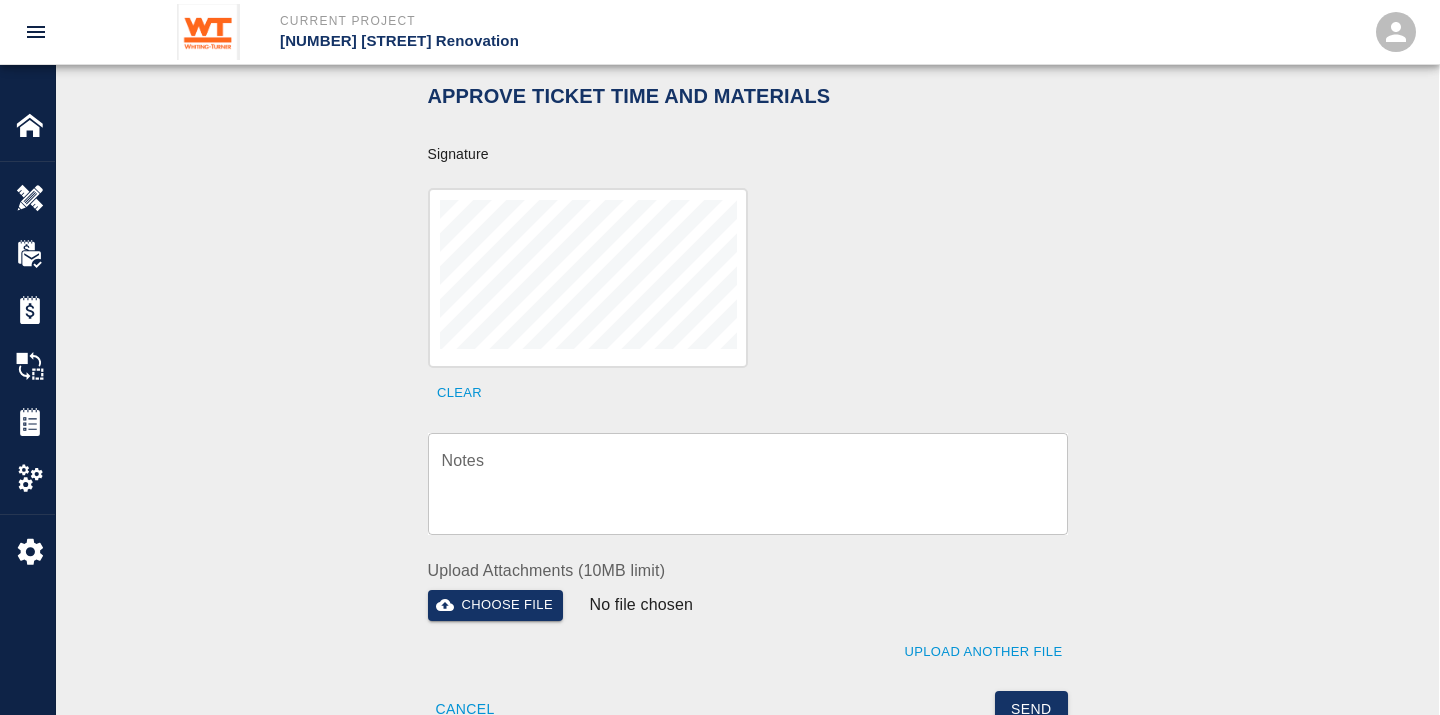 scroll, scrollTop: 777, scrollLeft: 0, axis: vertical 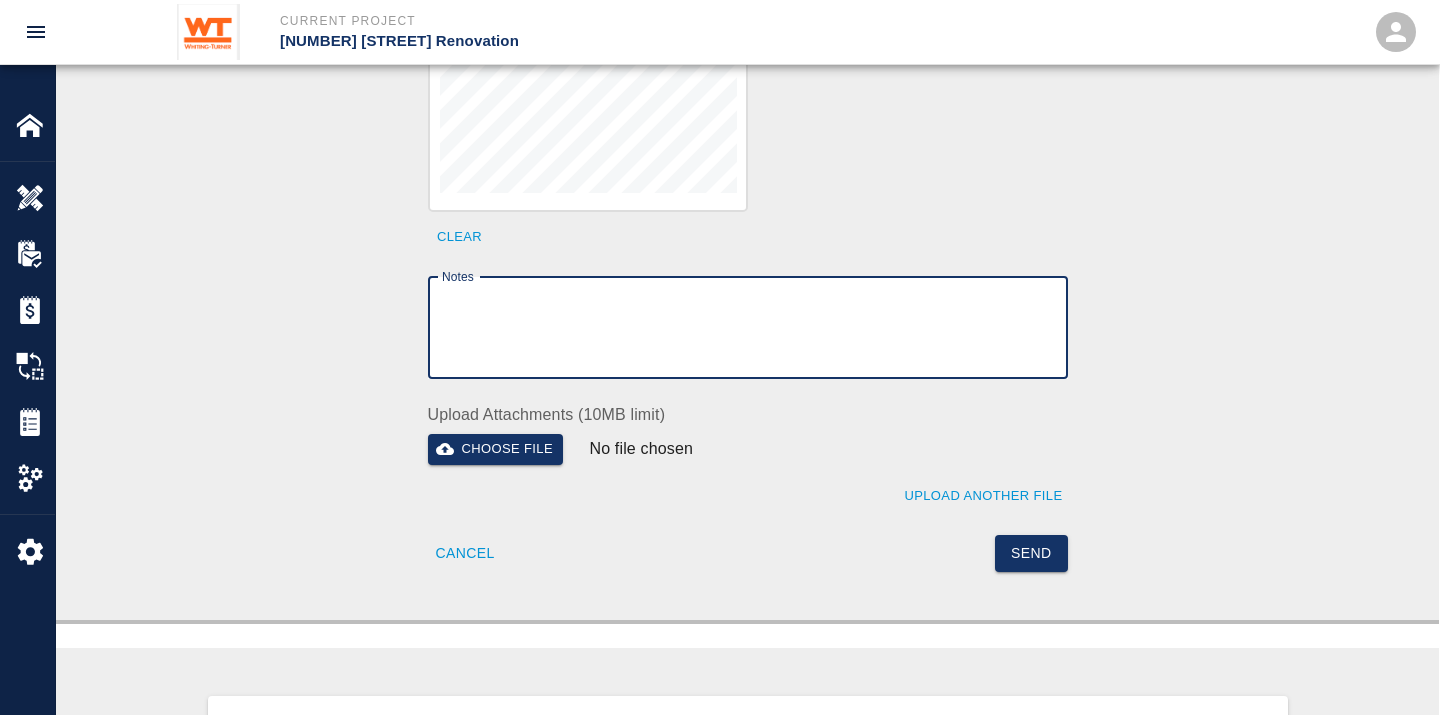 click on "Notes" at bounding box center (748, 327) 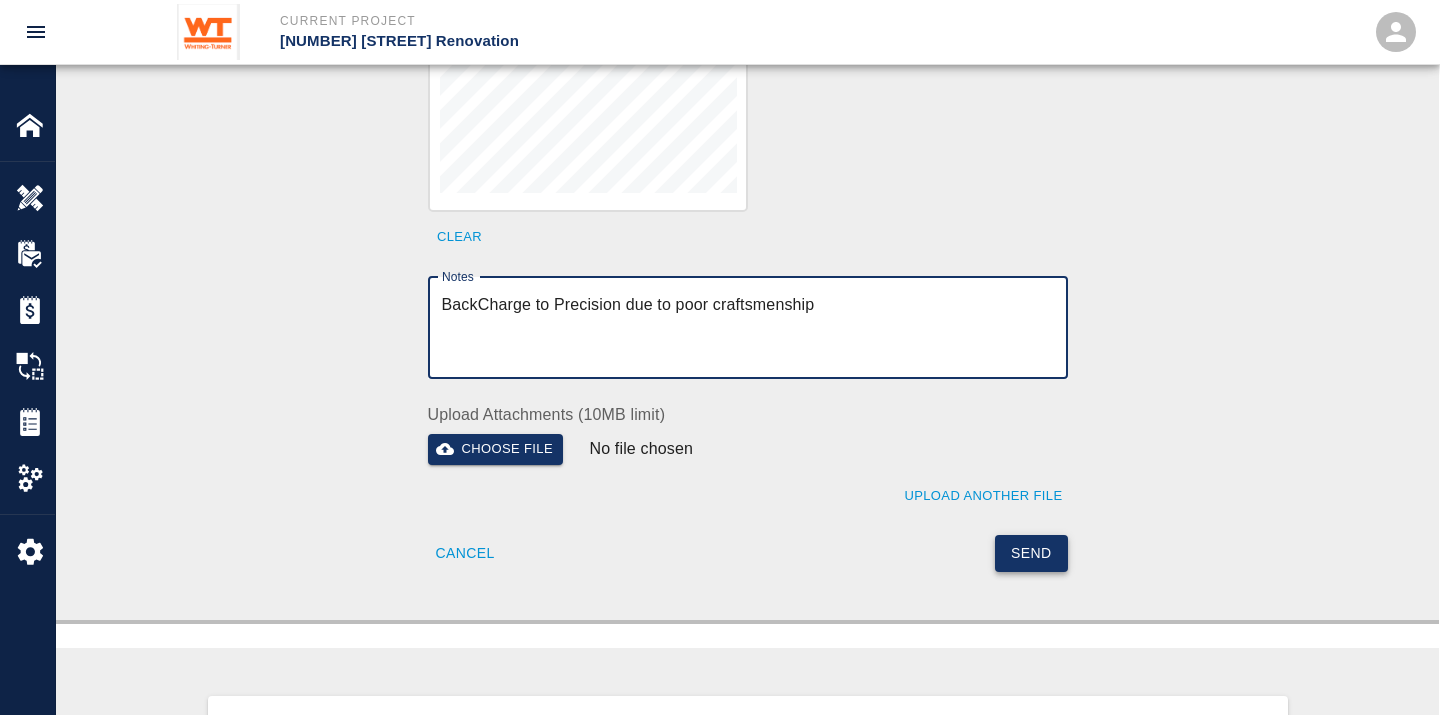 type on "BackCharge to Precision due to poor craftsmenship" 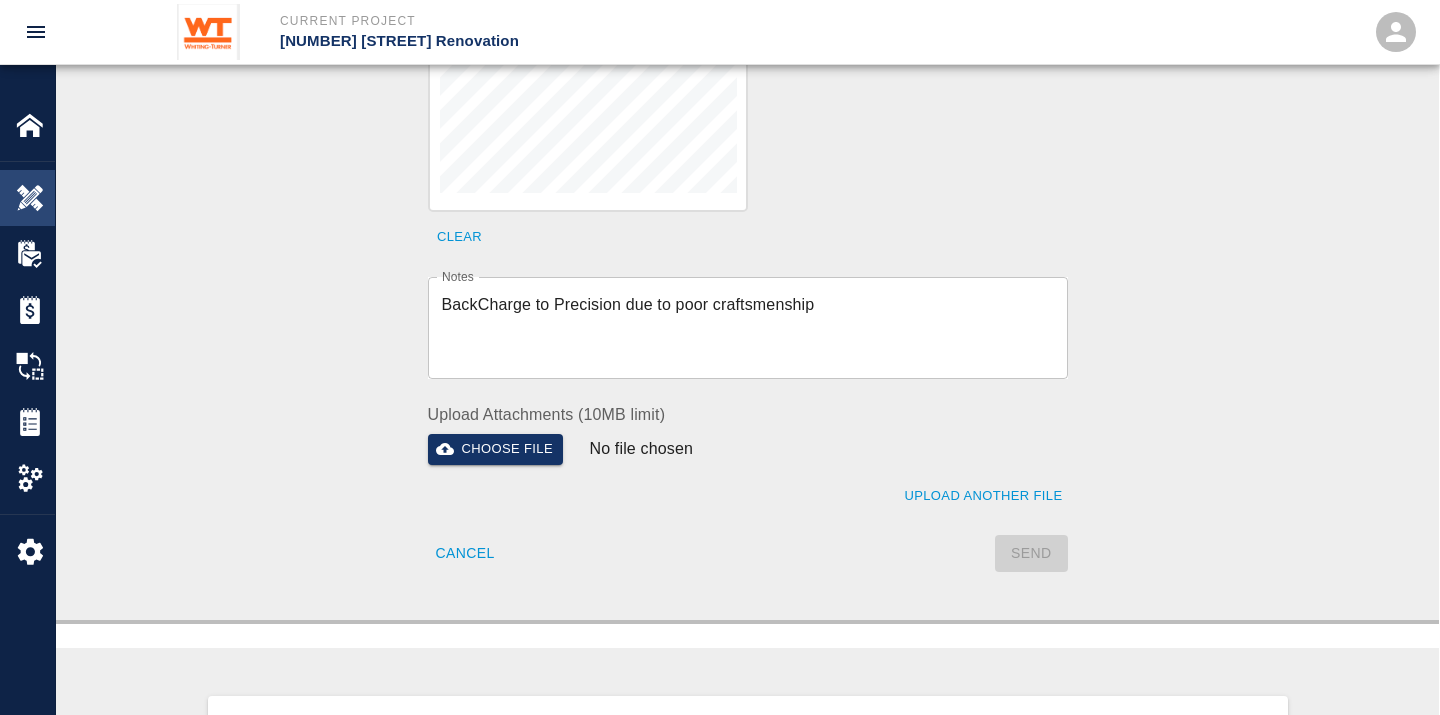 type 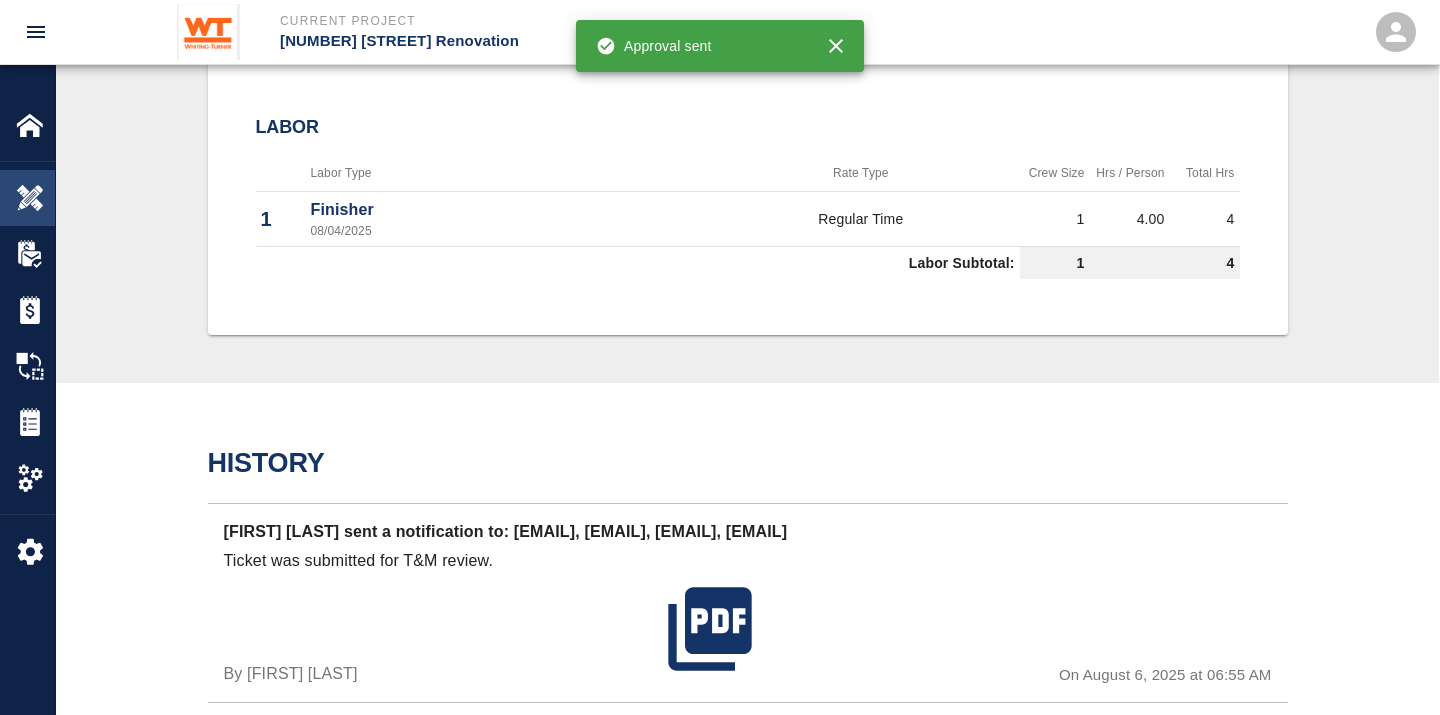 click at bounding box center (30, 198) 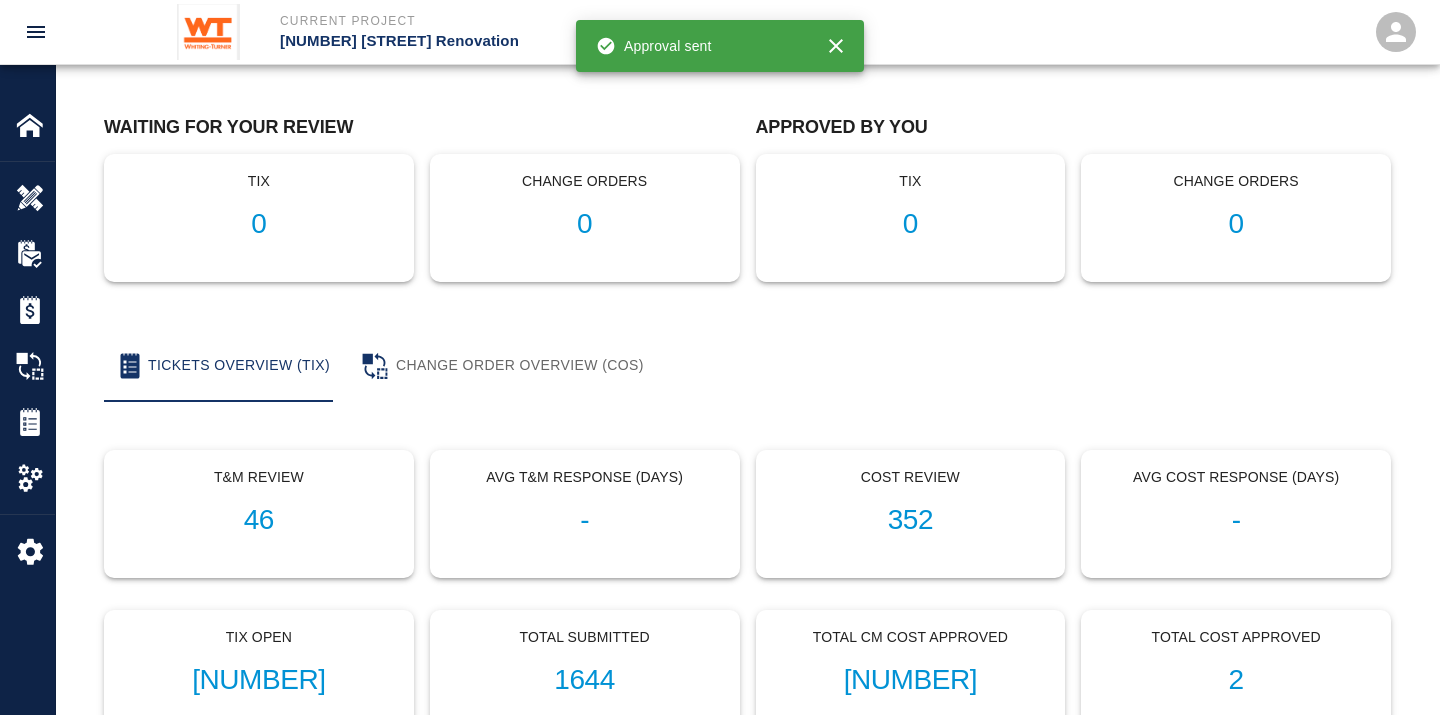scroll, scrollTop: 0, scrollLeft: 0, axis: both 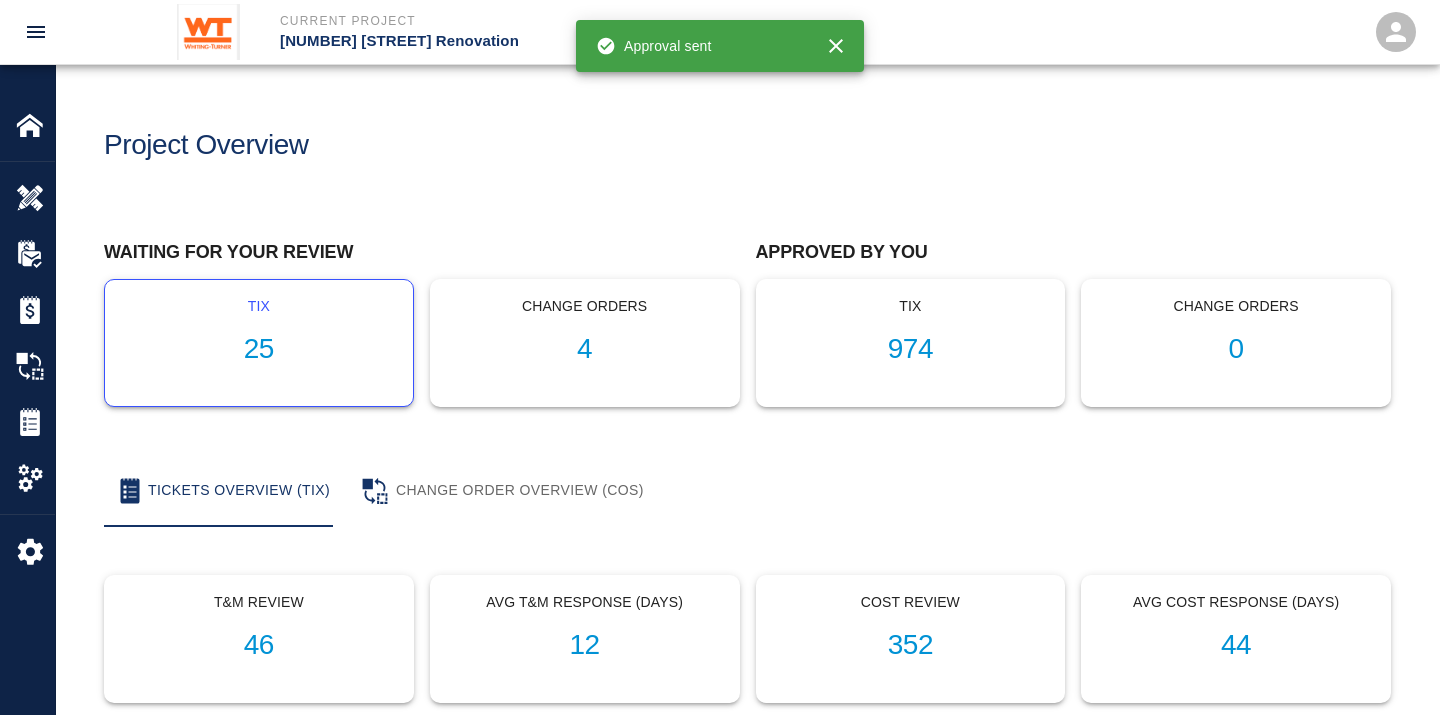 click on "25" at bounding box center [259, 349] 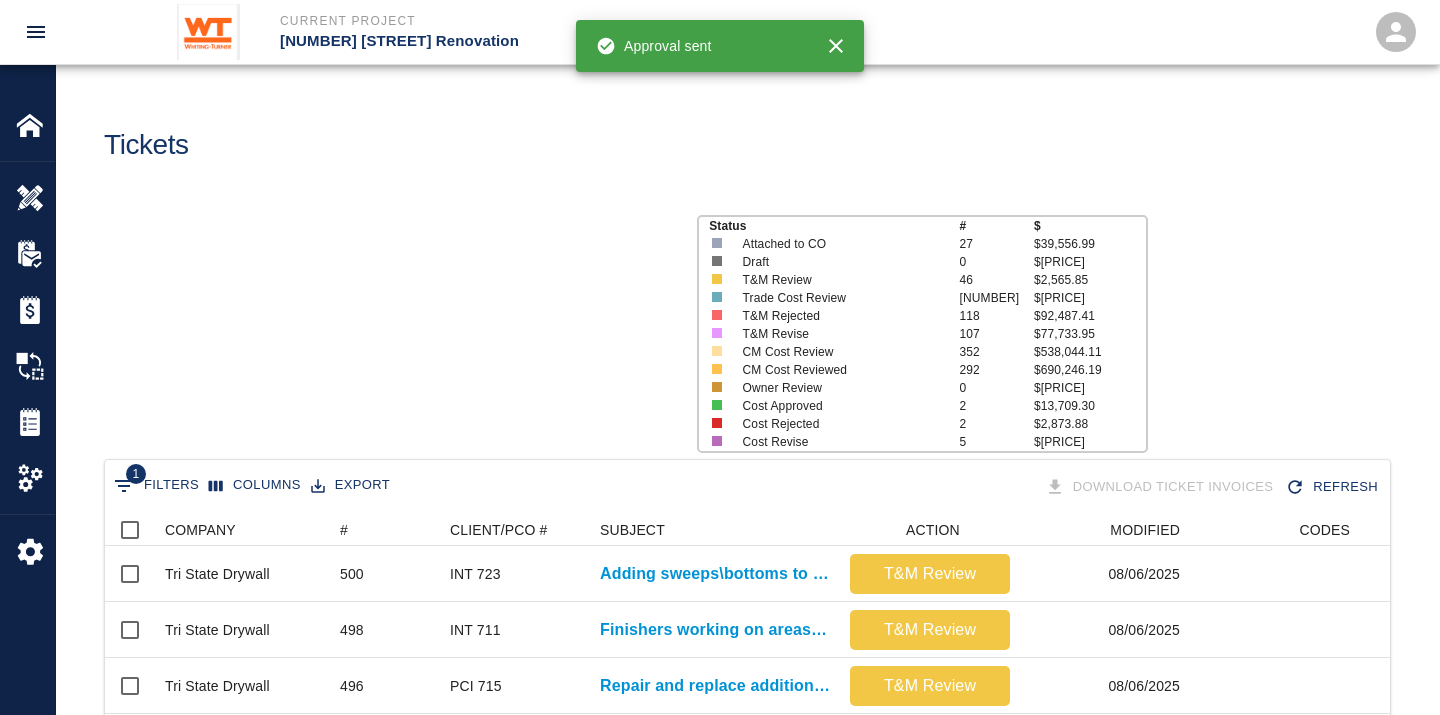 scroll, scrollTop: 17, scrollLeft: 17, axis: both 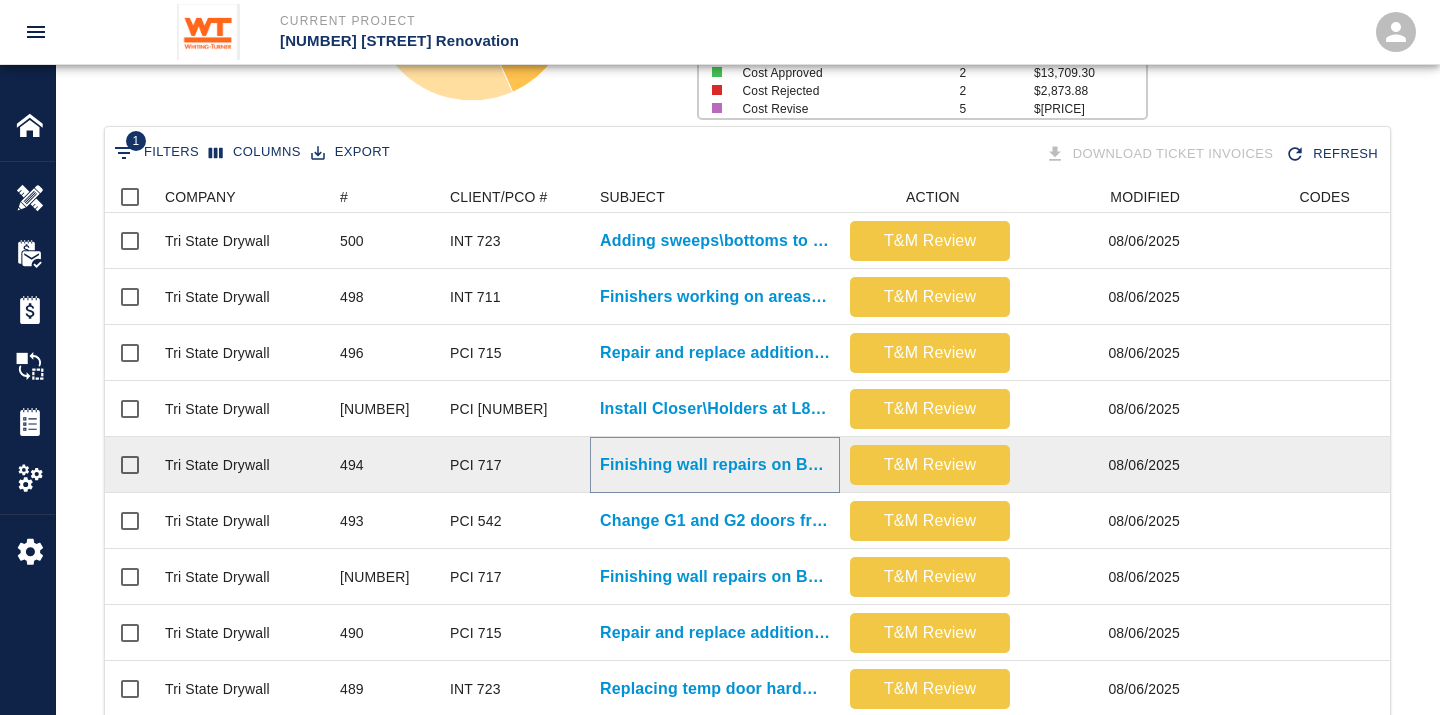 click on "Finishing wall repairs on B1 due to damage by others." at bounding box center [715, 465] 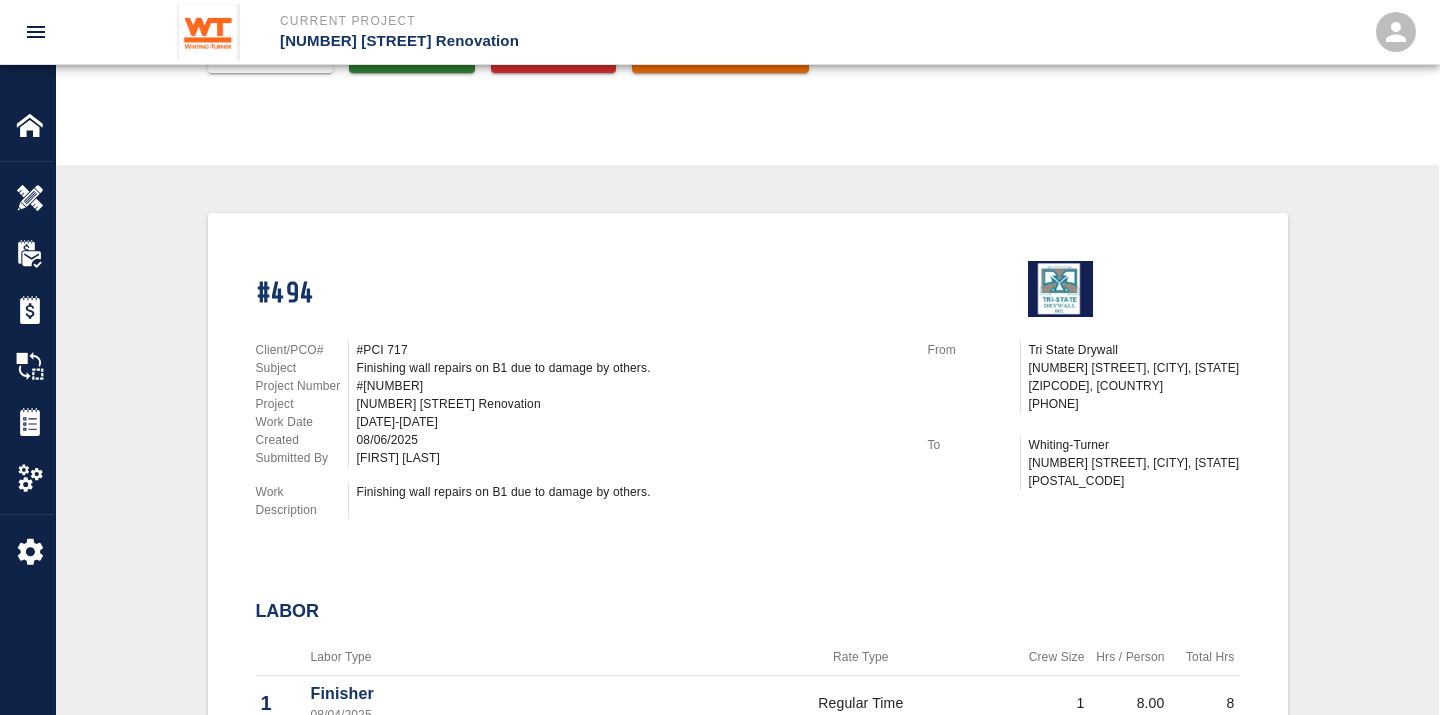 scroll, scrollTop: 333, scrollLeft: 0, axis: vertical 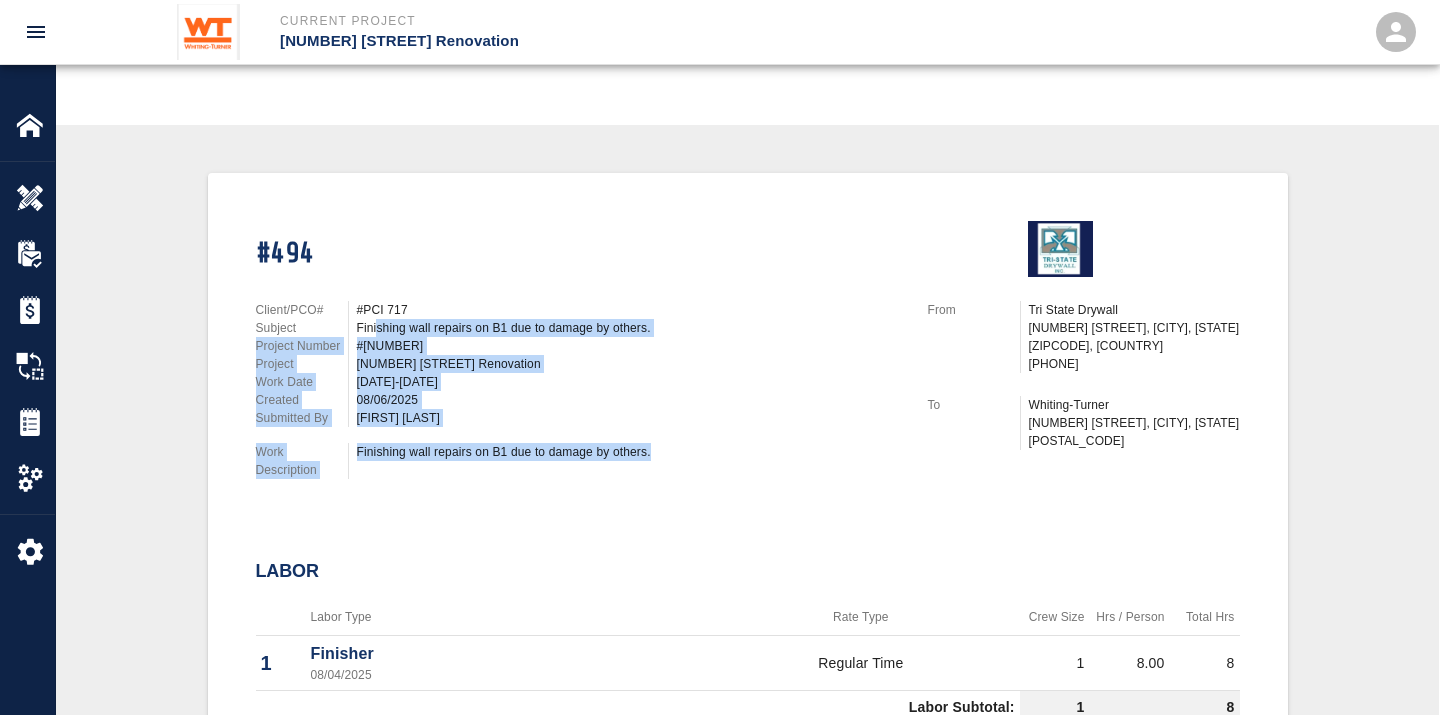 drag, startPoint x: 375, startPoint y: 312, endPoint x: 653, endPoint y: 445, distance: 308.1769 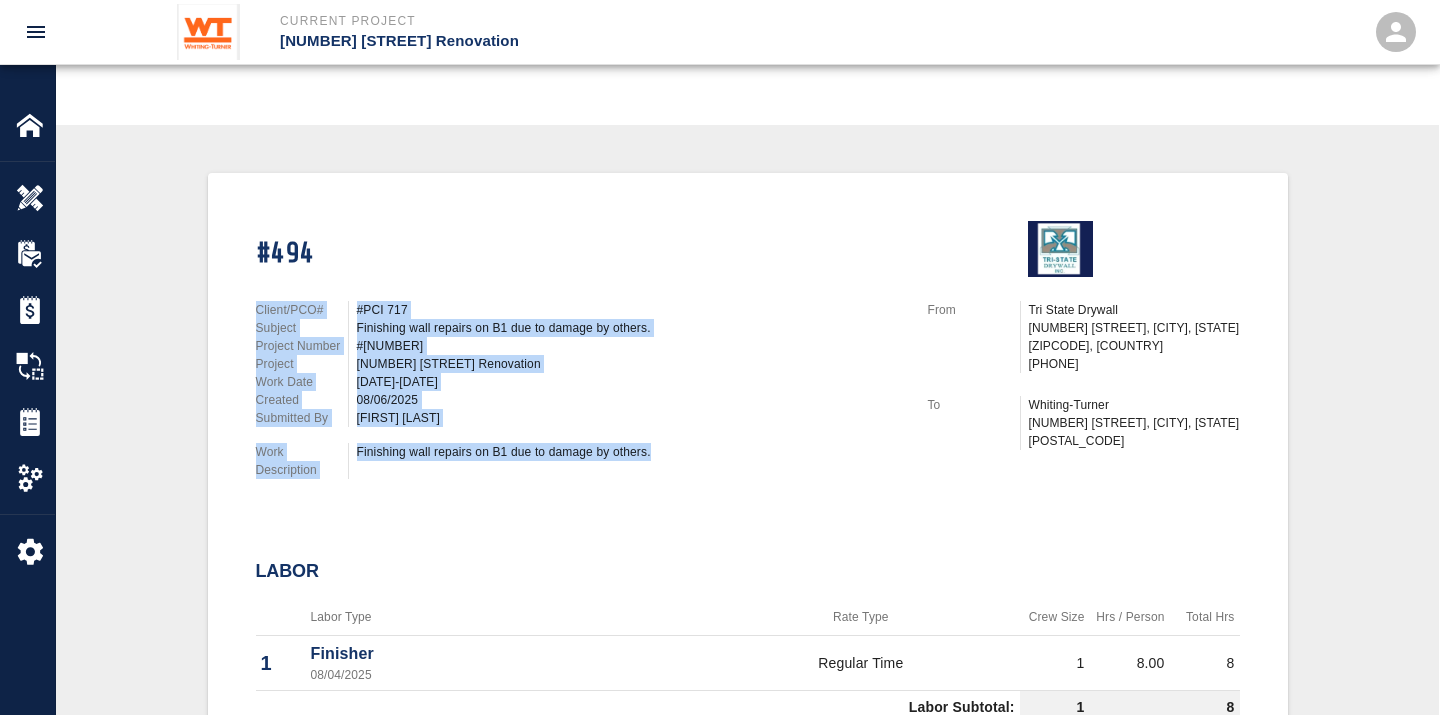 drag, startPoint x: 670, startPoint y: 444, endPoint x: 241, endPoint y: 293, distance: 454.79886 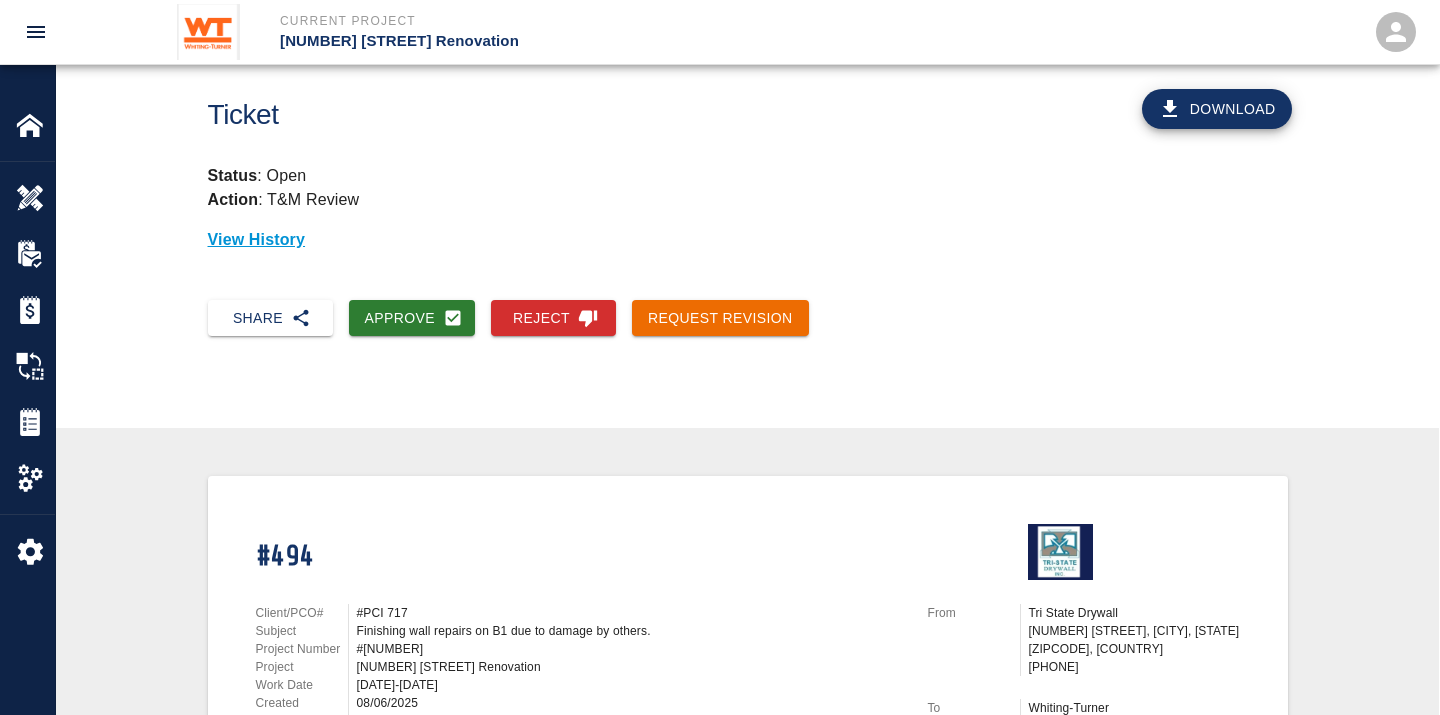 scroll, scrollTop: 24, scrollLeft: 0, axis: vertical 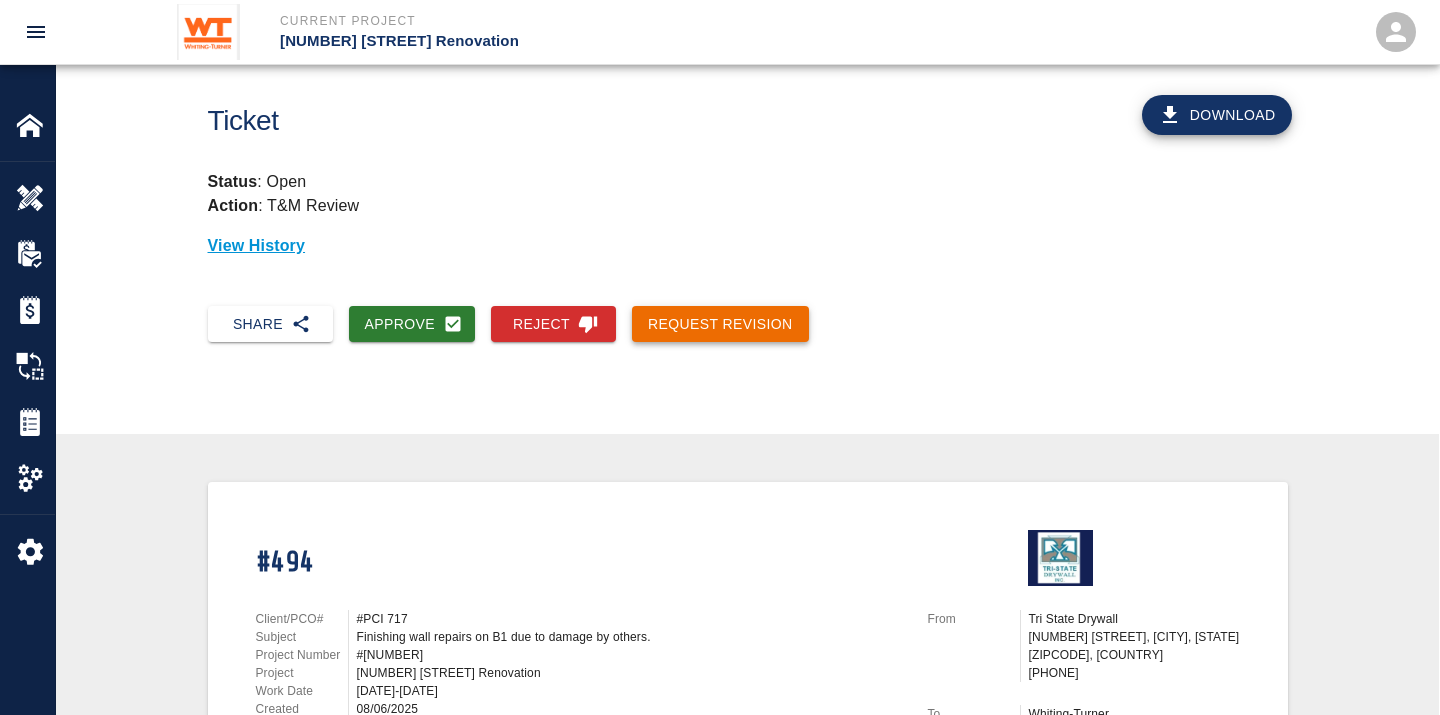 click on "Request Revision" at bounding box center [720, 324] 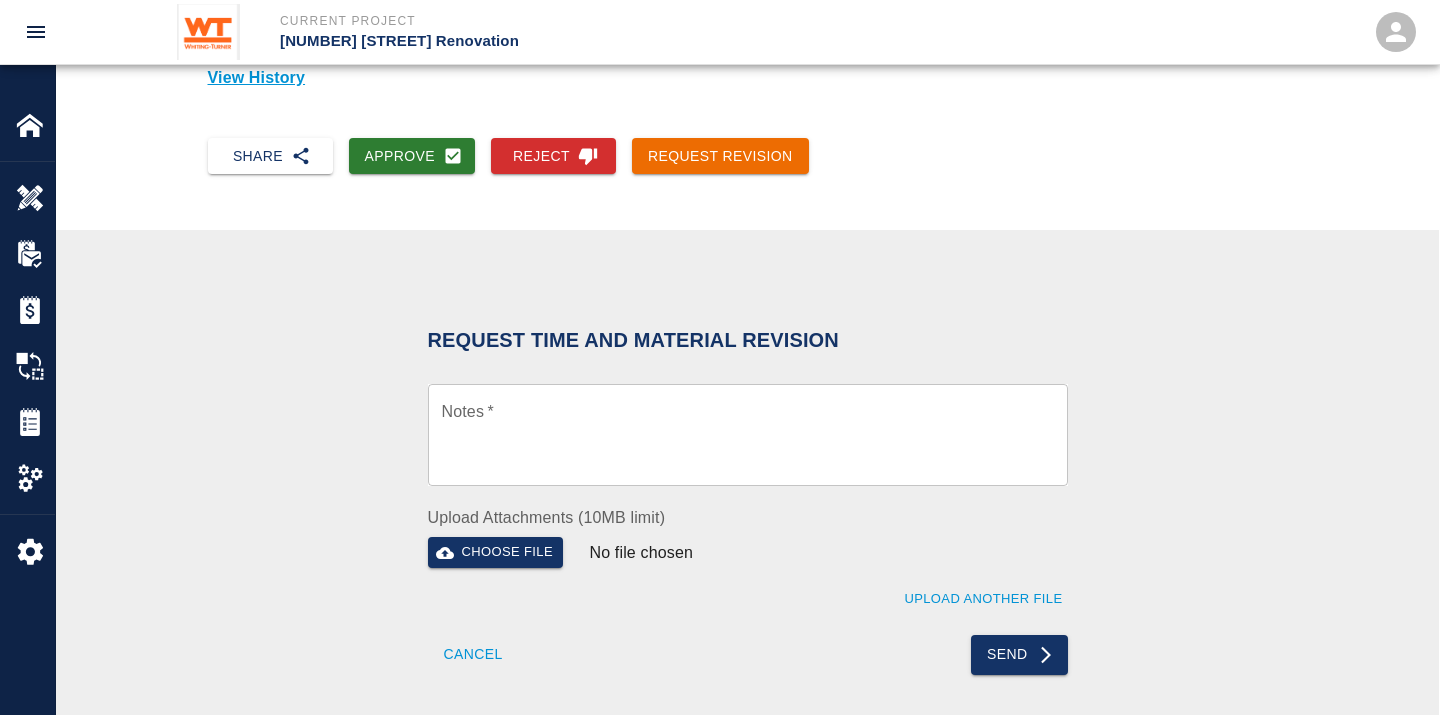 scroll, scrollTop: 468, scrollLeft: 0, axis: vertical 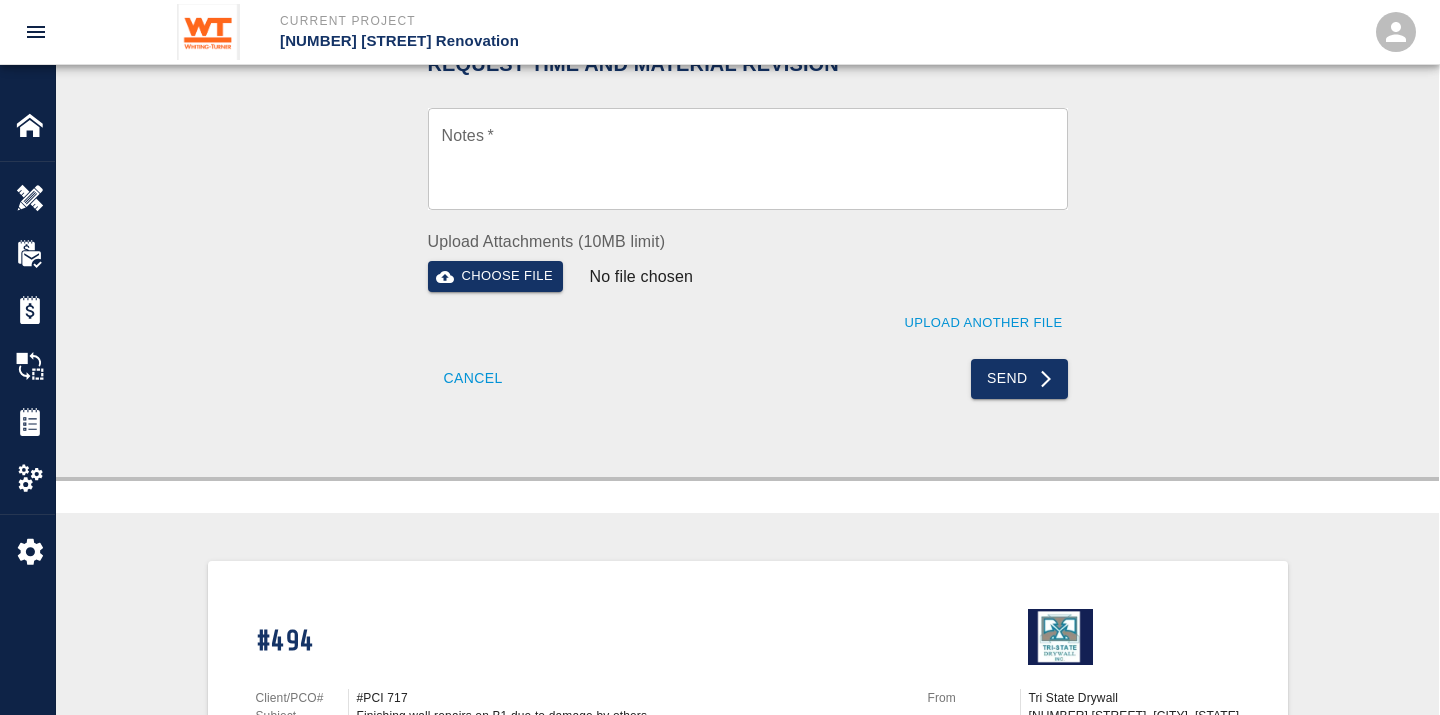 click on "Notes   *" at bounding box center (748, 159) 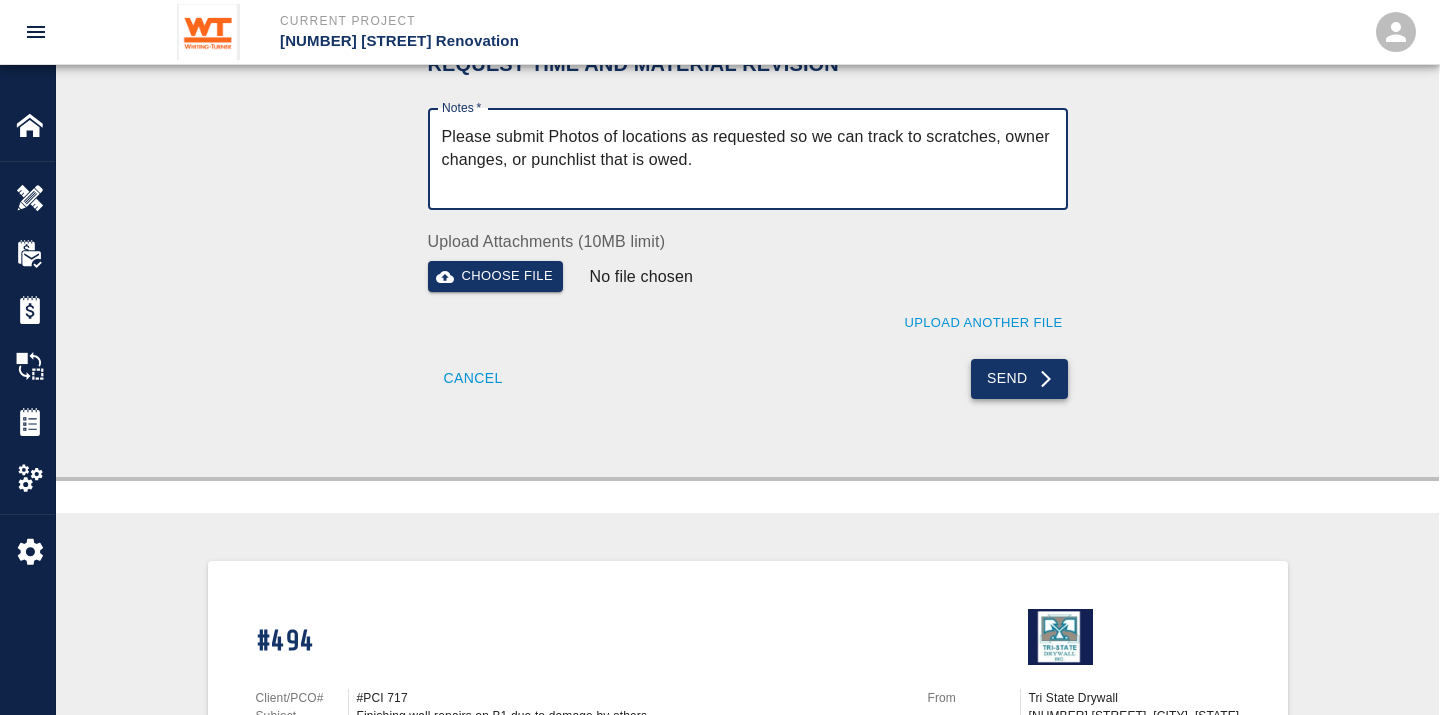 type on "Please submit Photos of locations as requested so we can track to scratches, owner changes, or punchlist that is owed." 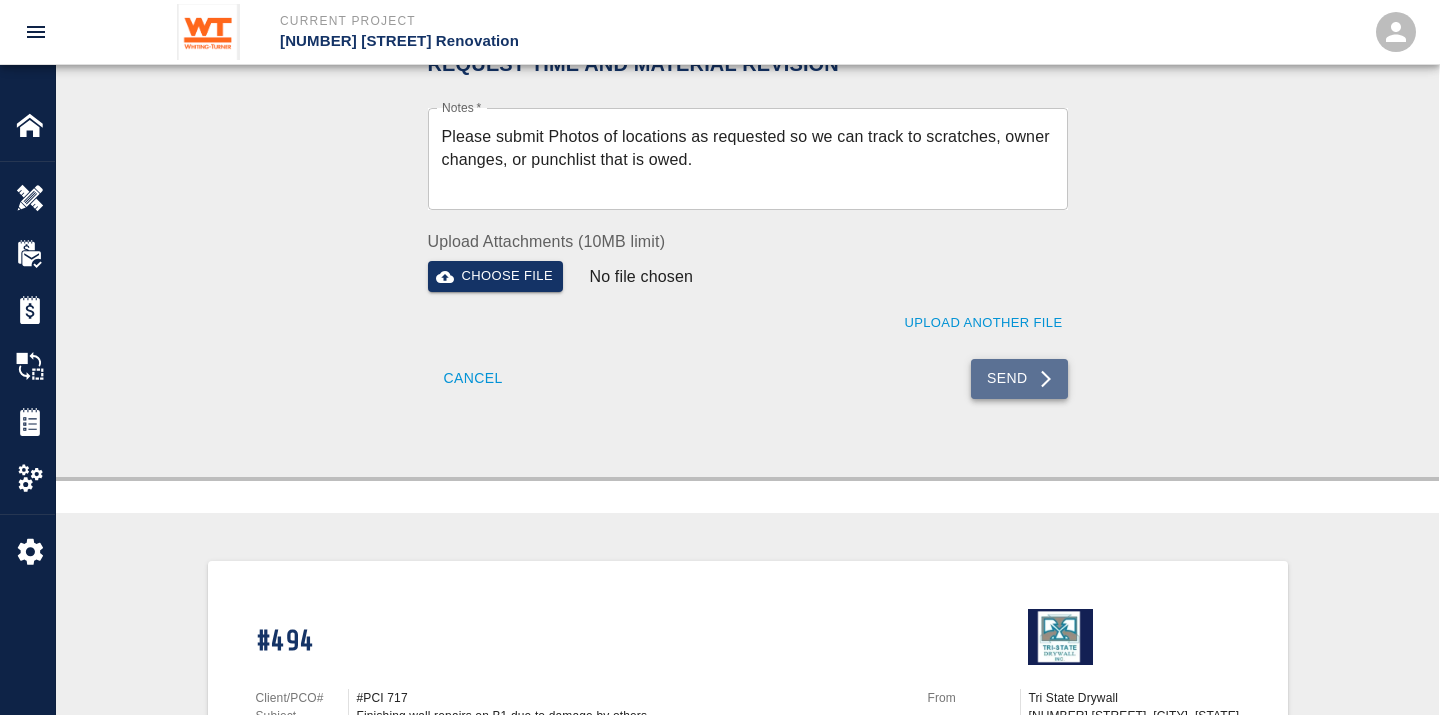 click on "Send" at bounding box center [1019, 379] 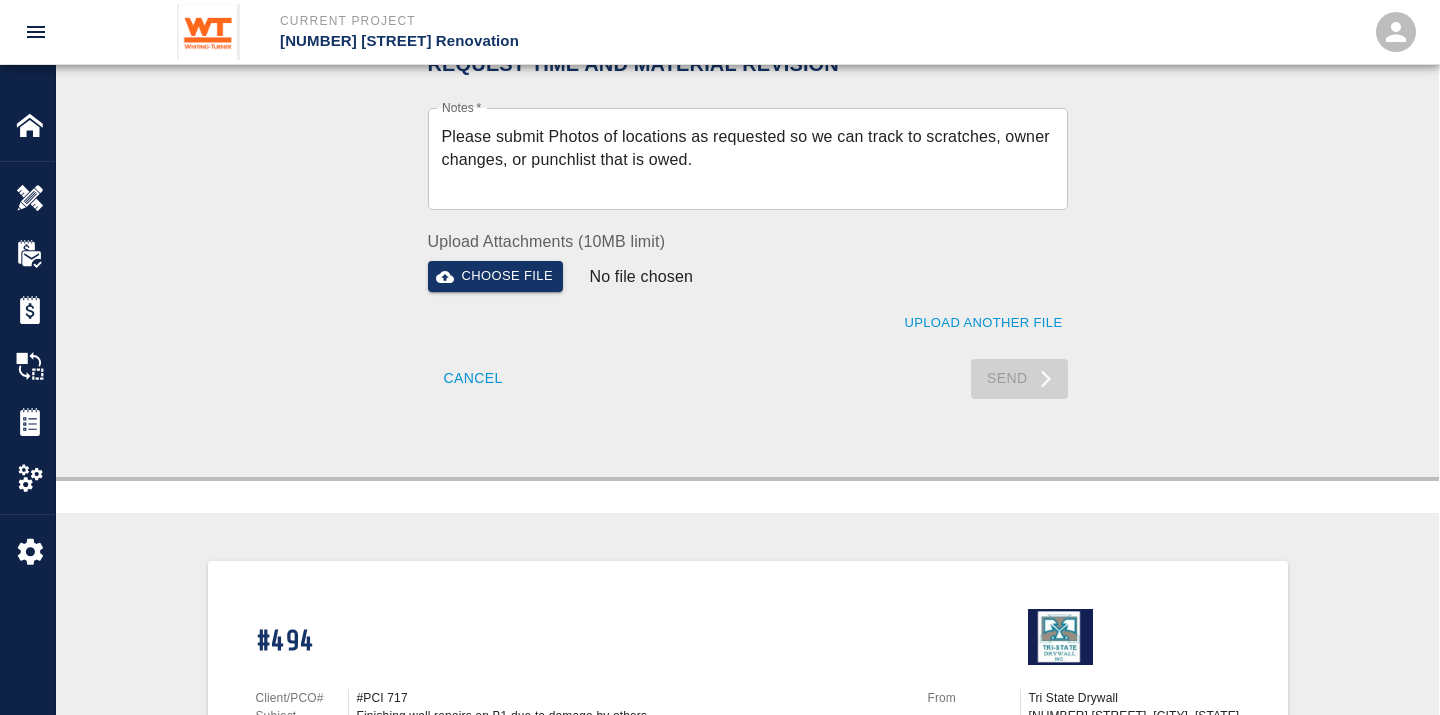 type 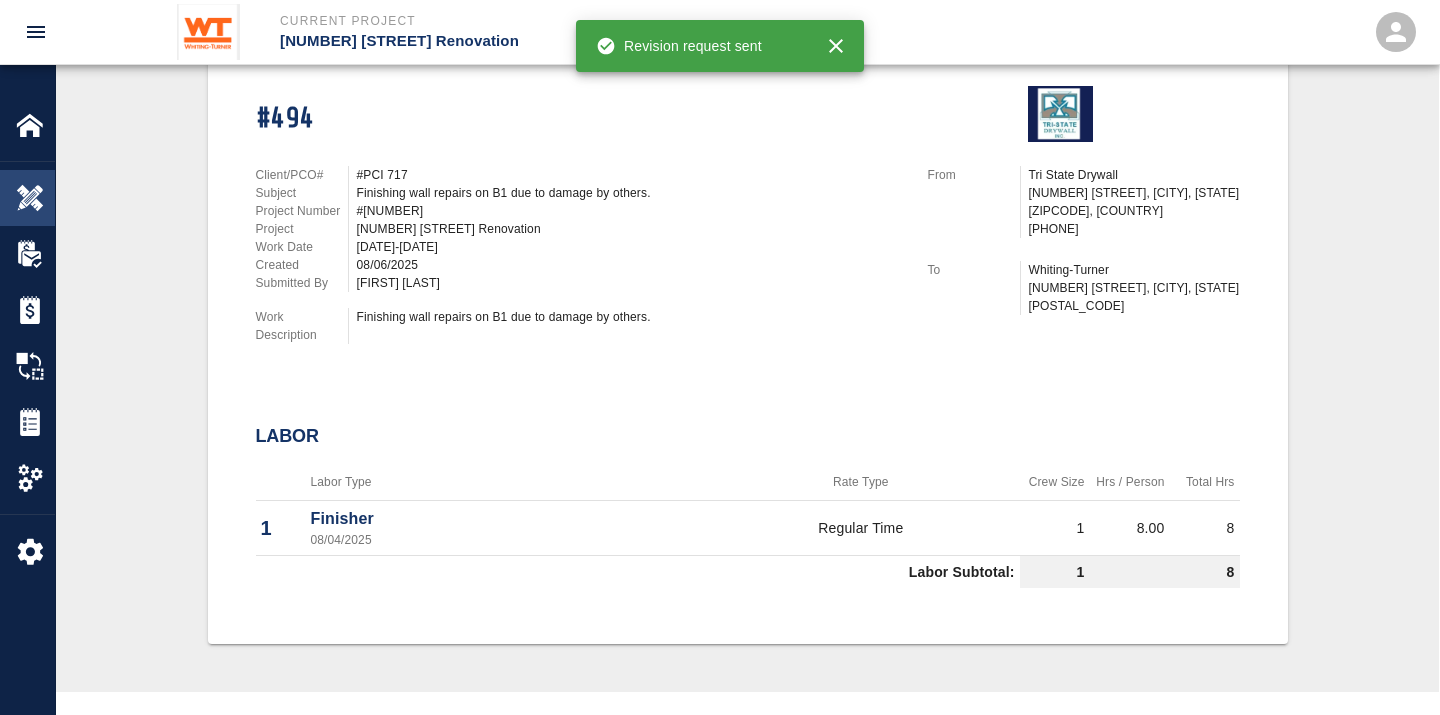 click on "Overview" at bounding box center [27, 198] 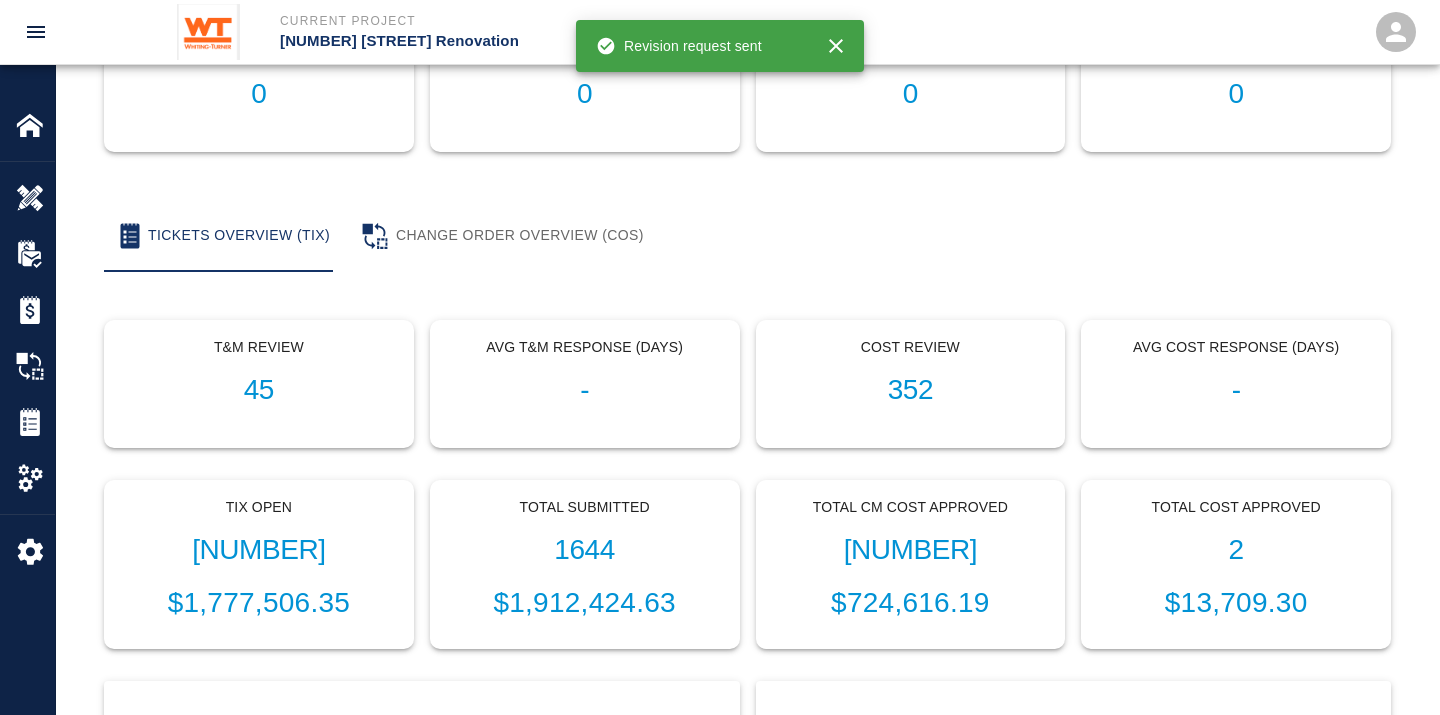 scroll, scrollTop: 0, scrollLeft: 0, axis: both 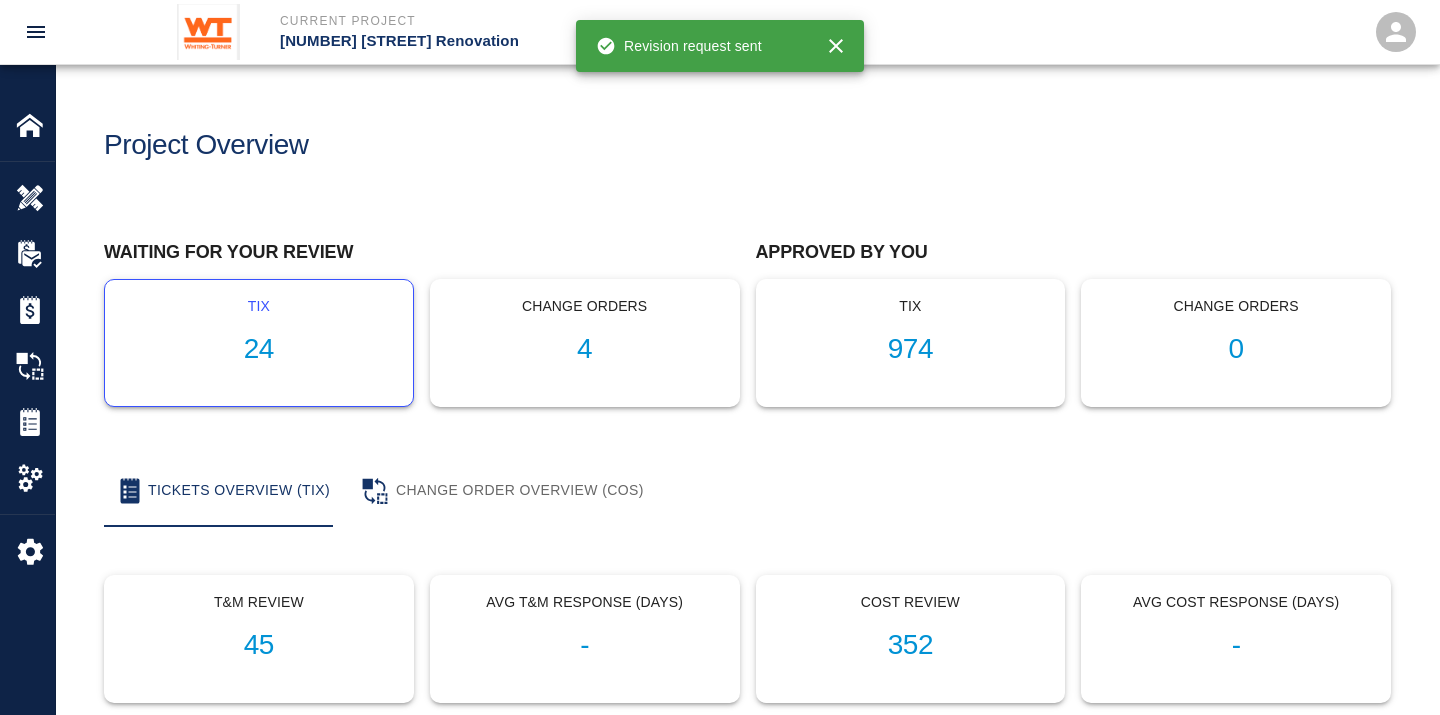 click on "24" at bounding box center [259, 349] 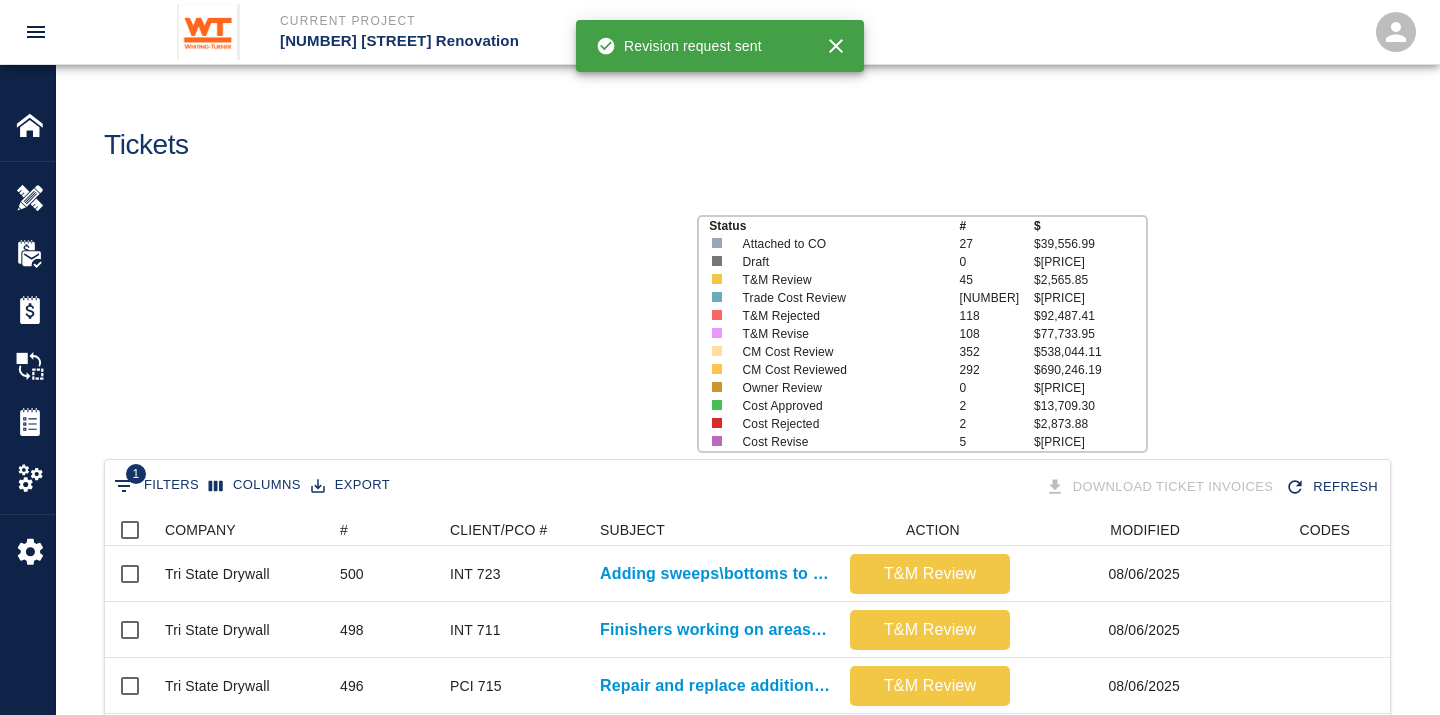 scroll, scrollTop: 17, scrollLeft: 17, axis: both 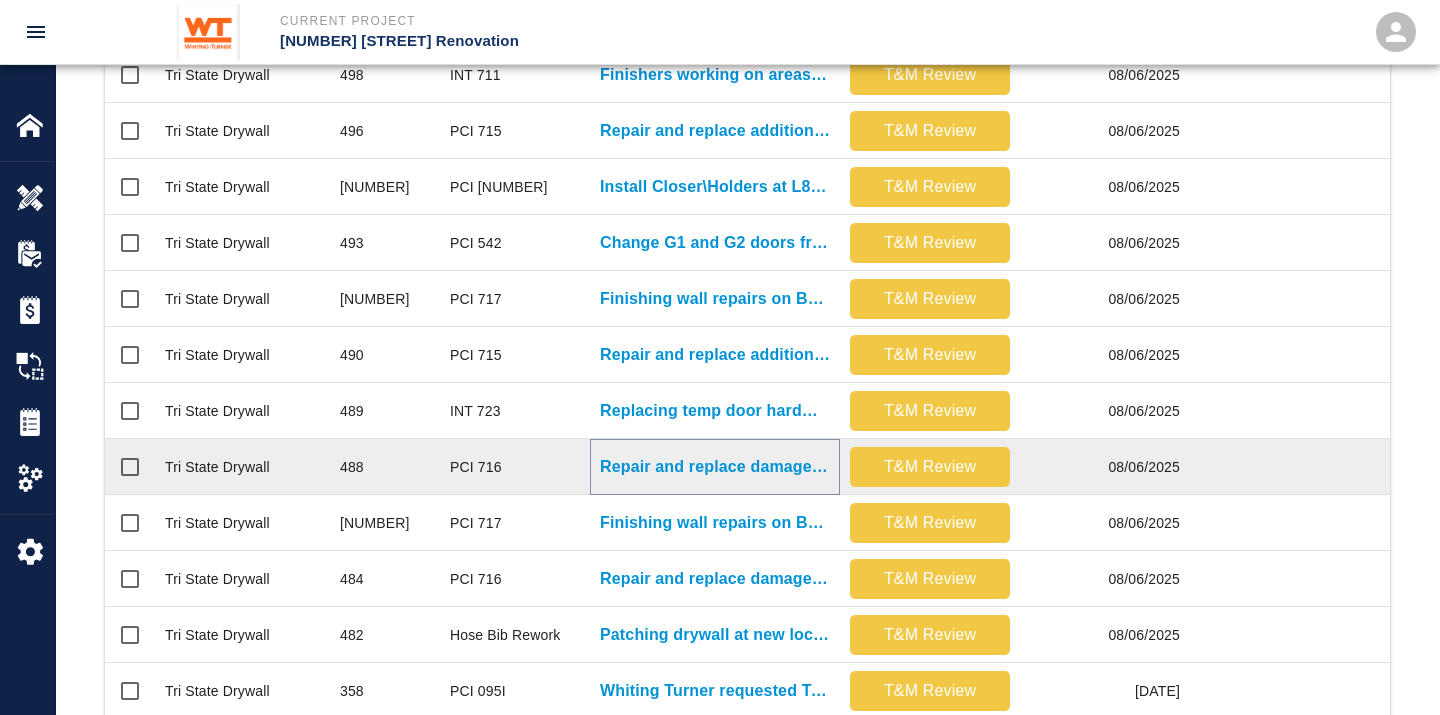 click on "Repair and replace damaged wall insulation in Penthouse." at bounding box center [715, 467] 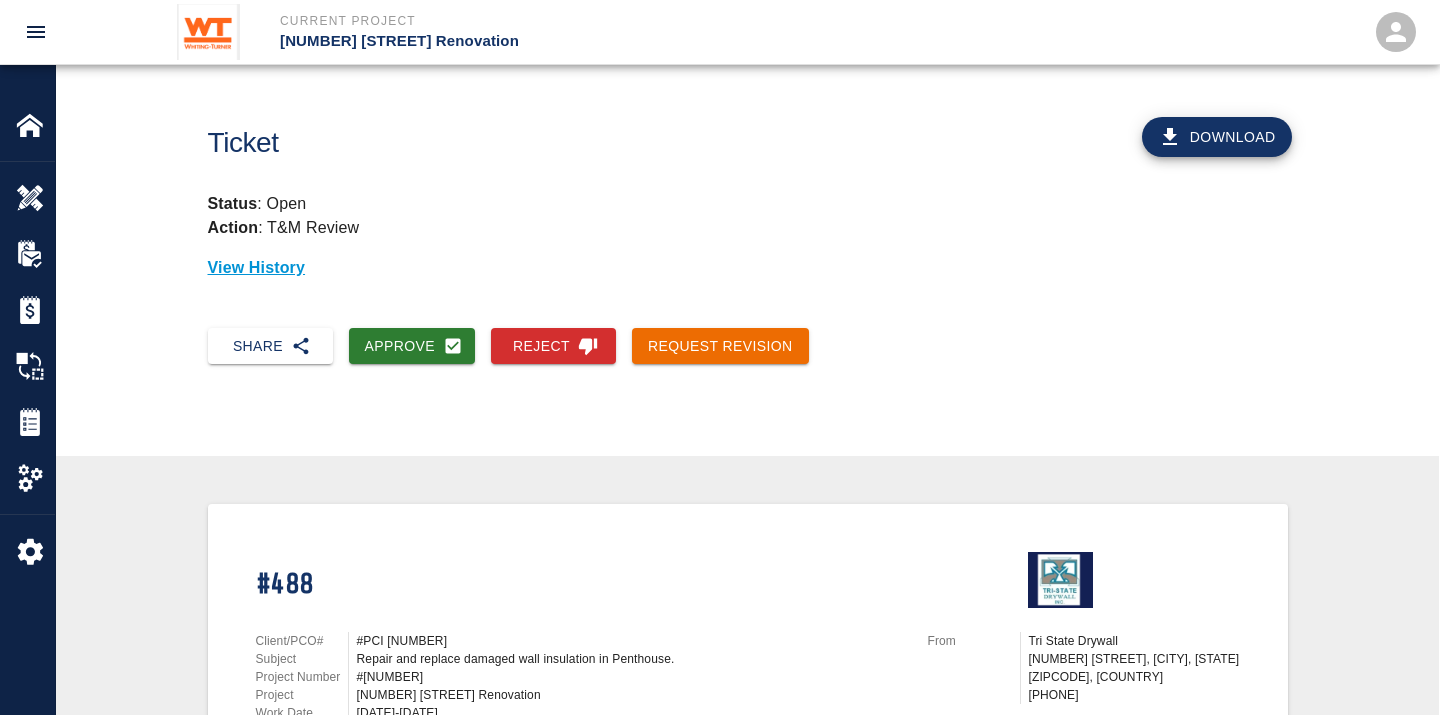 scroll, scrollTop: 0, scrollLeft: 0, axis: both 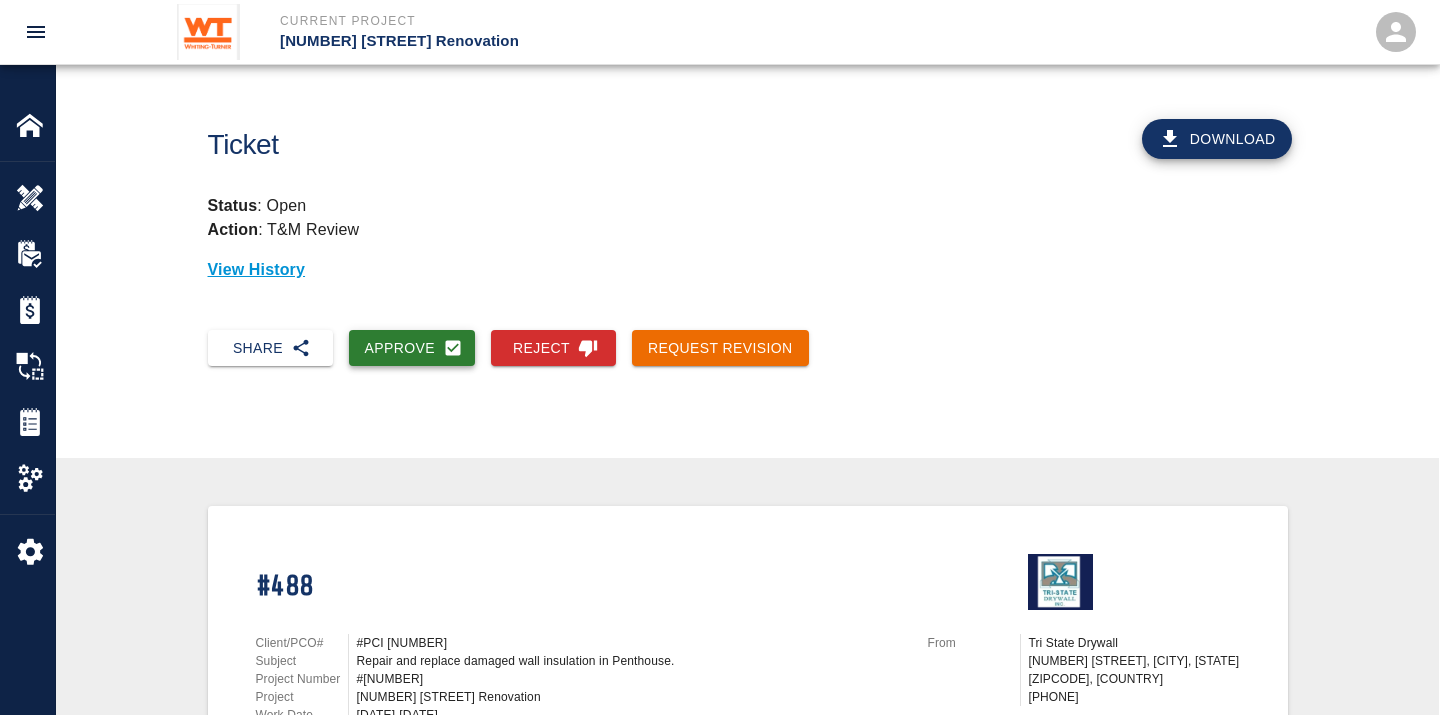 click on "Approve" at bounding box center [412, 348] 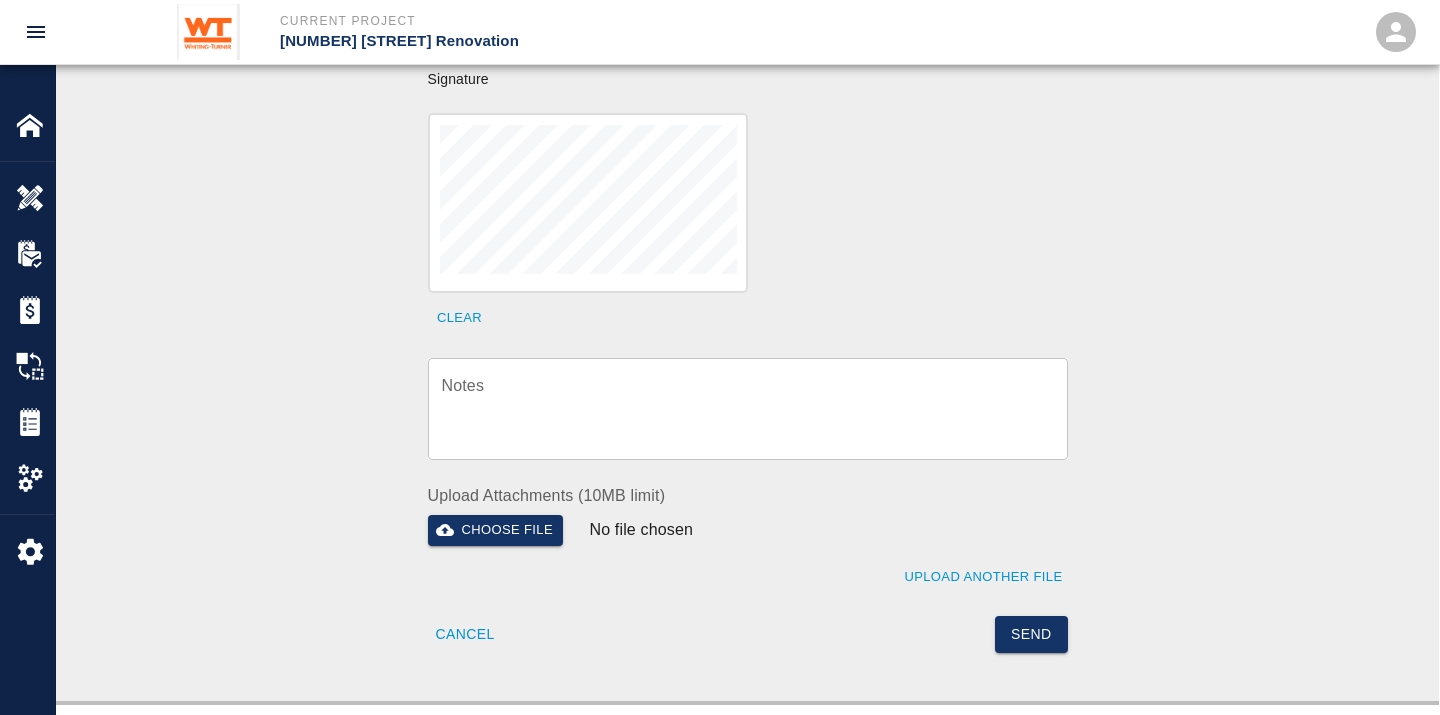 scroll, scrollTop: 666, scrollLeft: 0, axis: vertical 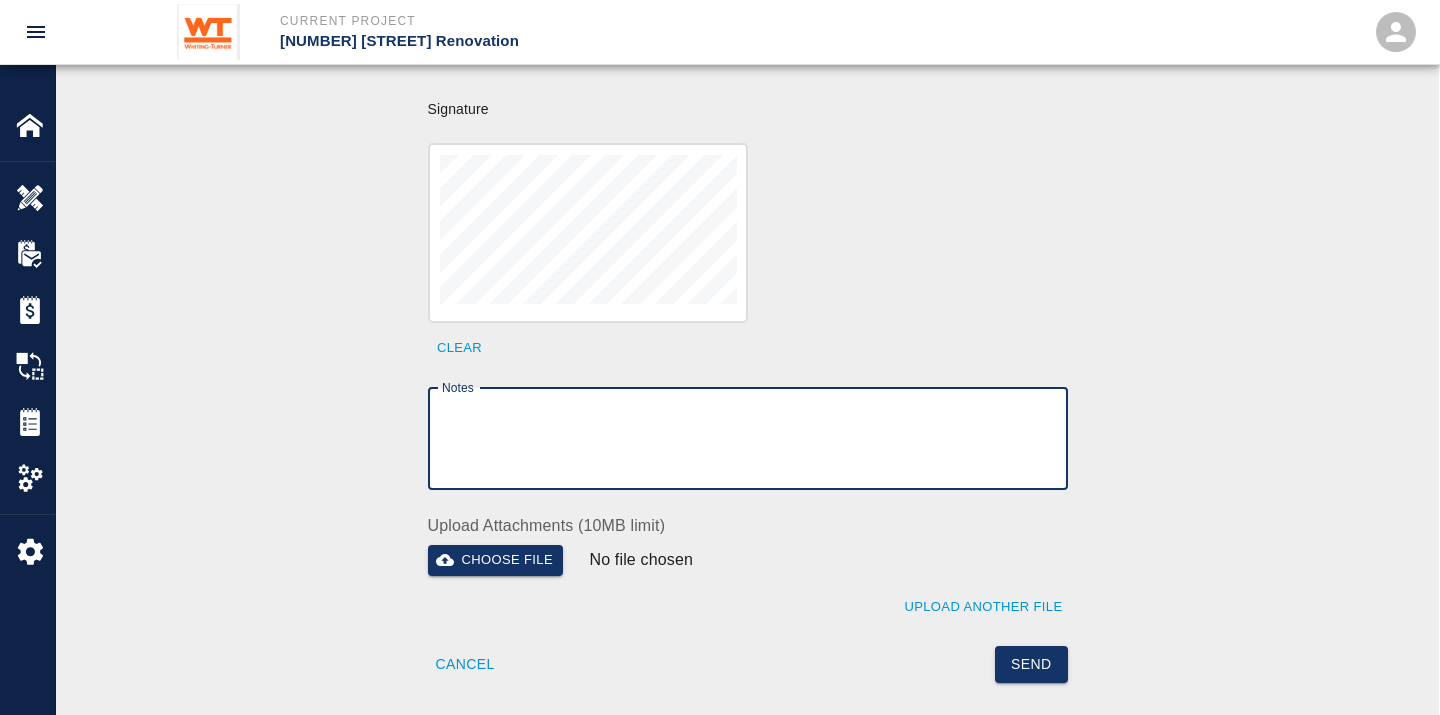 click on "Notes" at bounding box center (748, 438) 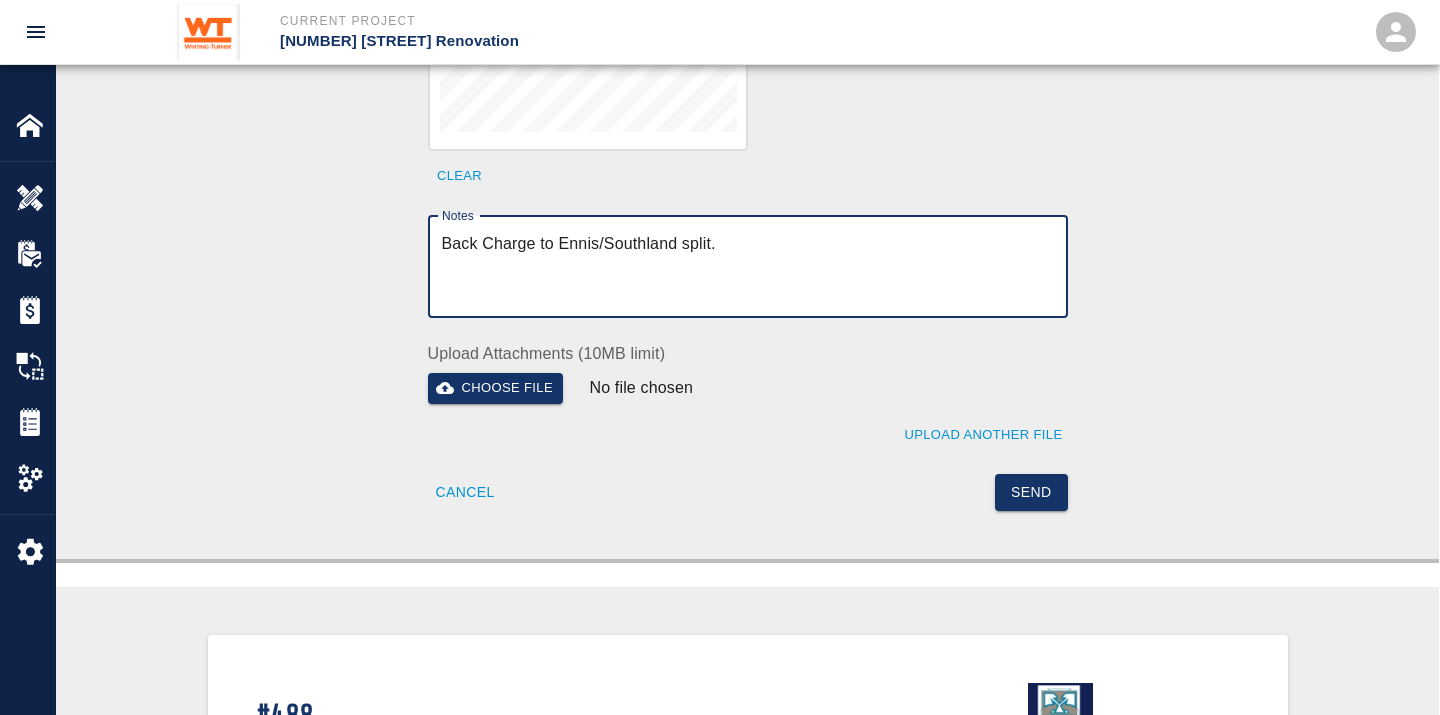scroll, scrollTop: 888, scrollLeft: 0, axis: vertical 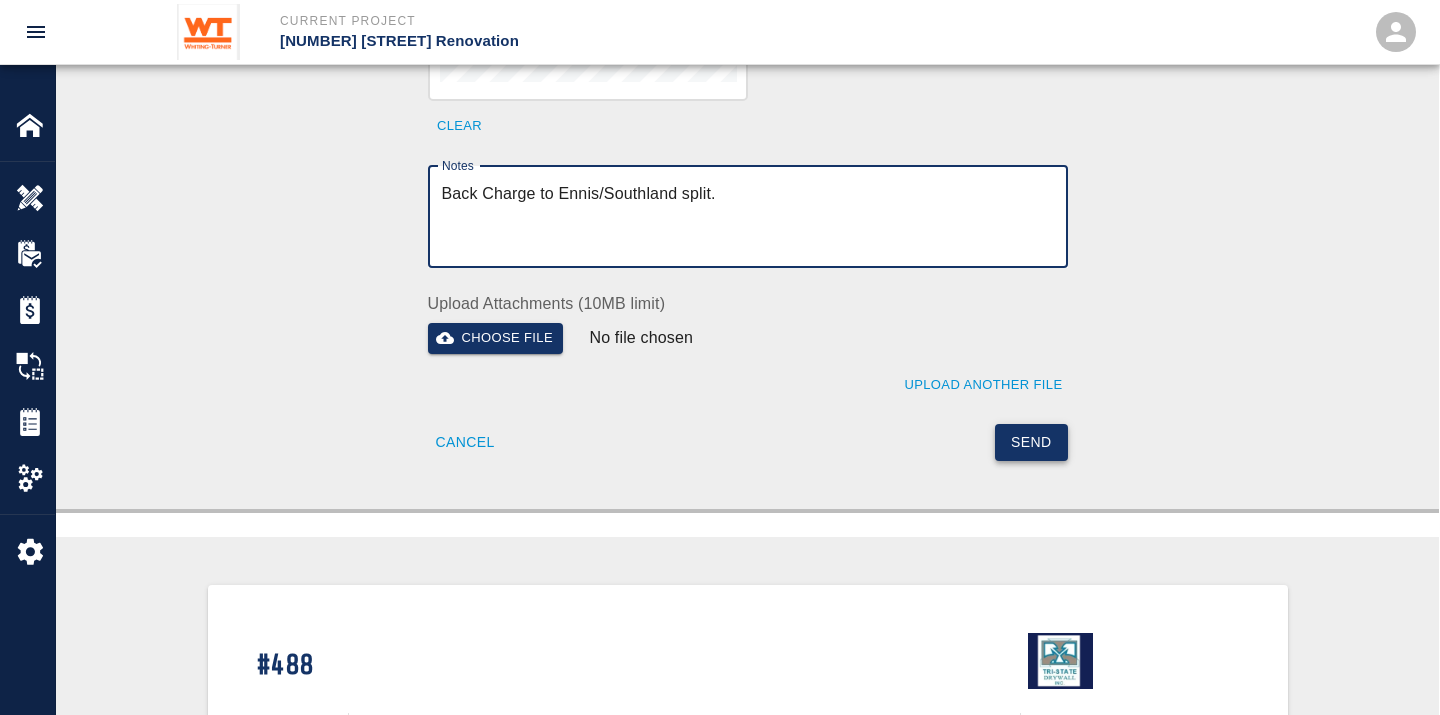 type on "Back Charge to Ennis/Southland split." 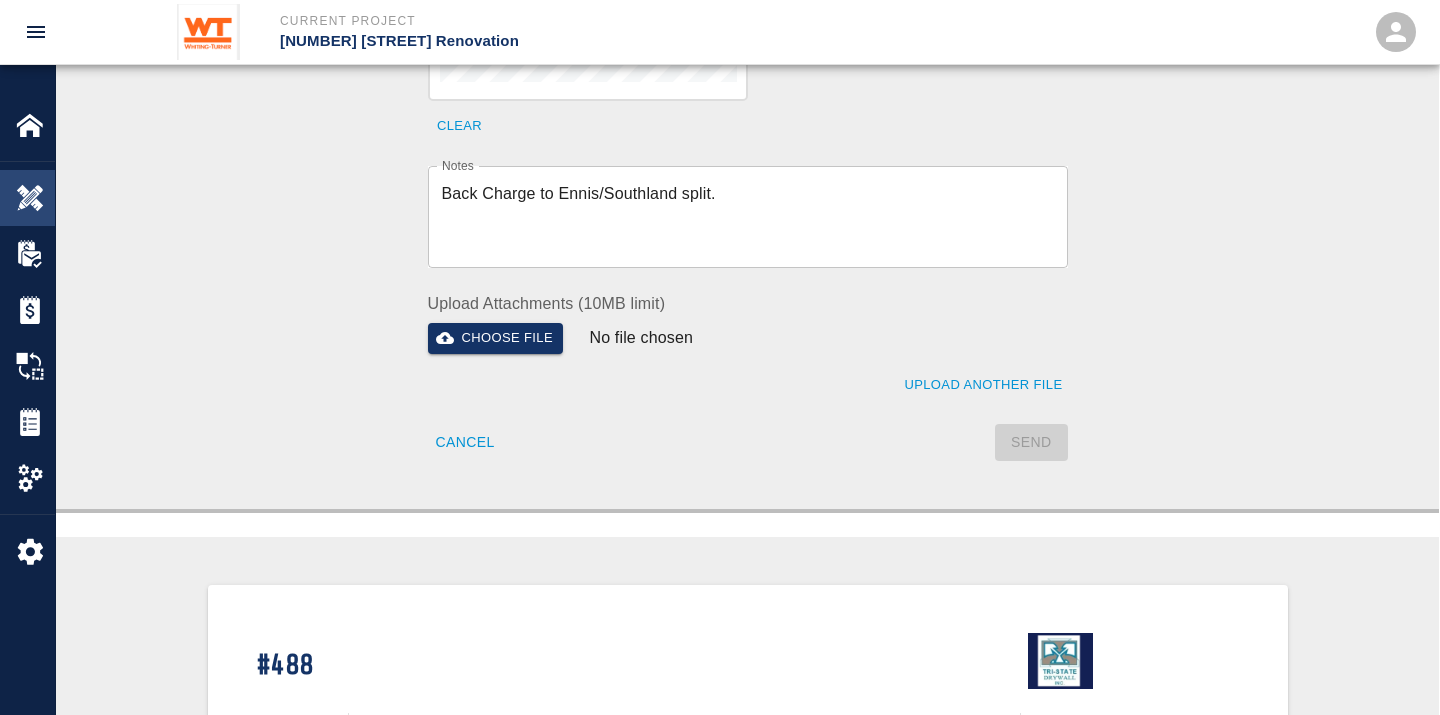 type 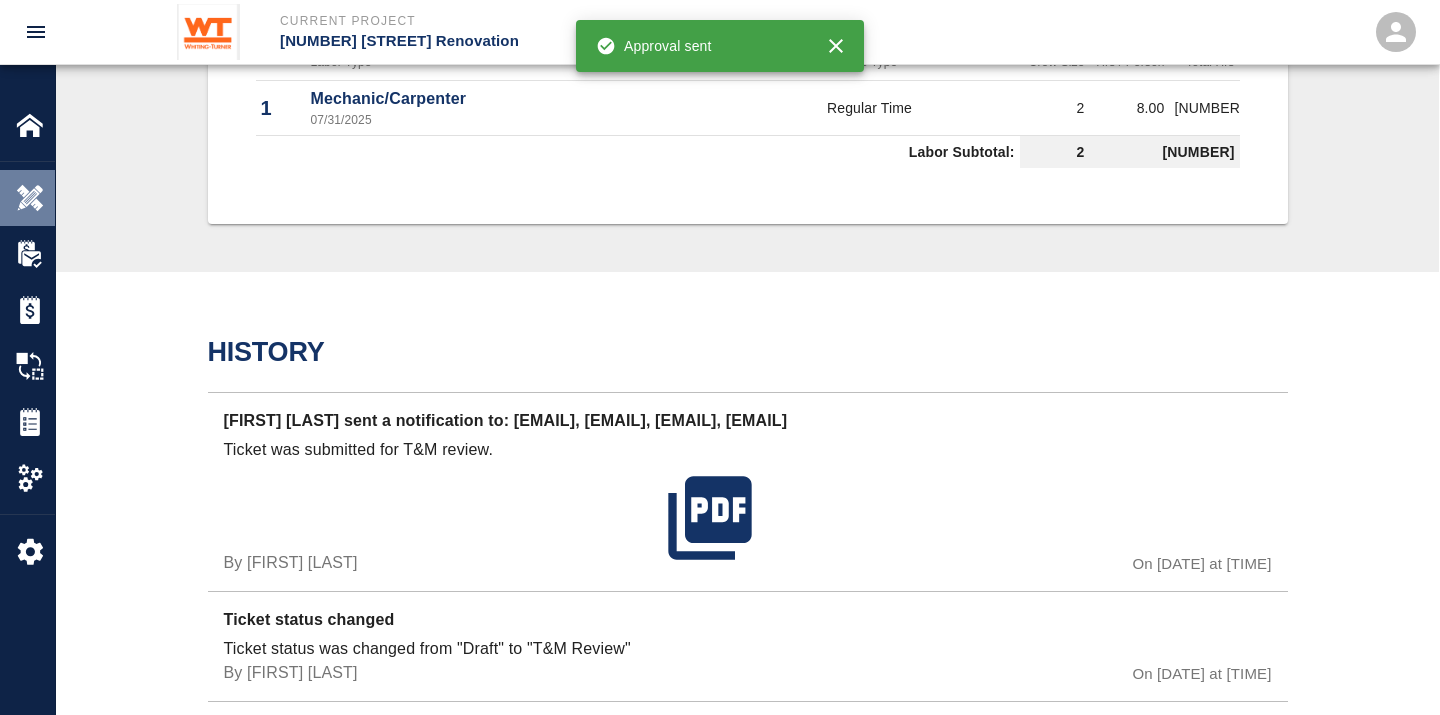 click at bounding box center (30, 198) 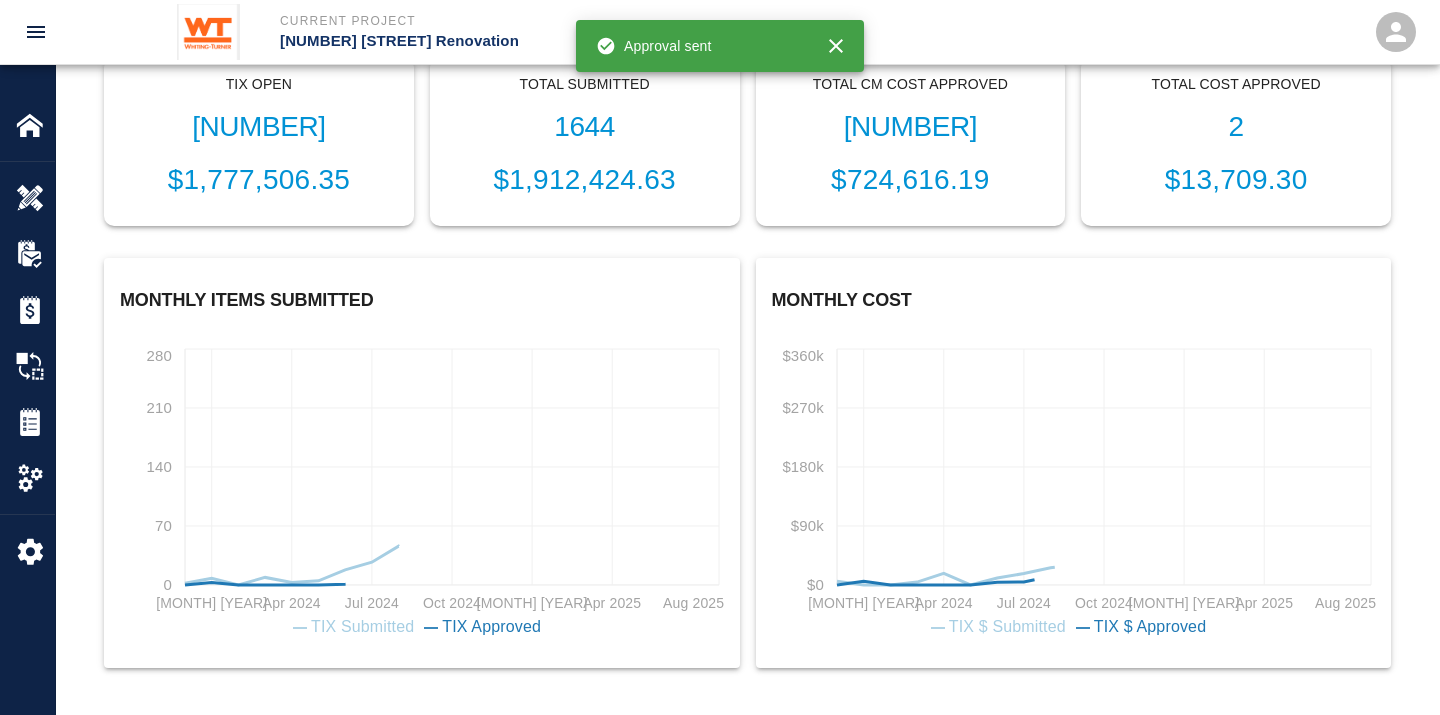 scroll, scrollTop: 0, scrollLeft: 0, axis: both 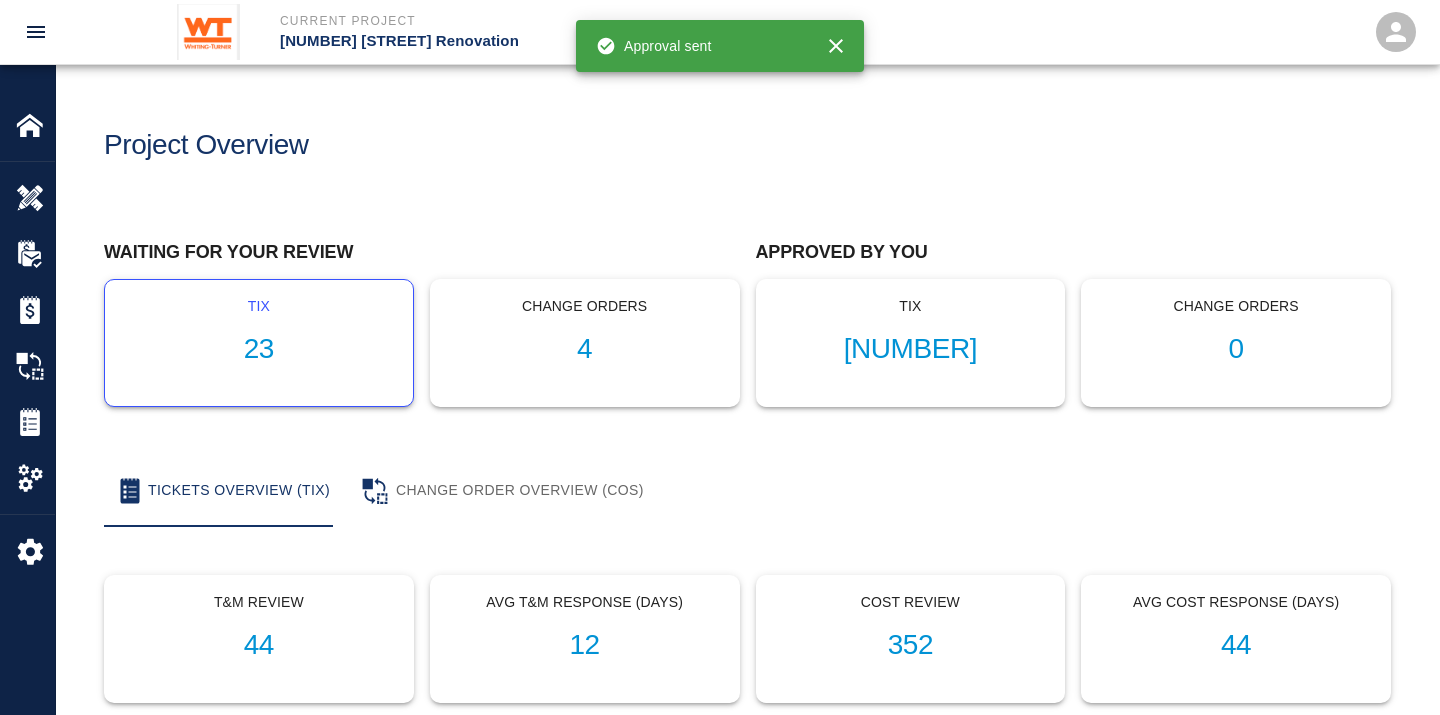 click on "23" at bounding box center (259, 349) 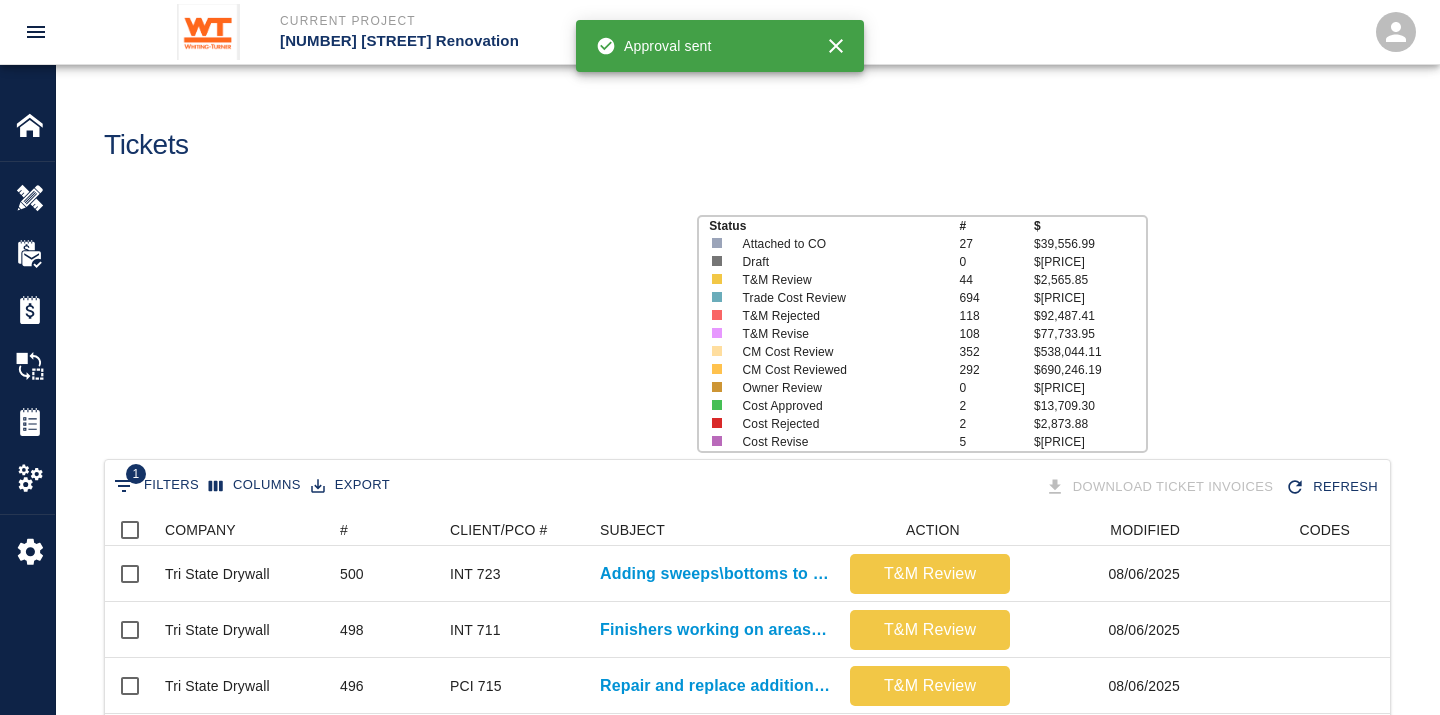 scroll, scrollTop: 17, scrollLeft: 17, axis: both 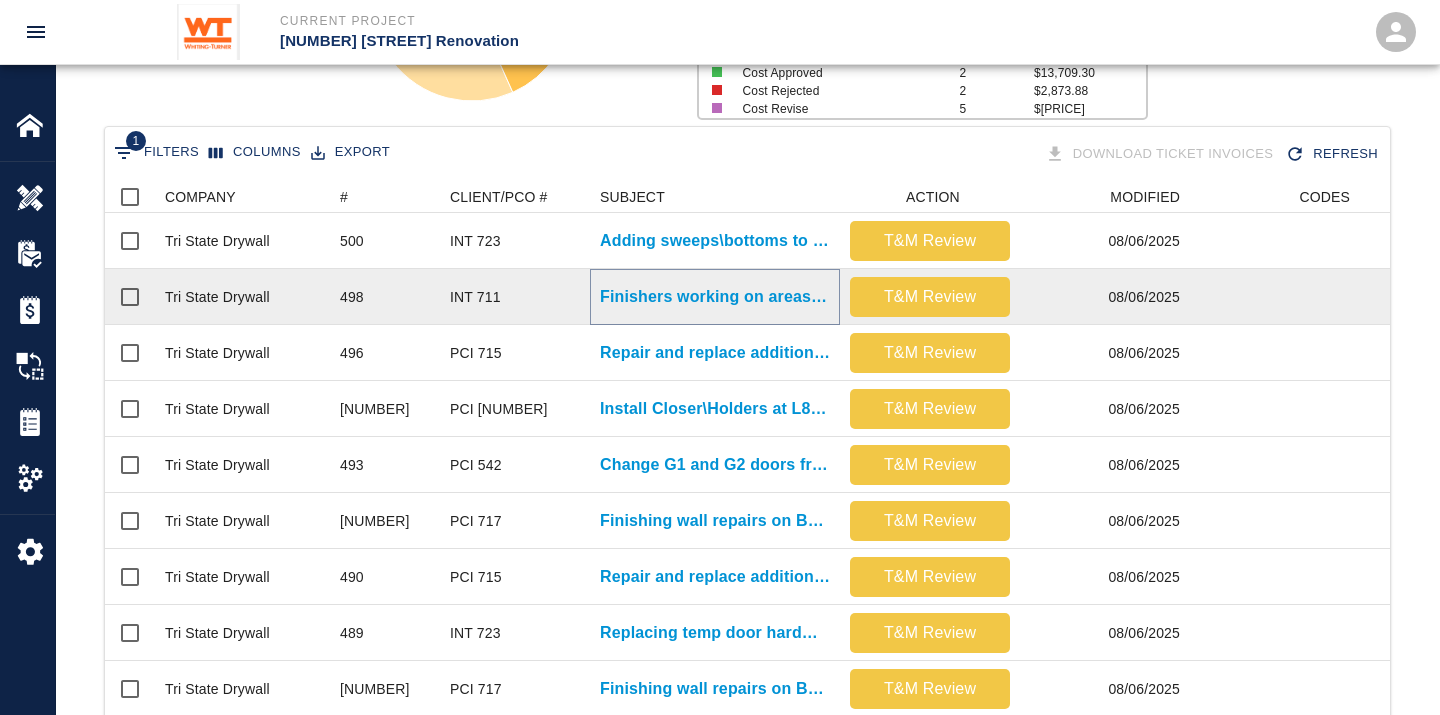 click on "Finishers working on areas of elevator lobbies and restrooms where..." at bounding box center [715, 297] 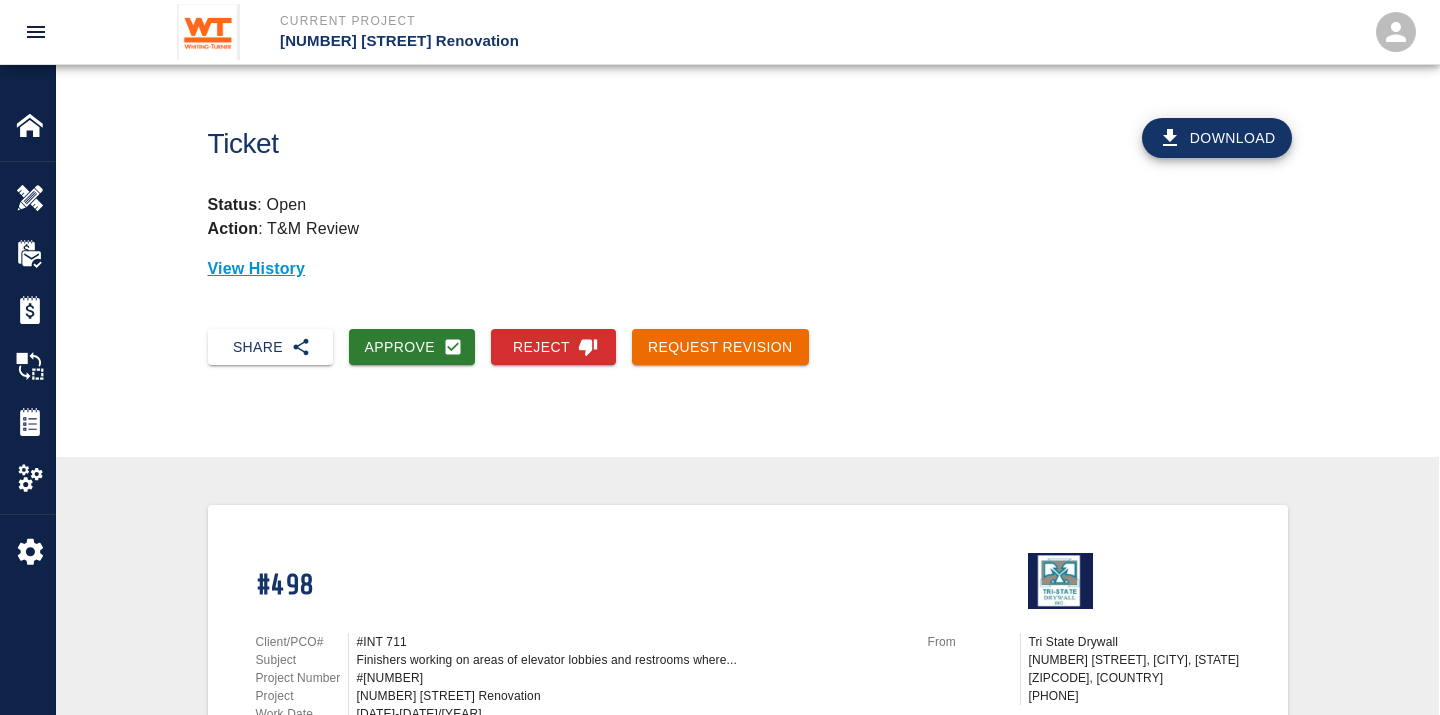 scroll, scrollTop: 0, scrollLeft: 0, axis: both 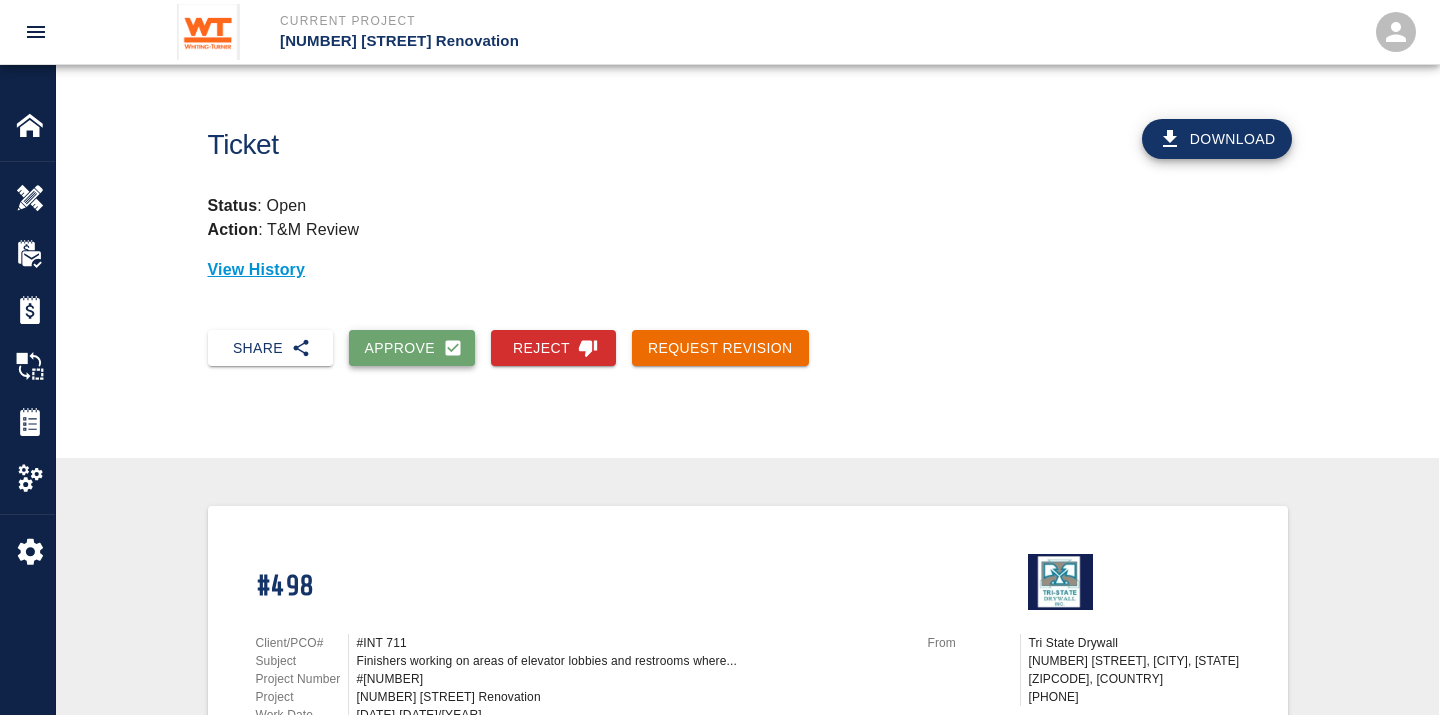 click on "Approve" at bounding box center (412, 348) 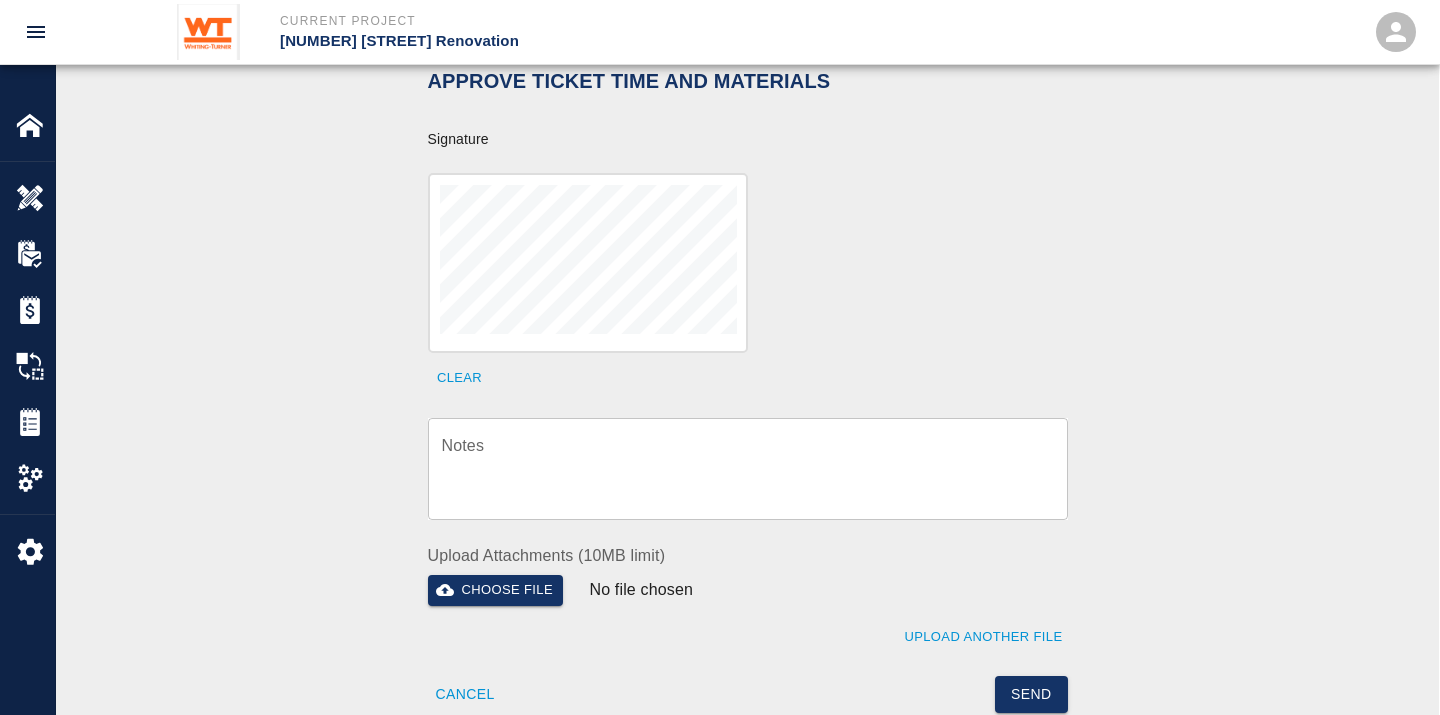 scroll, scrollTop: 777, scrollLeft: 0, axis: vertical 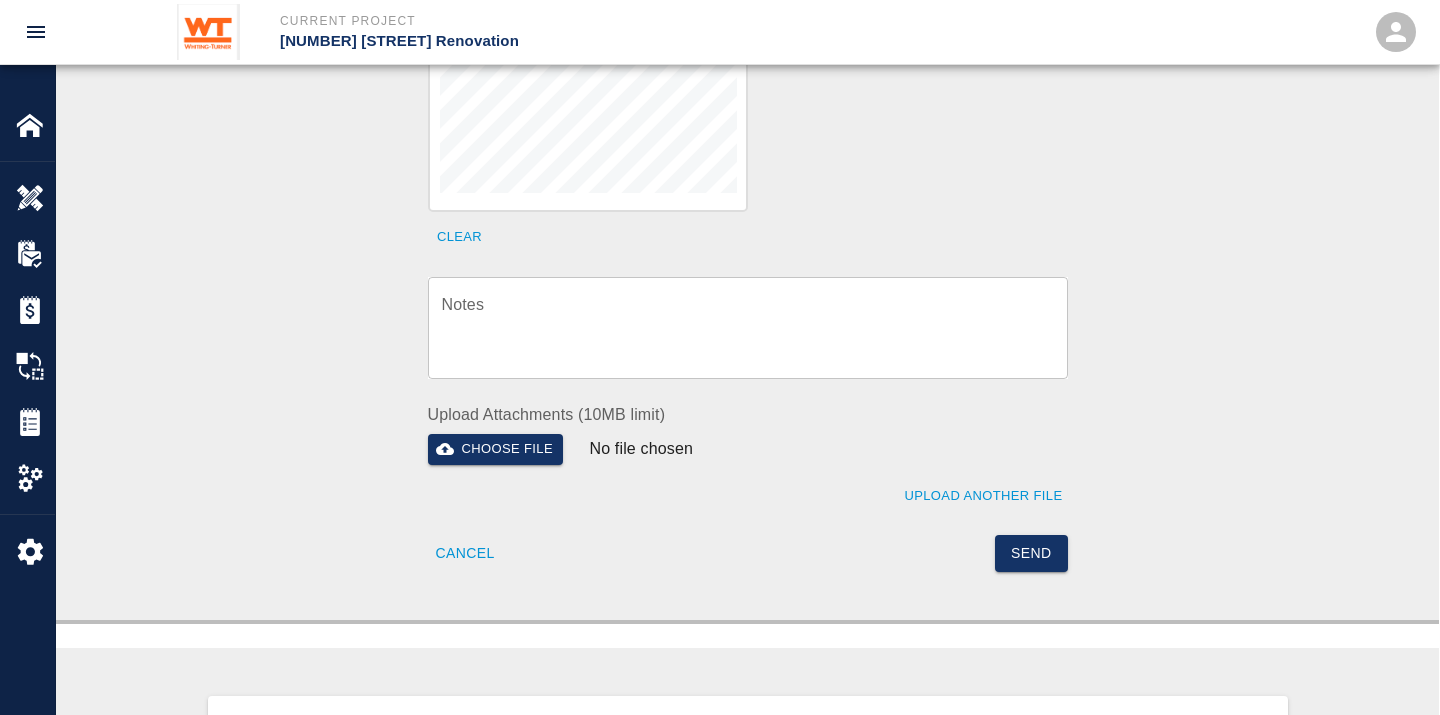 click on "x Notes" at bounding box center (748, 328) 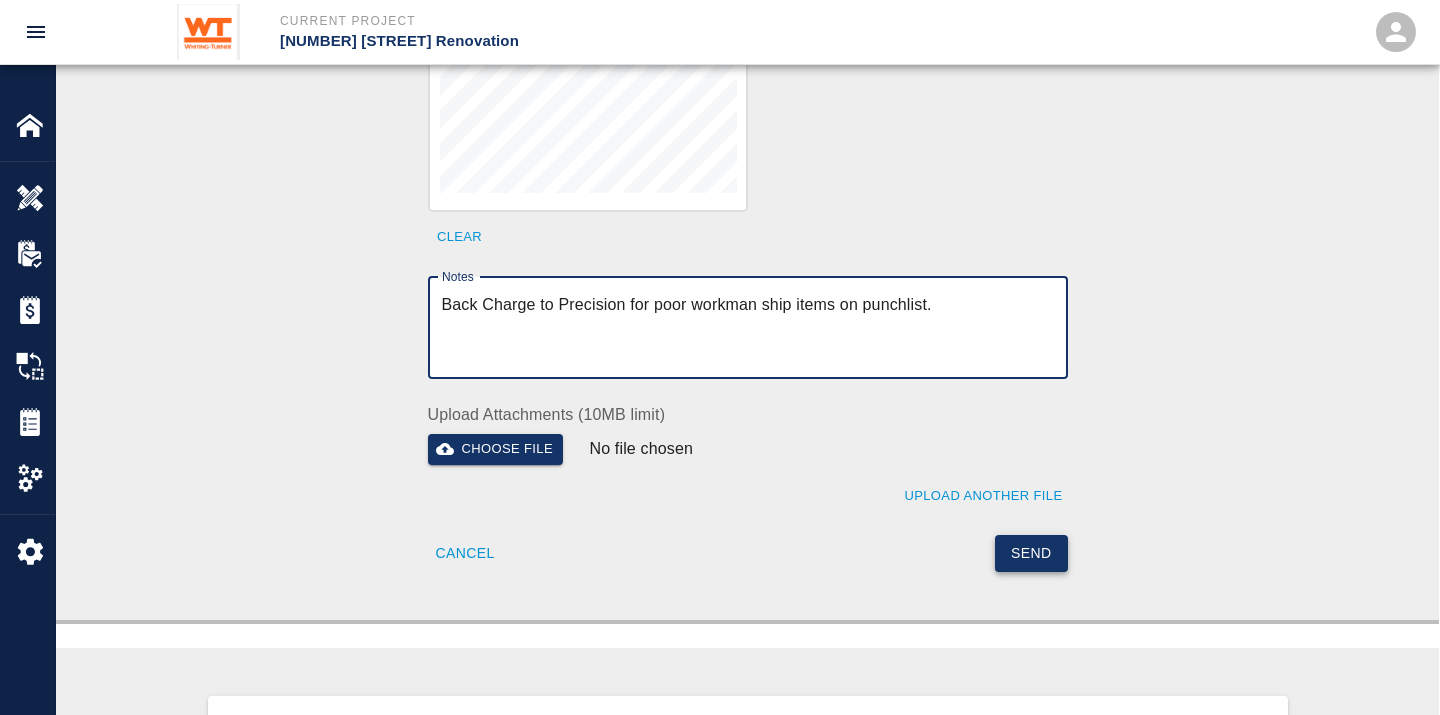 type on "Back Charge to Precision for poor workman ship items on punchlist." 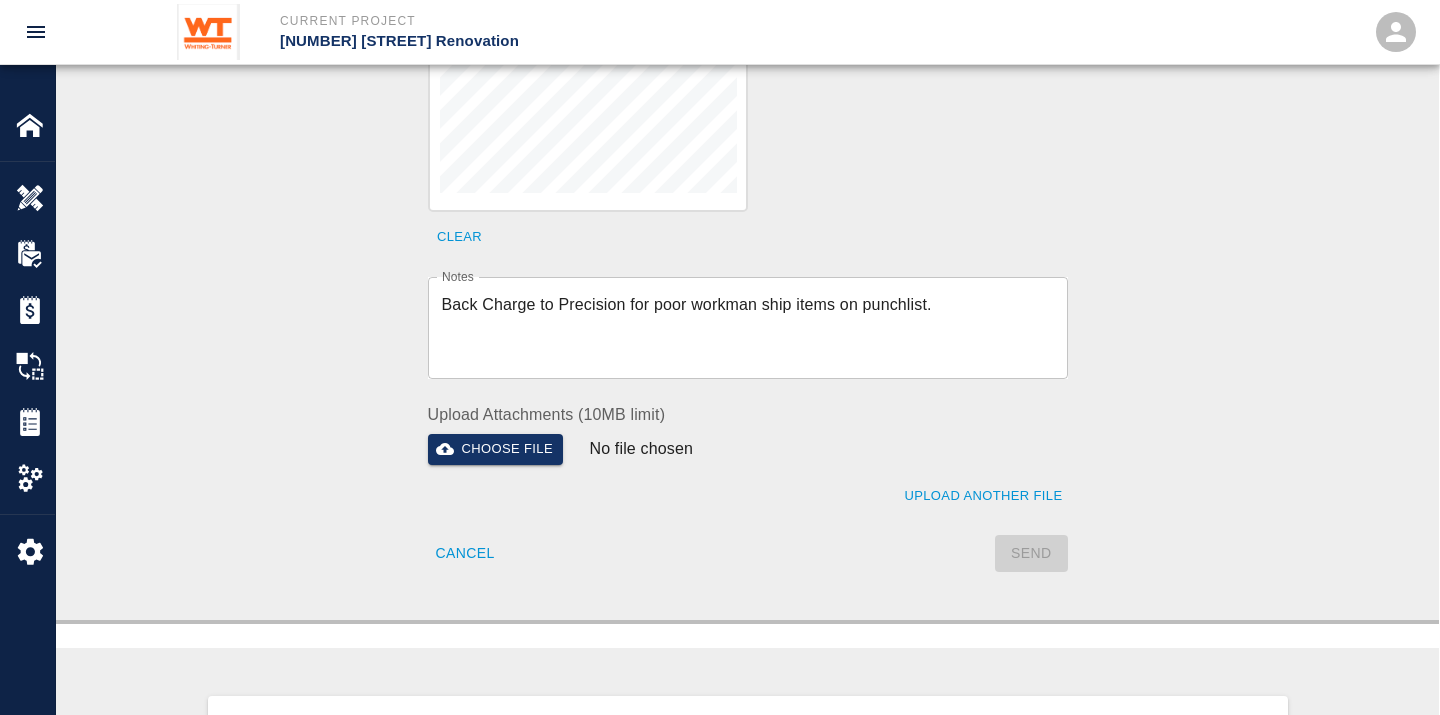 type 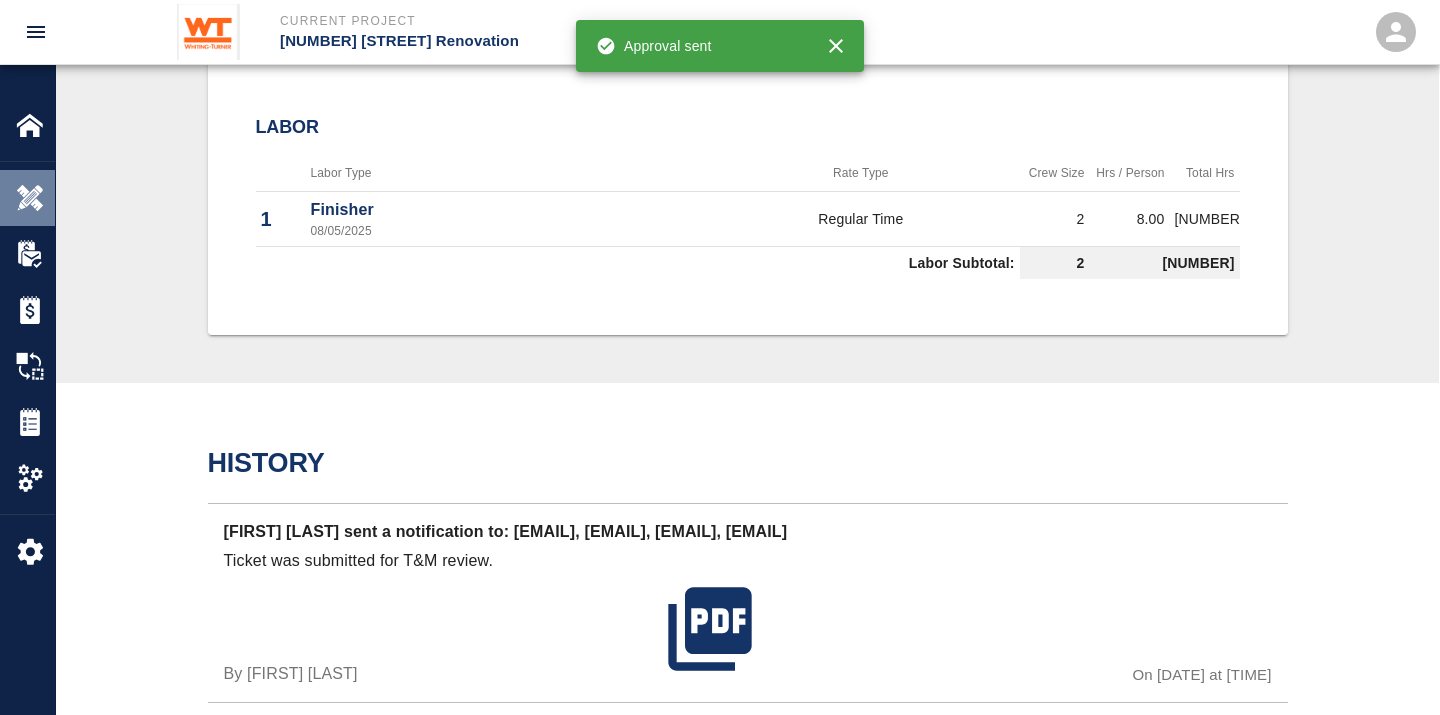 click at bounding box center (30, 198) 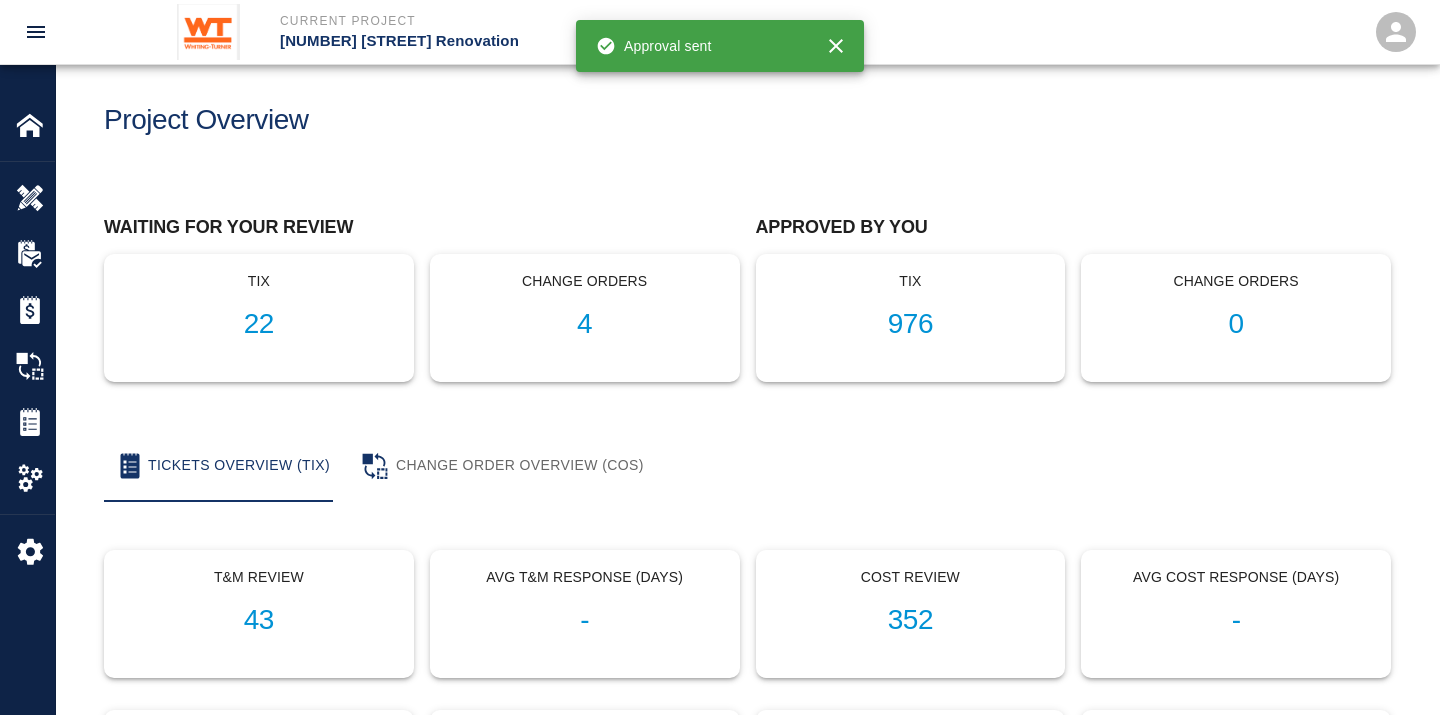 scroll, scrollTop: 0, scrollLeft: 0, axis: both 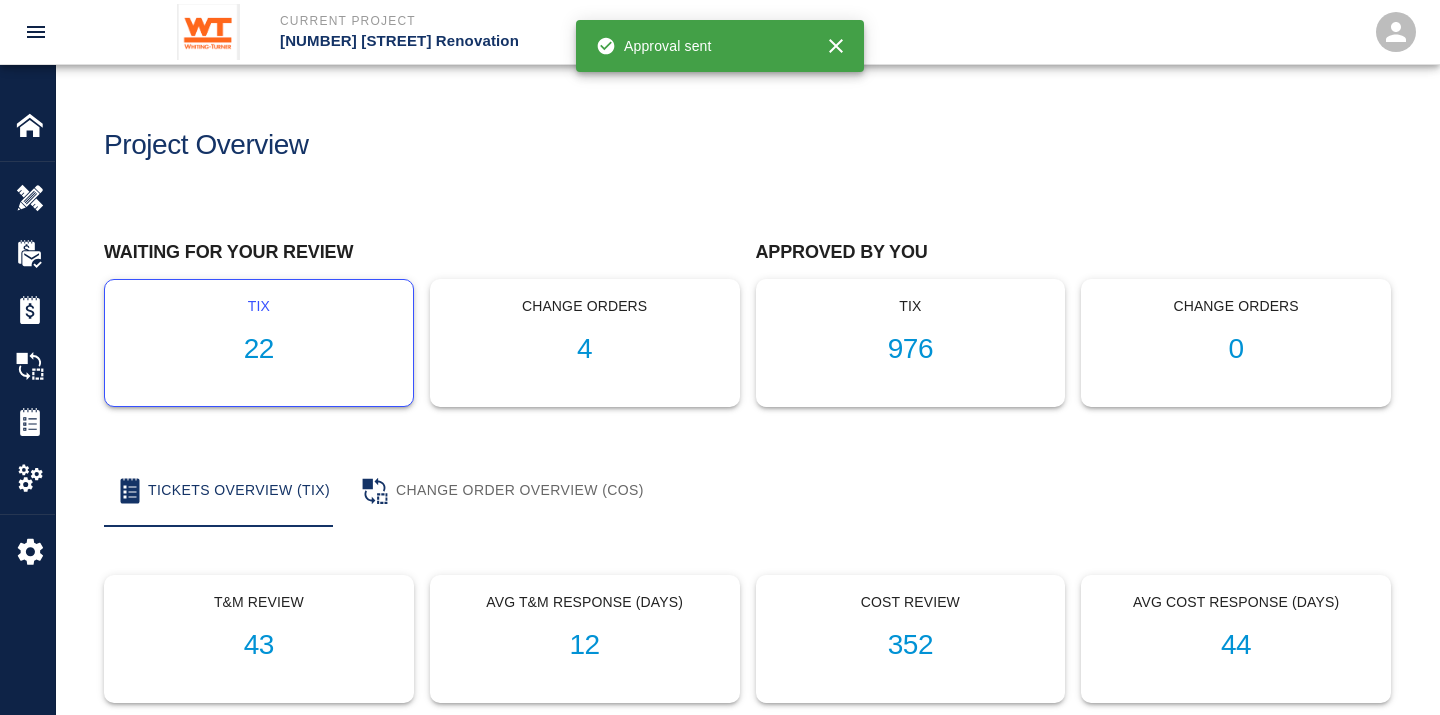 click on "22" at bounding box center (259, 349) 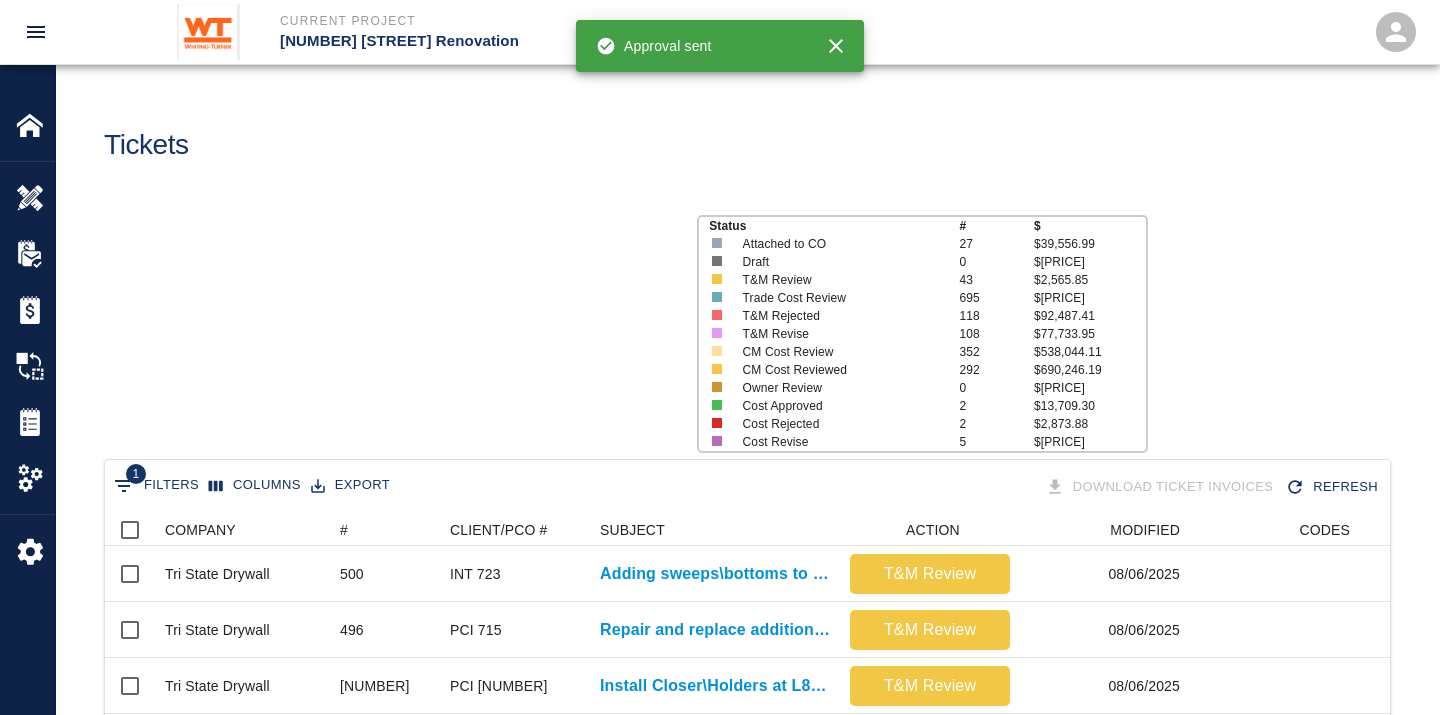 scroll, scrollTop: 17, scrollLeft: 17, axis: both 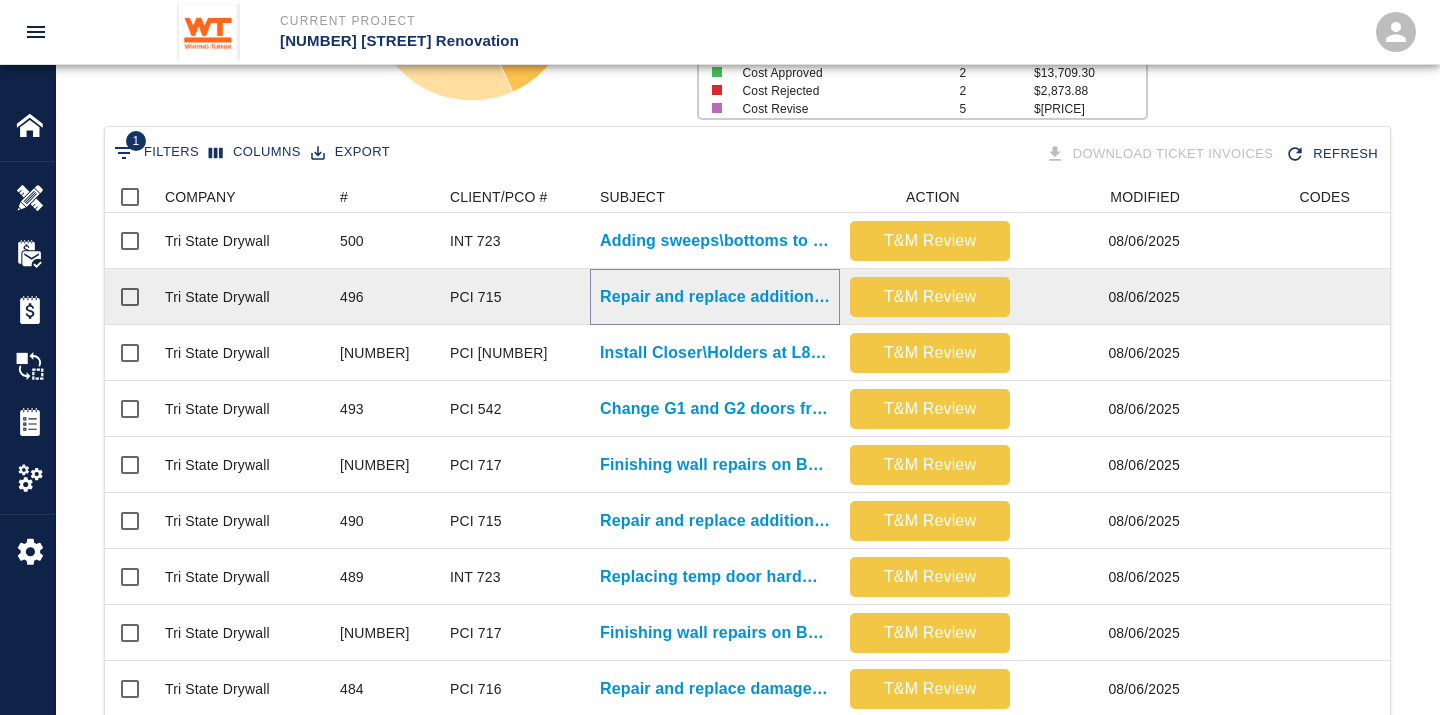 click on "Repair and replace additional ceiling tiles damaged by ongoing work." at bounding box center [715, 297] 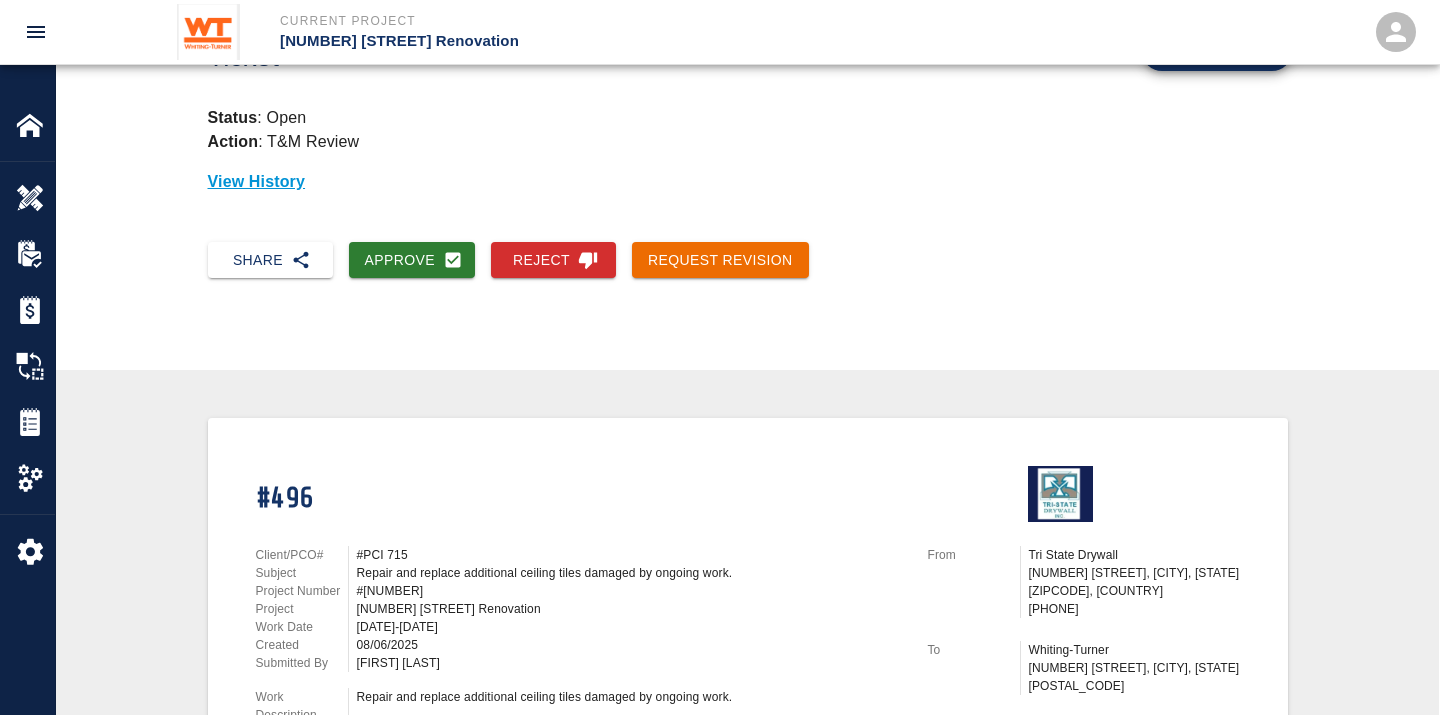 scroll, scrollTop: 0, scrollLeft: 0, axis: both 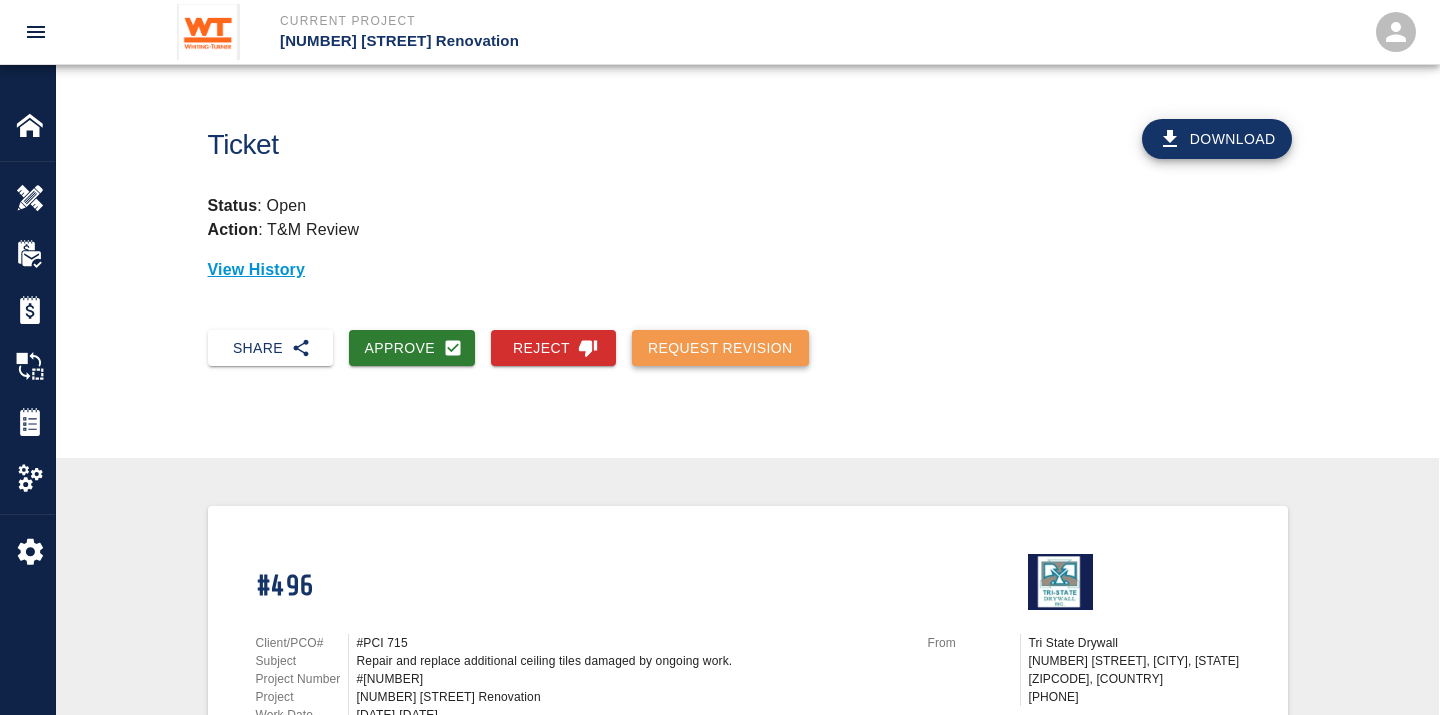 click on "Request Revision" at bounding box center (720, 348) 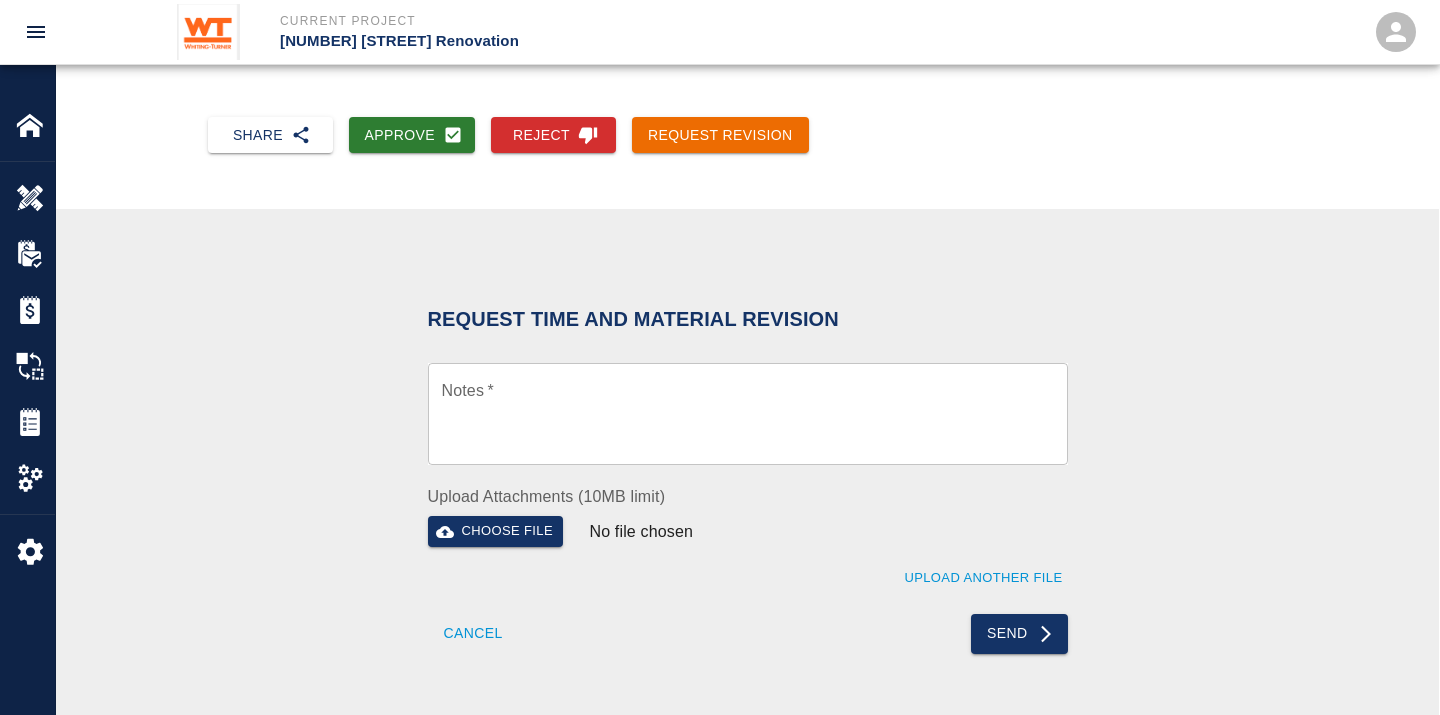 scroll, scrollTop: 222, scrollLeft: 0, axis: vertical 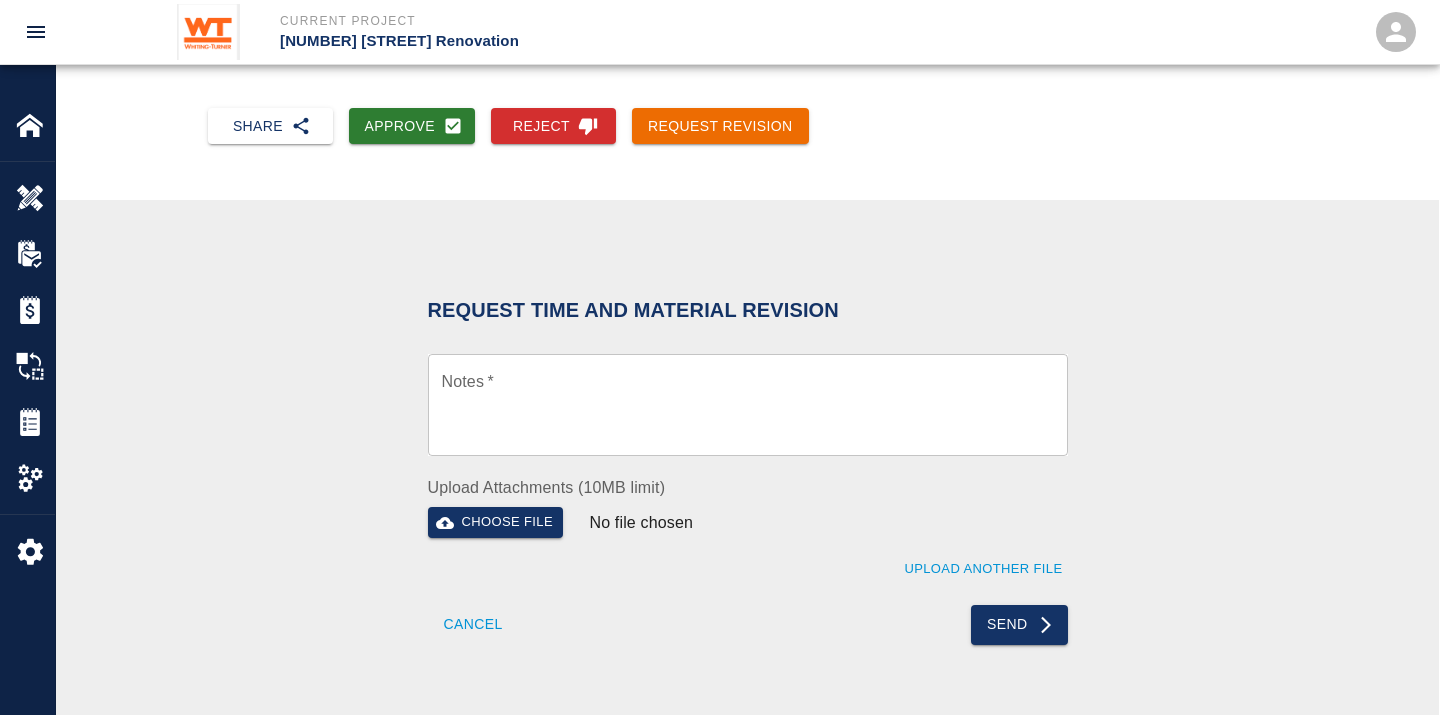 click on "Notes   *" at bounding box center (748, 405) 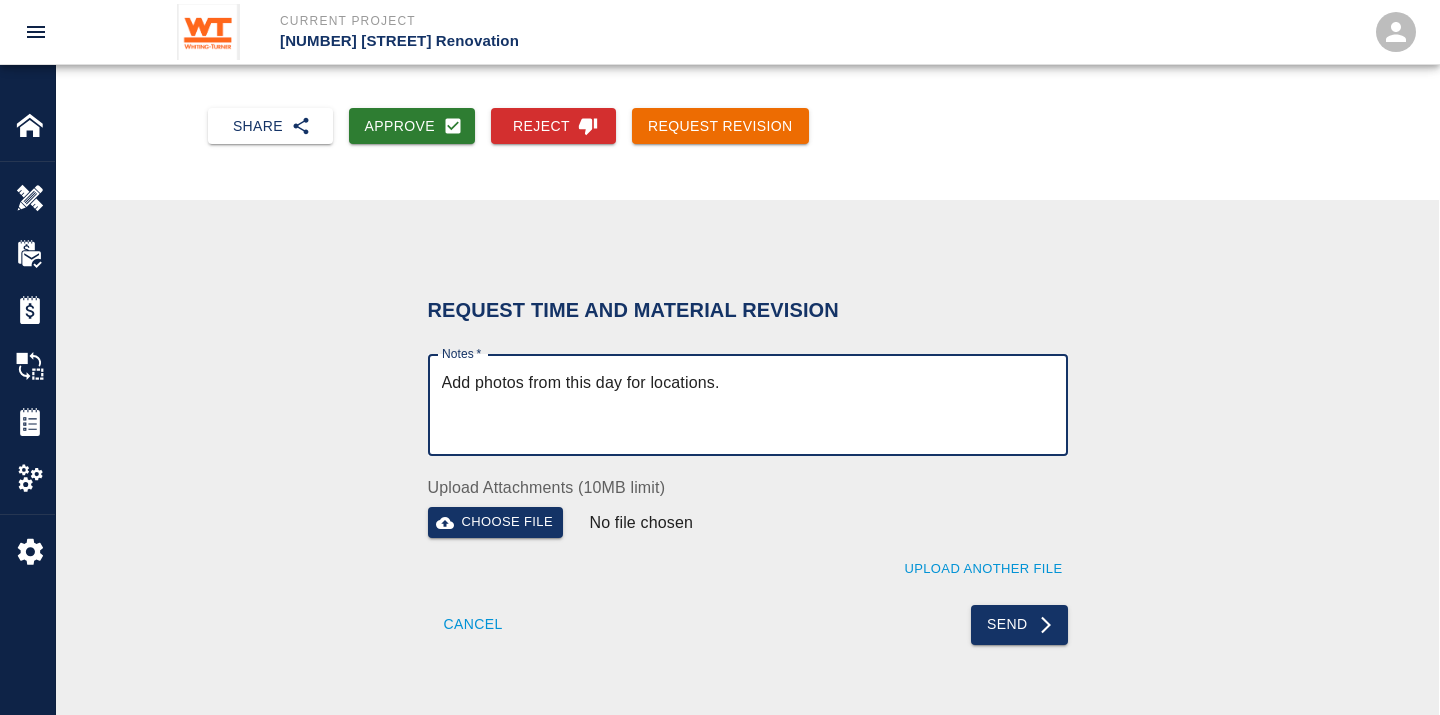 click on "Add photos from this day for locations." at bounding box center (748, 405) 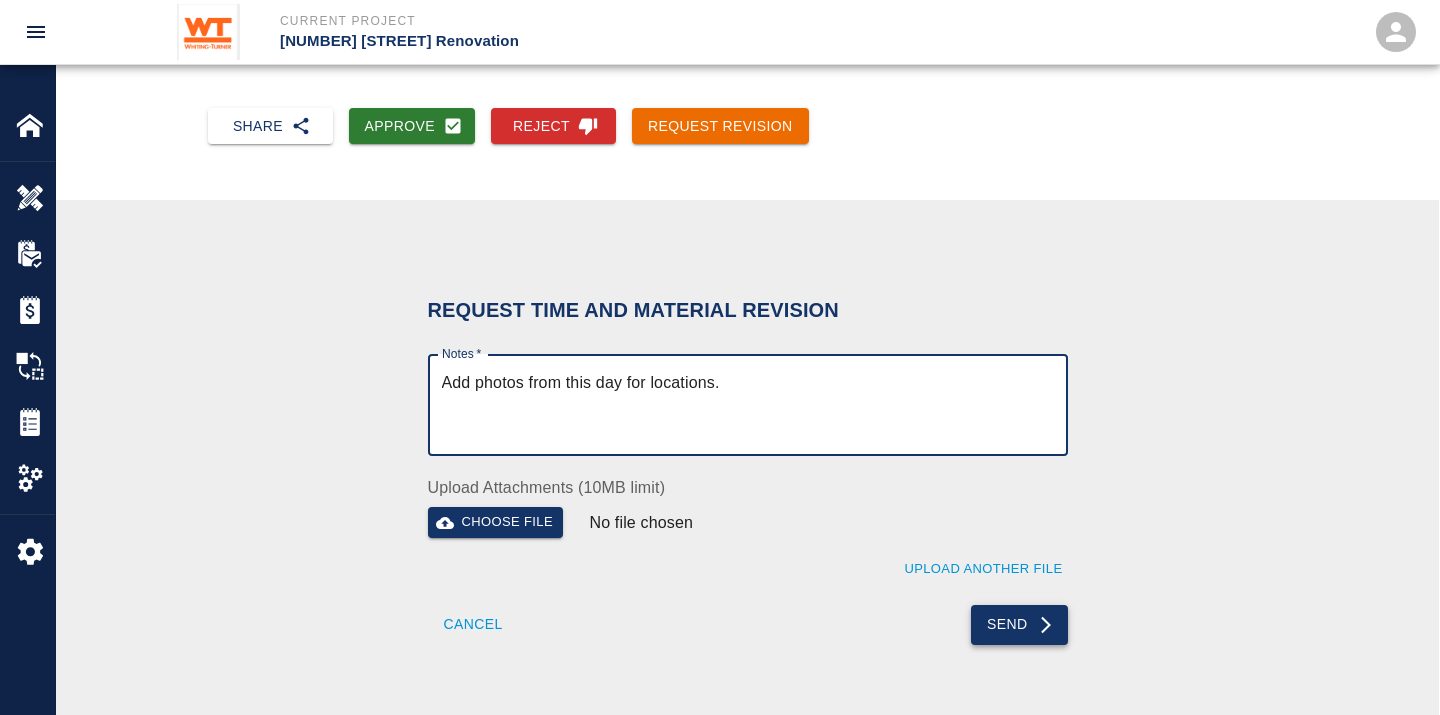type on "Add photos from this day for locations." 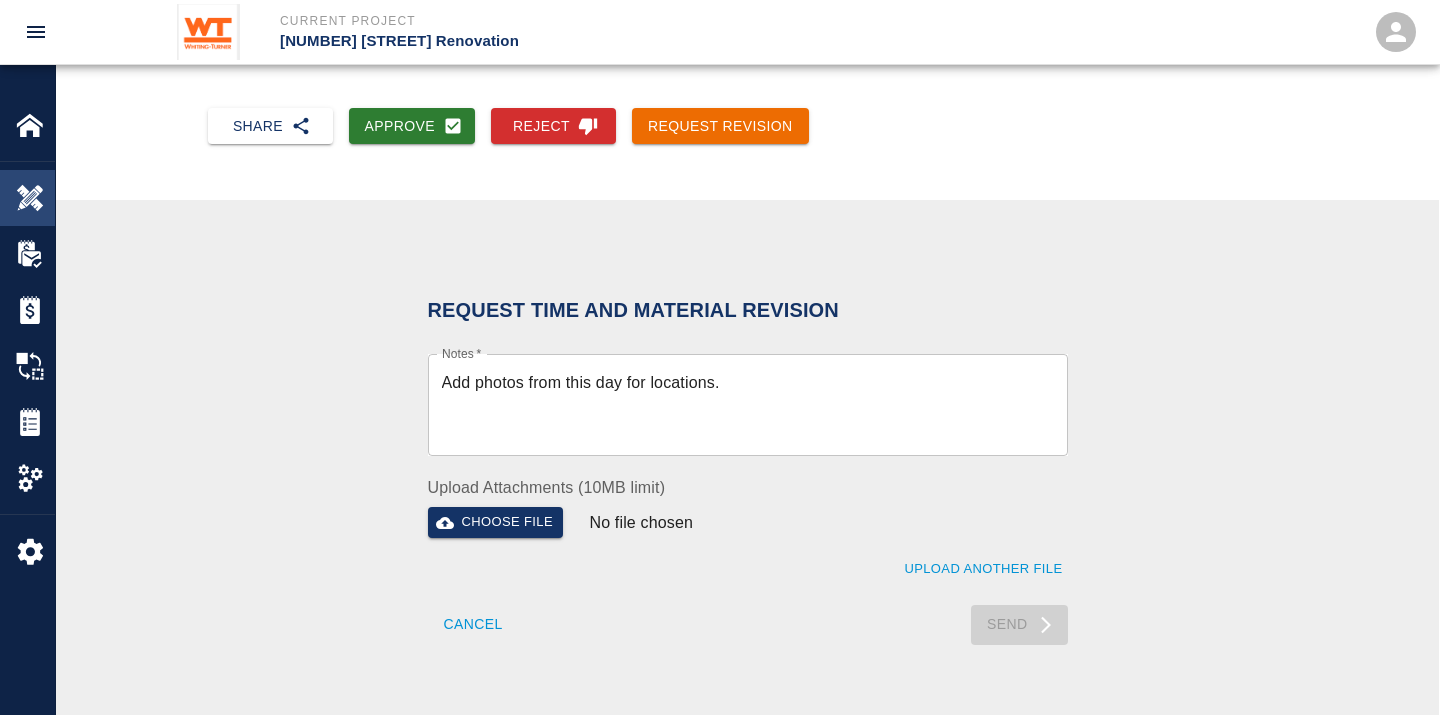 type 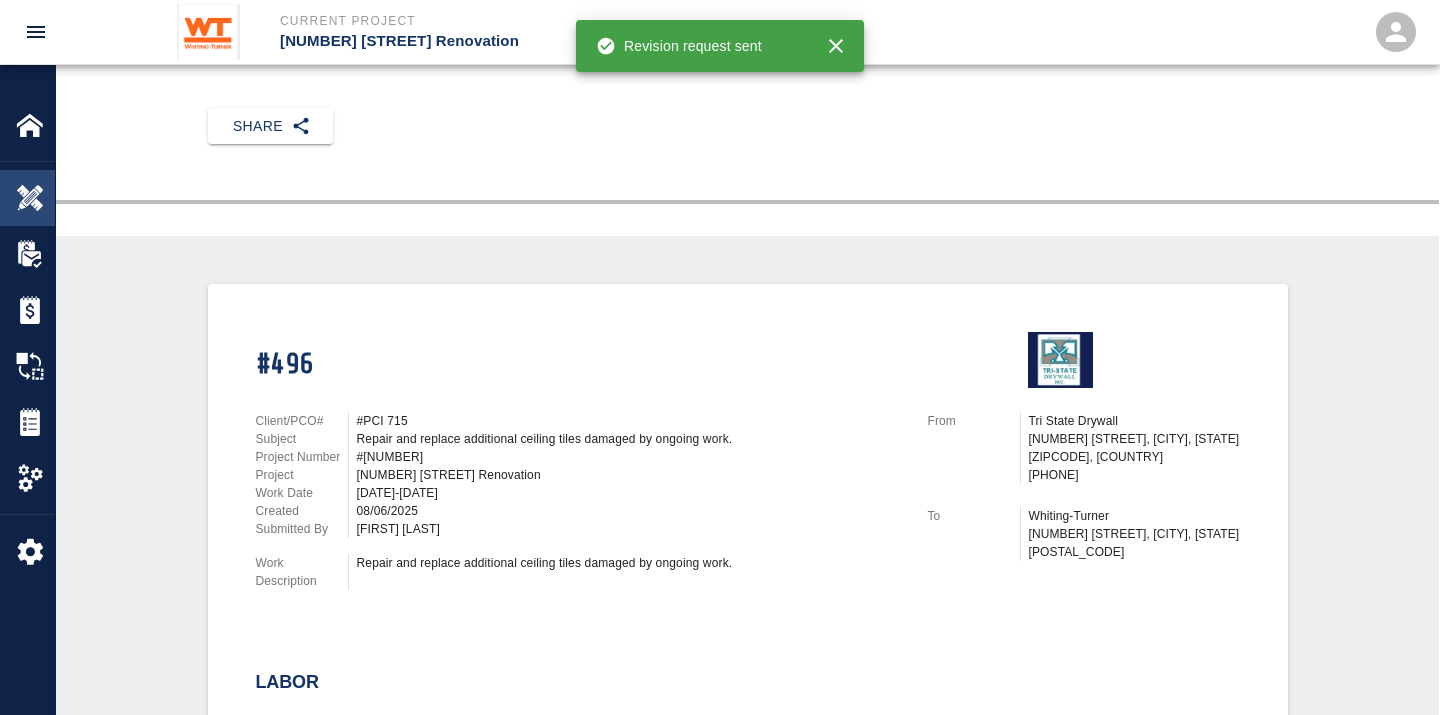 click at bounding box center [30, 198] 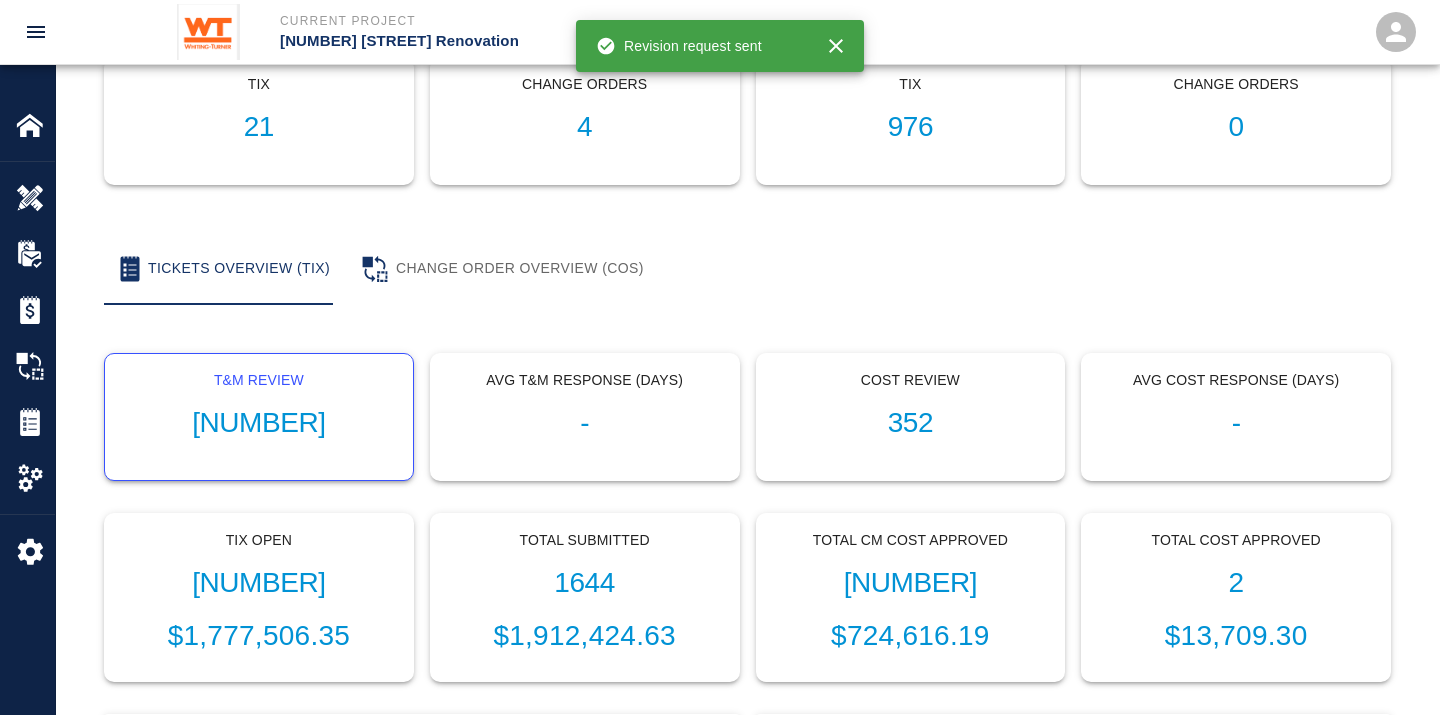 scroll, scrollTop: 0, scrollLeft: 0, axis: both 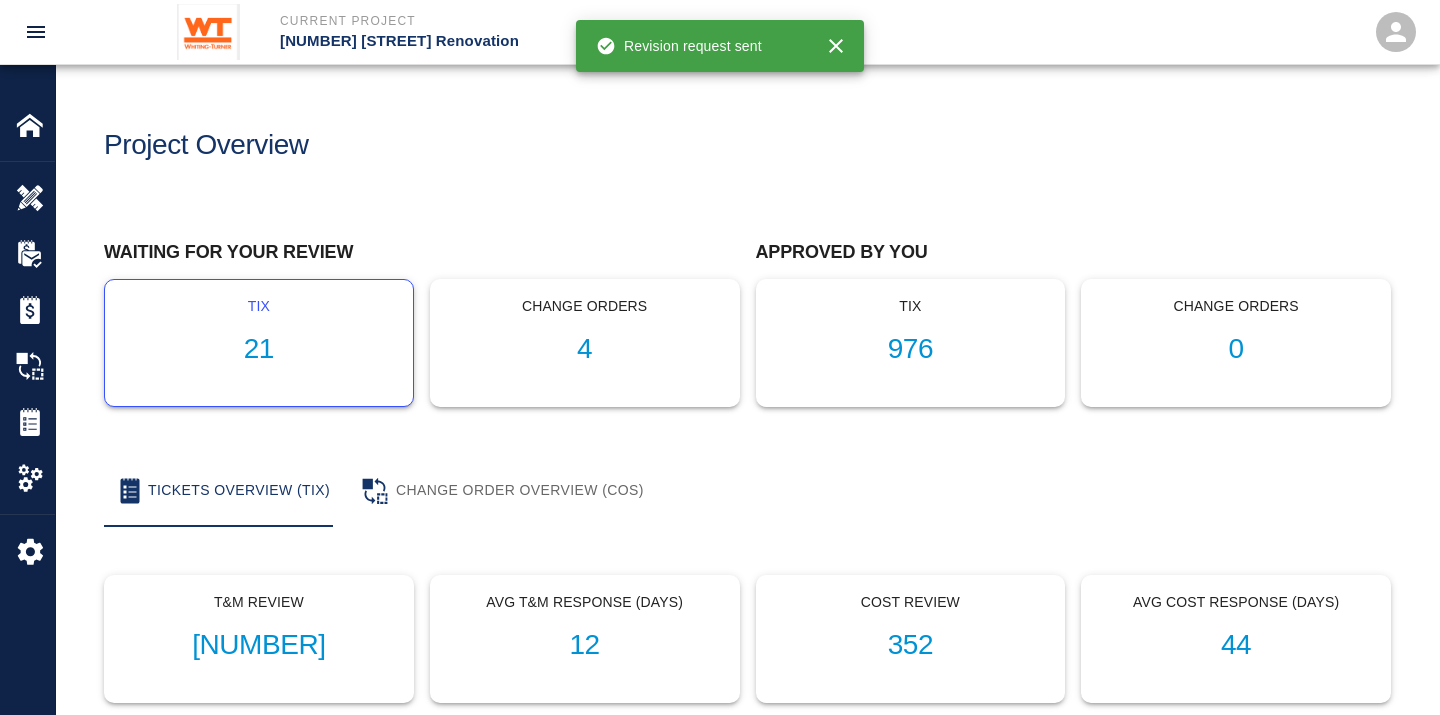 click on "21" at bounding box center (259, 349) 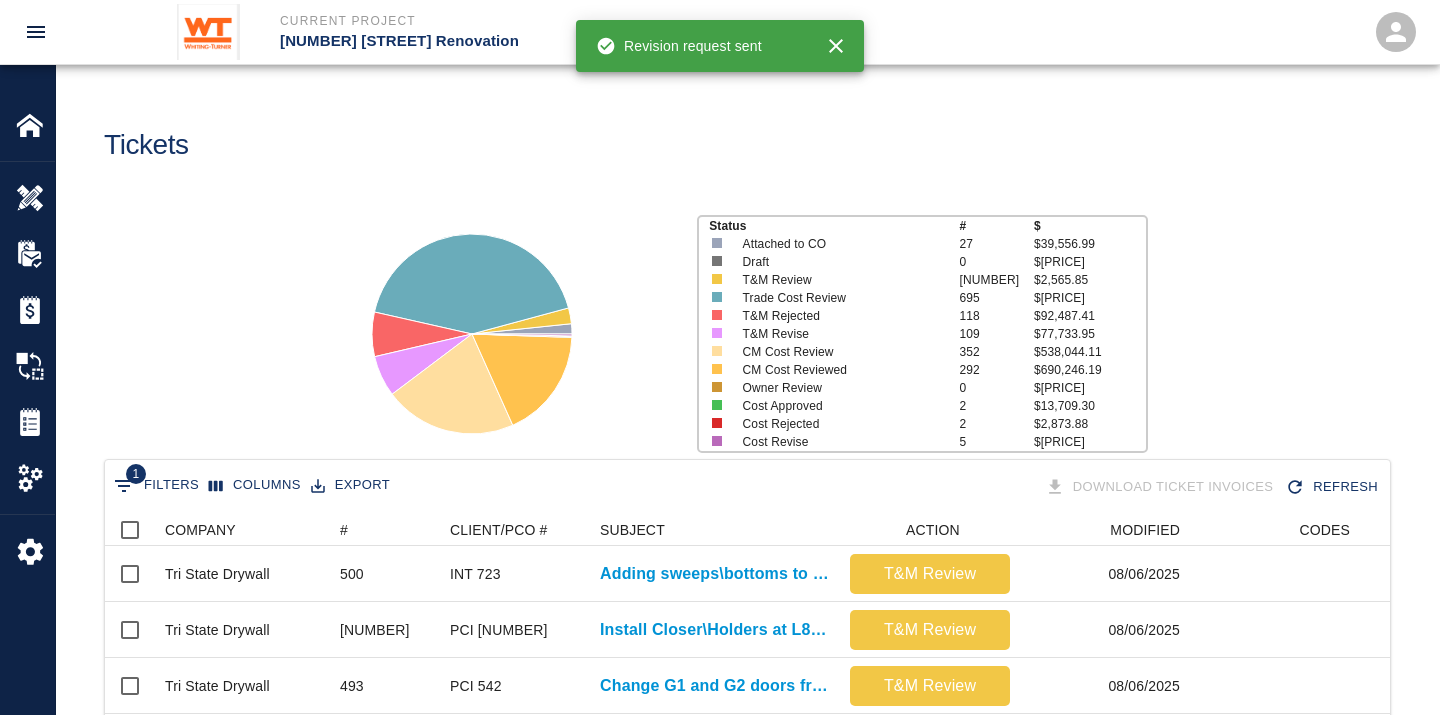 scroll, scrollTop: 17, scrollLeft: 17, axis: both 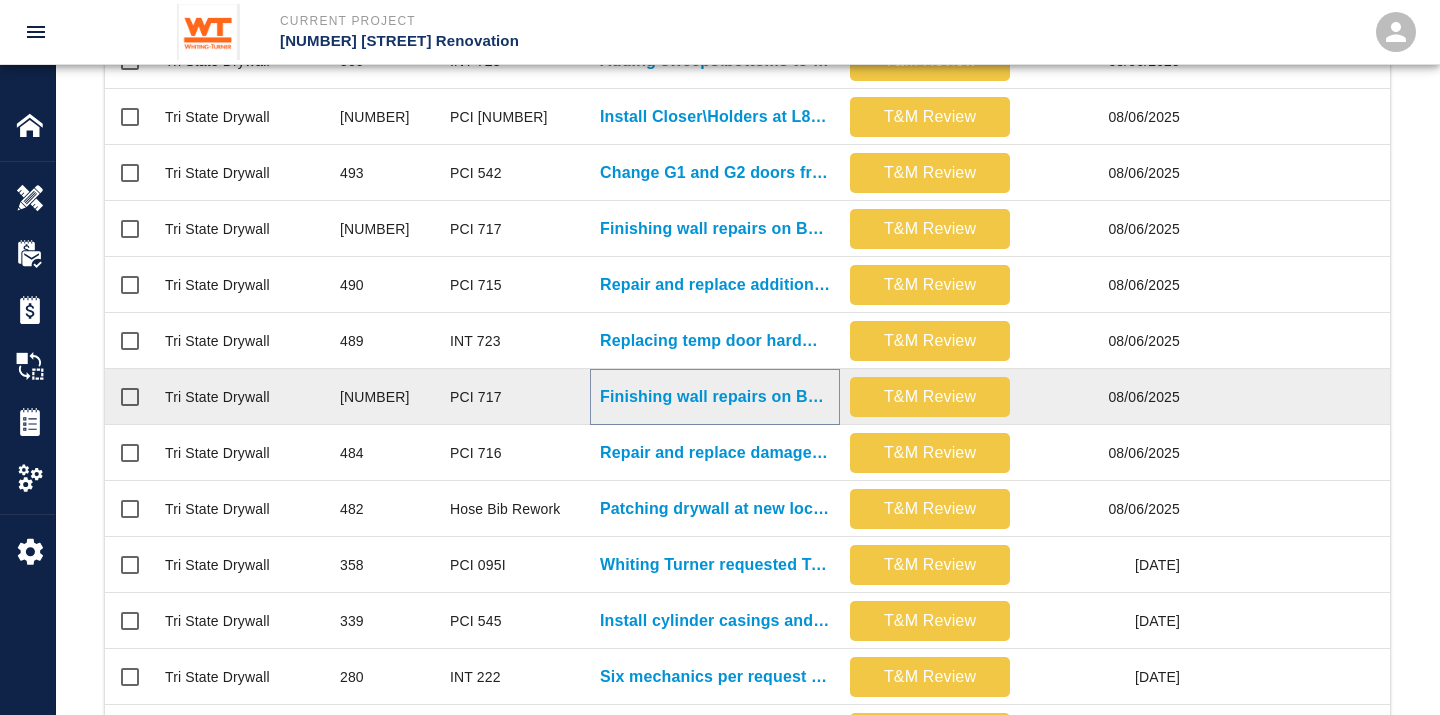 click on "Finishing wall repairs on B1 due to damage by others." at bounding box center (715, 397) 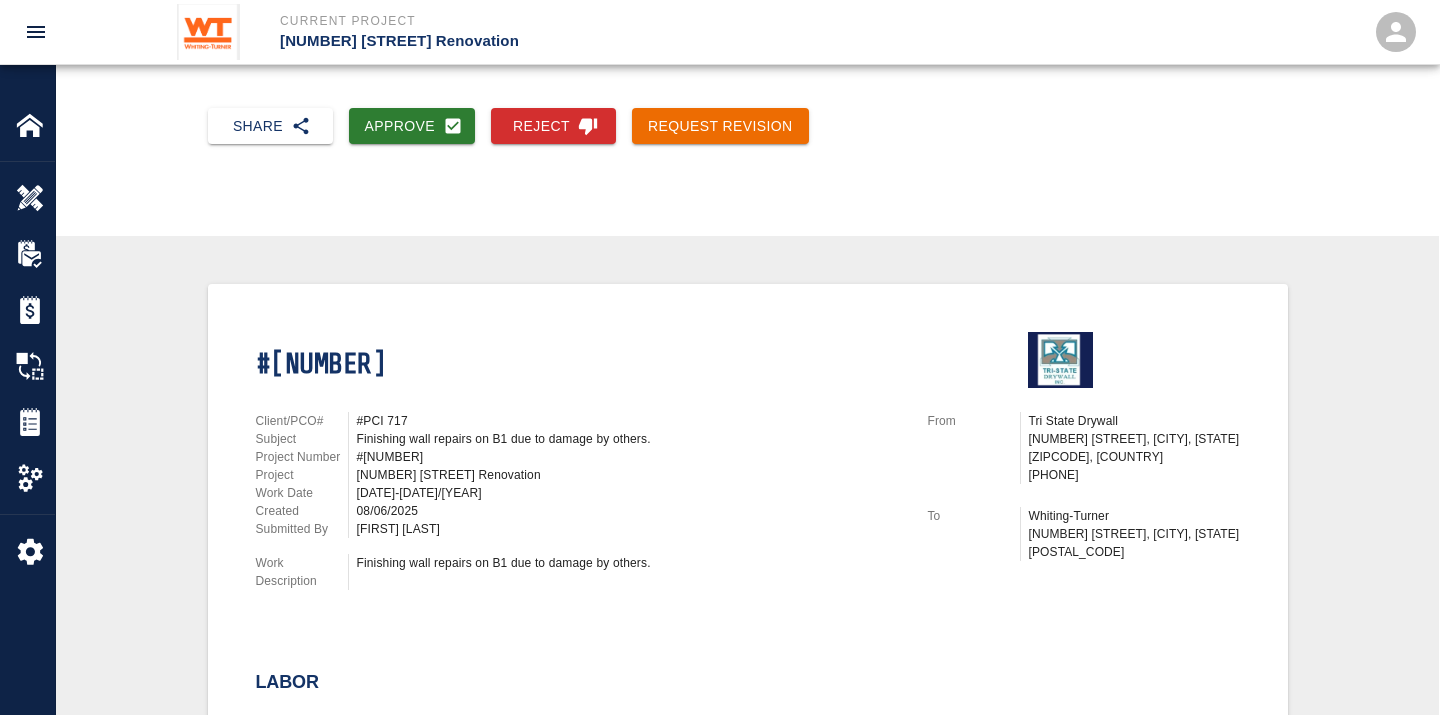scroll, scrollTop: 111, scrollLeft: 0, axis: vertical 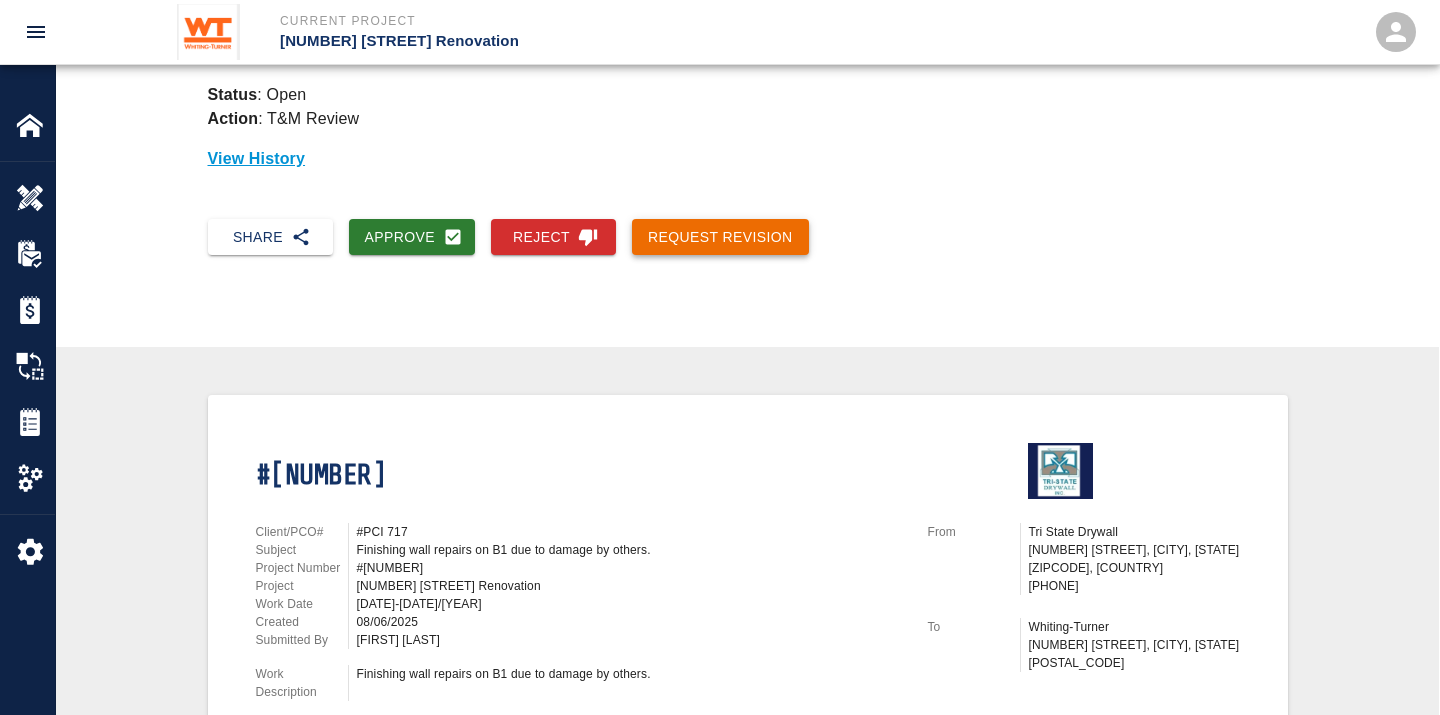 click on "Request Revision" at bounding box center [720, 237] 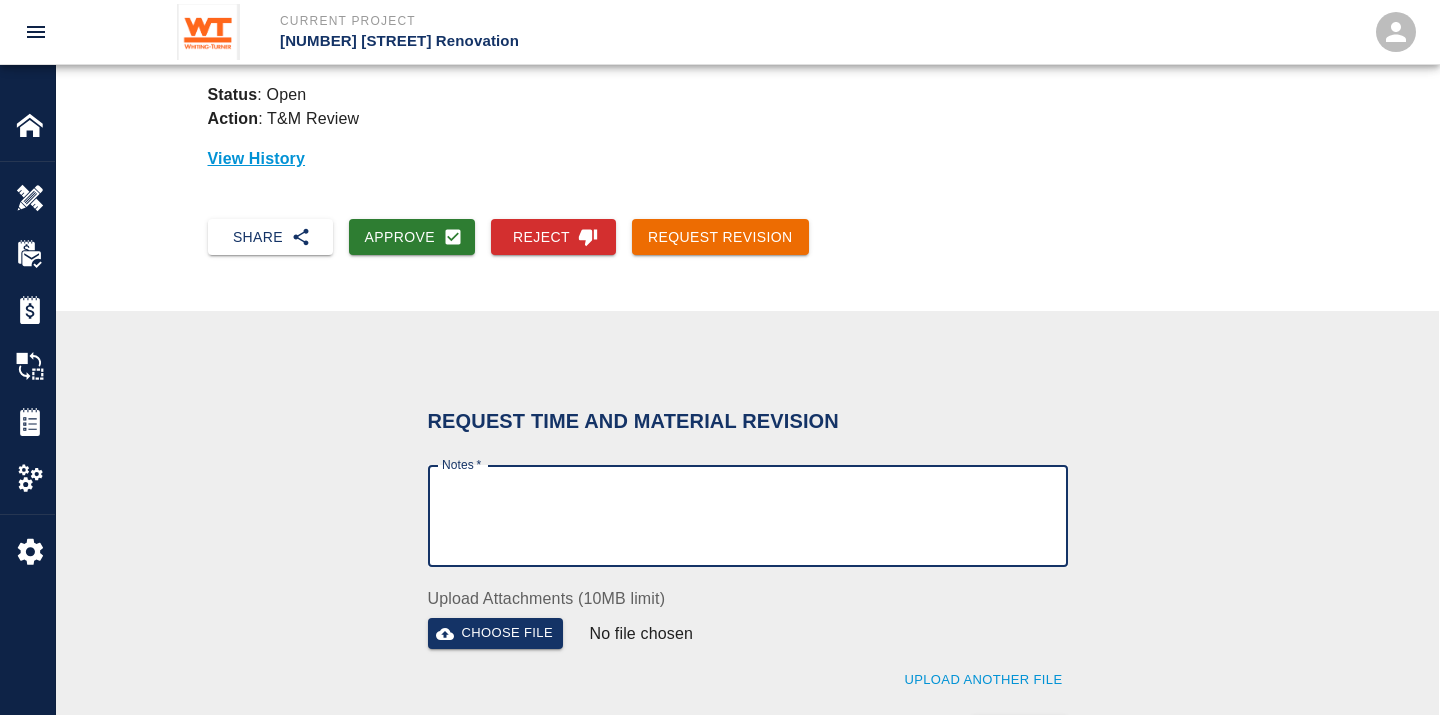 click on "Notes   *" at bounding box center (748, 516) 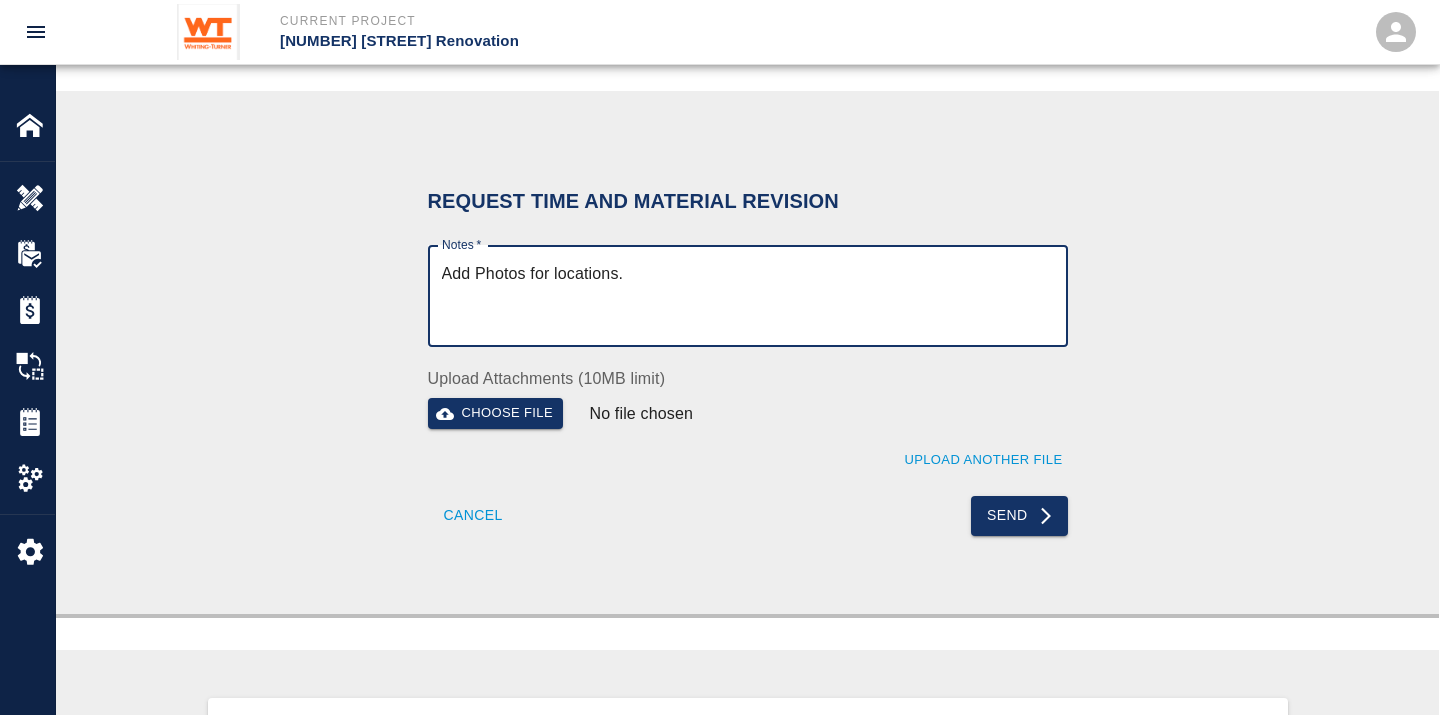 scroll, scrollTop: 333, scrollLeft: 0, axis: vertical 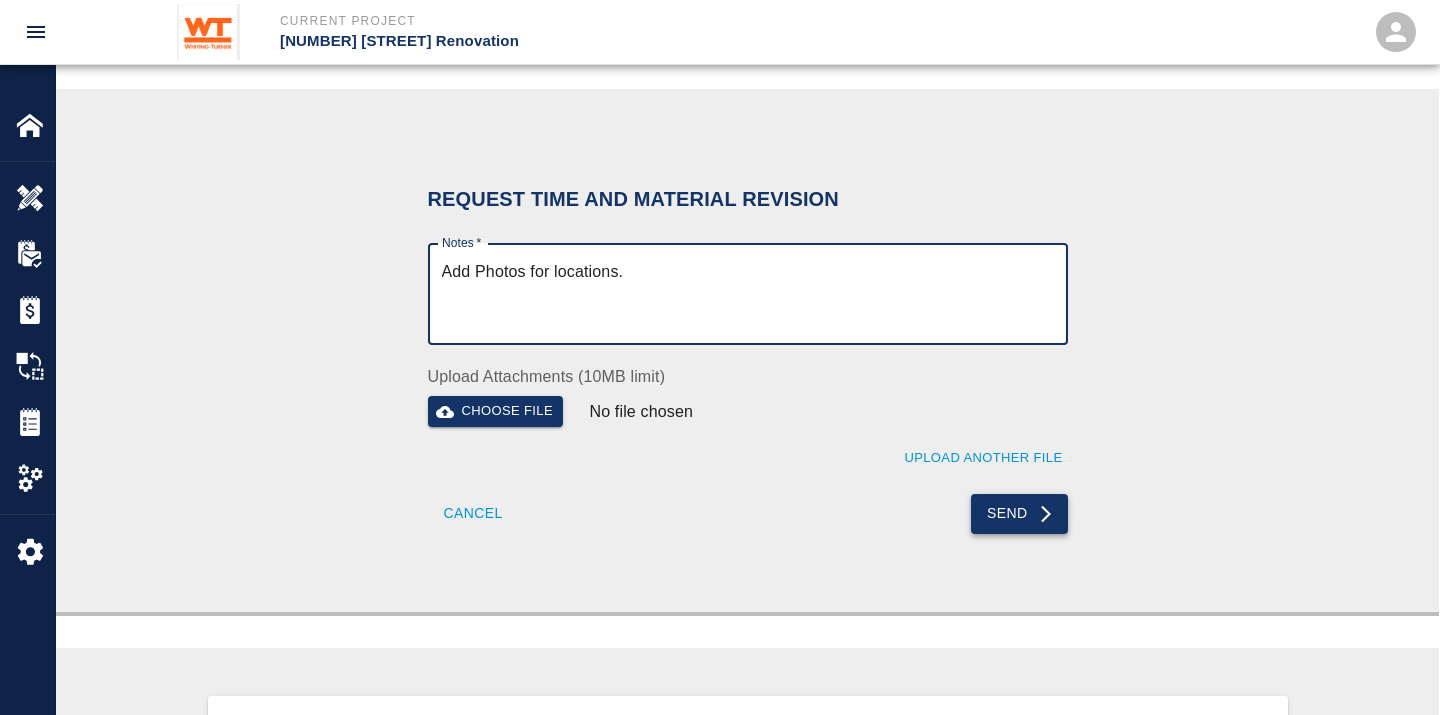 type on "Add Photos for locations." 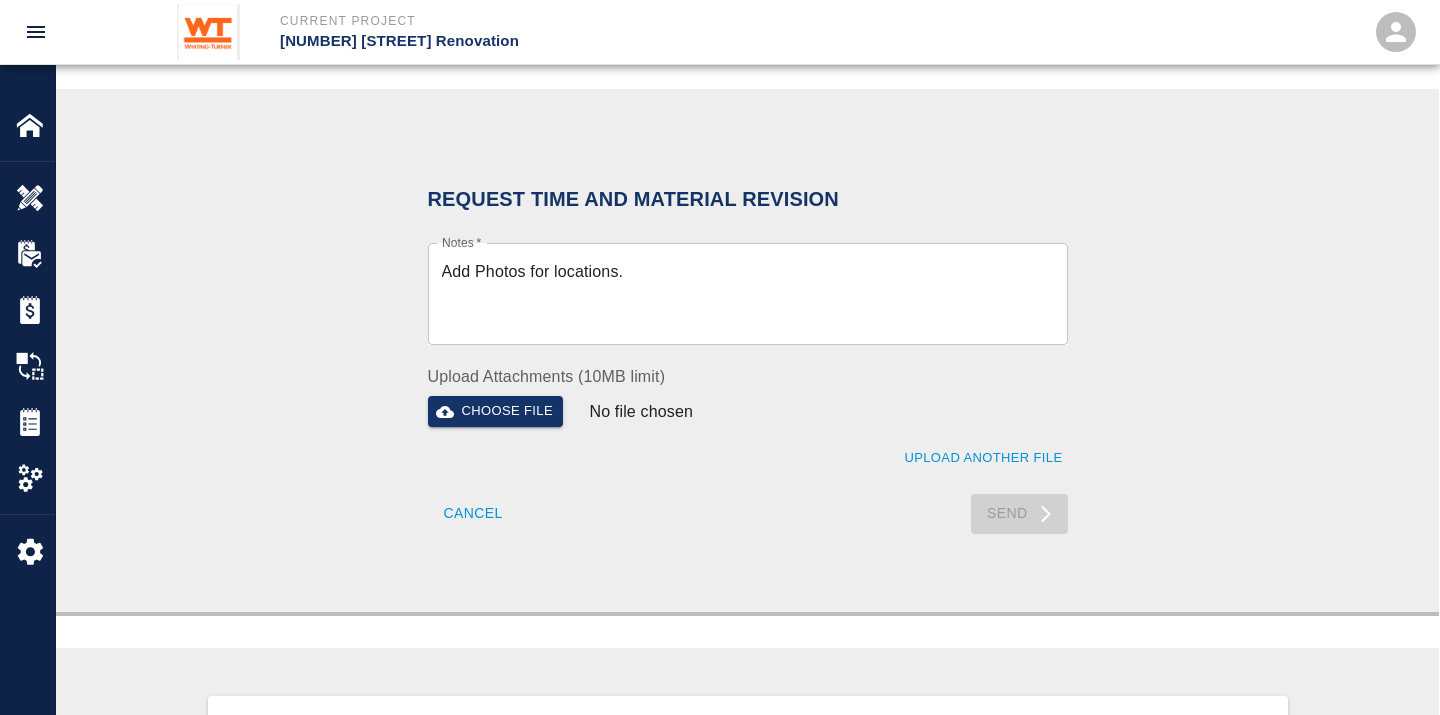 type 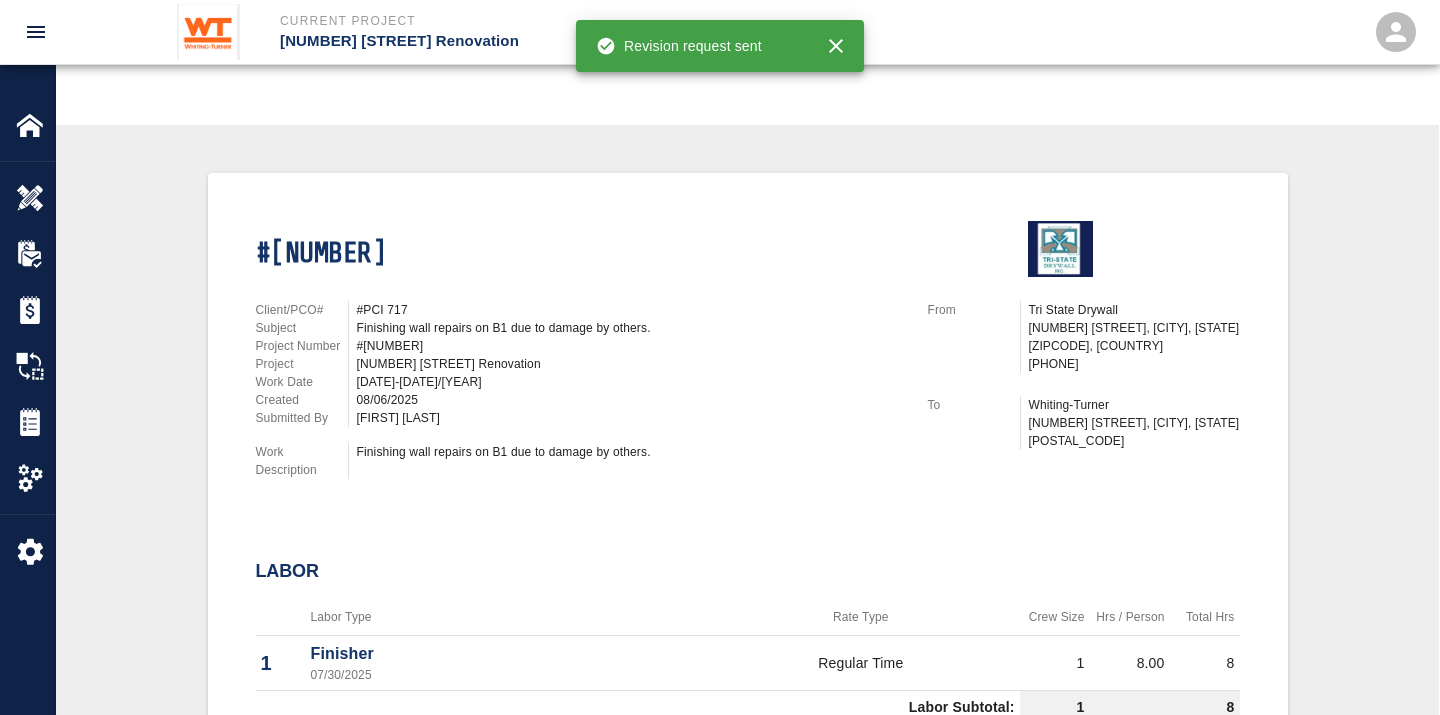 scroll, scrollTop: 0, scrollLeft: 0, axis: both 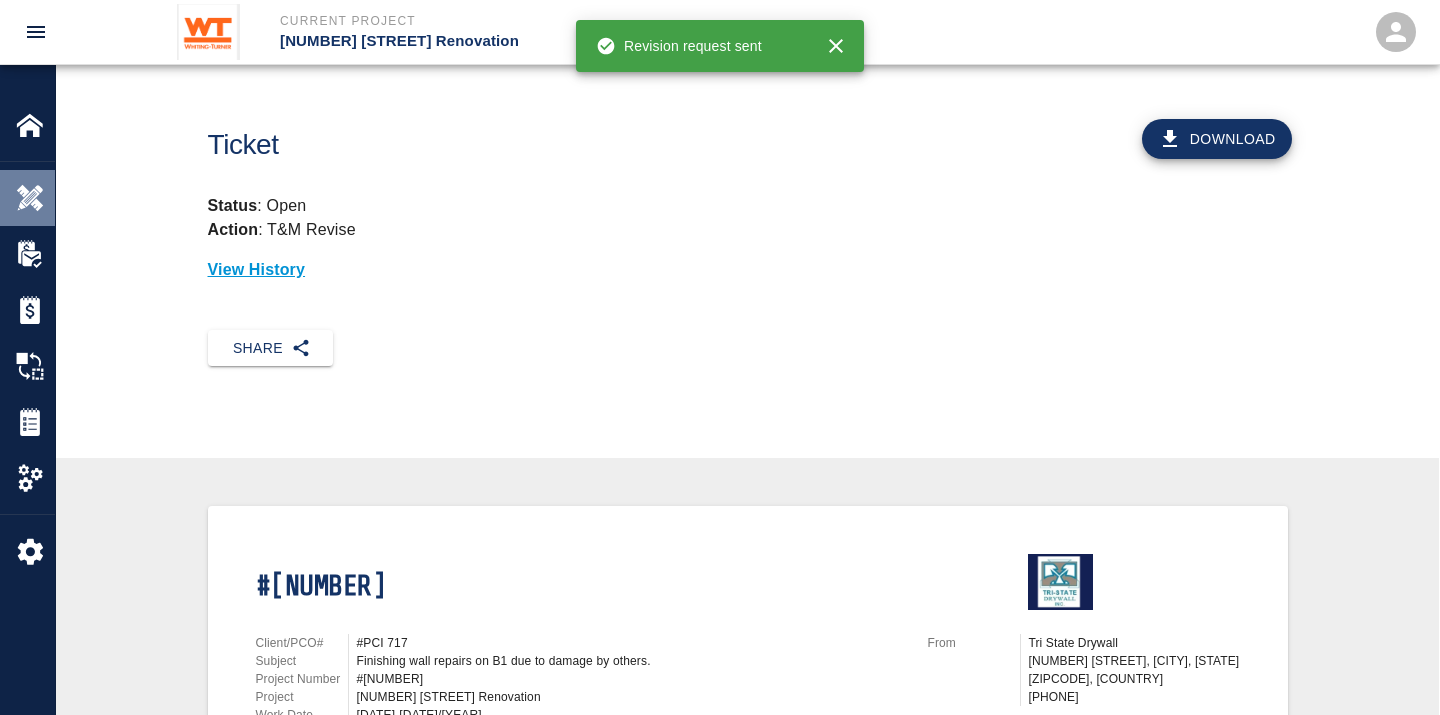 click at bounding box center [30, 198] 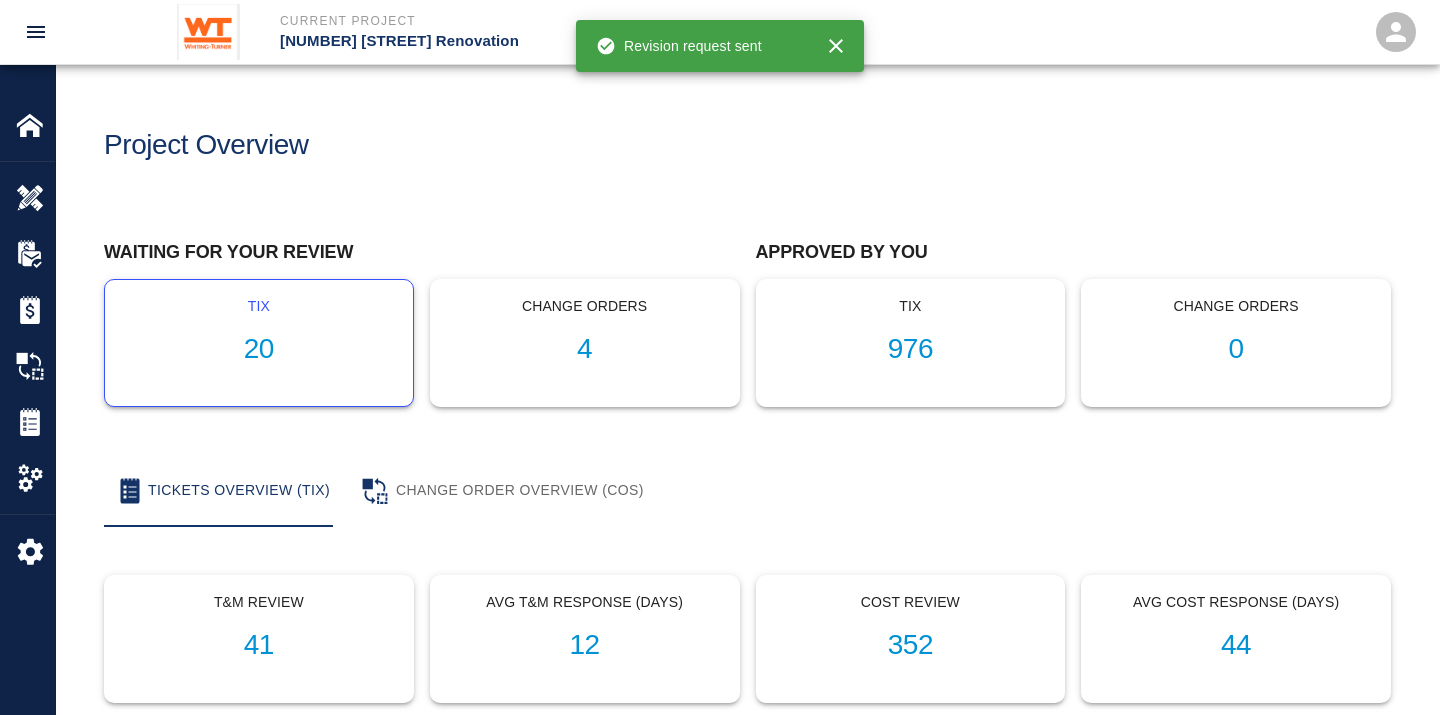 click on "20" at bounding box center [259, 349] 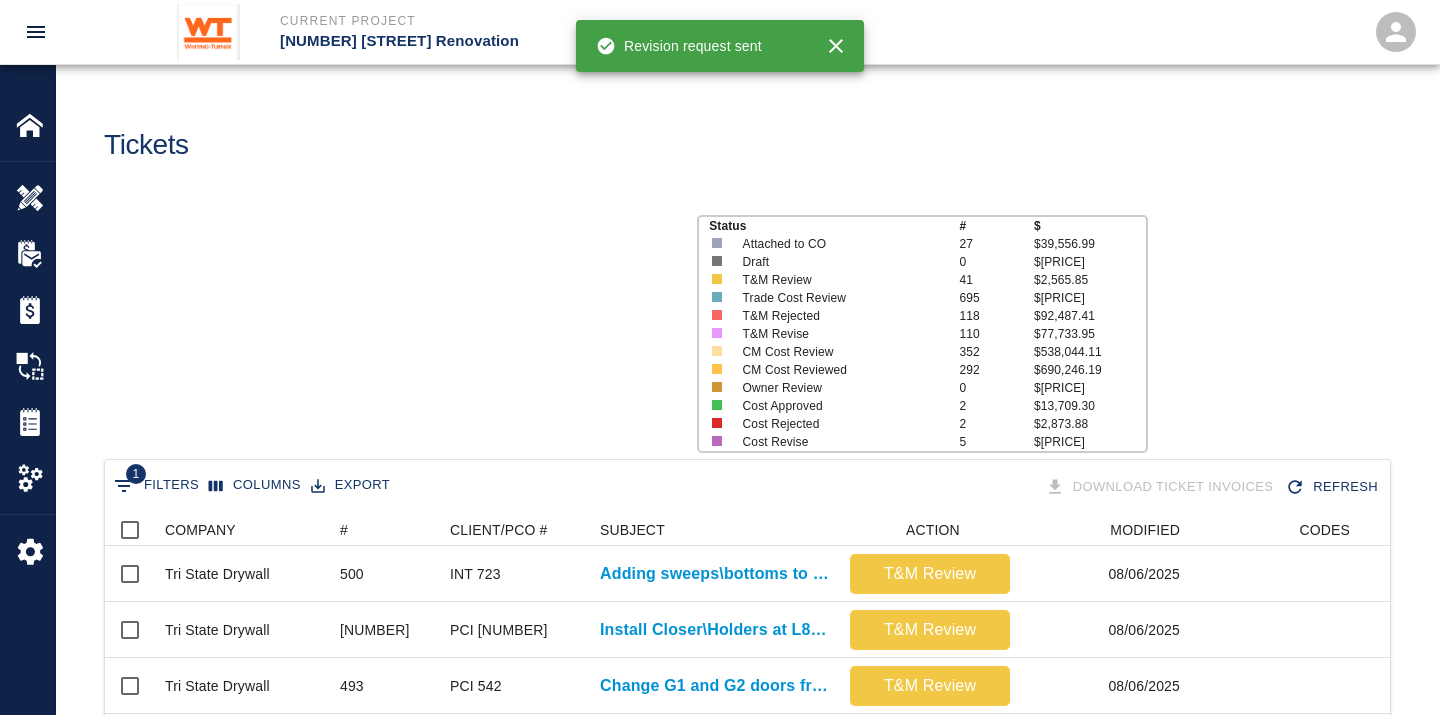 scroll, scrollTop: 17, scrollLeft: 17, axis: both 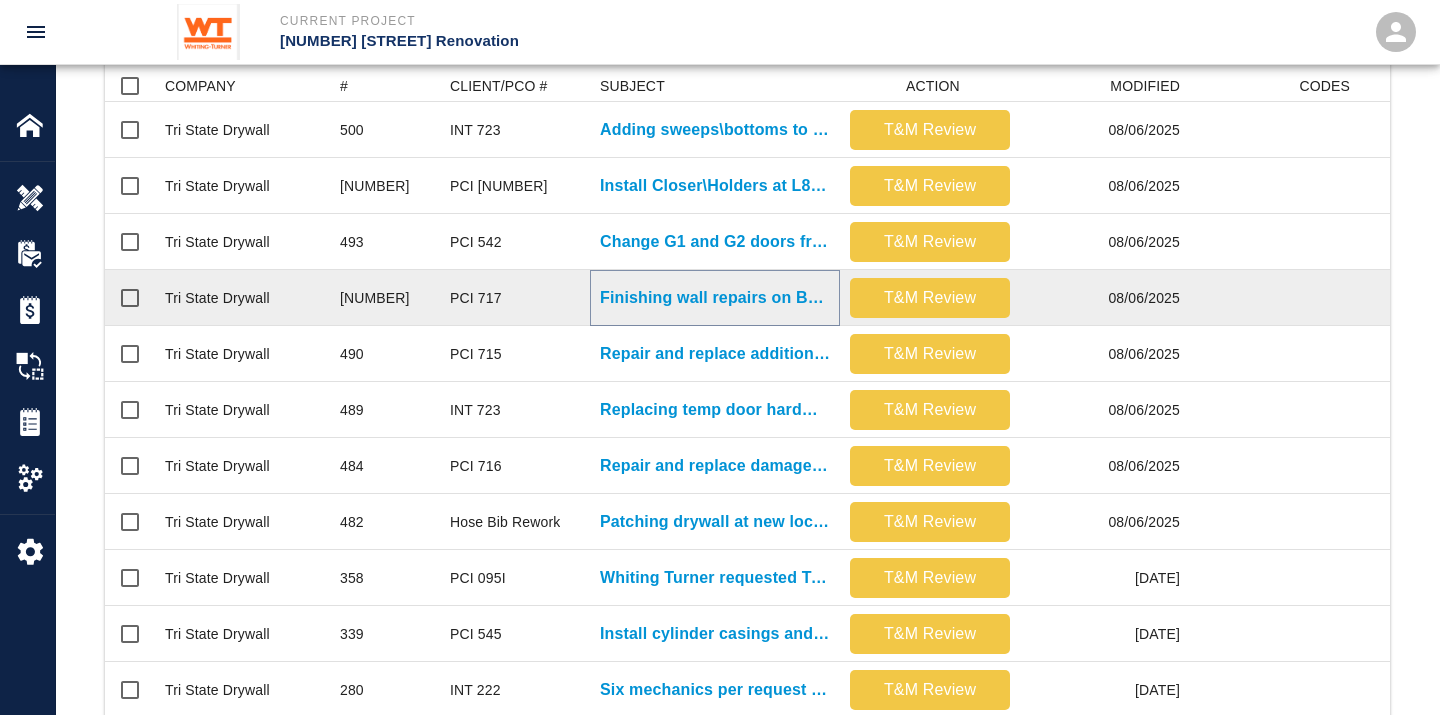 click on "Finishing wall repairs on B1 due to damage by others." at bounding box center (715, 298) 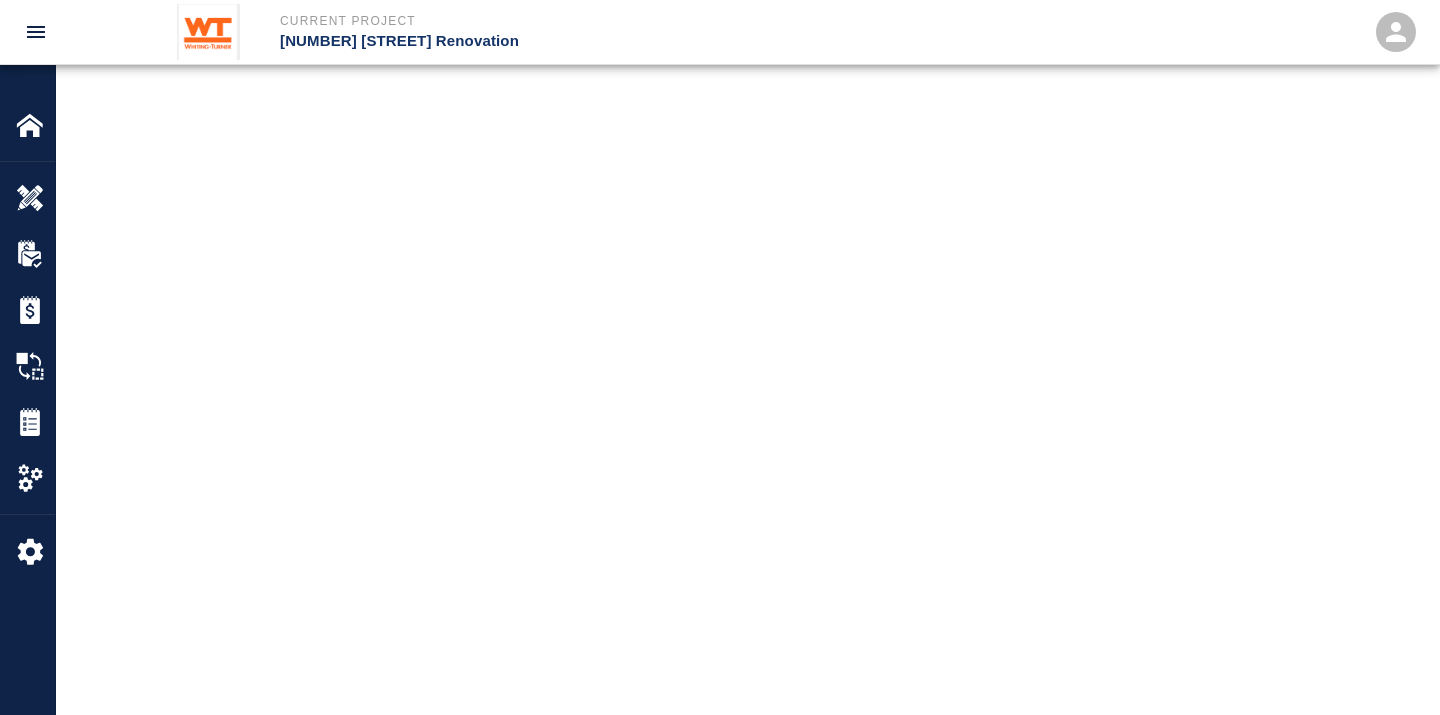 scroll, scrollTop: 0, scrollLeft: 0, axis: both 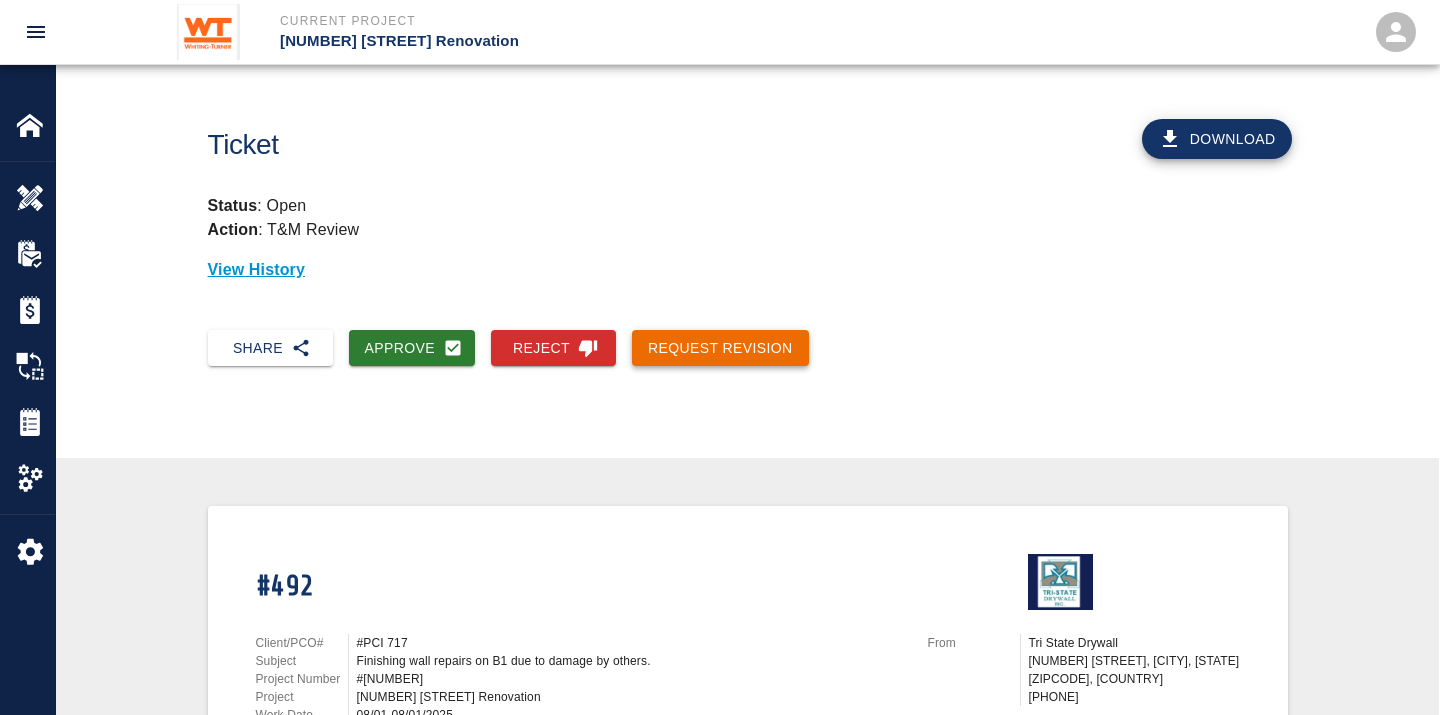 click on "Request Revision" at bounding box center (720, 348) 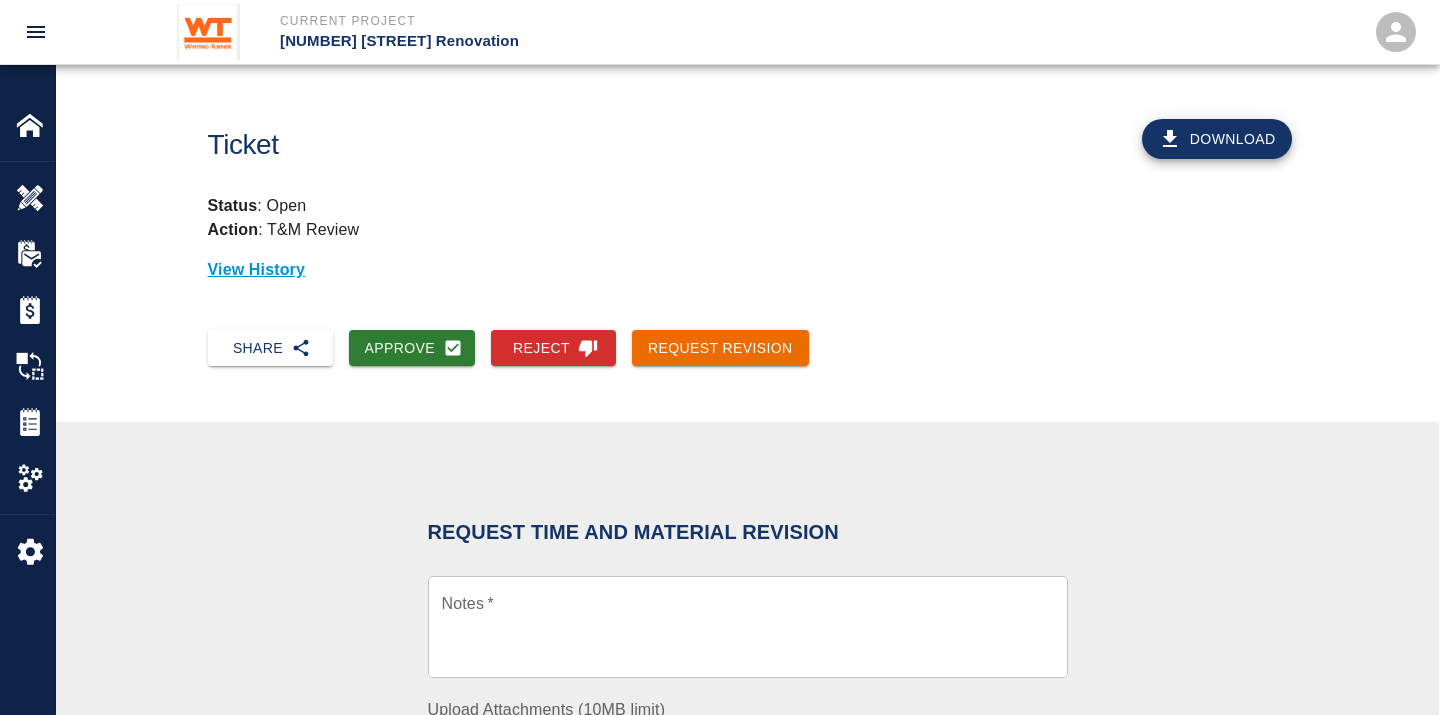 click on "Notes   *" at bounding box center (748, 627) 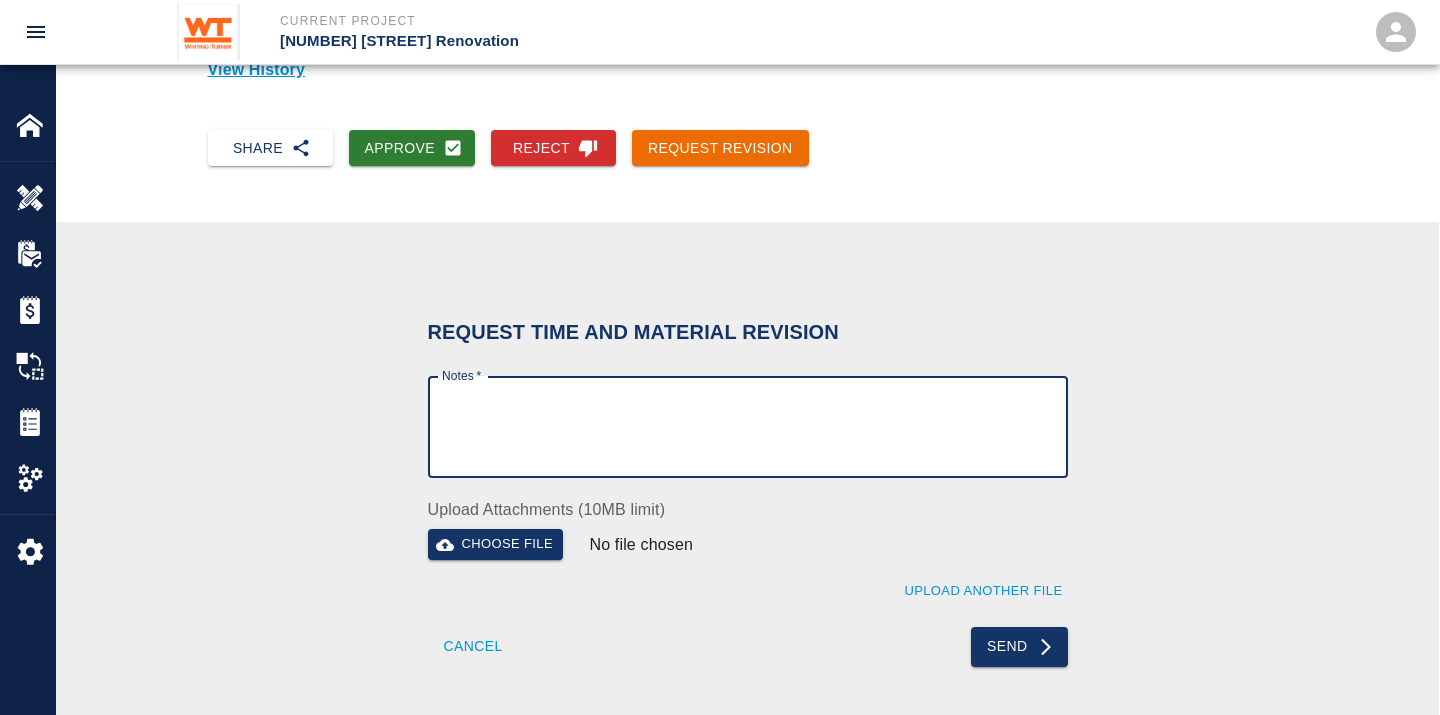 scroll, scrollTop: 444, scrollLeft: 0, axis: vertical 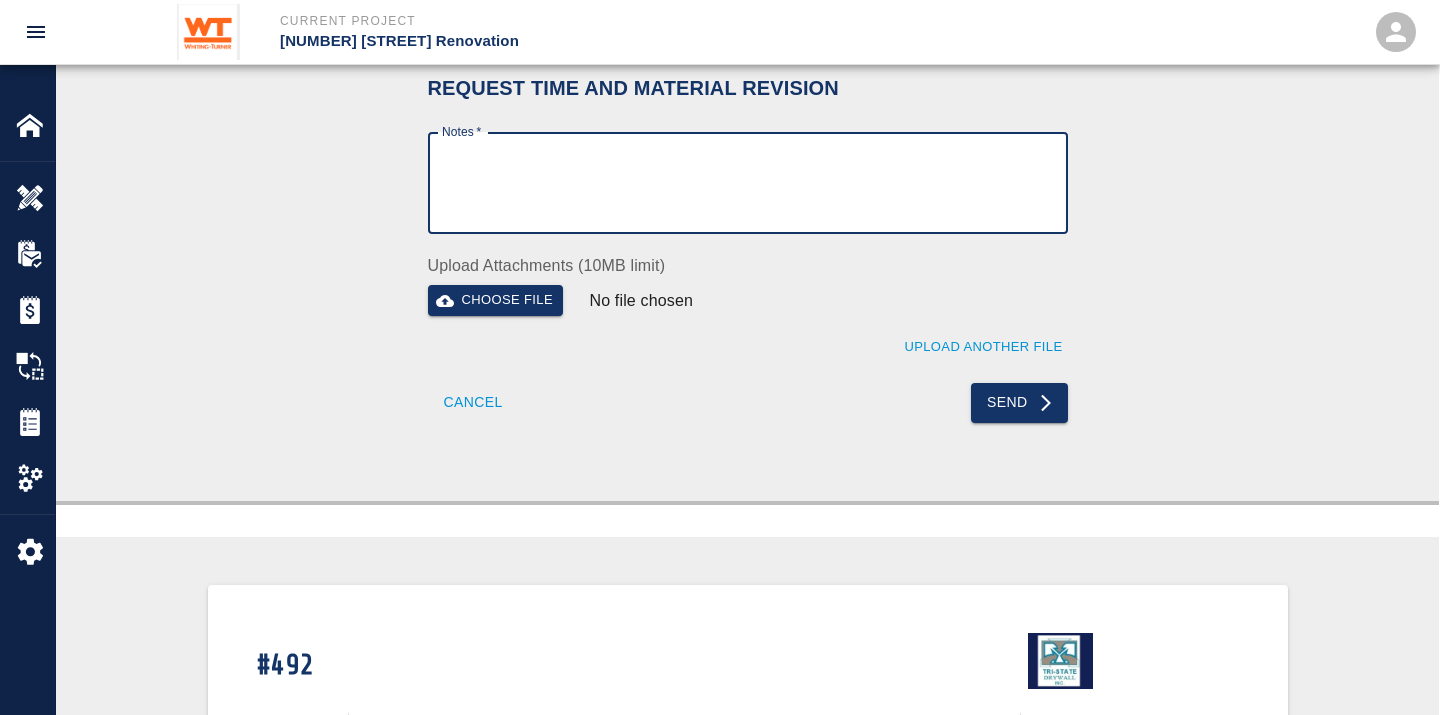 click on "Cancel" at bounding box center (473, 403) 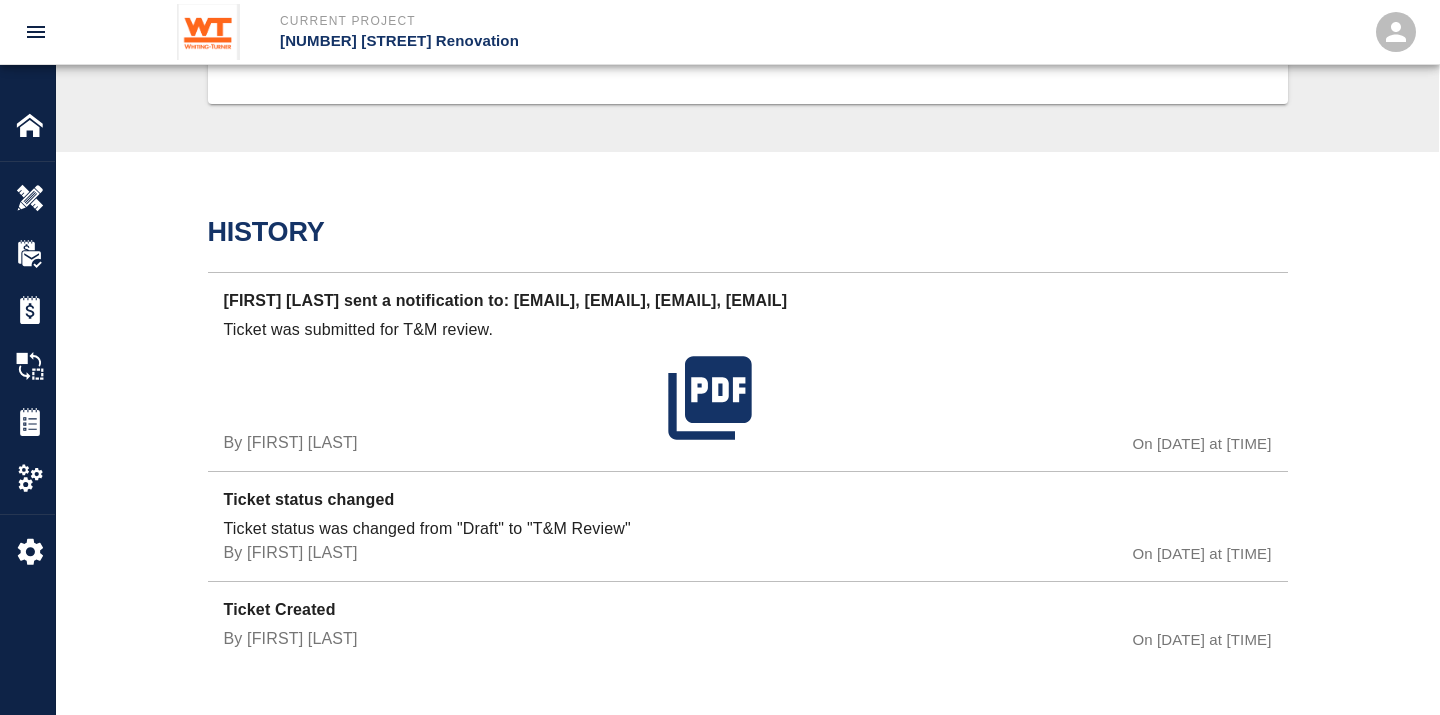scroll, scrollTop: 1024, scrollLeft: 0, axis: vertical 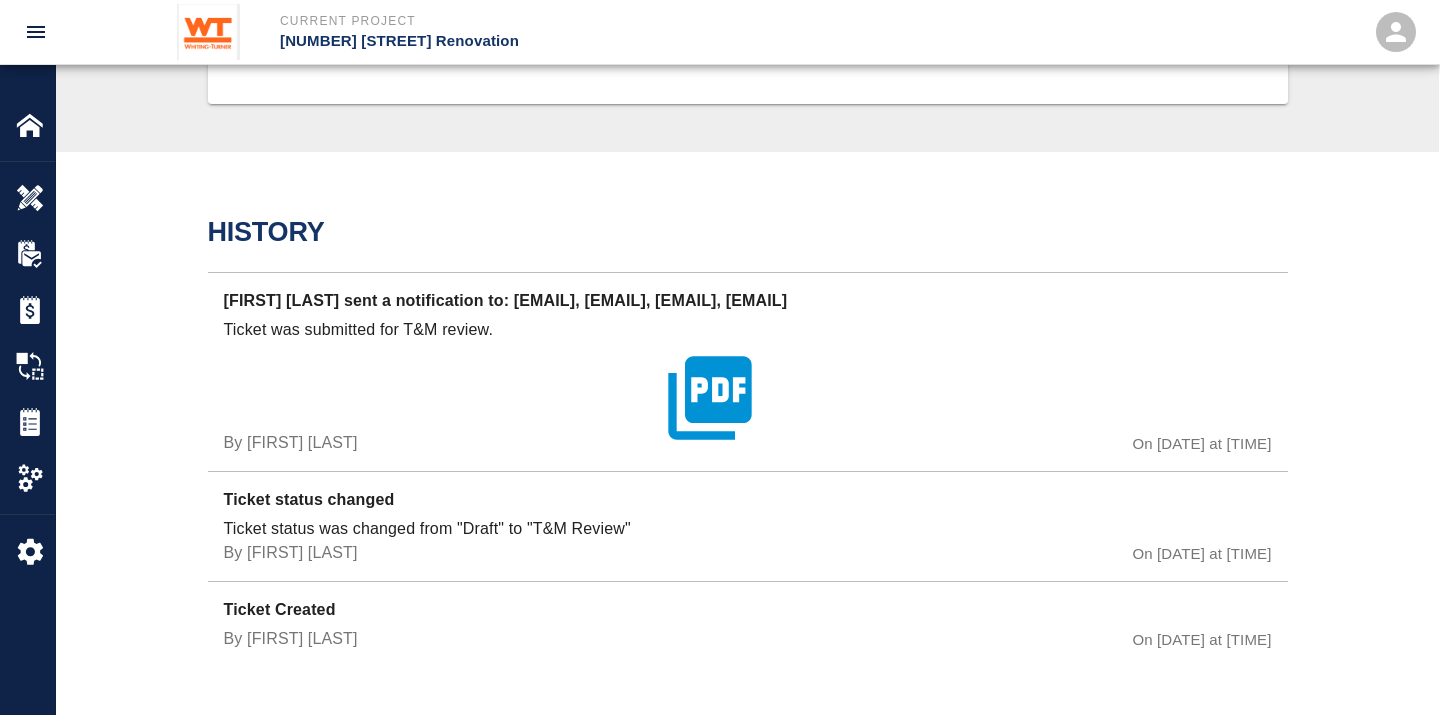 click 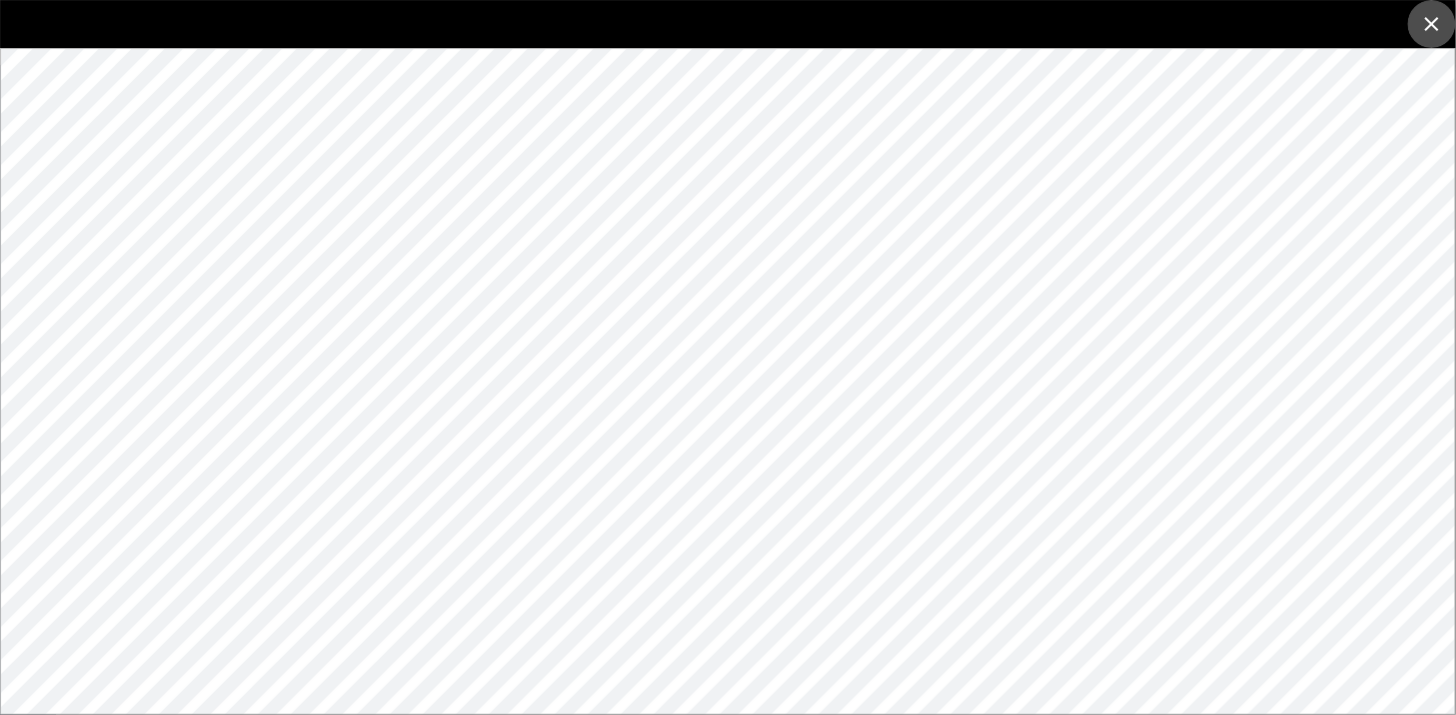 click 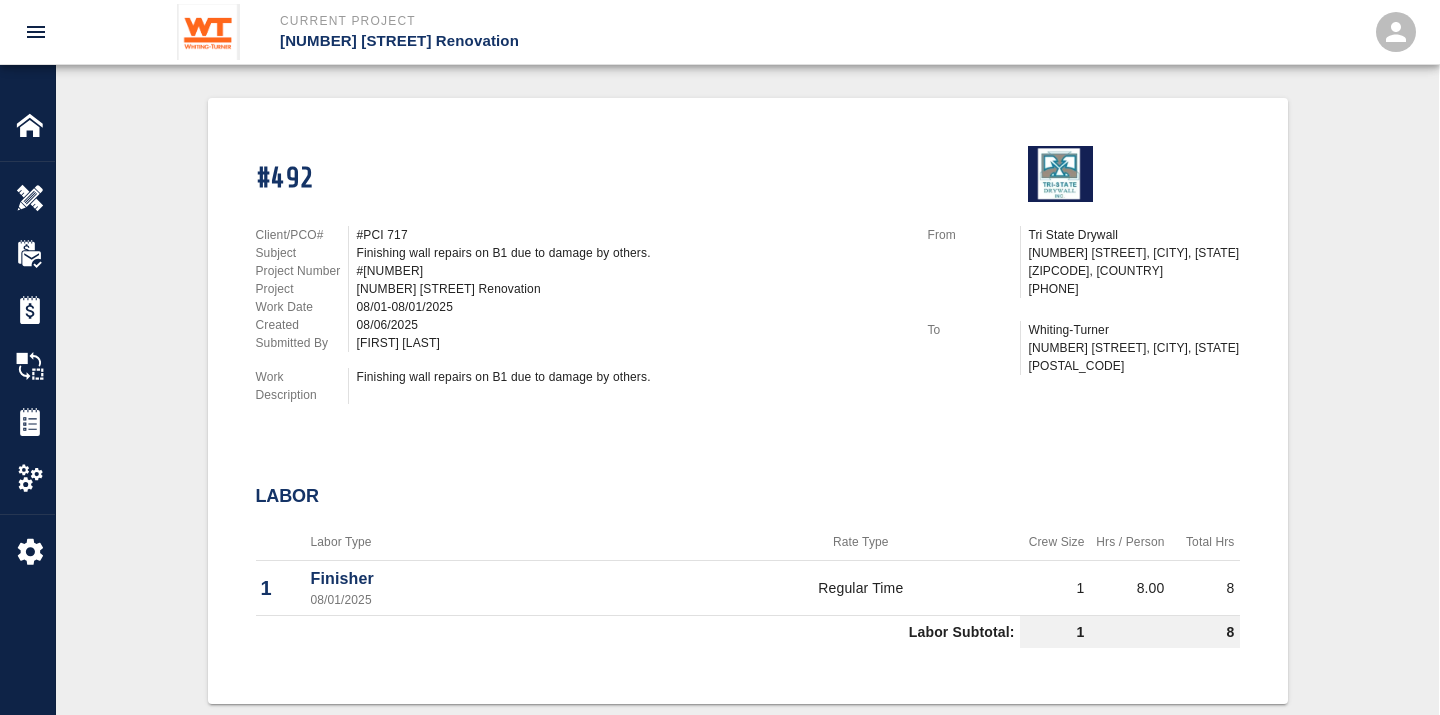 scroll, scrollTop: 0, scrollLeft: 0, axis: both 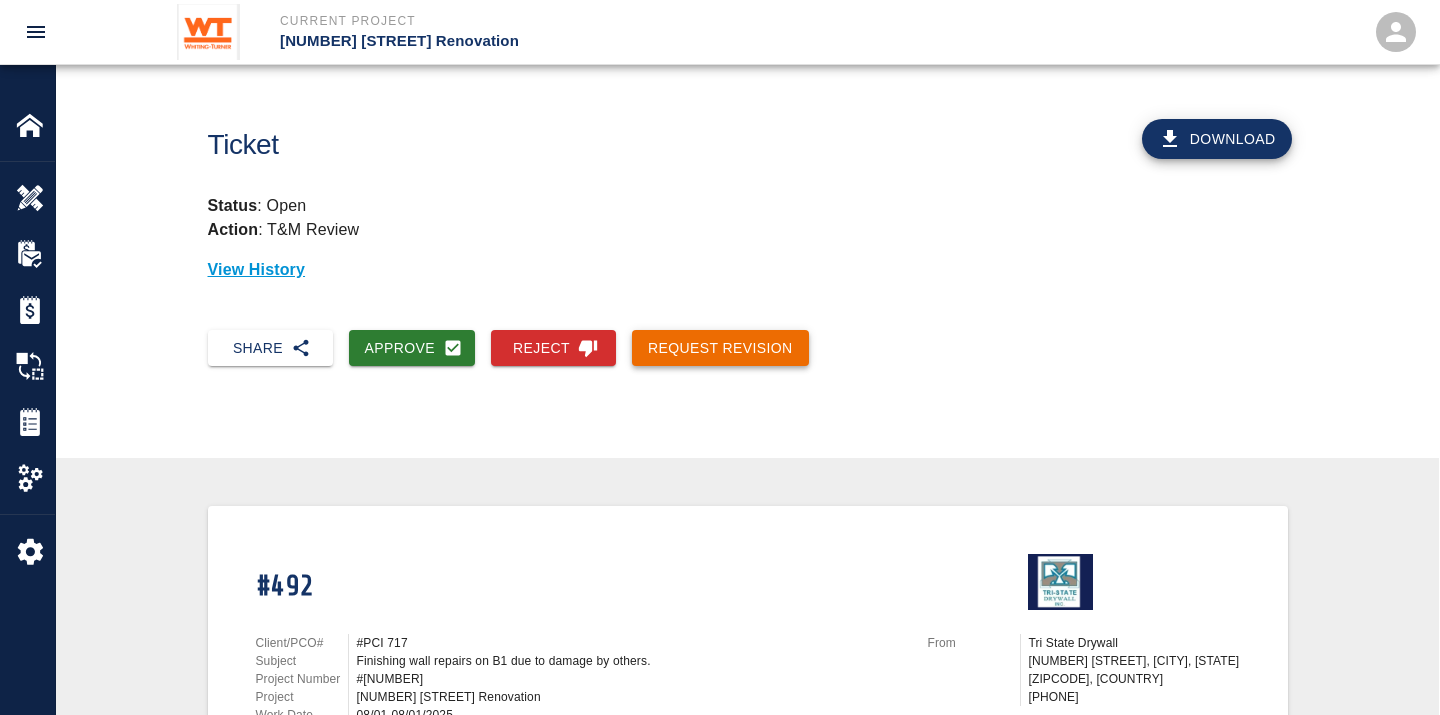 click on "Request Revision" at bounding box center (720, 348) 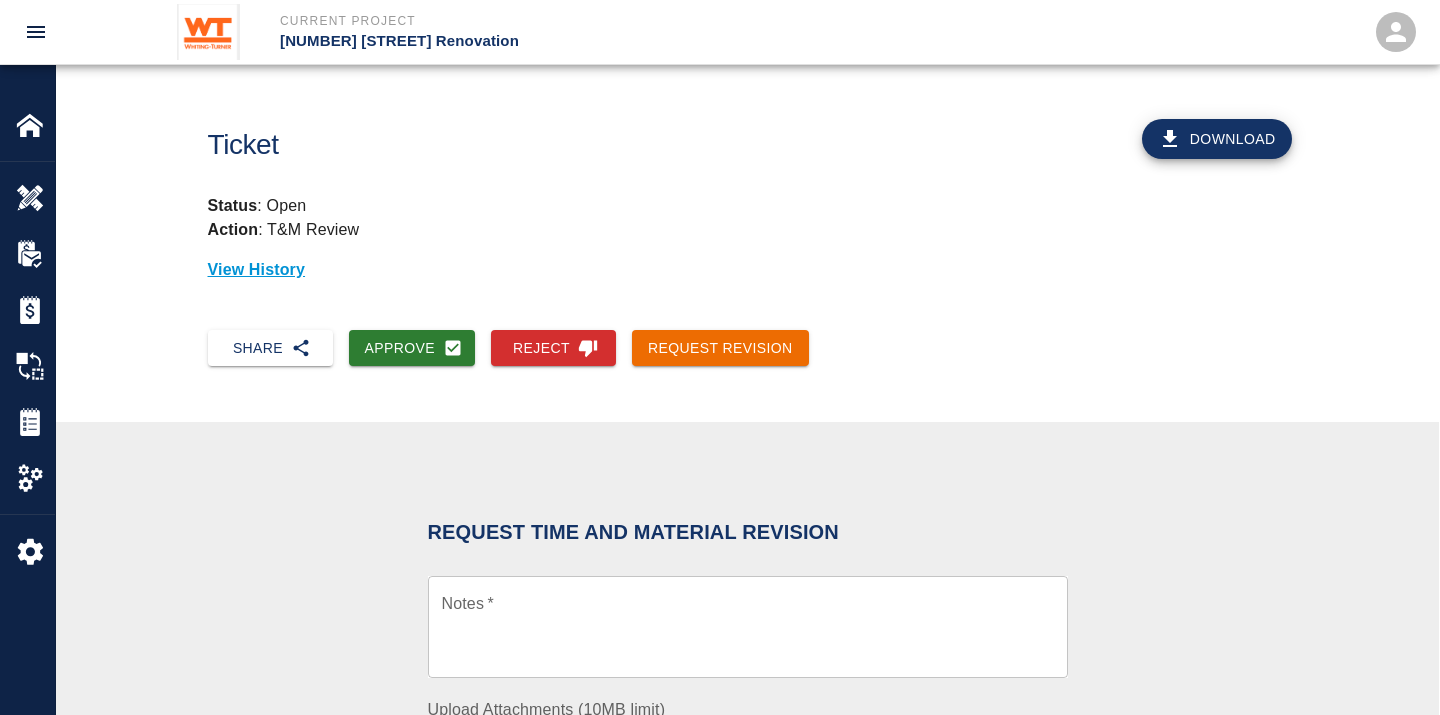 click on "Notes   *" at bounding box center (748, 627) 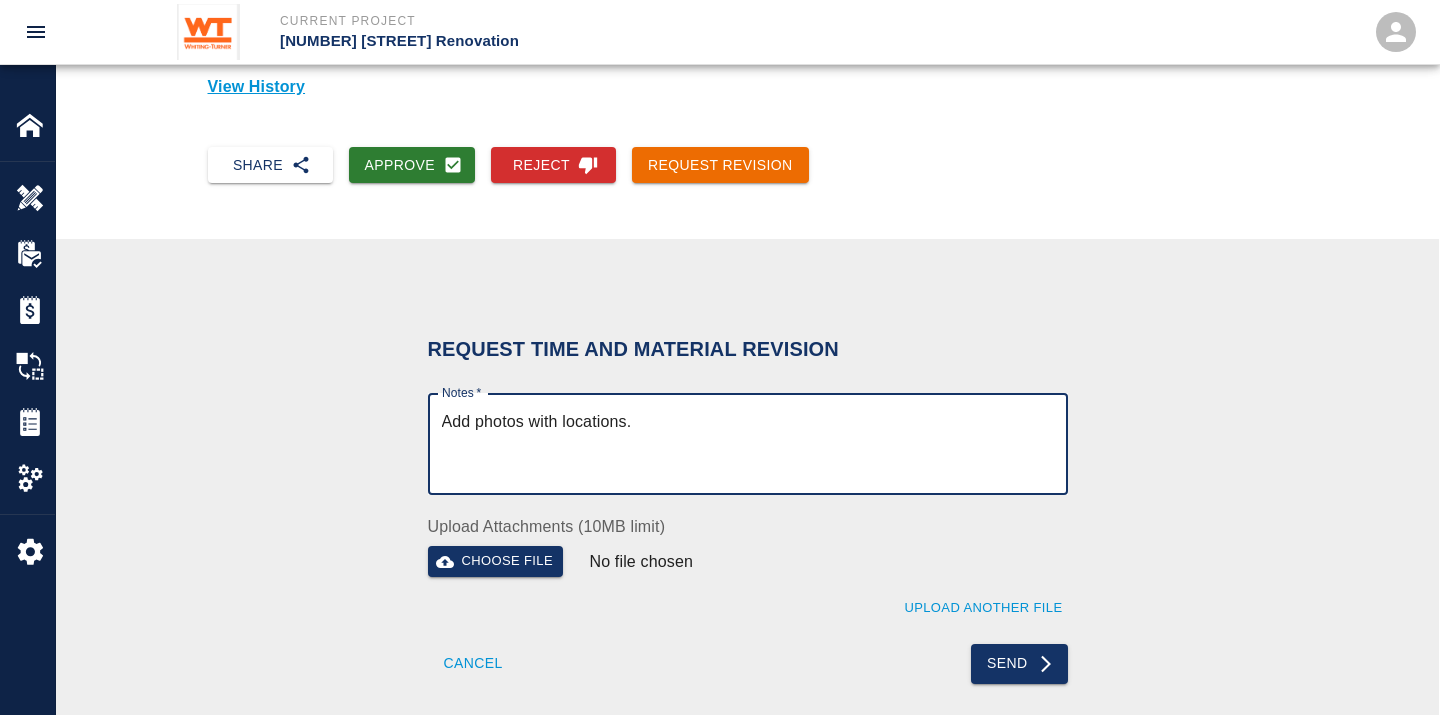 scroll, scrollTop: 222, scrollLeft: 0, axis: vertical 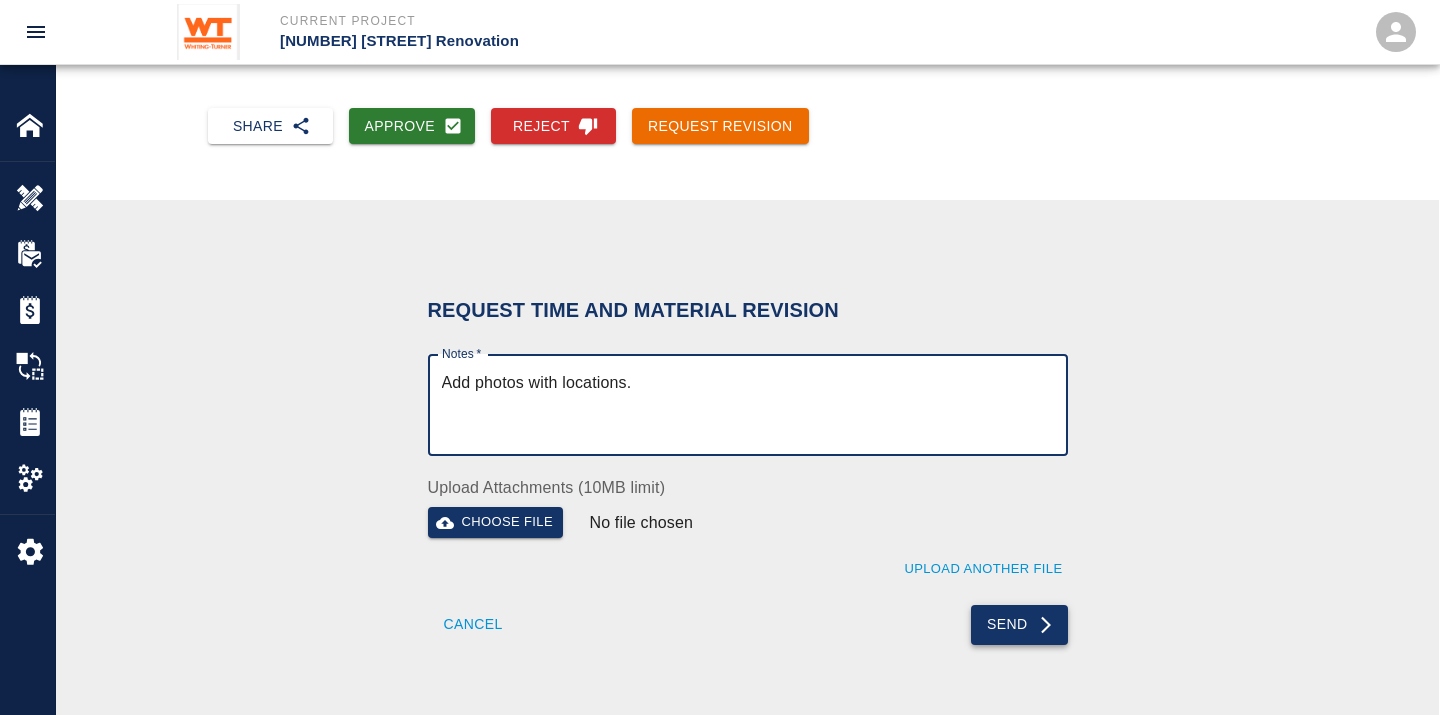 type on "Add photos with locations." 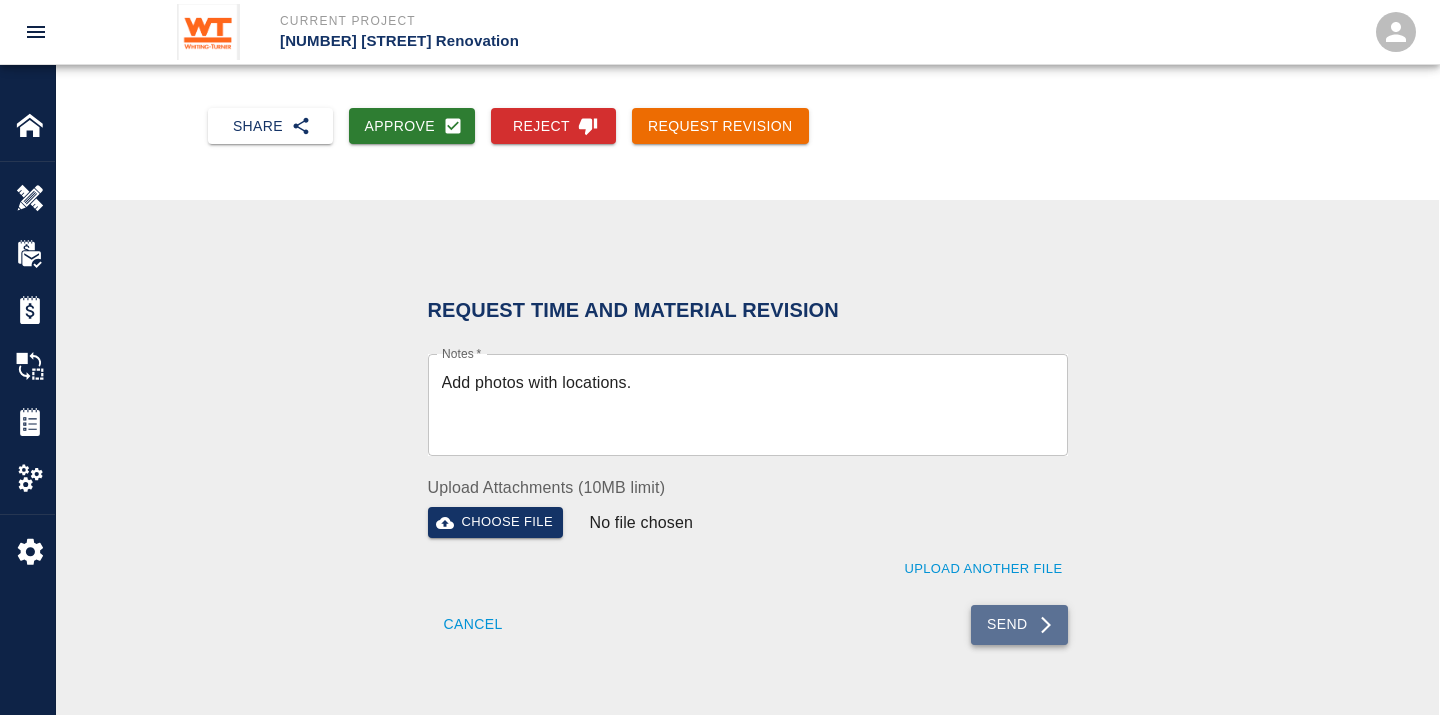 click on "Send" at bounding box center [1019, 625] 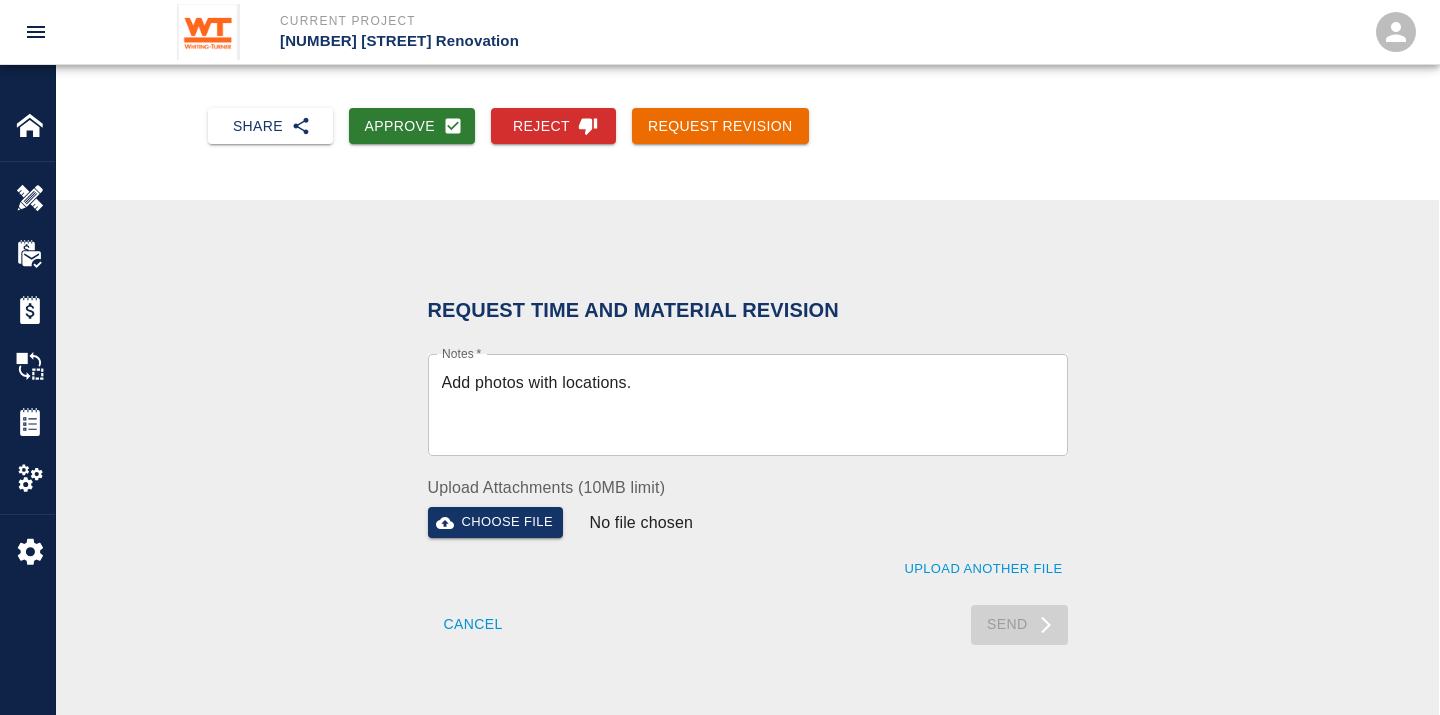 type 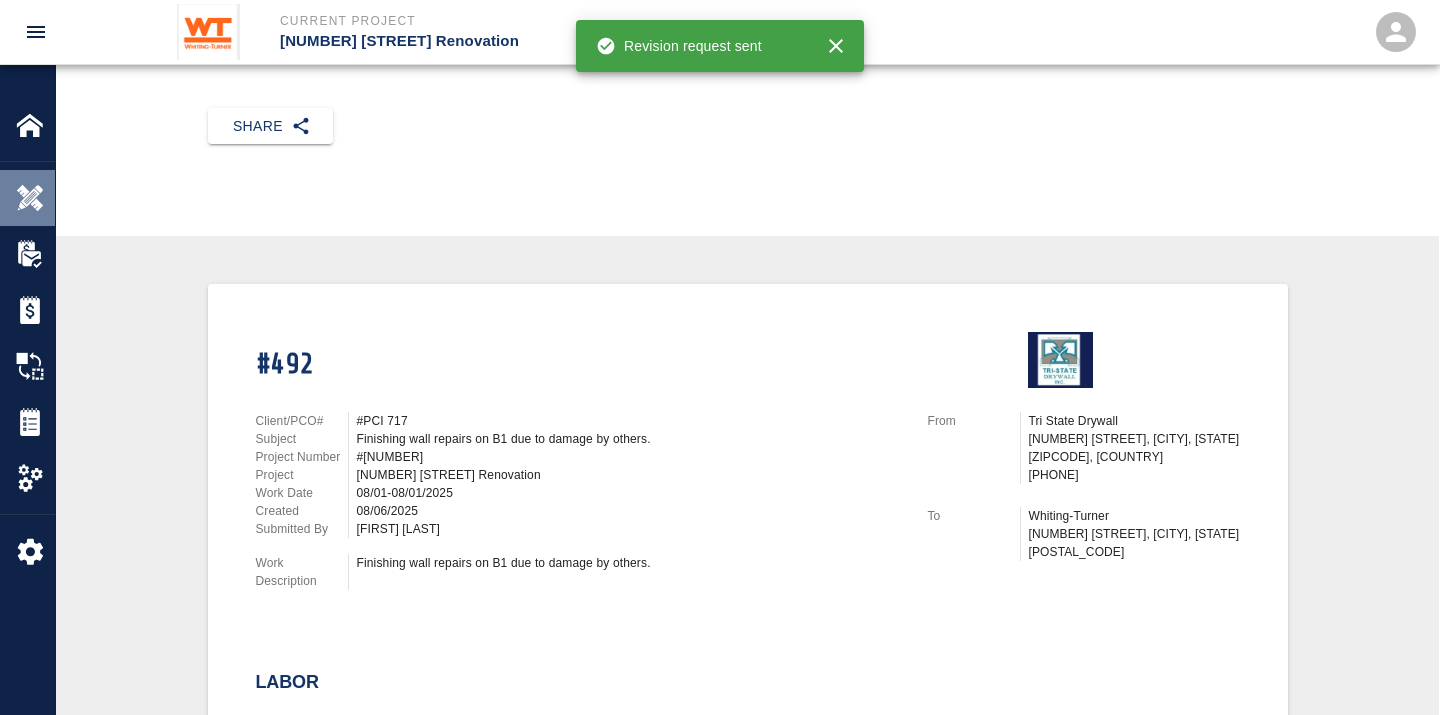 click at bounding box center (30, 198) 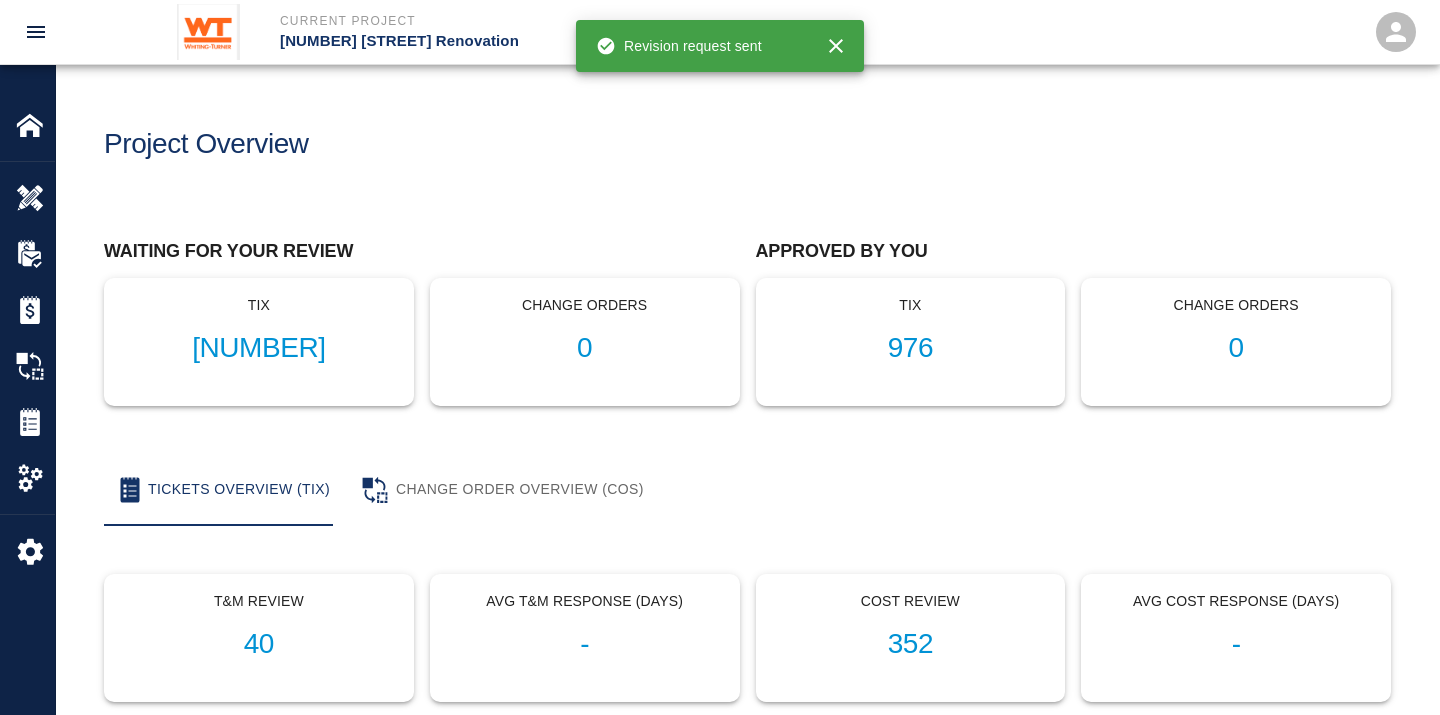 scroll, scrollTop: 0, scrollLeft: 0, axis: both 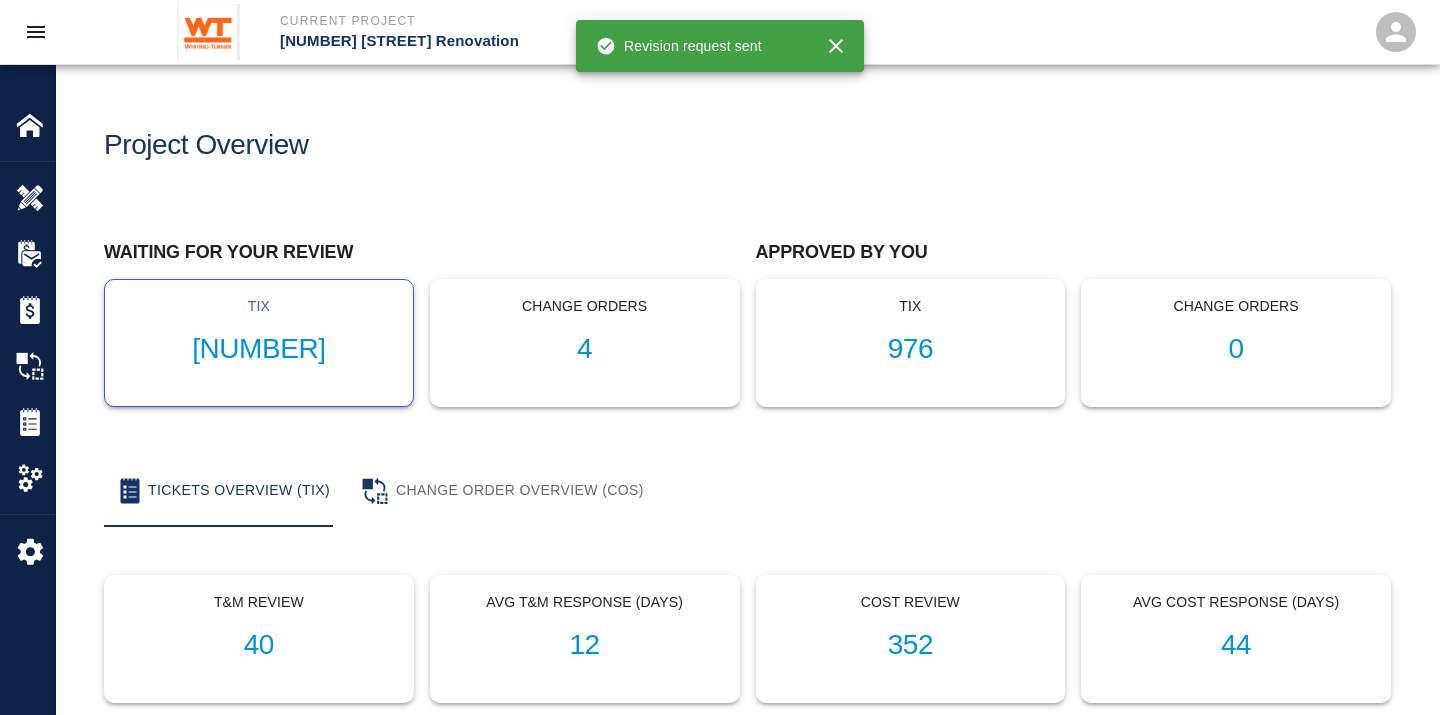 click on "[NUMBER]" at bounding box center (259, 349) 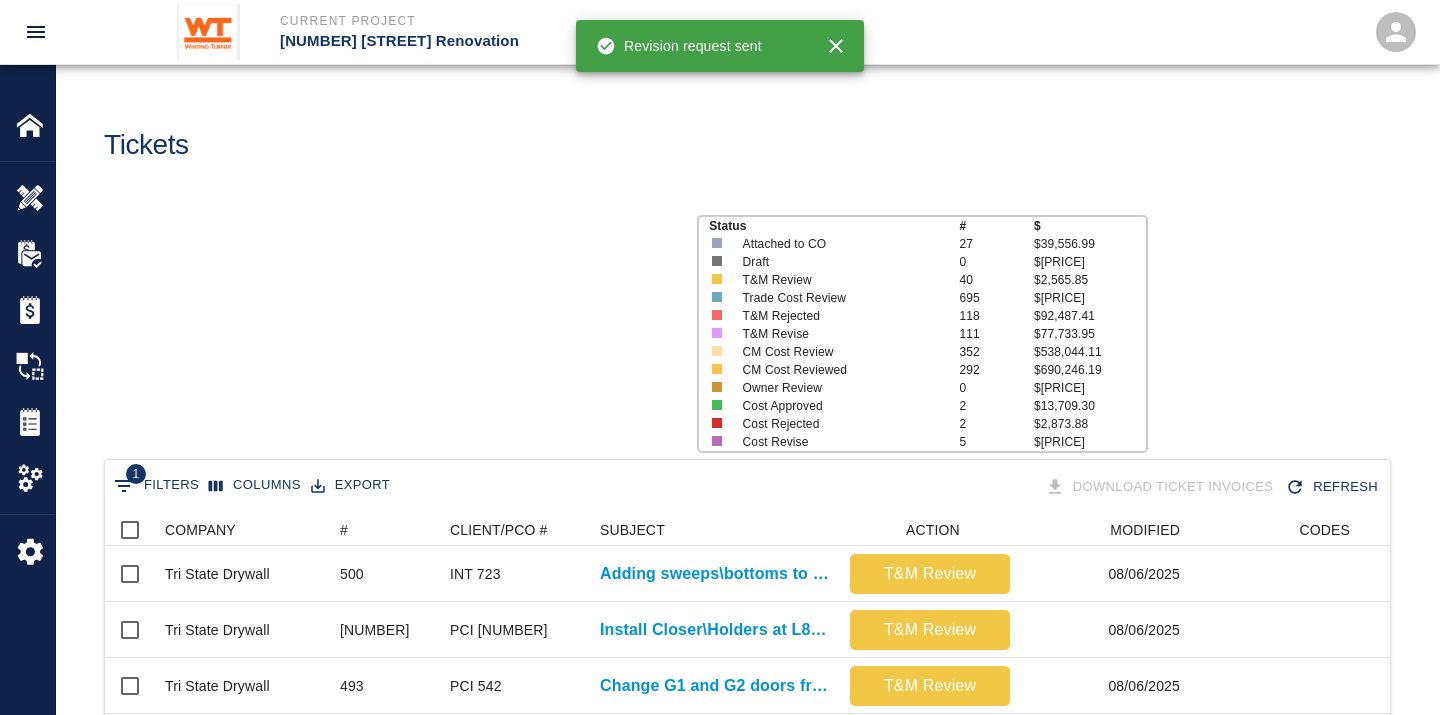 scroll, scrollTop: 18, scrollLeft: 17, axis: both 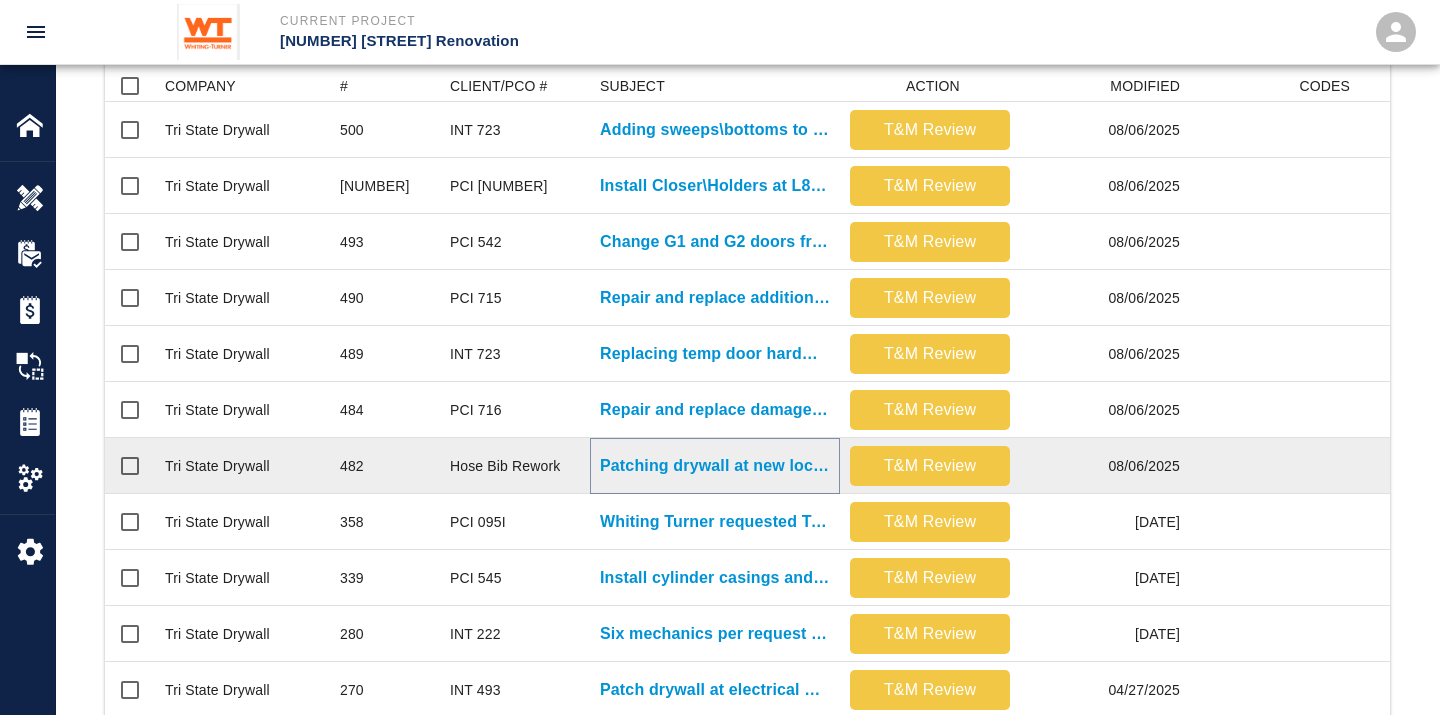 click on "Patching drywall at new locations reopened to adjust hose bibs..." at bounding box center (715, 466) 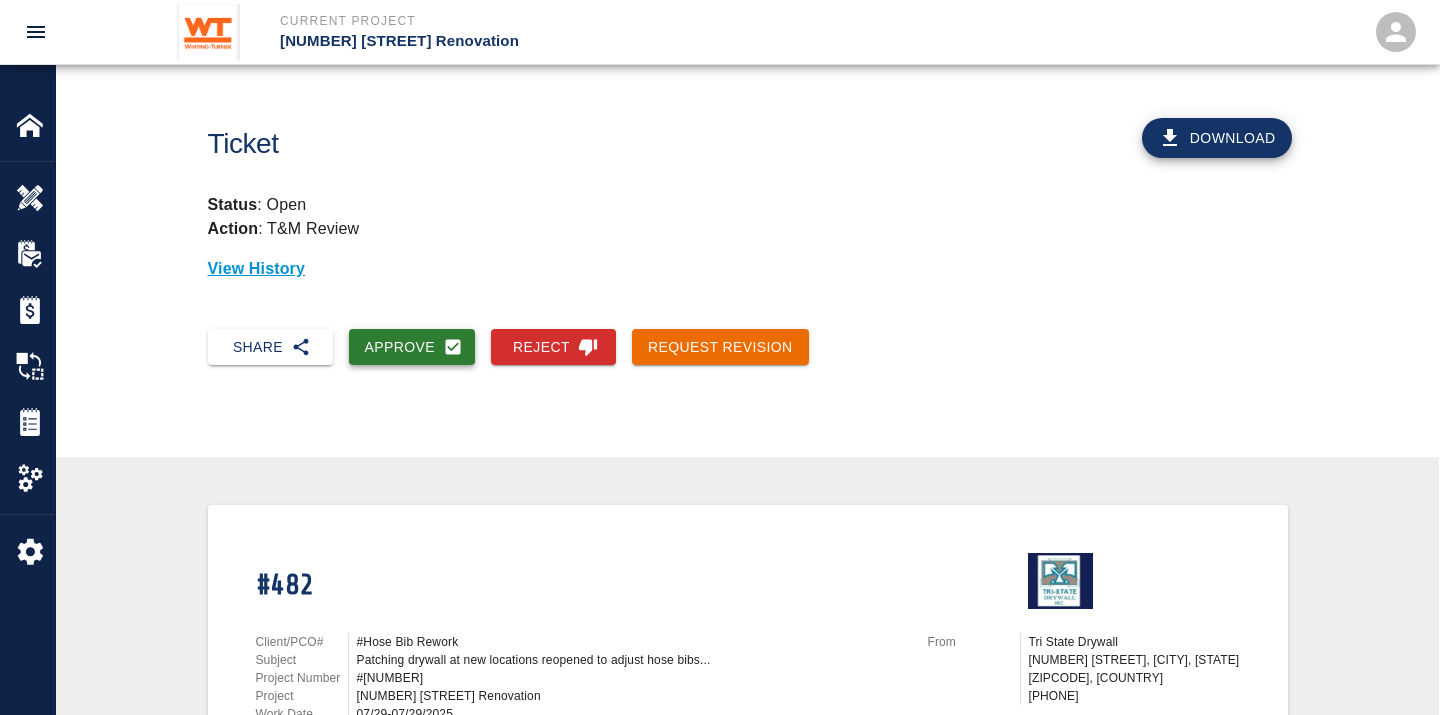 scroll, scrollTop: 0, scrollLeft: 0, axis: both 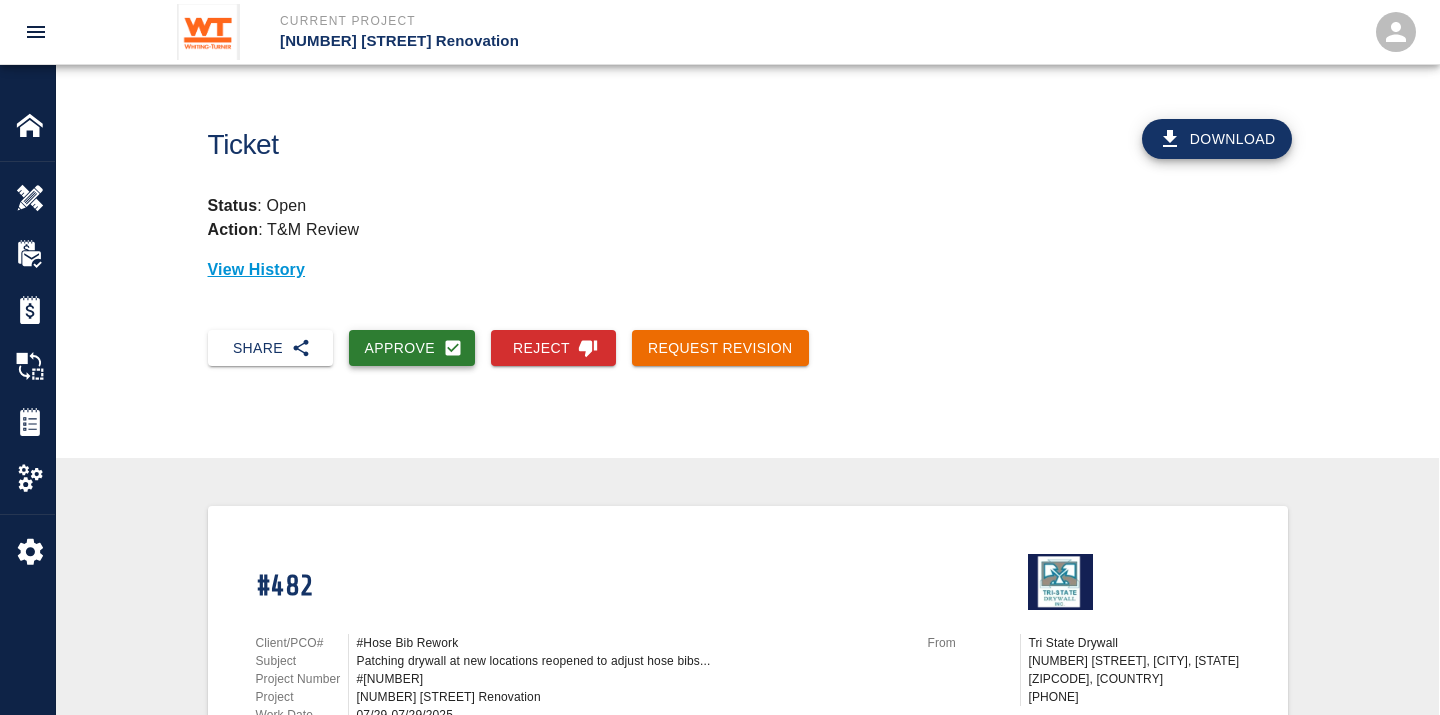 click on "Approve" at bounding box center [412, 348] 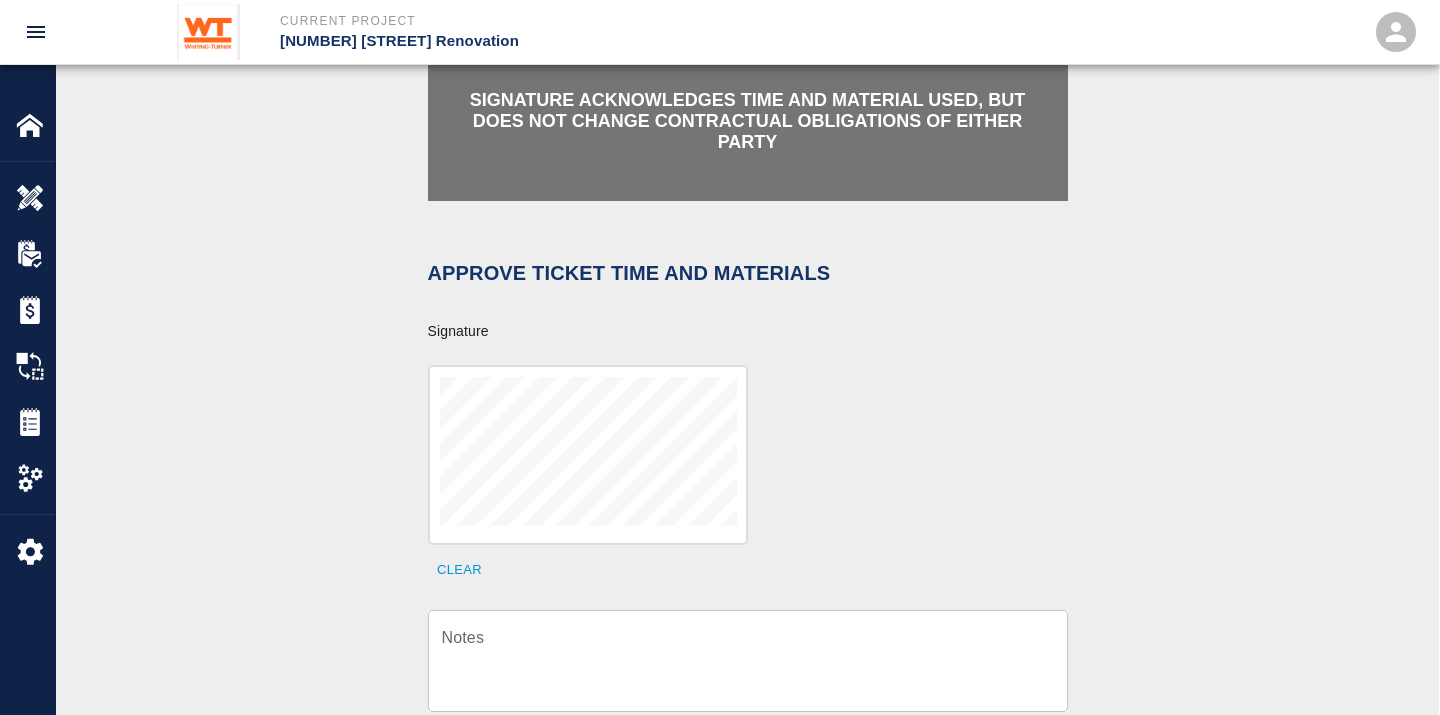 scroll, scrollTop: 777, scrollLeft: 0, axis: vertical 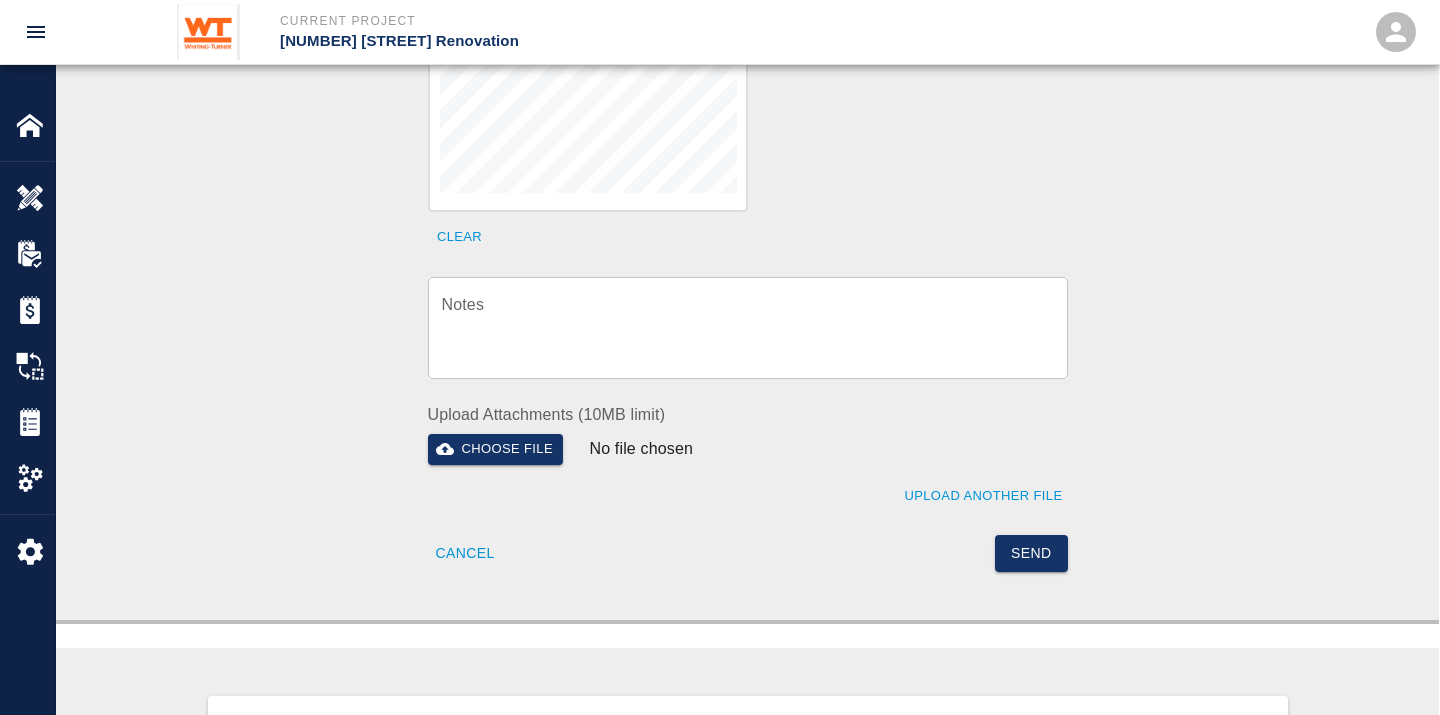 click on "Notes" at bounding box center (748, 327) 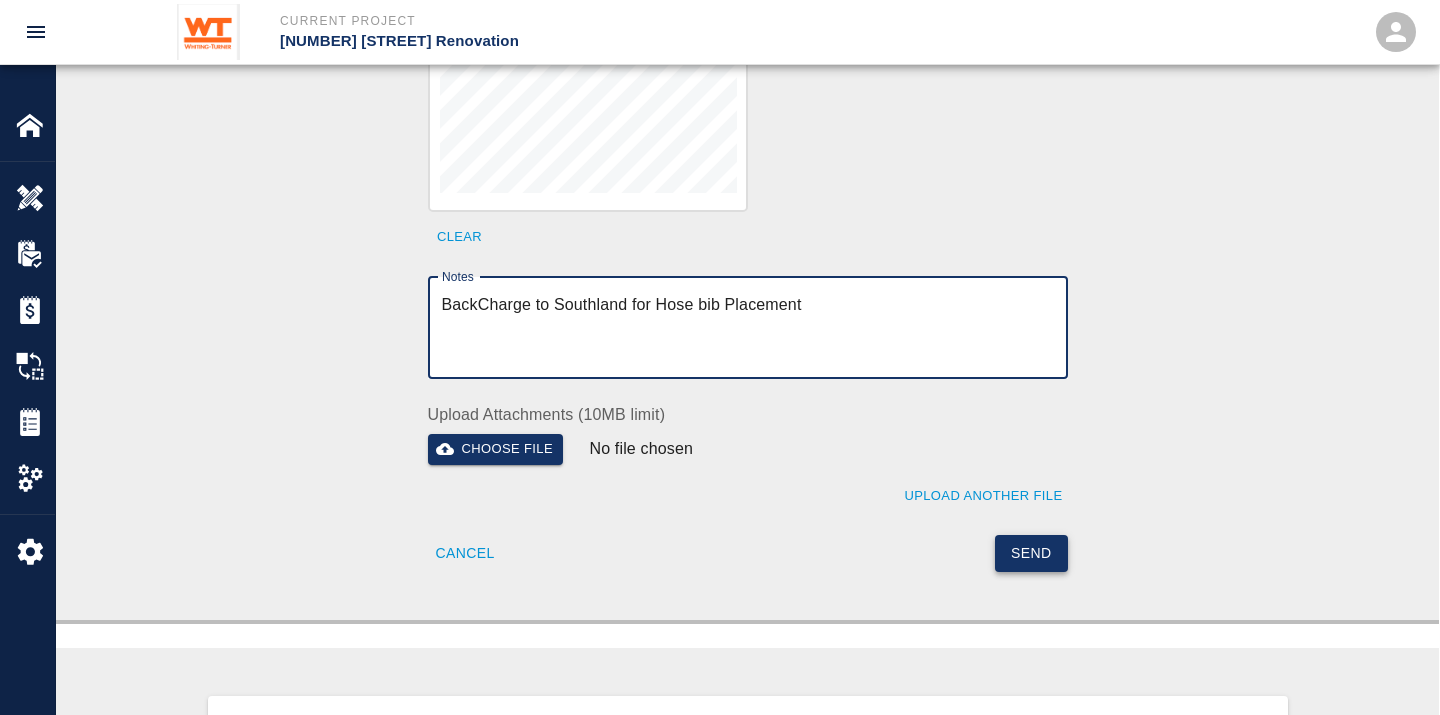 type on "BackCharge to Southland for Hose bib Placement" 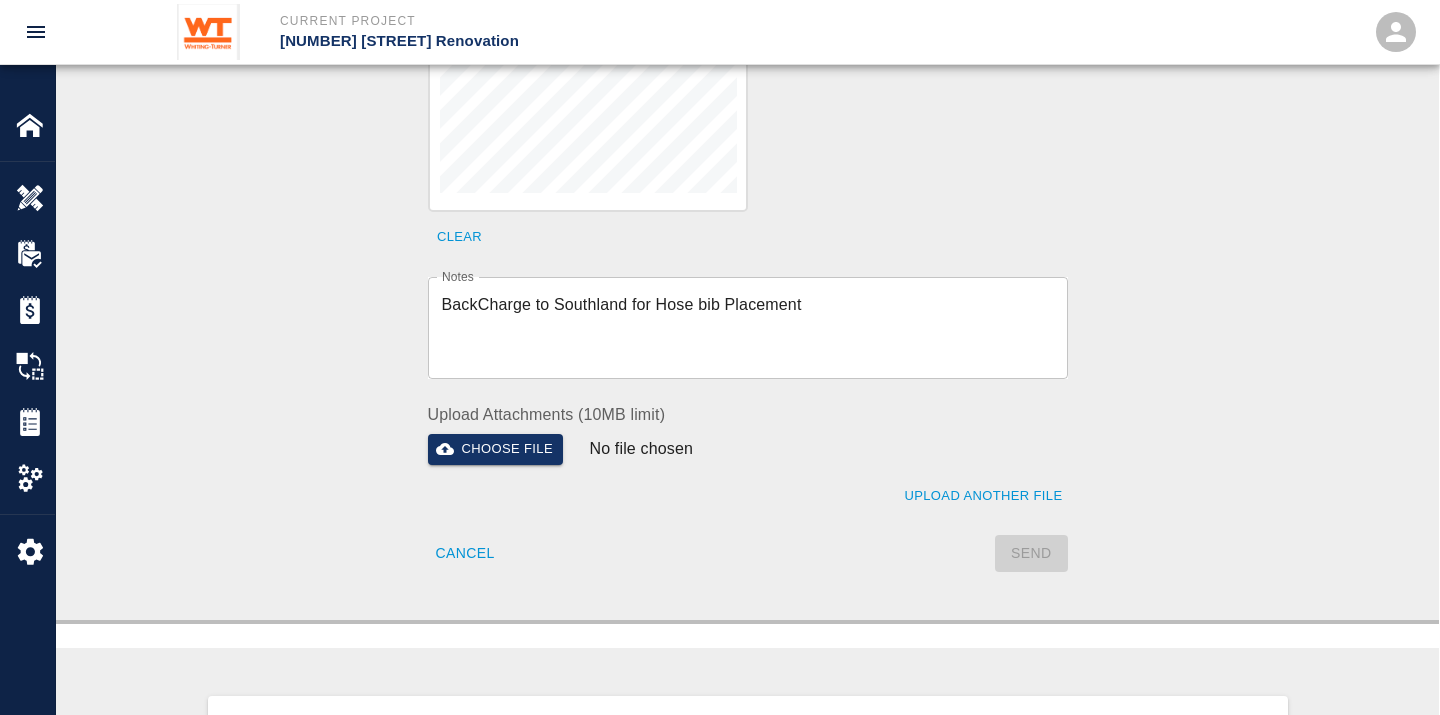 type 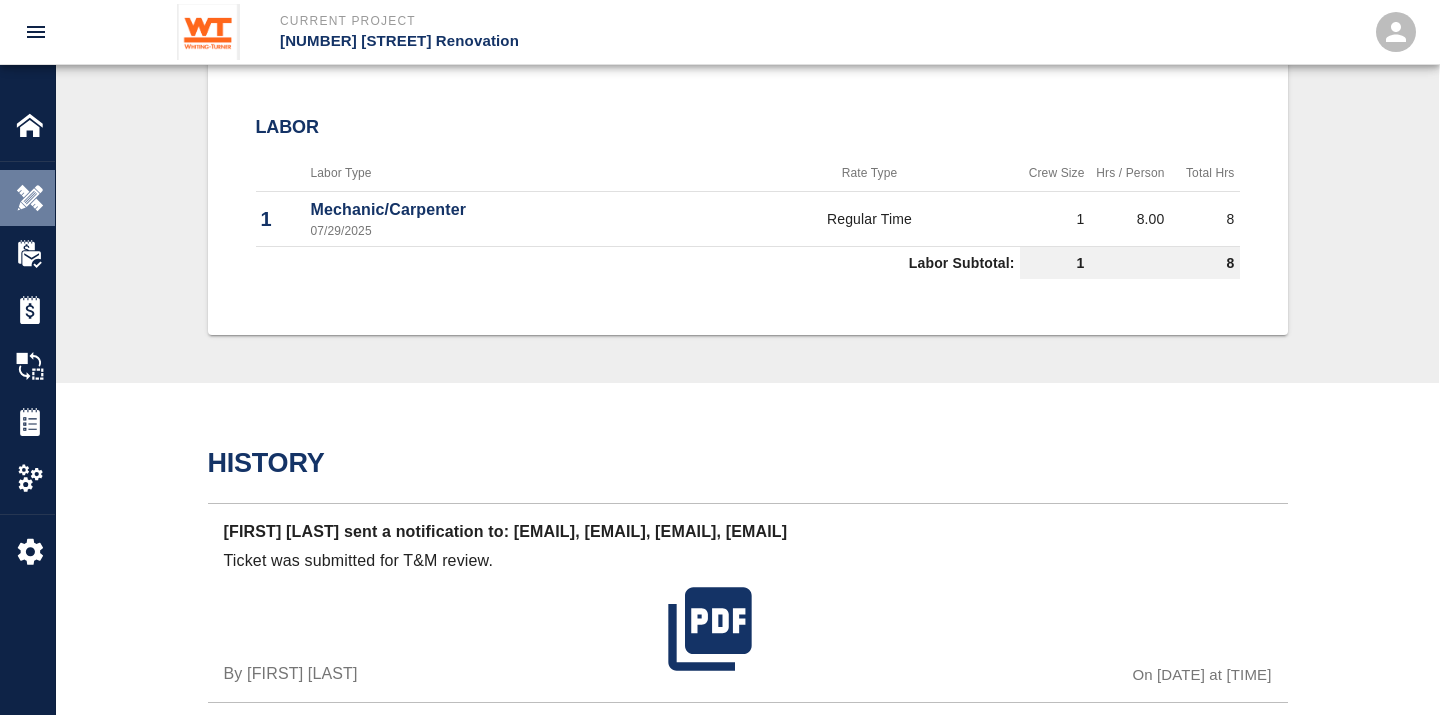 click at bounding box center (30, 198) 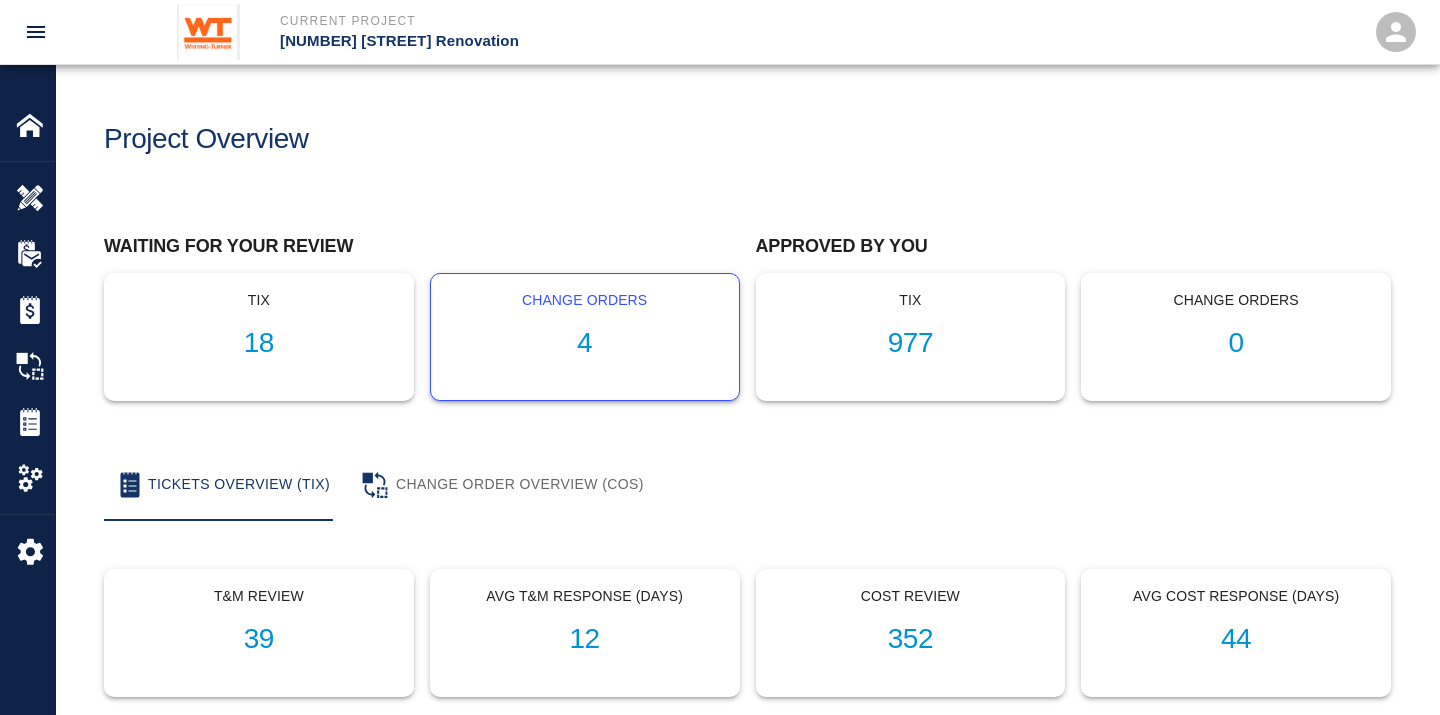 scroll, scrollTop: 0, scrollLeft: 0, axis: both 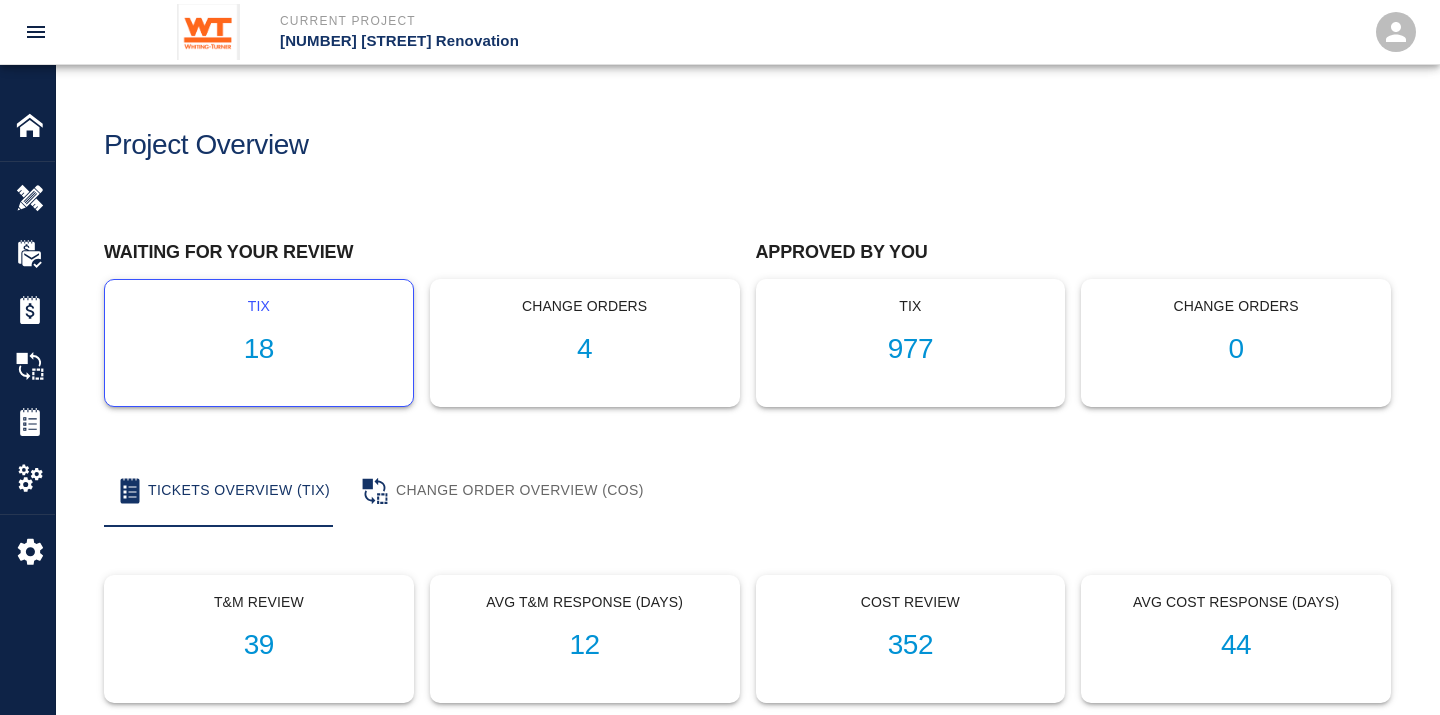 click on "18" at bounding box center (259, 349) 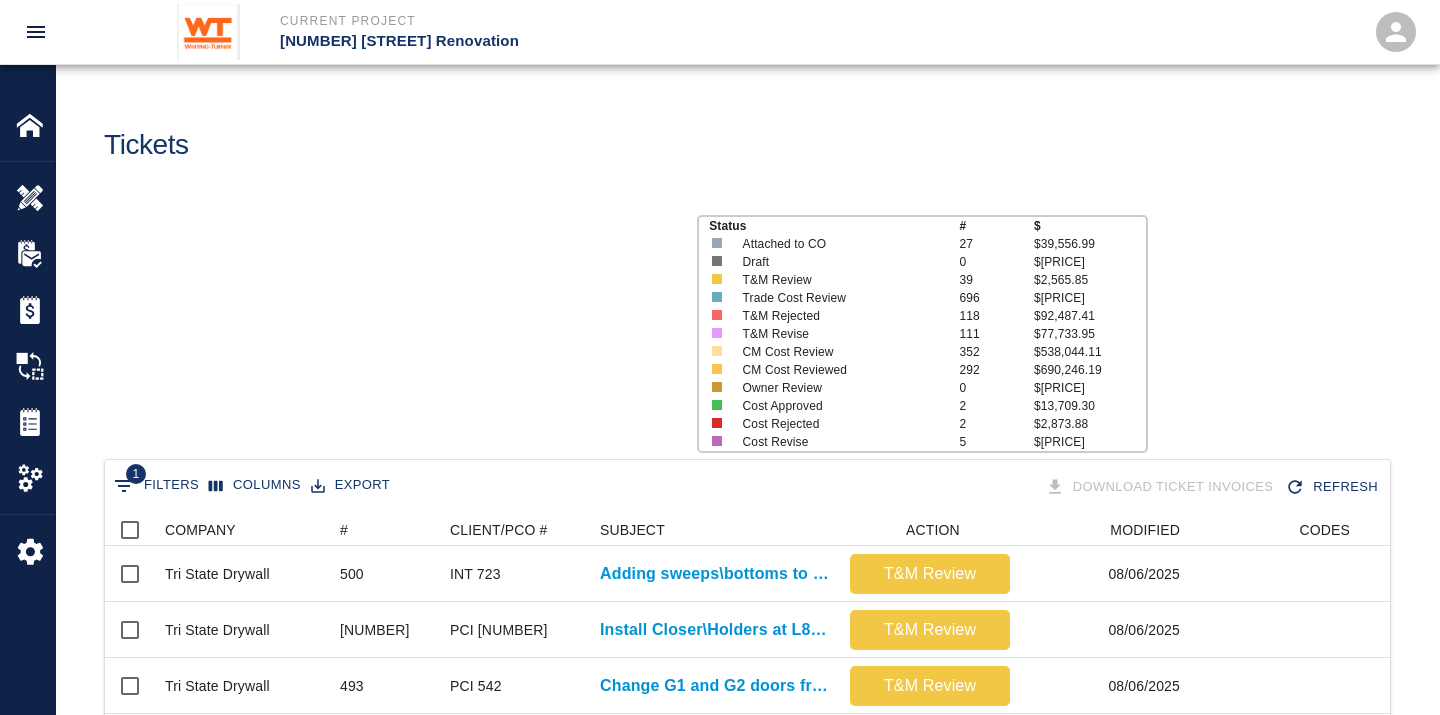 scroll, scrollTop: 17, scrollLeft: 17, axis: both 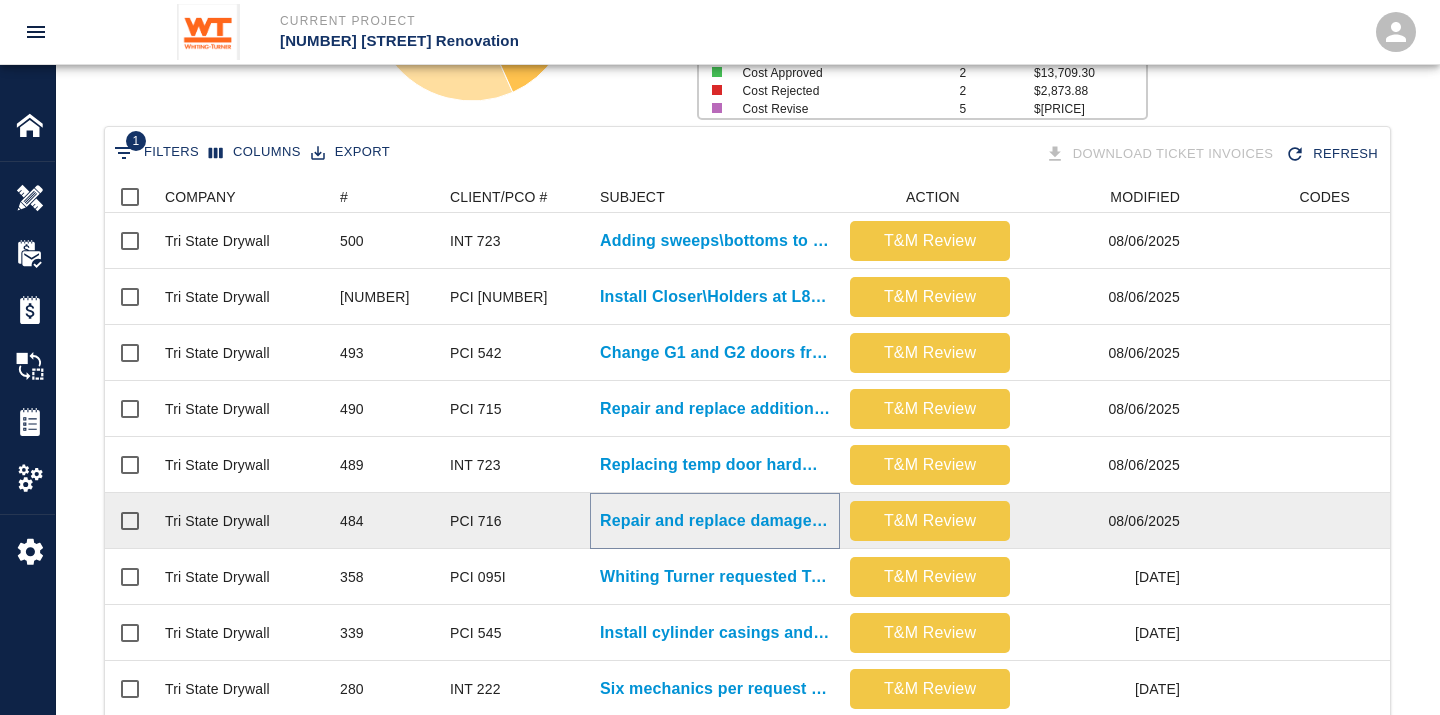 click on "Repair and replace damaged wall insulation in Penthouse." at bounding box center (715, 521) 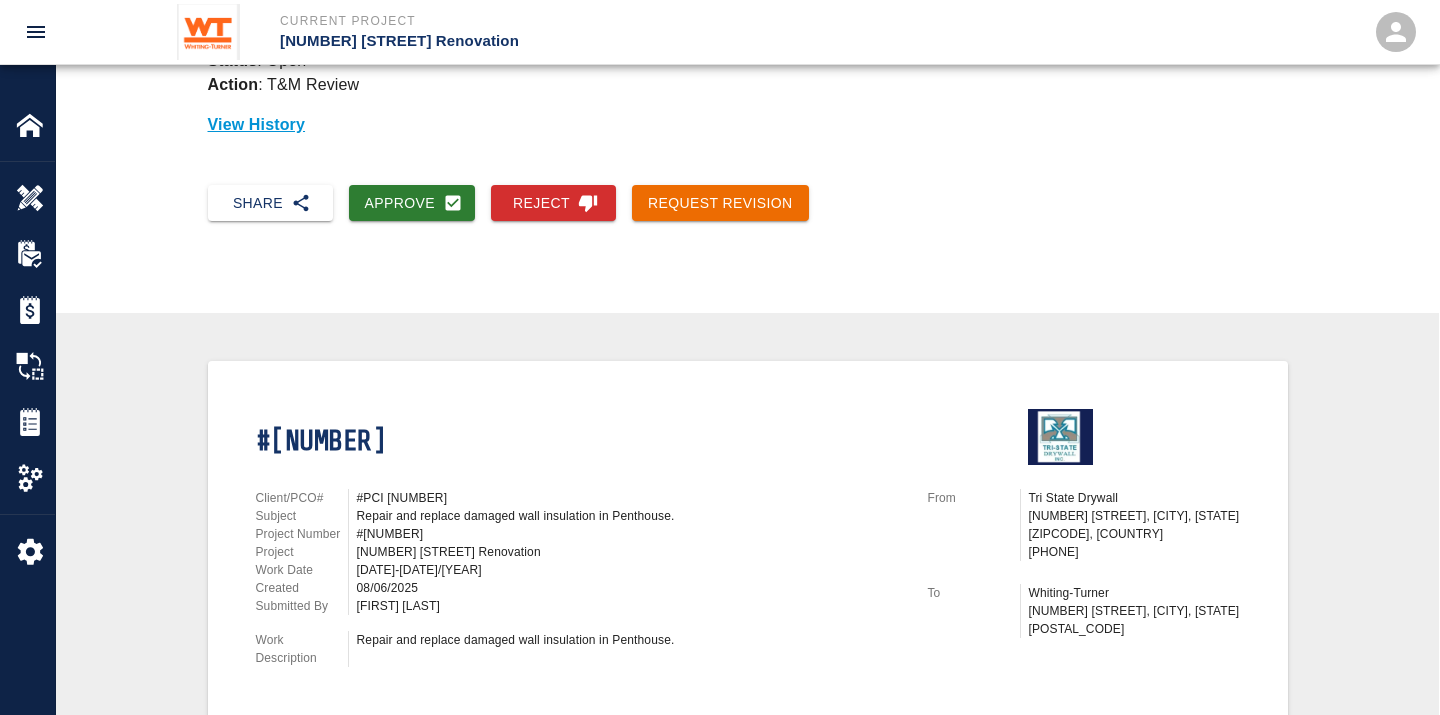 scroll, scrollTop: 111, scrollLeft: 0, axis: vertical 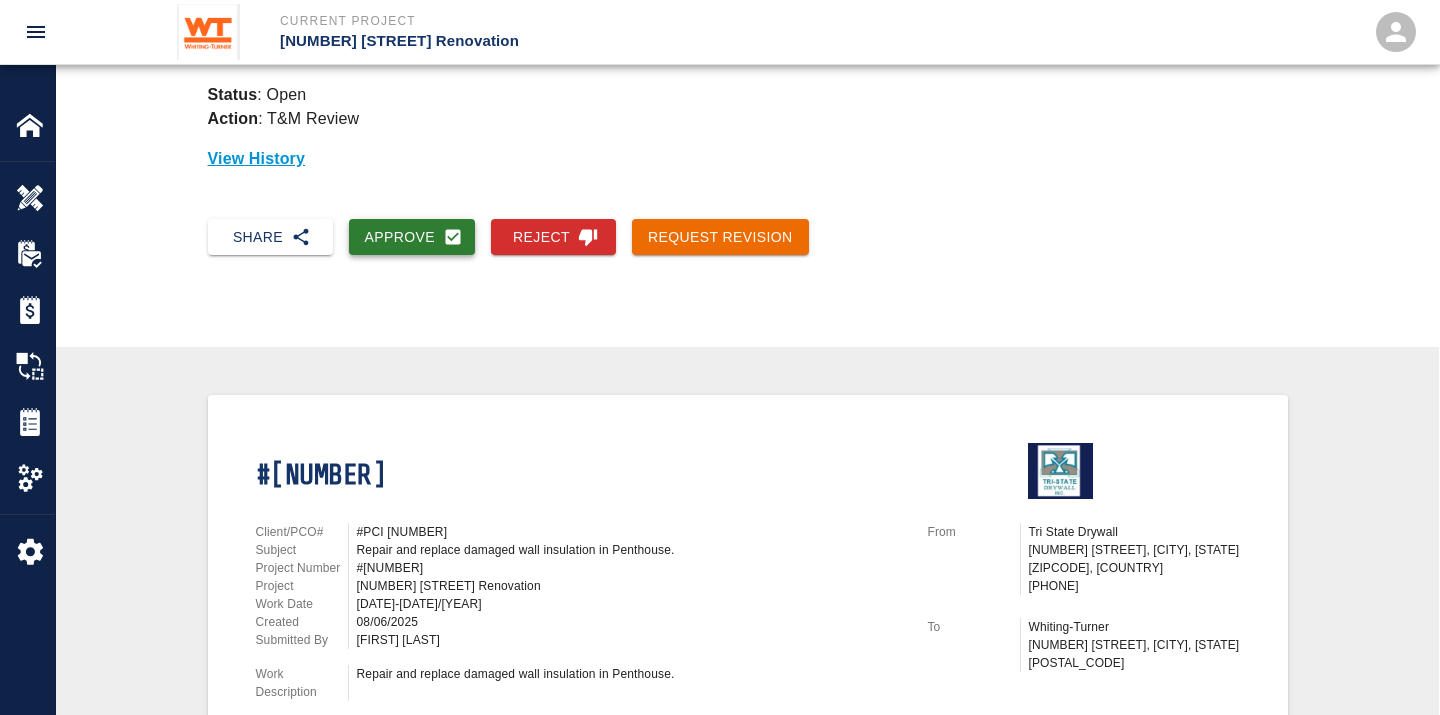 click on "Approve" at bounding box center (412, 237) 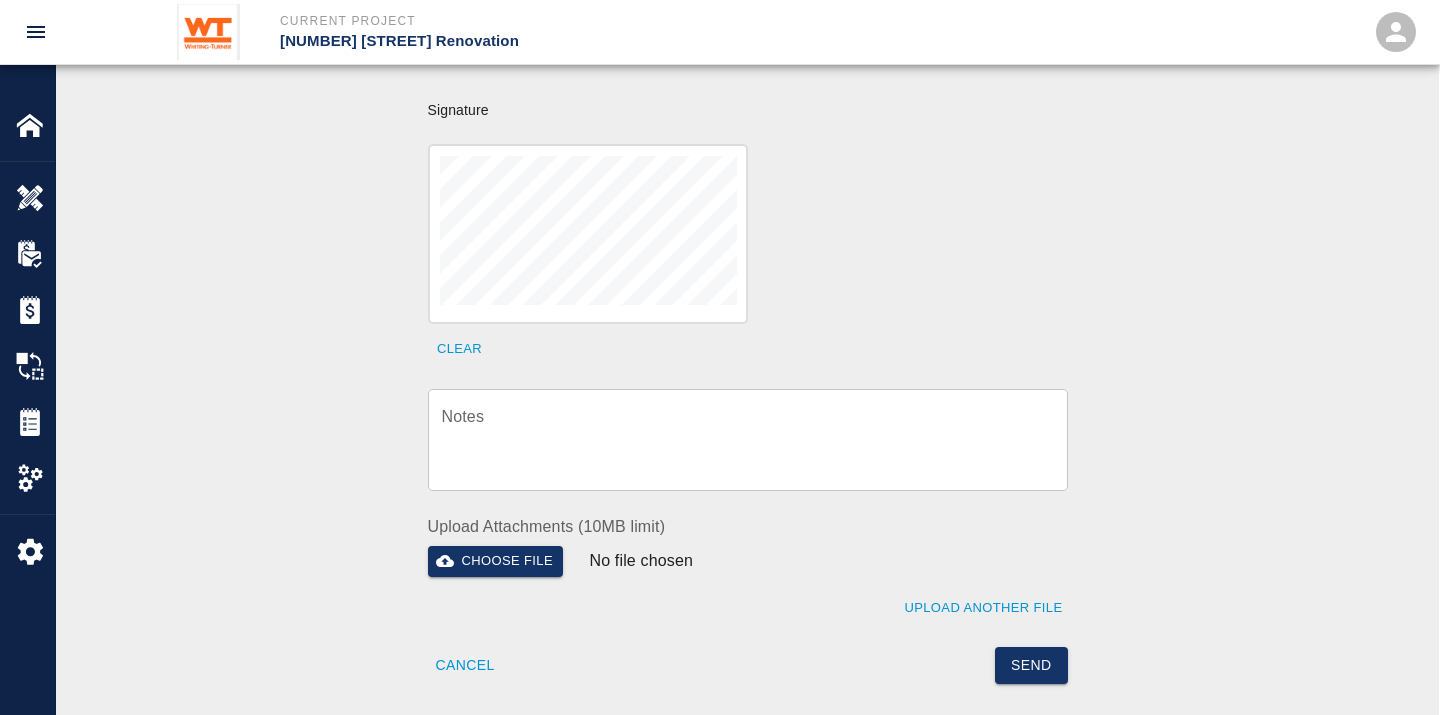 scroll, scrollTop: 666, scrollLeft: 0, axis: vertical 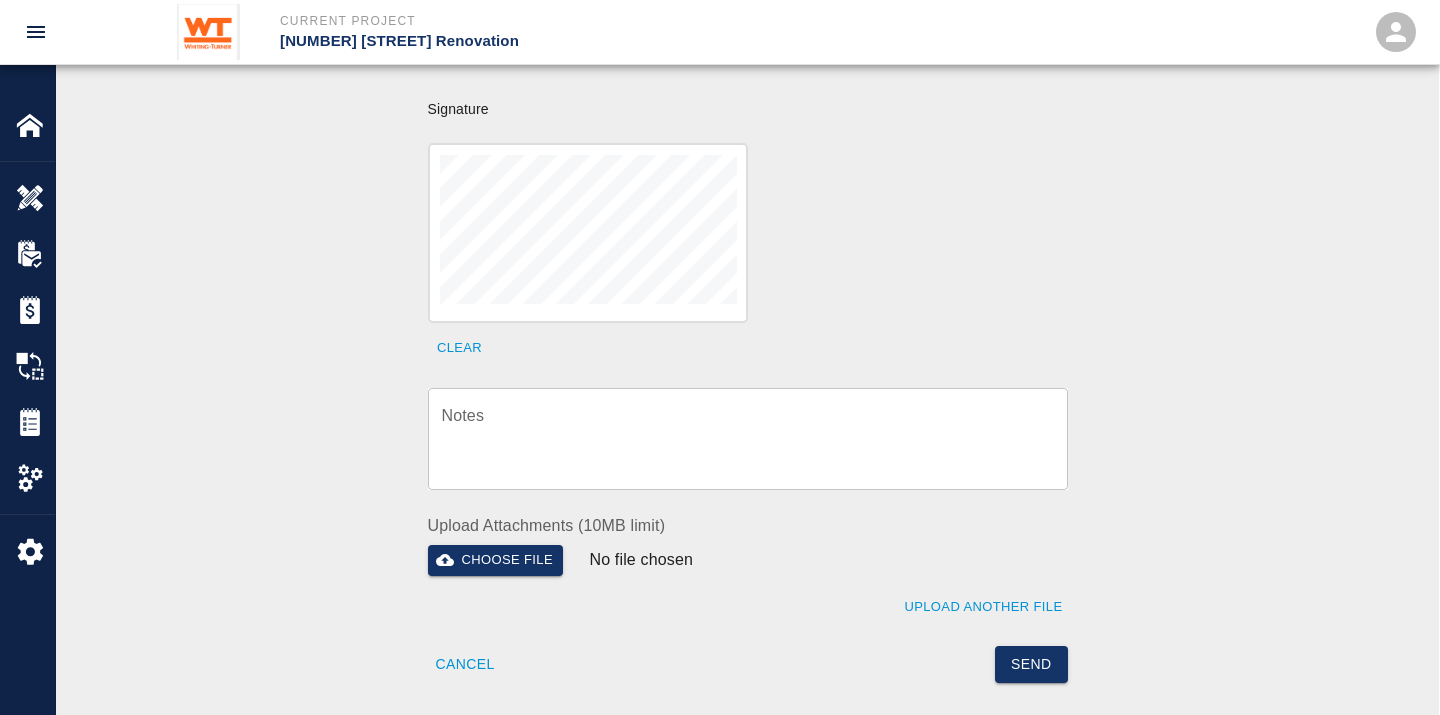 click on "Notes" at bounding box center (748, 438) 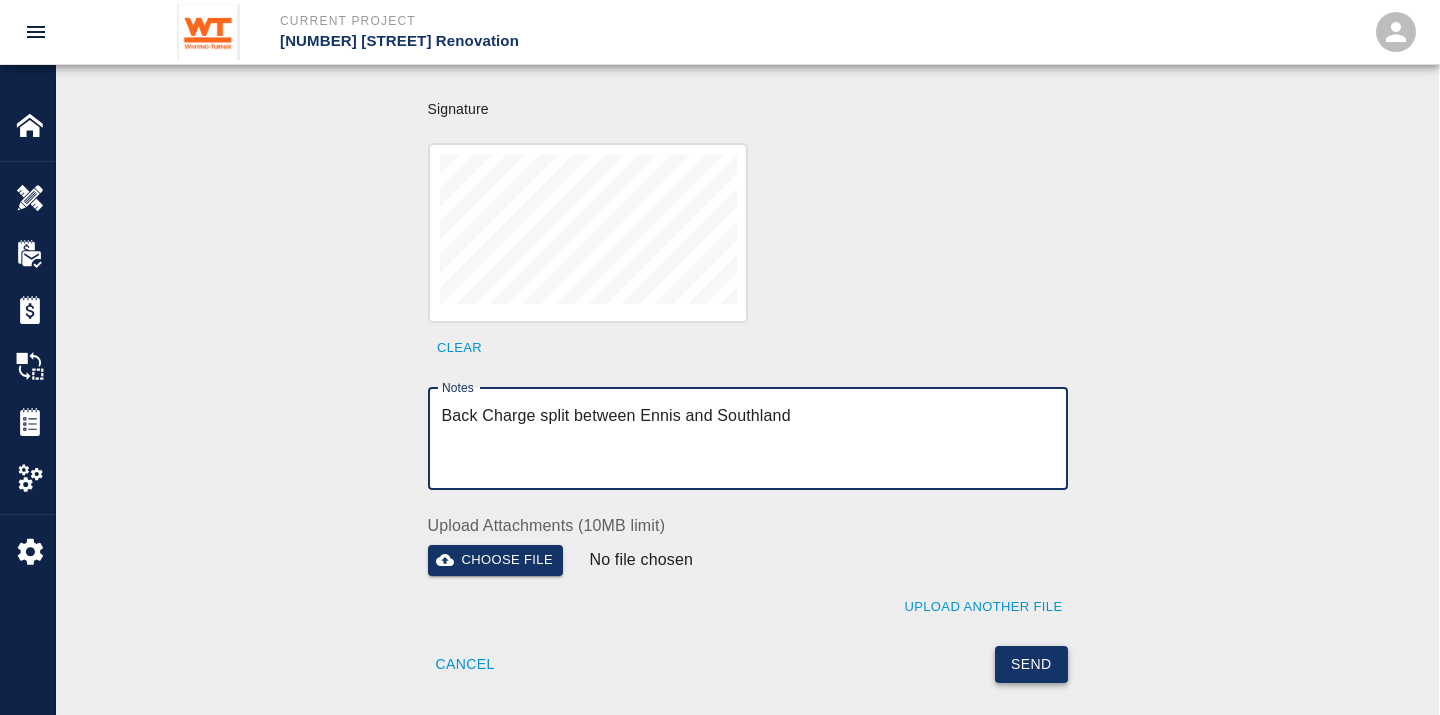 type on "Back Charge split between Ennis and Southland" 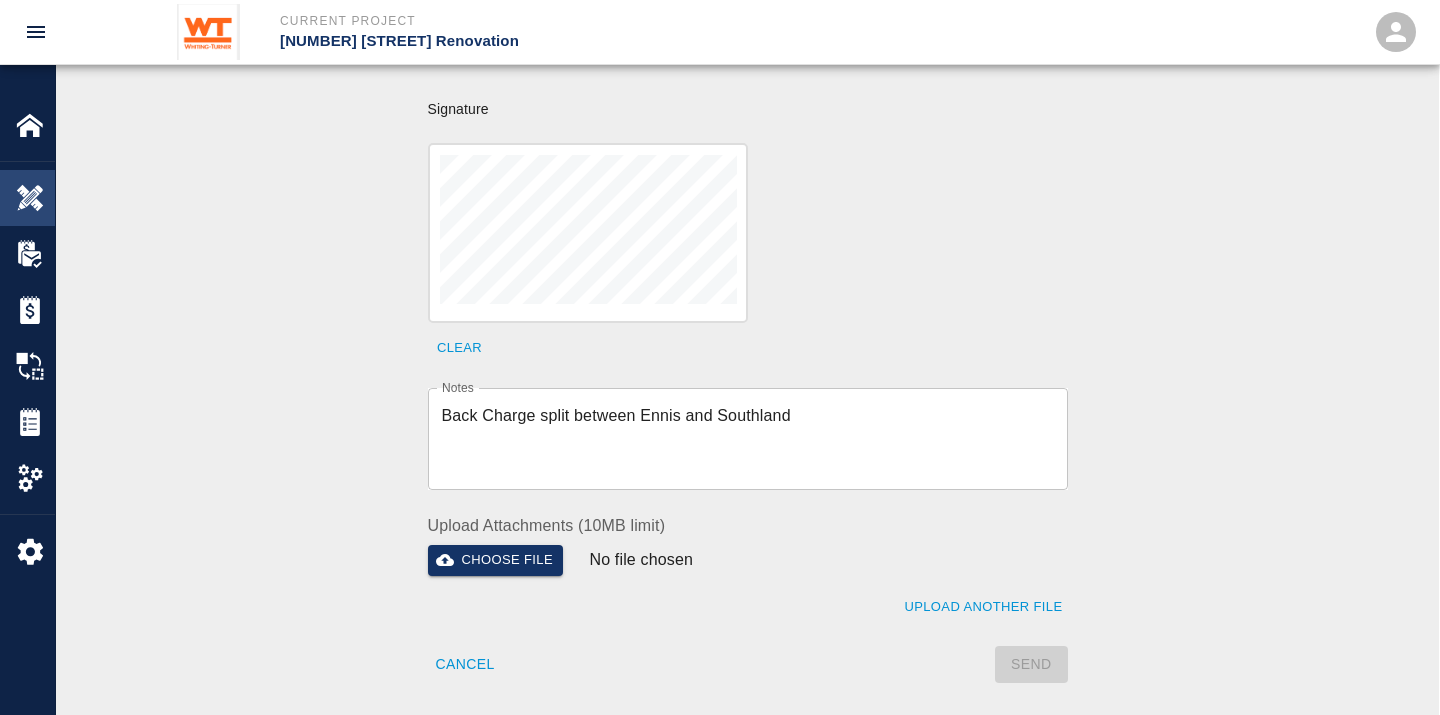 type 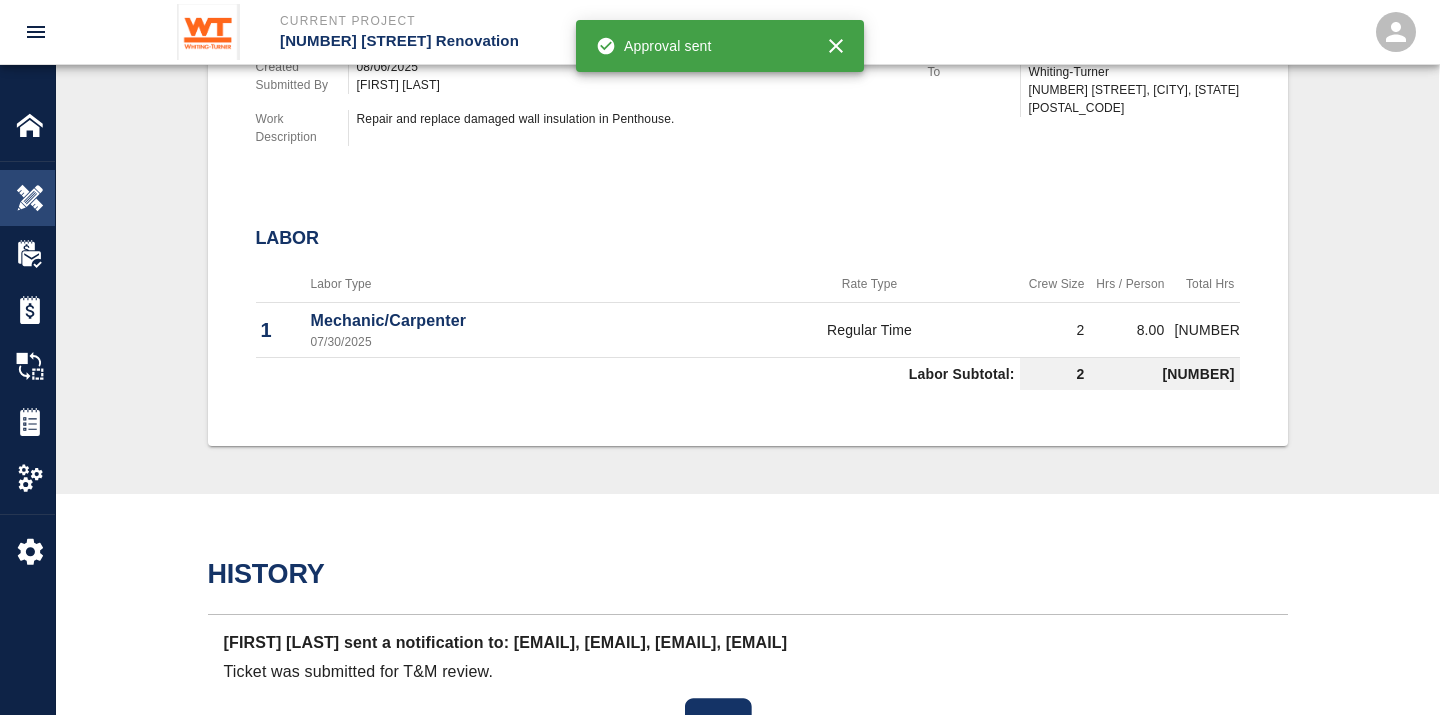 click at bounding box center [30, 198] 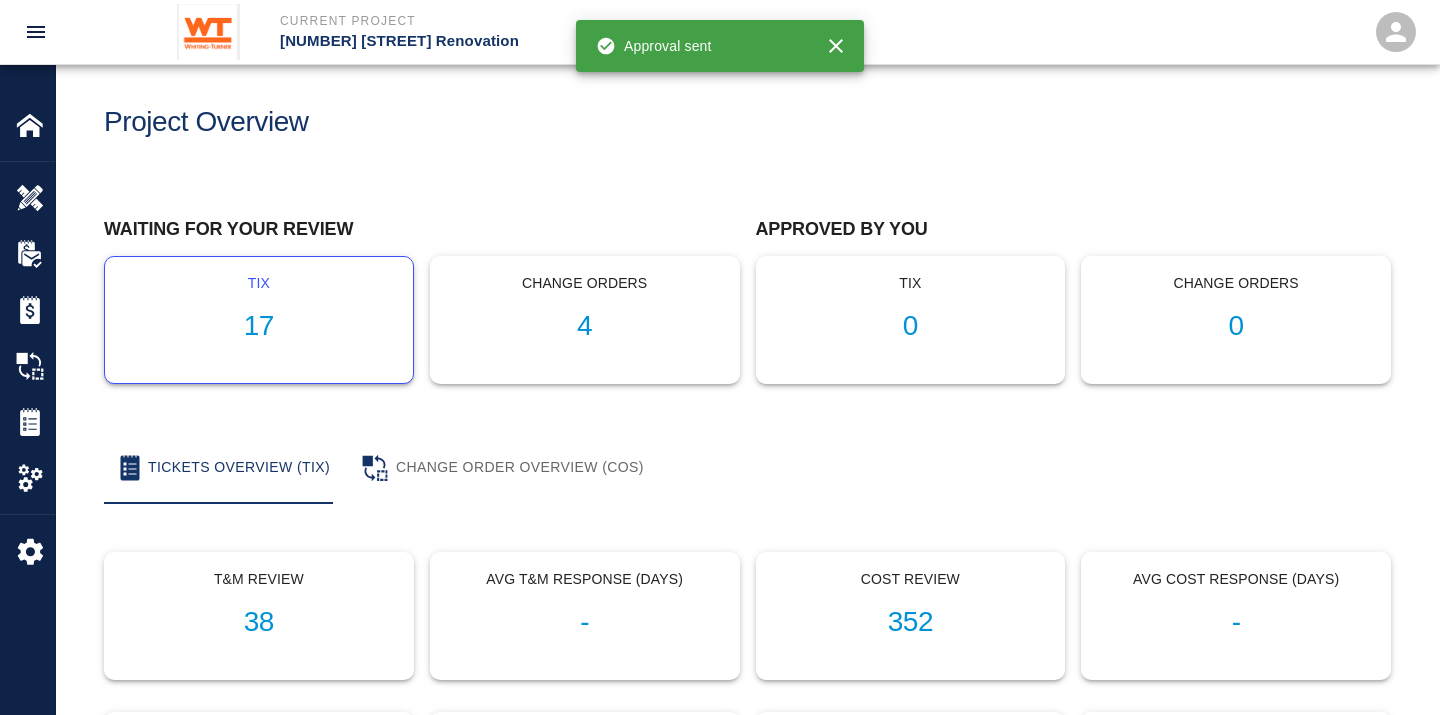 scroll, scrollTop: 0, scrollLeft: 0, axis: both 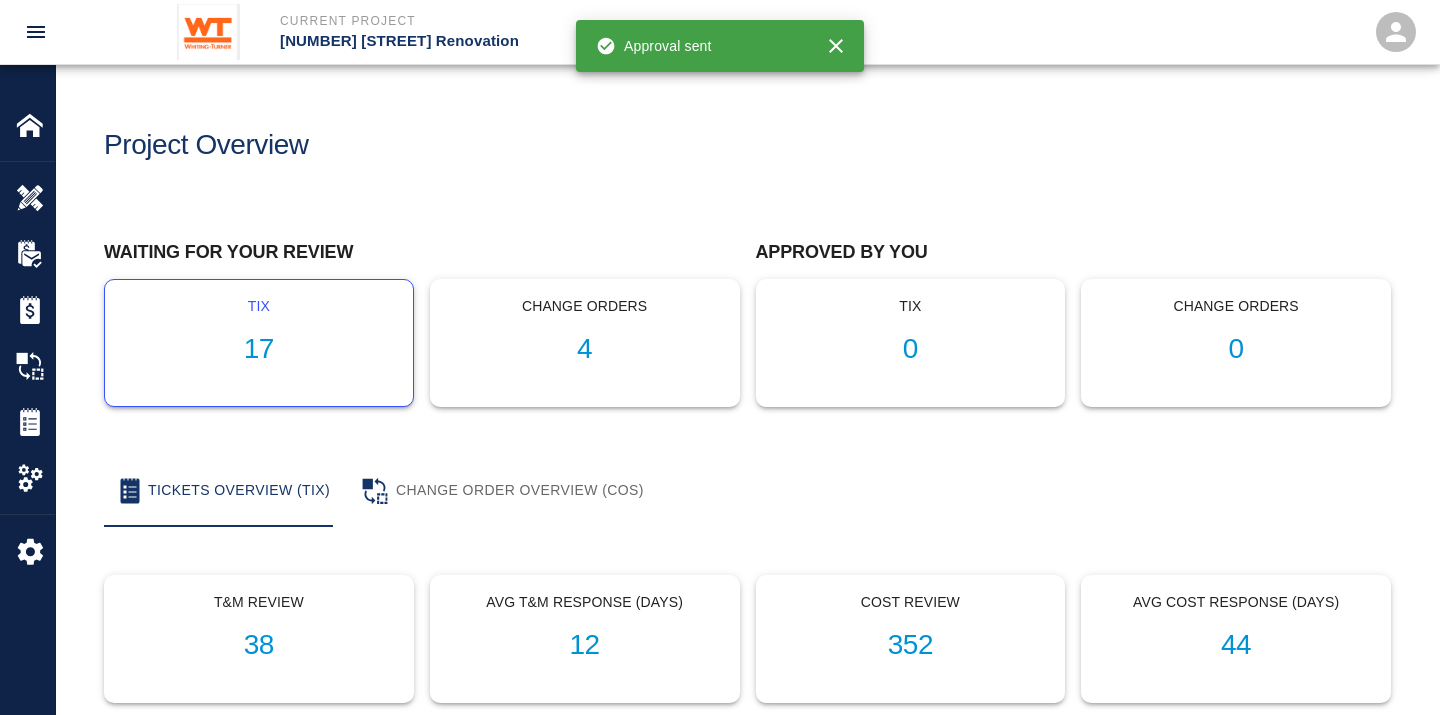click on "17" at bounding box center (259, 349) 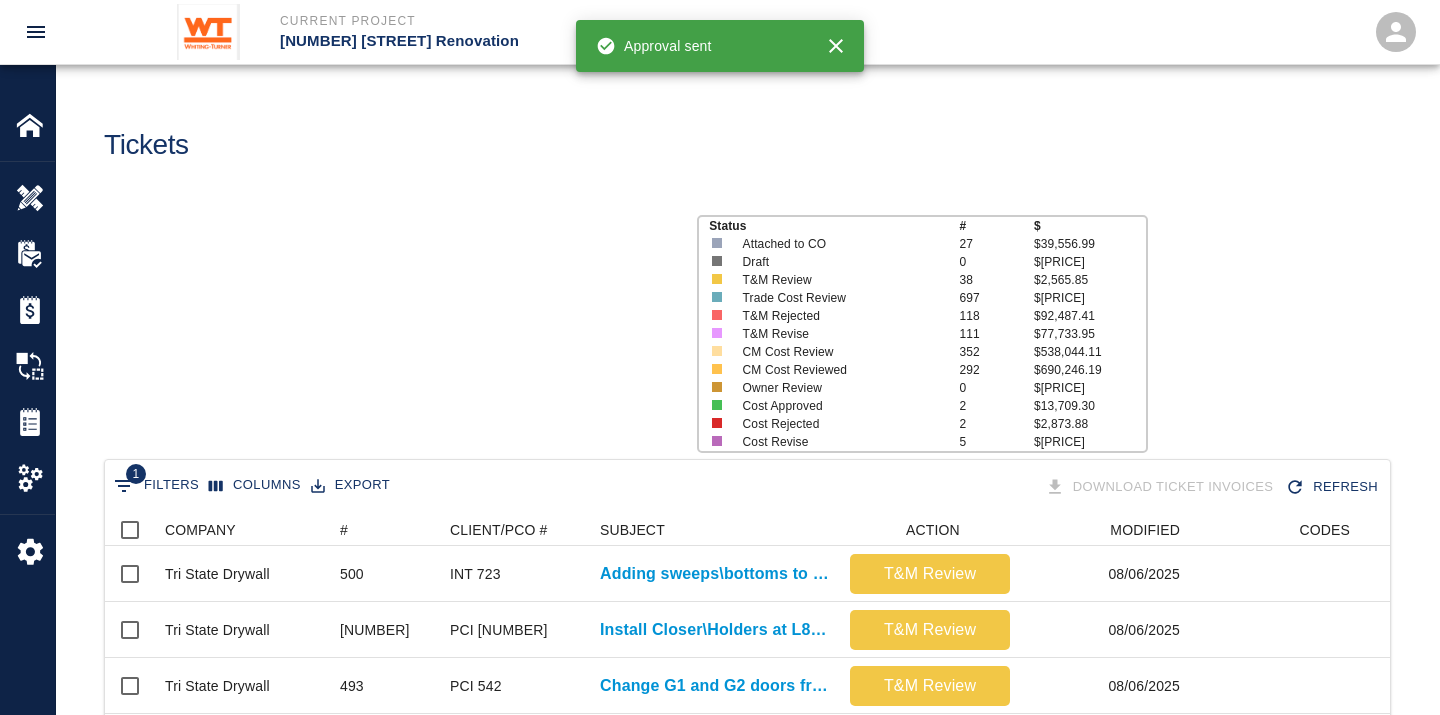 scroll, scrollTop: 17, scrollLeft: 17, axis: both 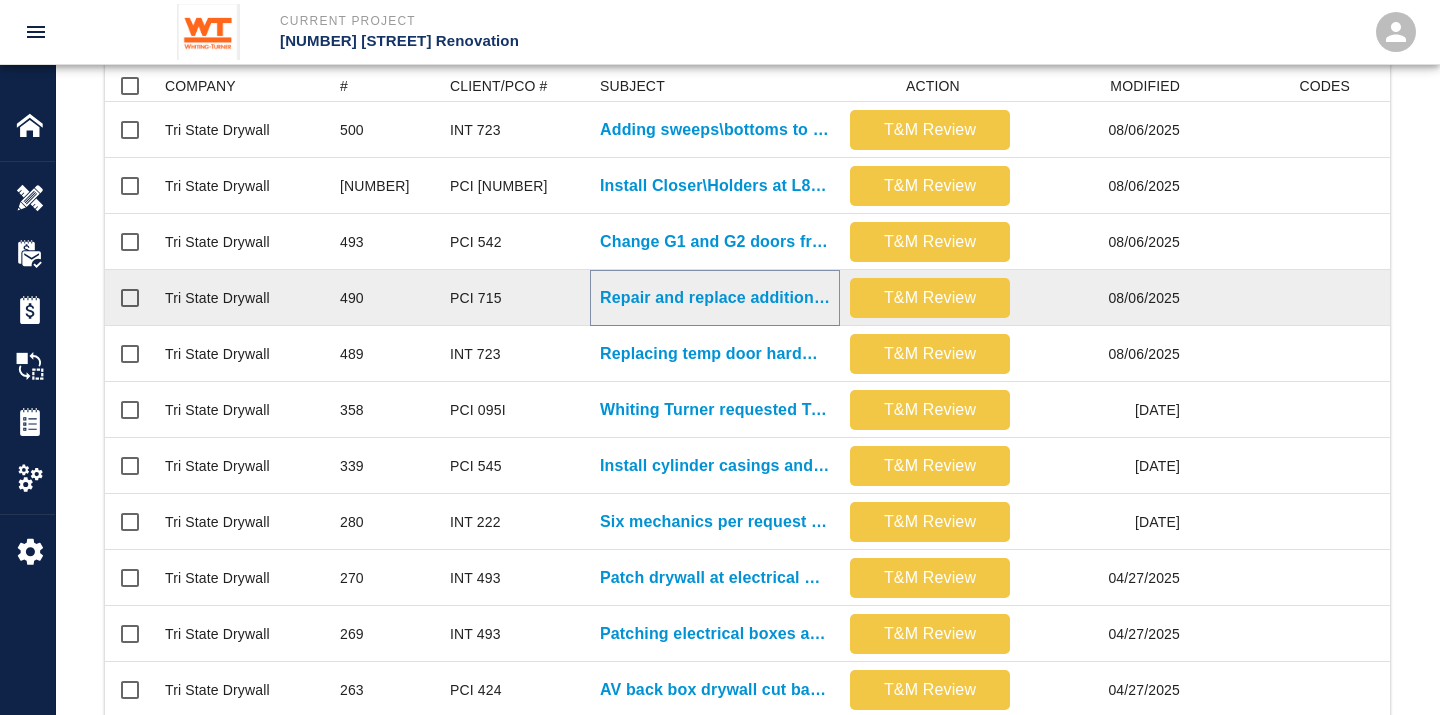 click on "Repair and replace additional ceiling tiles damaged by ongoing work." at bounding box center (715, 298) 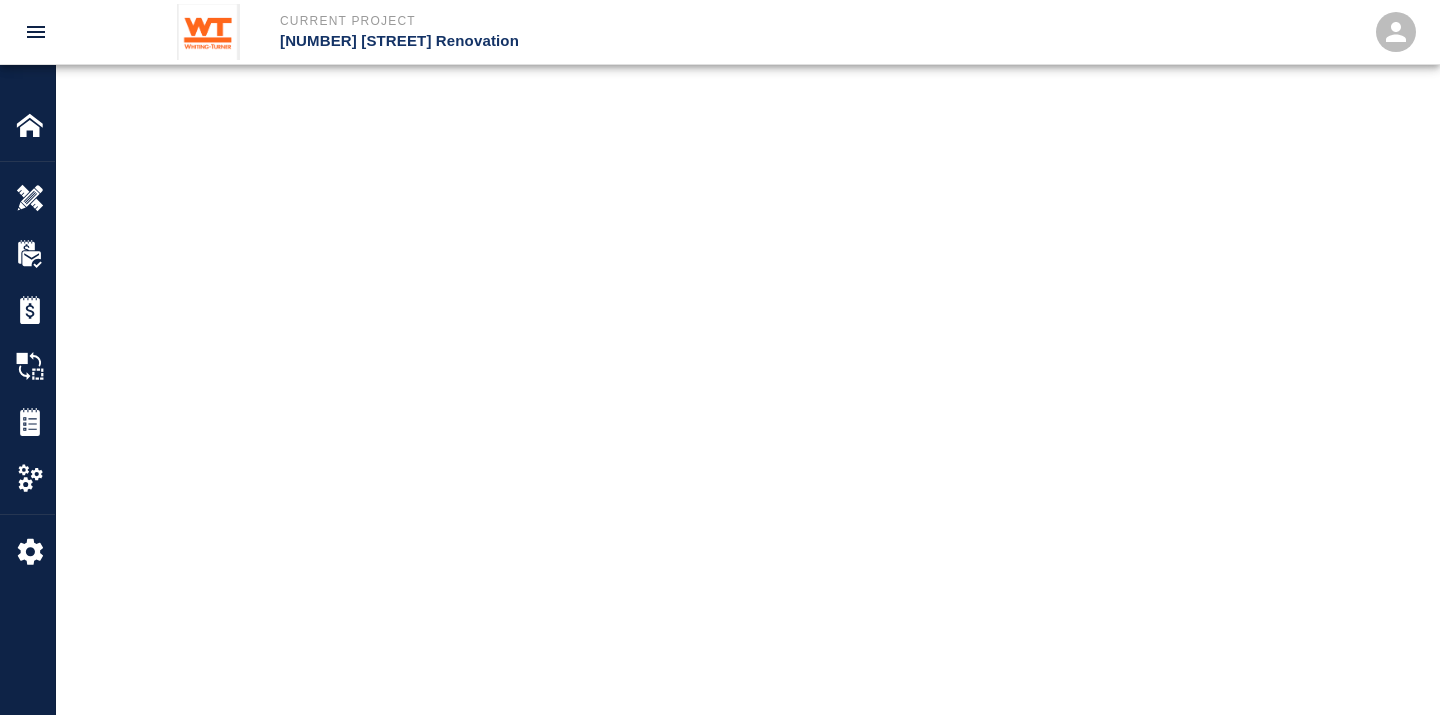 scroll, scrollTop: 0, scrollLeft: 0, axis: both 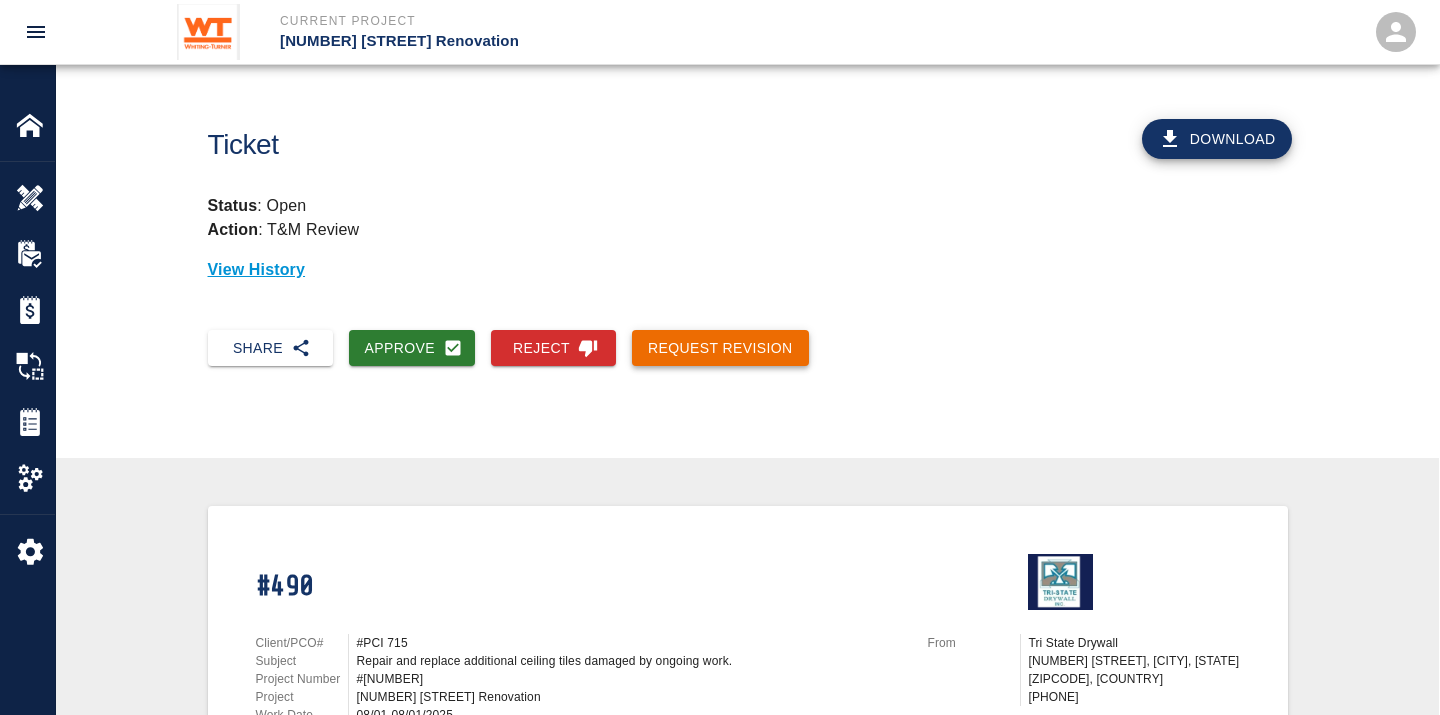 click on "Request Revision" at bounding box center (720, 348) 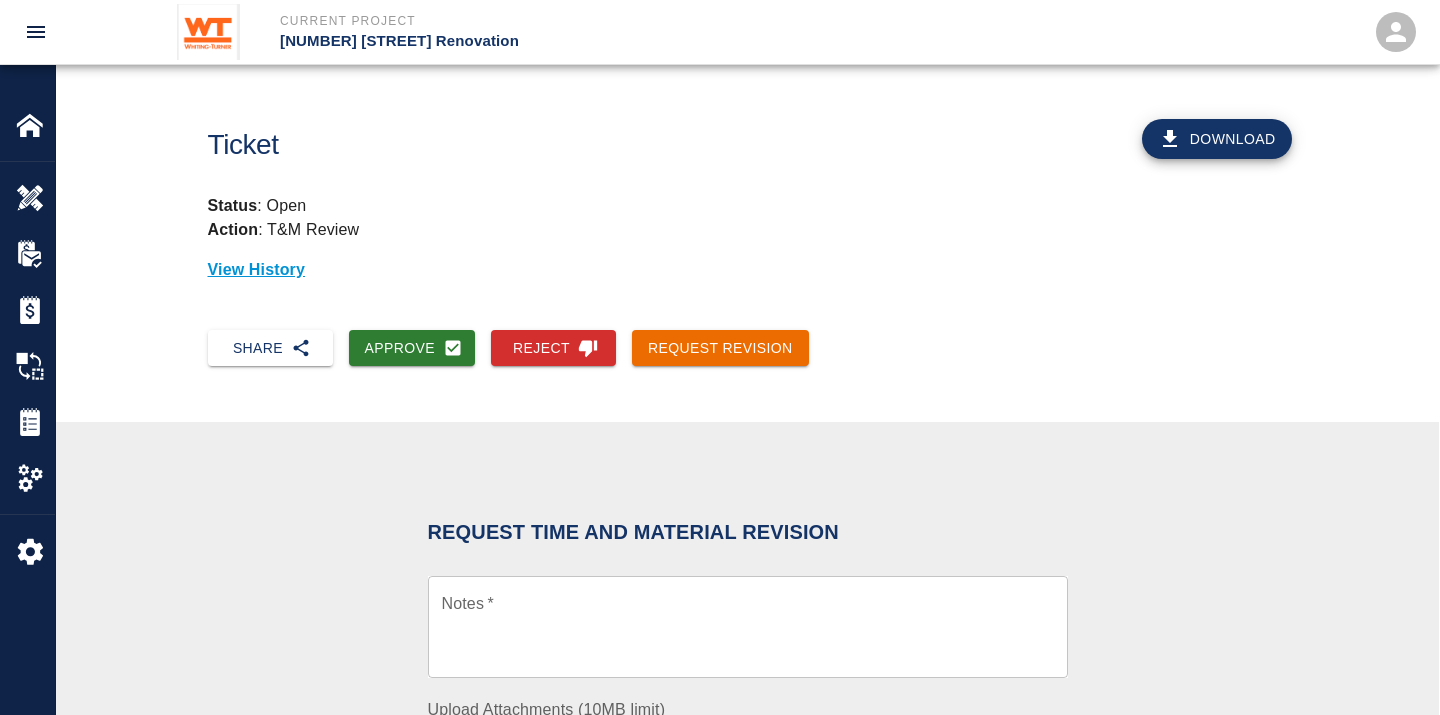 click on "x Notes   *" at bounding box center [748, 627] 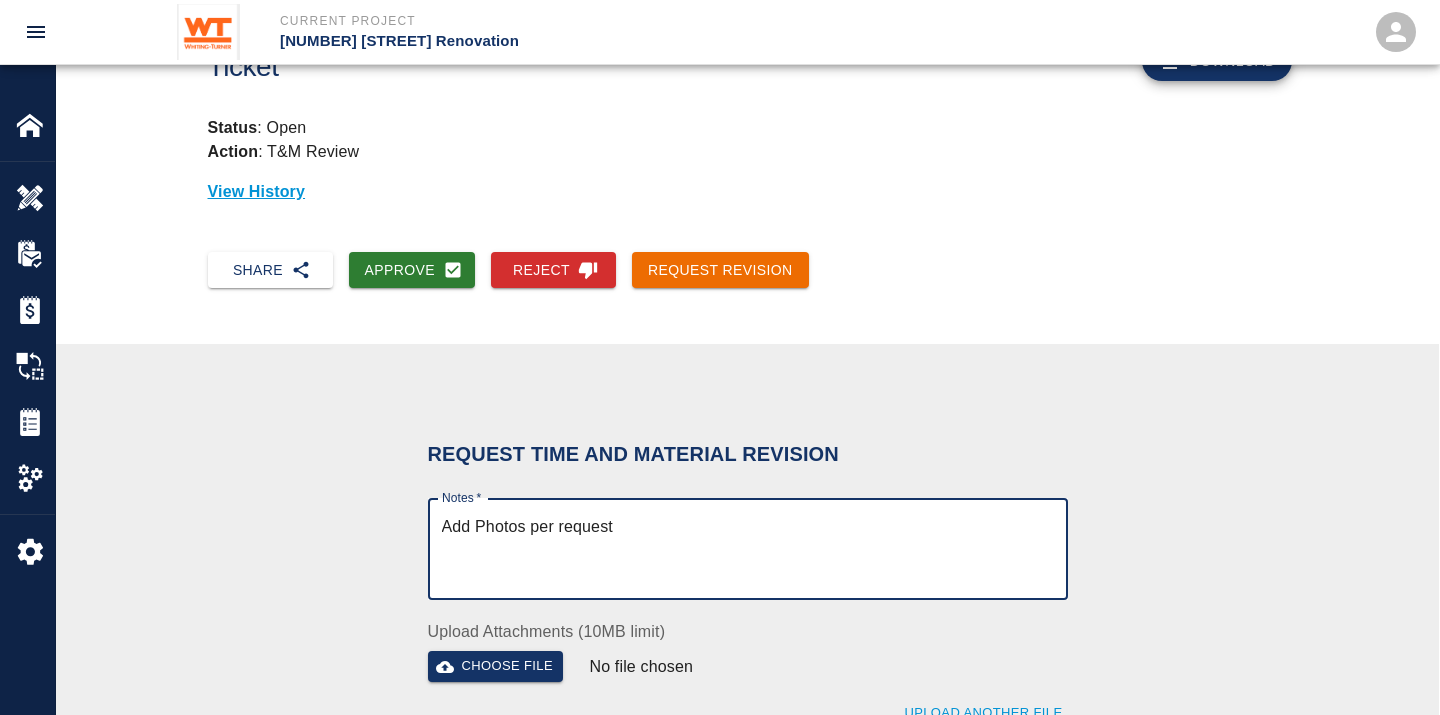 scroll, scrollTop: 444, scrollLeft: 0, axis: vertical 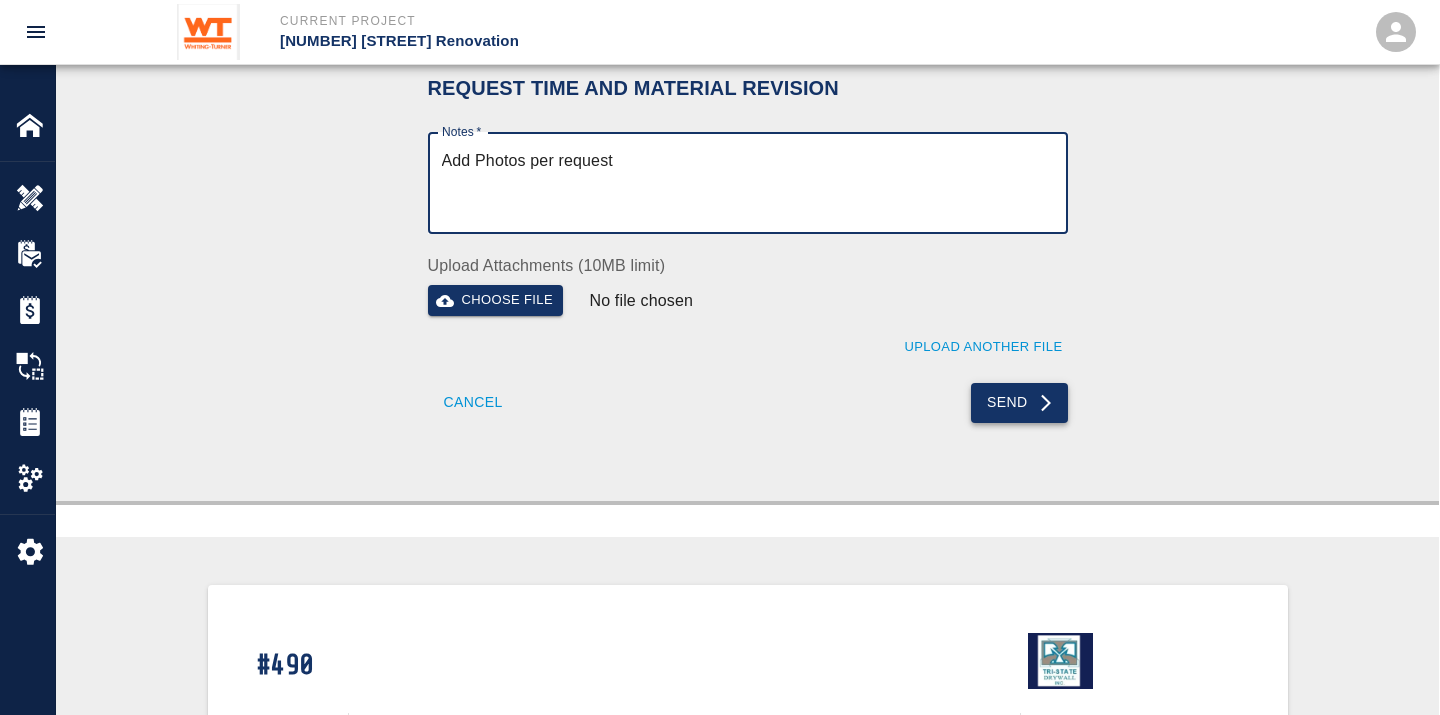 type on "Add Photos per request" 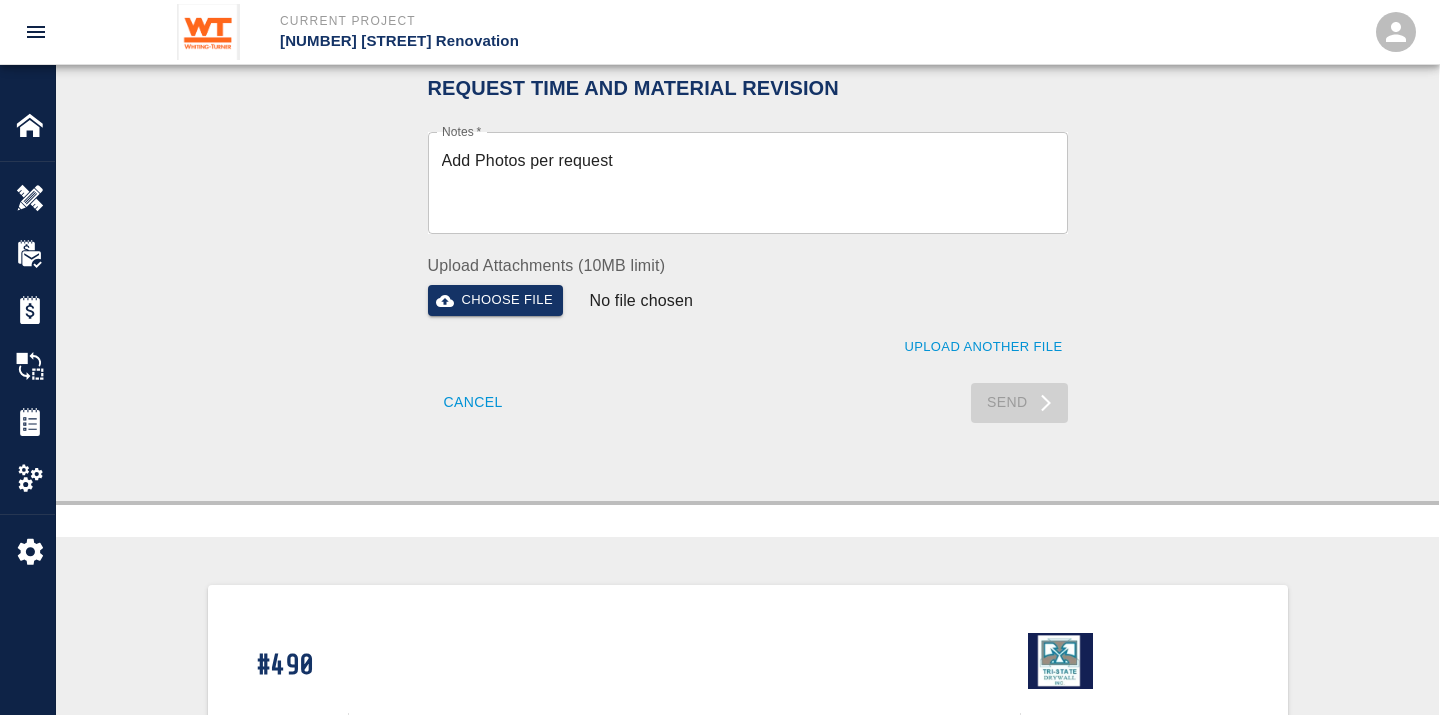 type 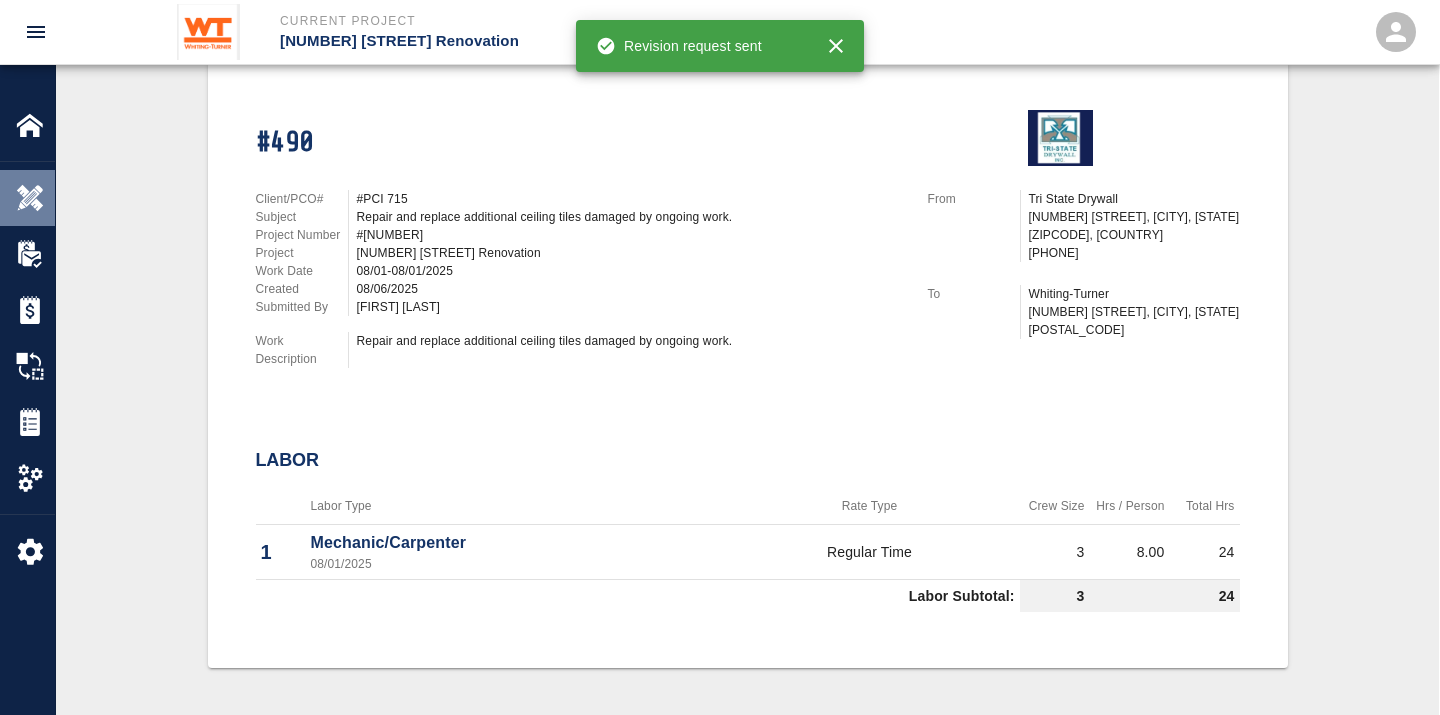 click at bounding box center (30, 198) 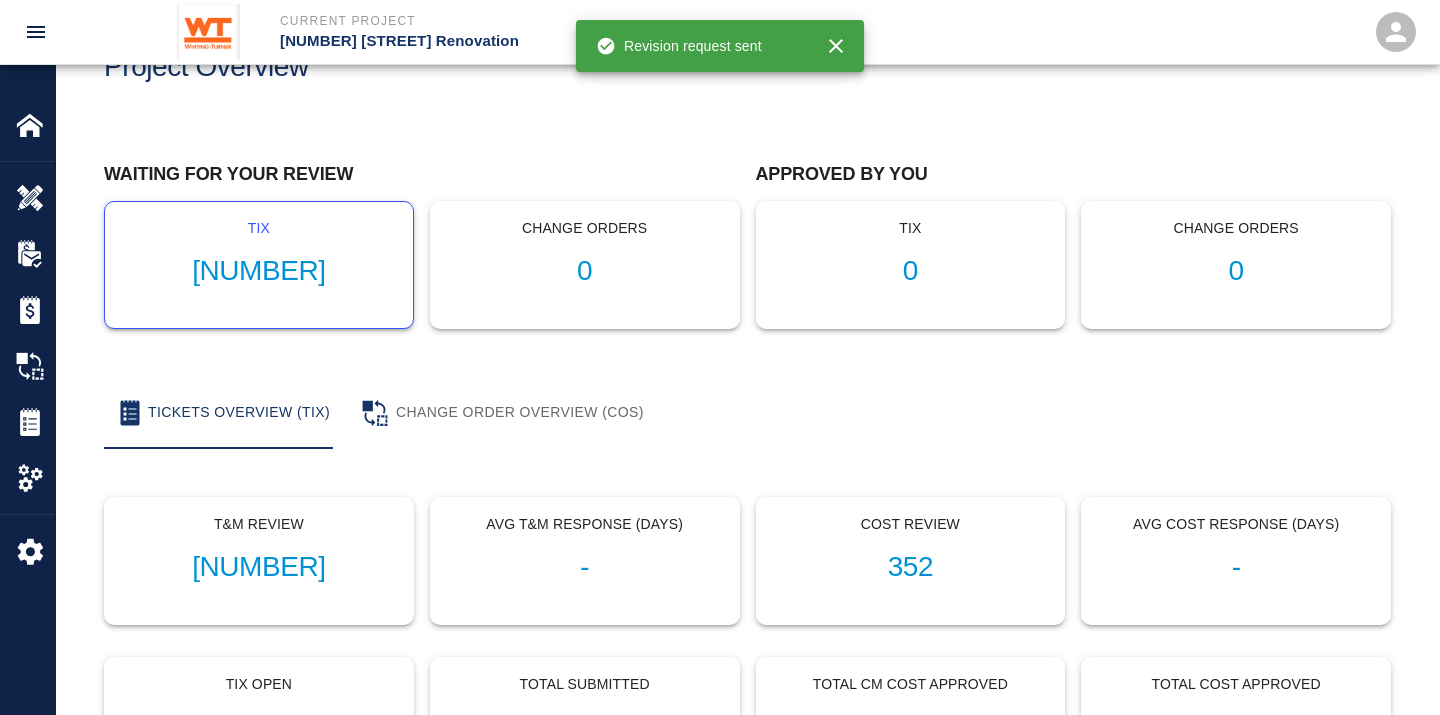 scroll, scrollTop: 0, scrollLeft: 0, axis: both 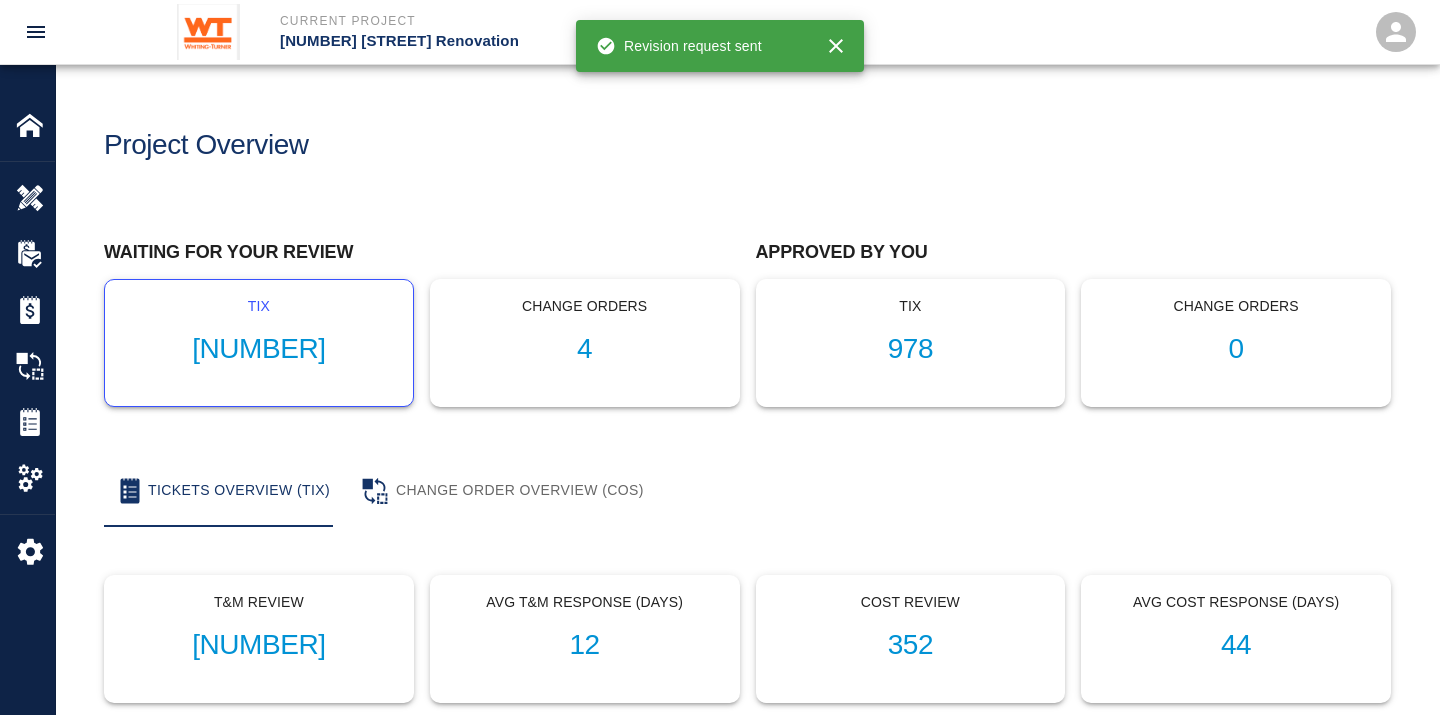 click on "[NUMBER]" at bounding box center (259, 349) 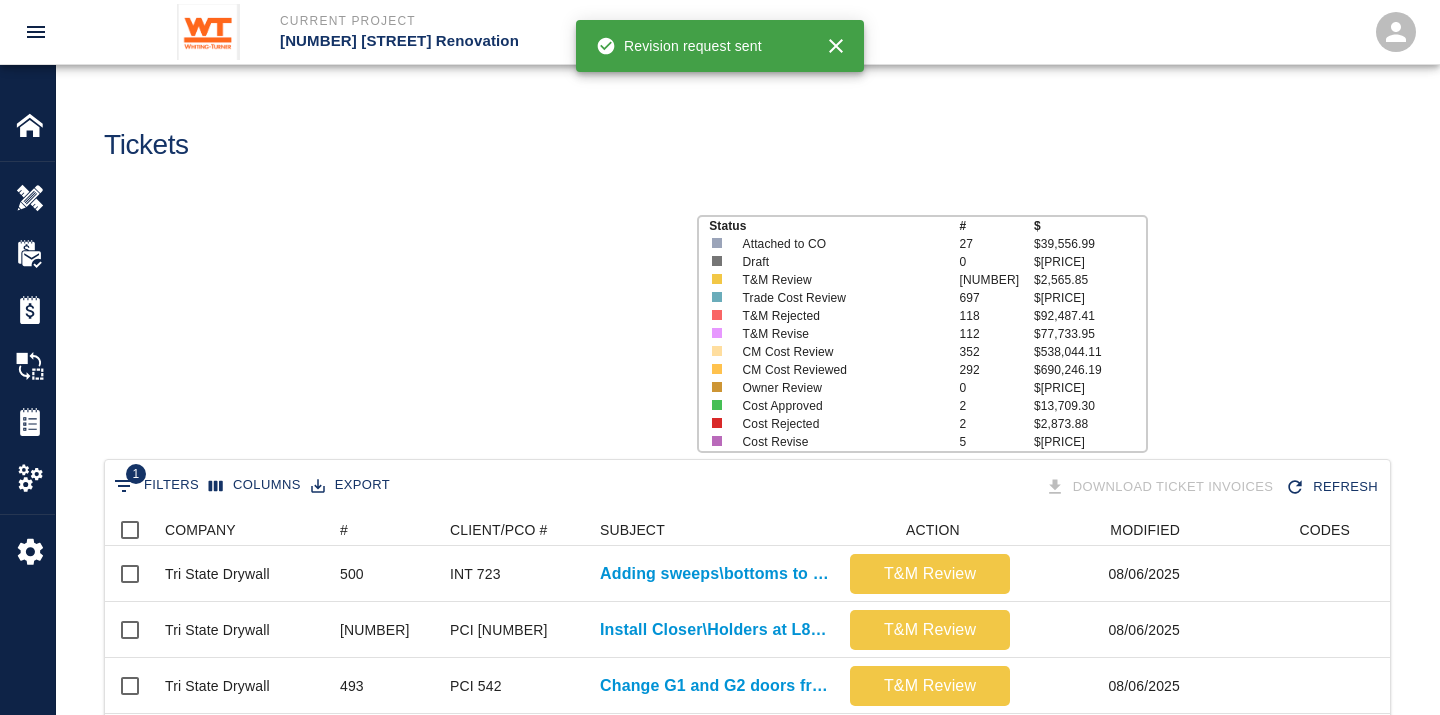 scroll, scrollTop: 17, scrollLeft: 17, axis: both 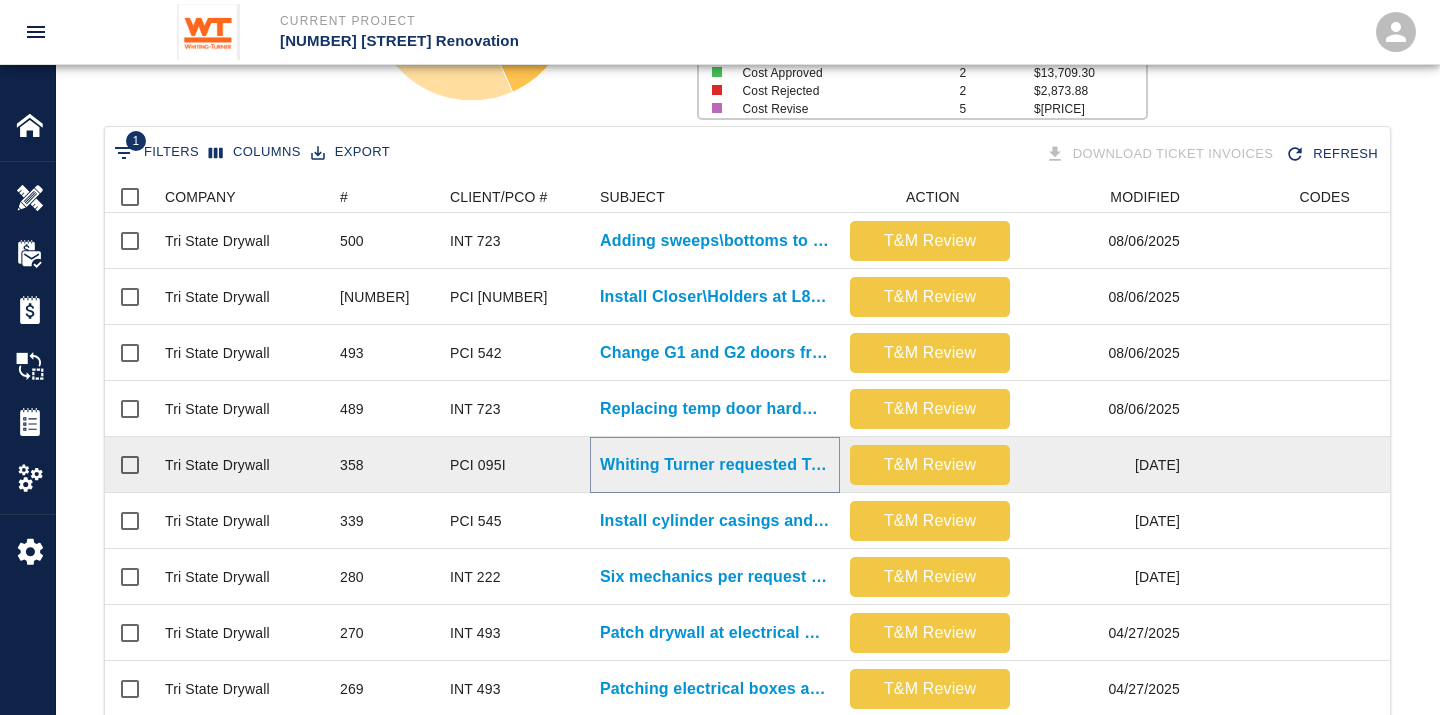 click on "Whiting Turner requested Tri-State Drywall work Saturday 5/17. WT to..." at bounding box center (715, 465) 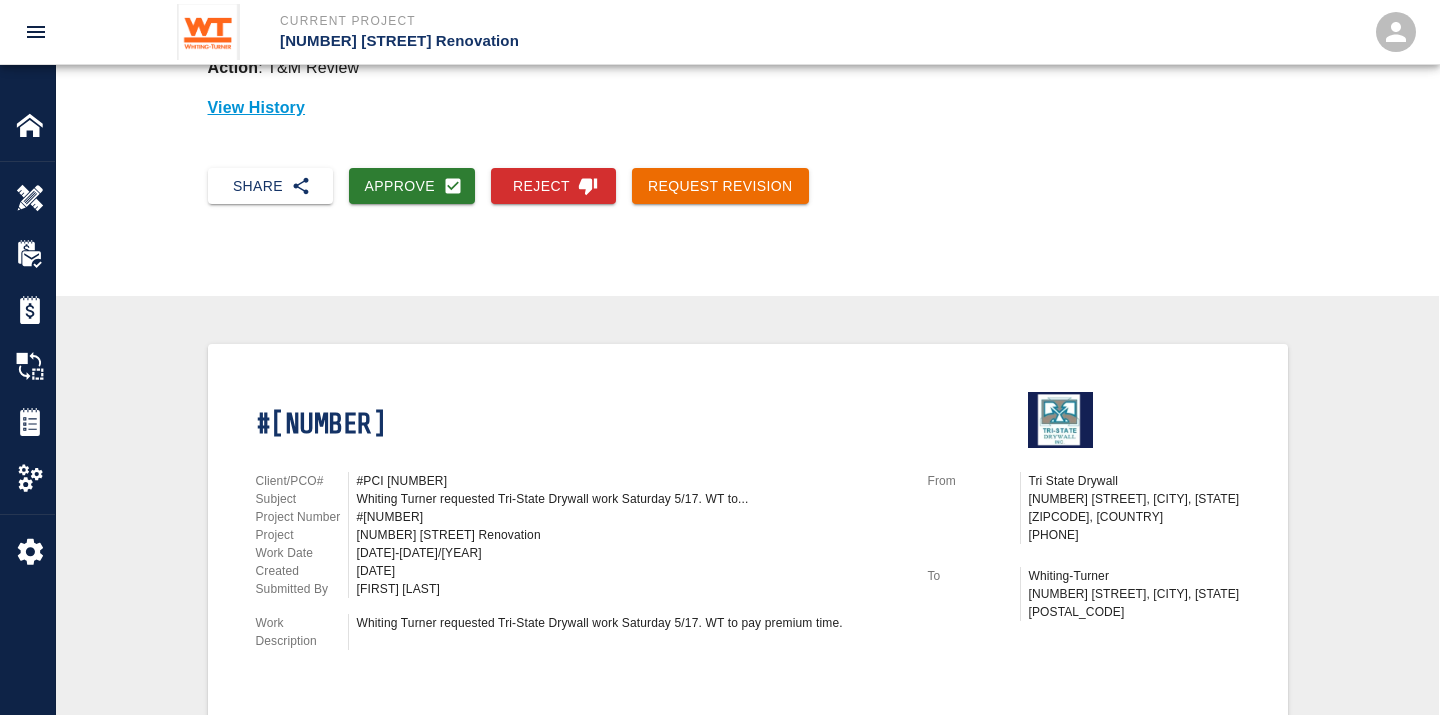 scroll, scrollTop: 0, scrollLeft: 0, axis: both 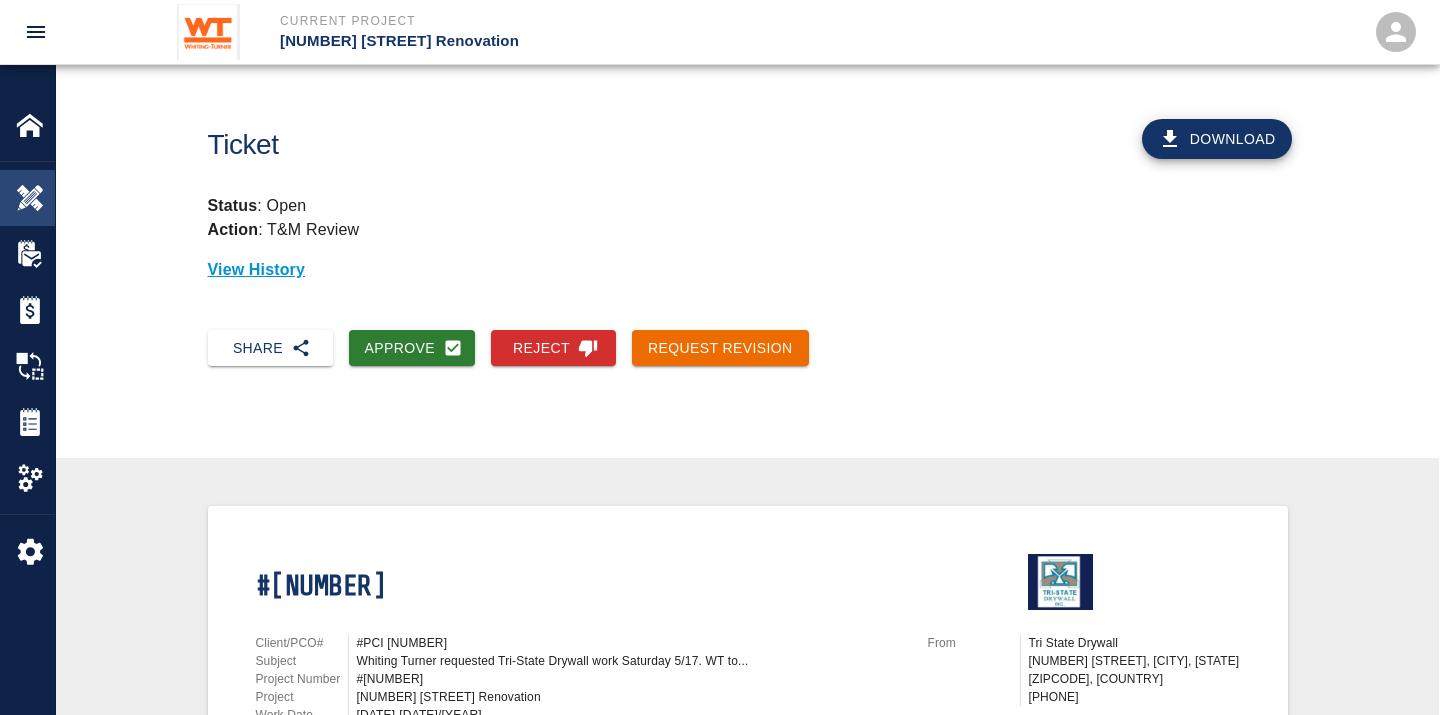 click at bounding box center (30, 198) 